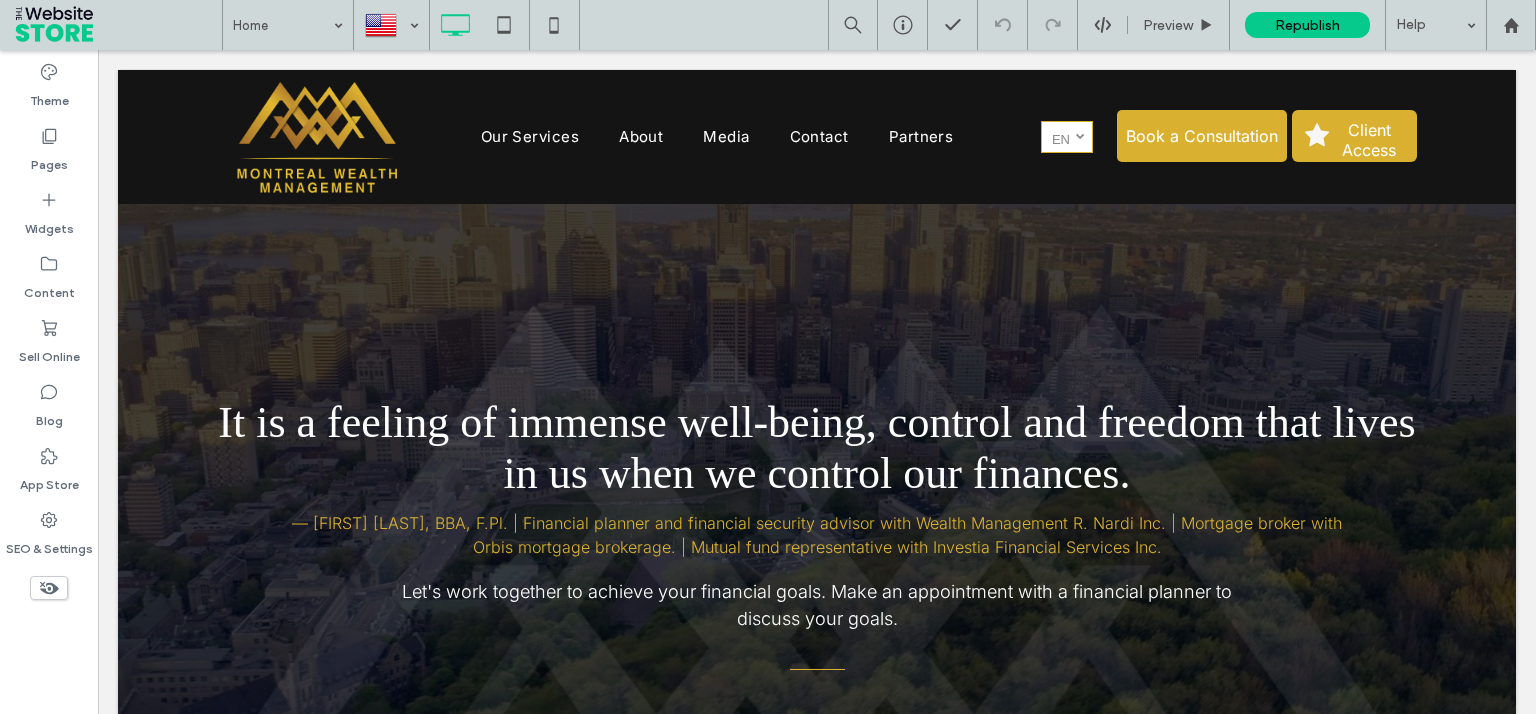 scroll, scrollTop: 1862, scrollLeft: 0, axis: vertical 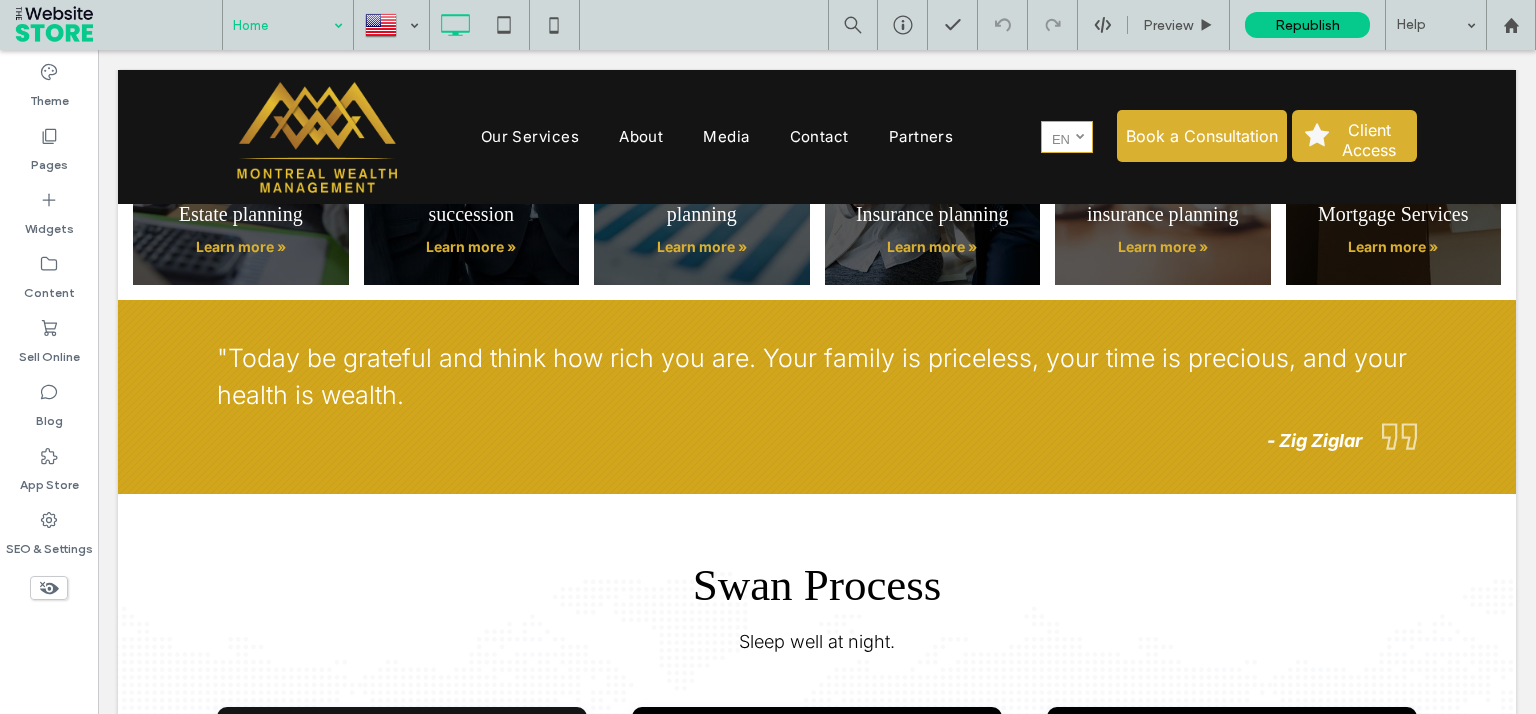 click at bounding box center [283, 25] 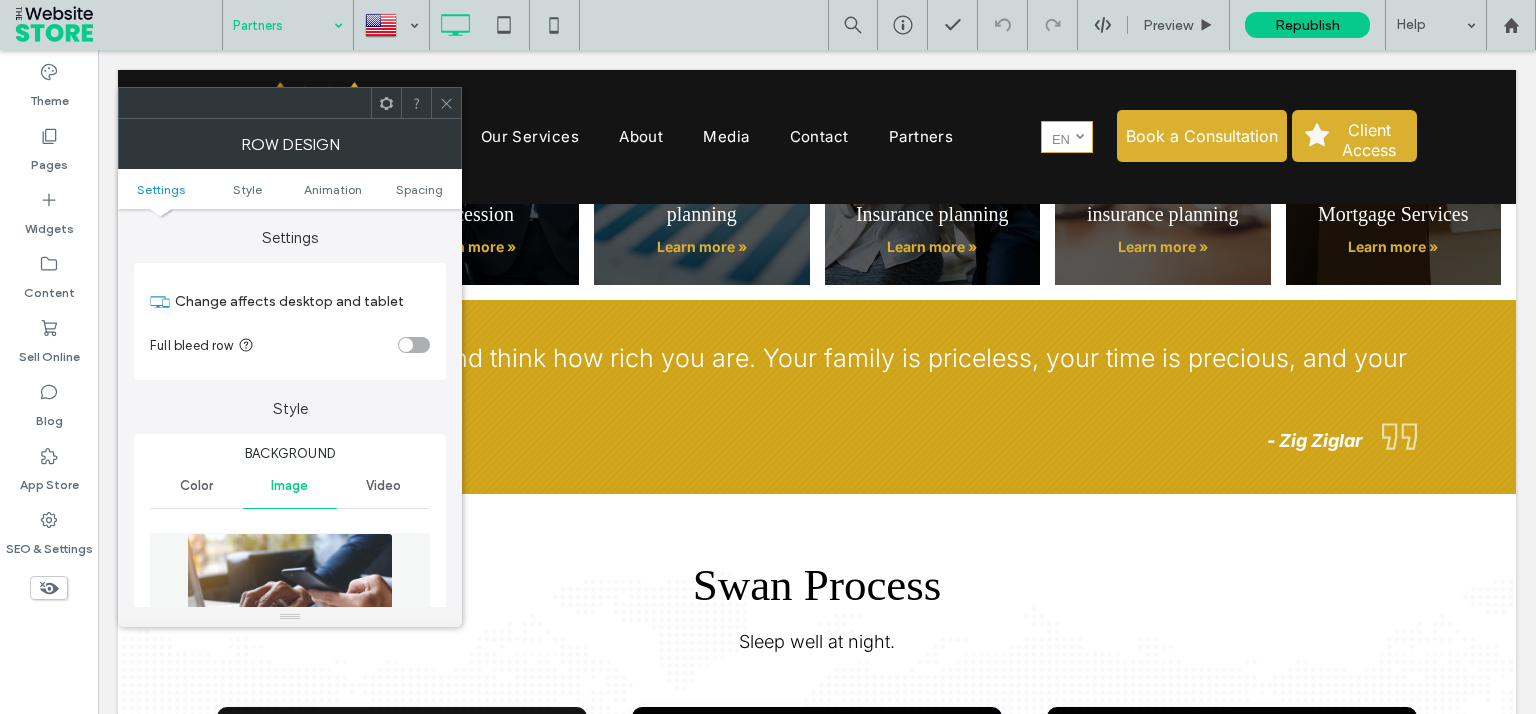 click at bounding box center (446, 103) 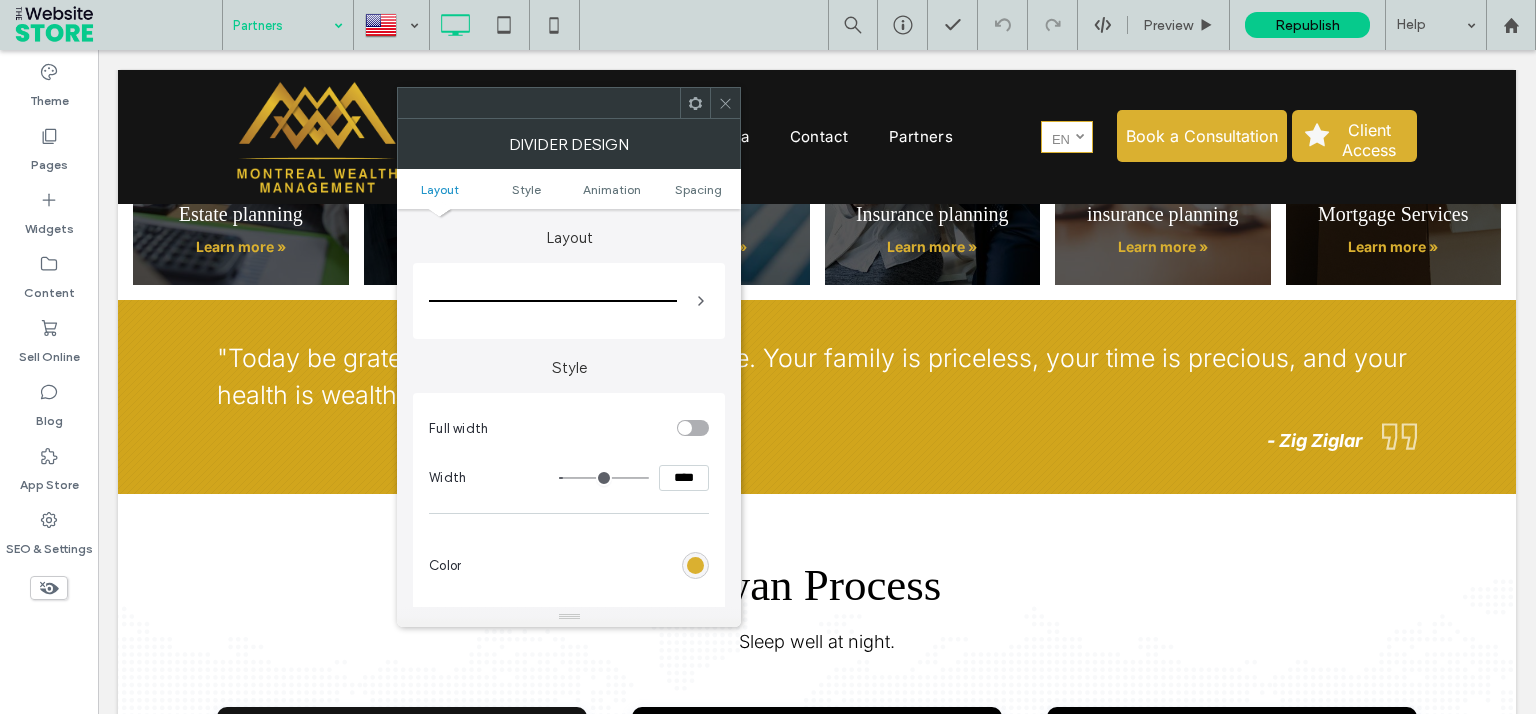 click 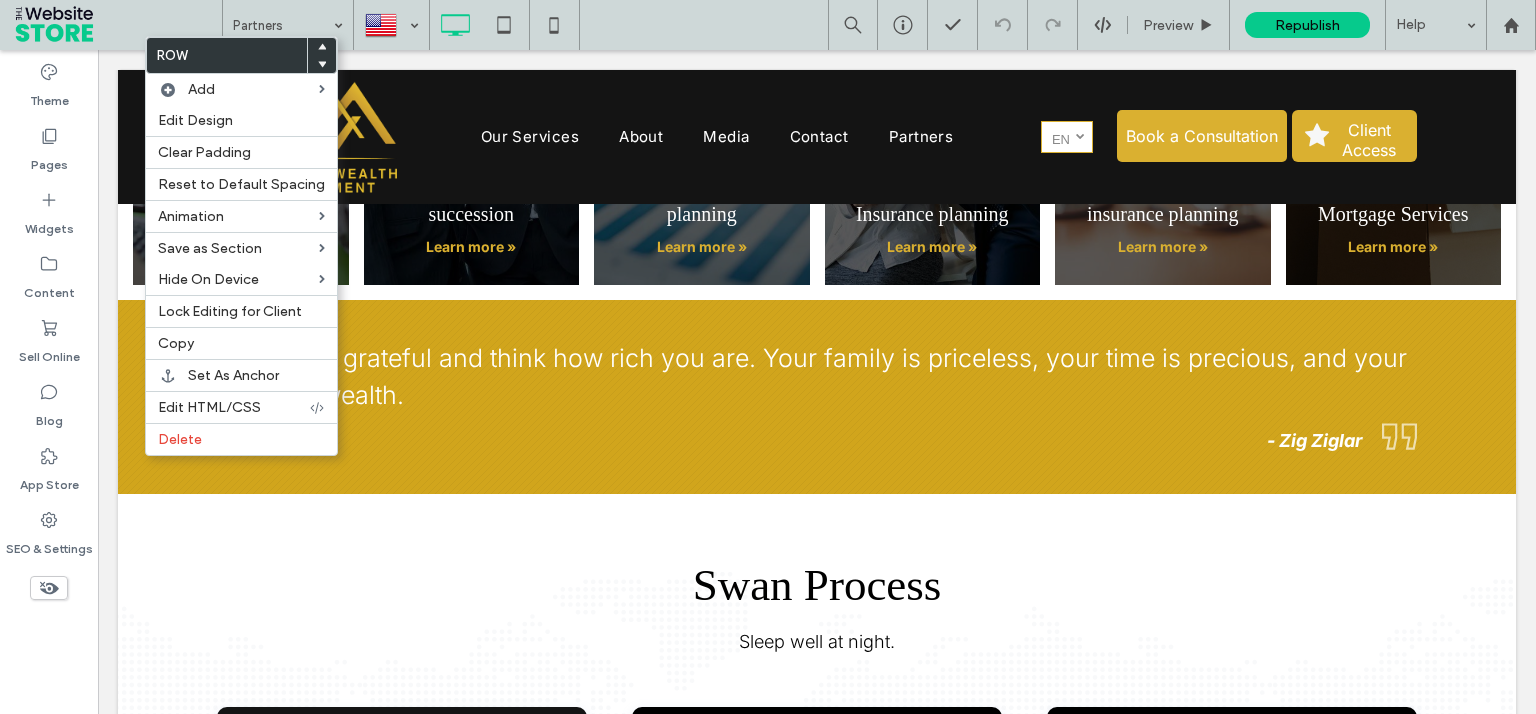 drag, startPoint x: 199, startPoint y: 339, endPoint x: 726, endPoint y: 395, distance: 529.967 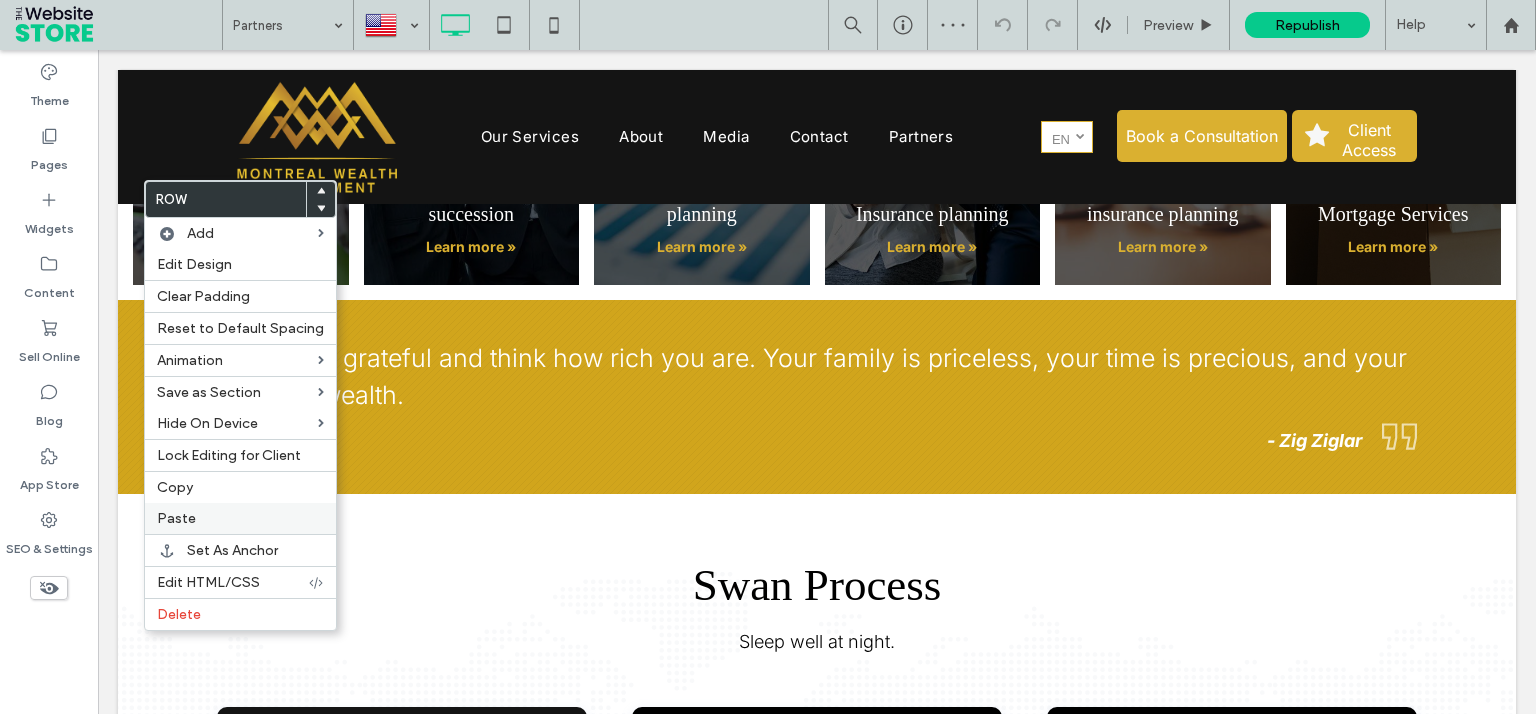 click on "Paste" at bounding box center [176, 518] 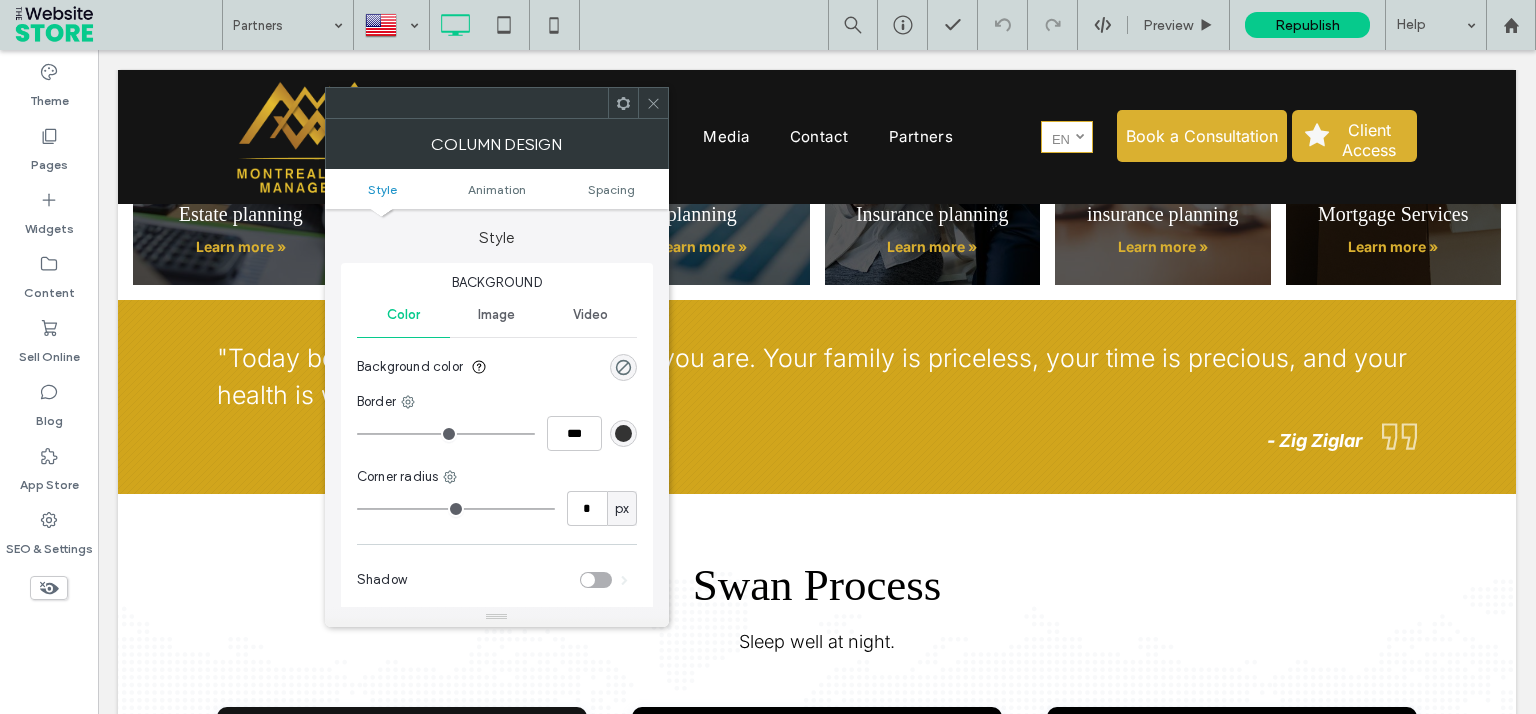 click 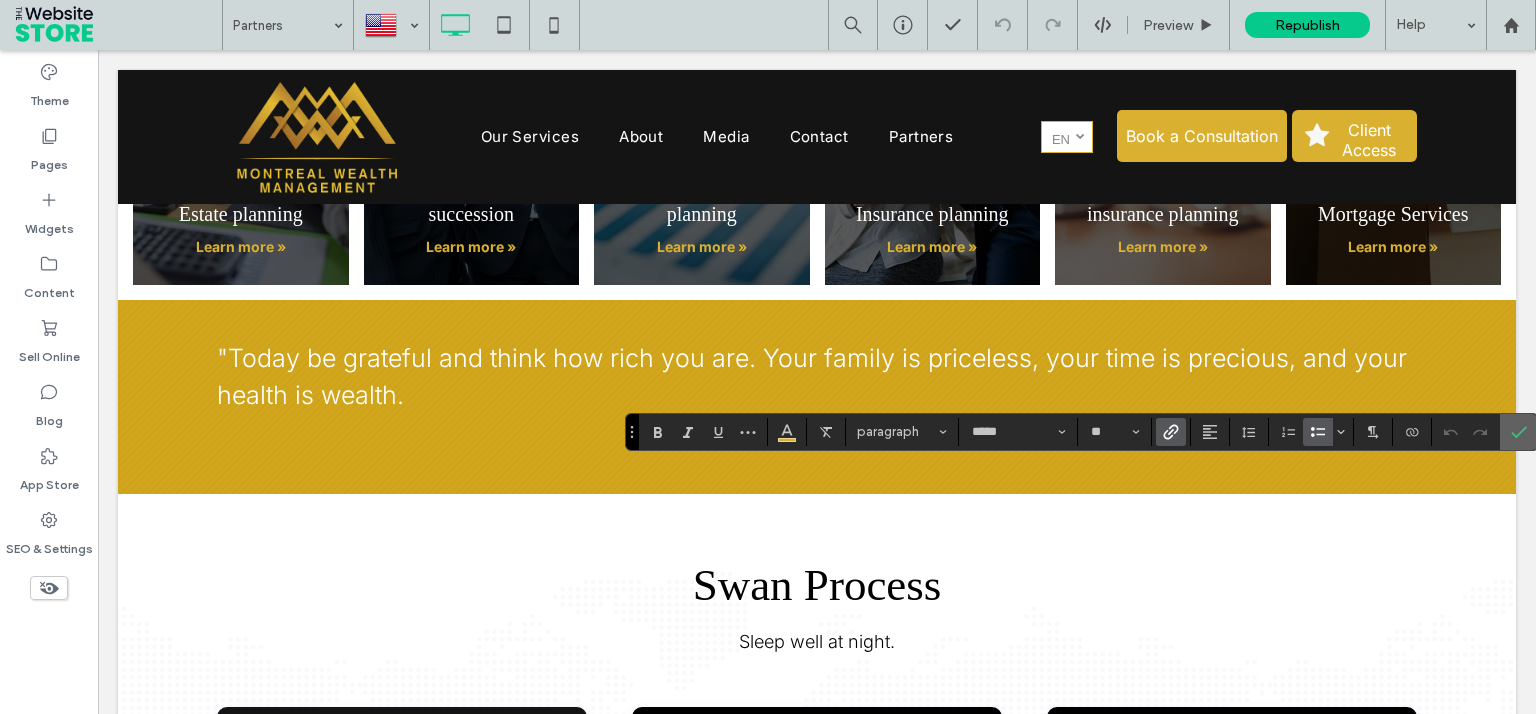 click at bounding box center (1515, 432) 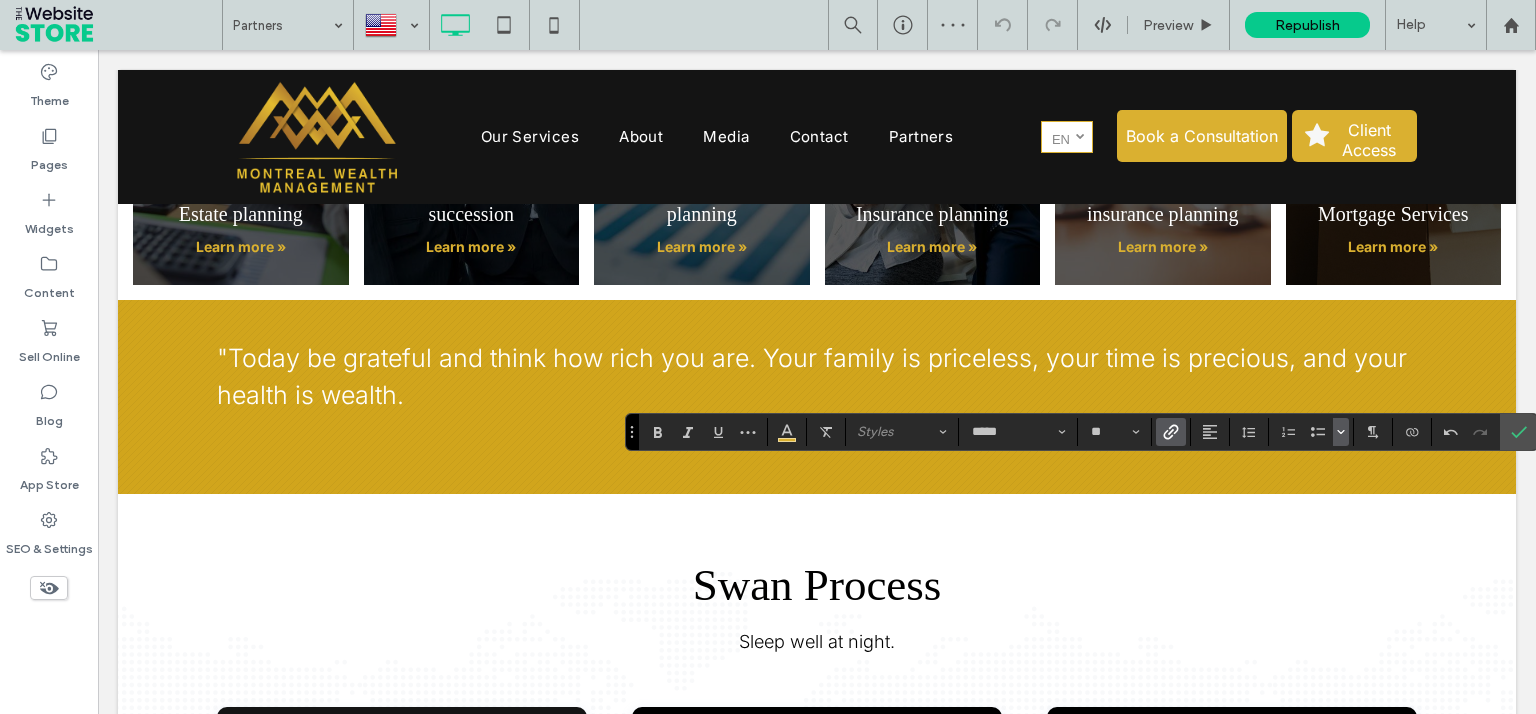 drag, startPoint x: 1338, startPoint y: 423, endPoint x: 1330, endPoint y: 433, distance: 12.806249 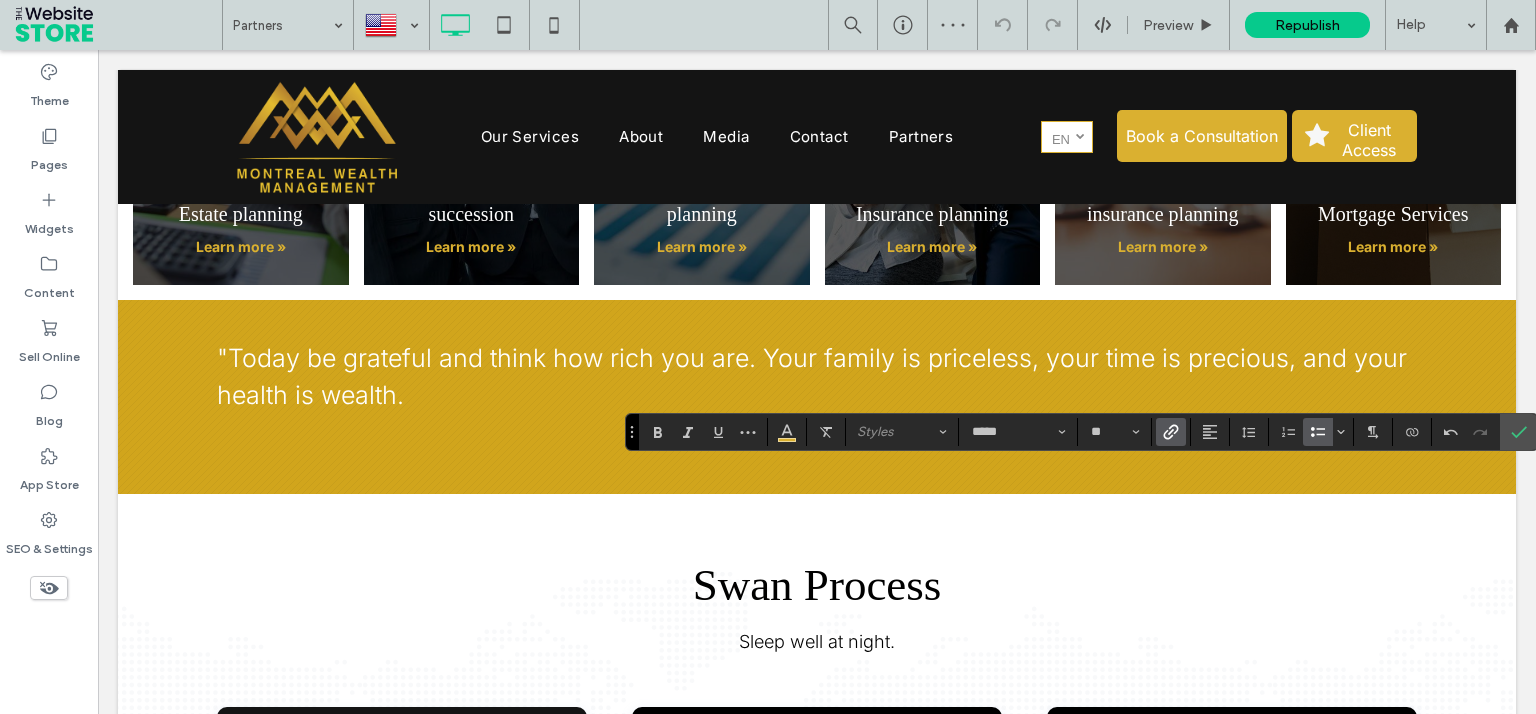 click at bounding box center [1341, 432] 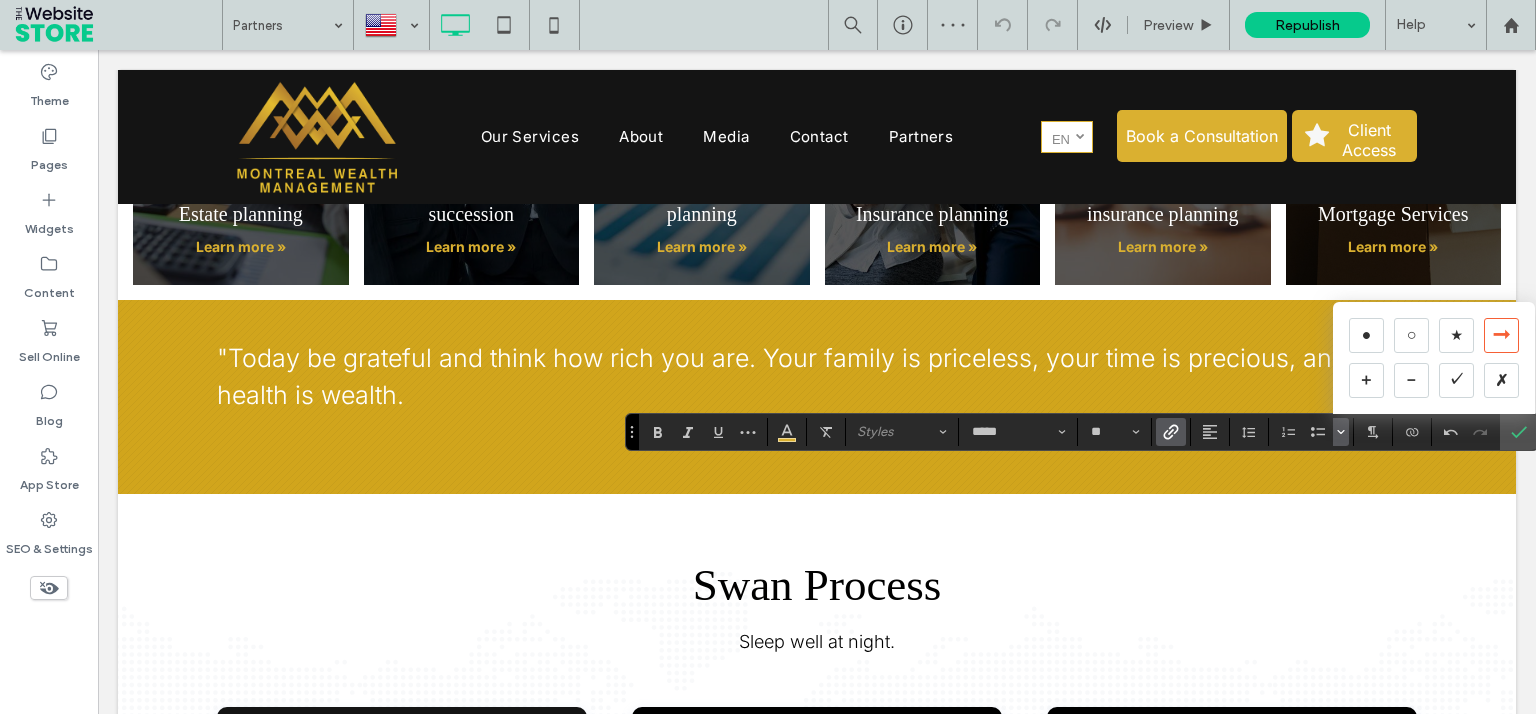 click on "➞" at bounding box center (1501, 335) 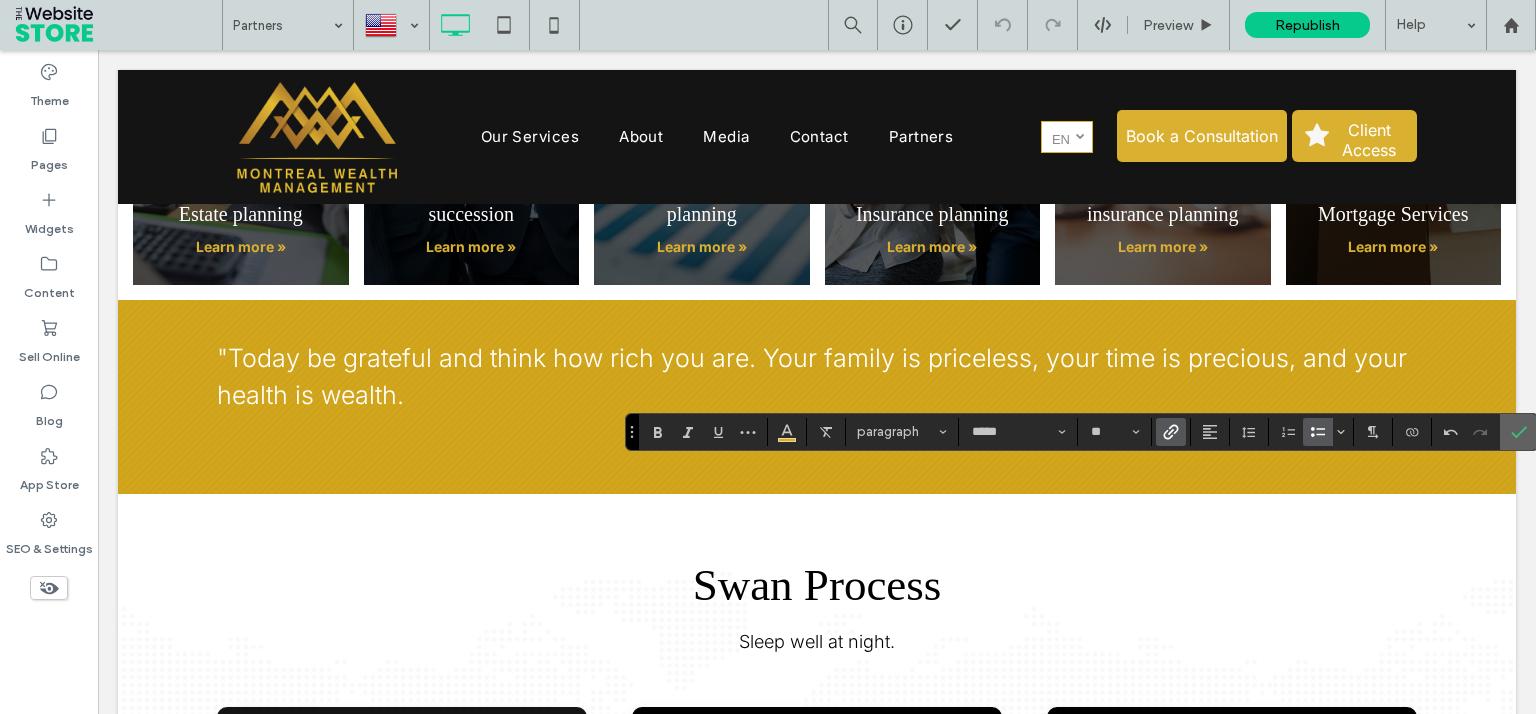 click at bounding box center [1519, 432] 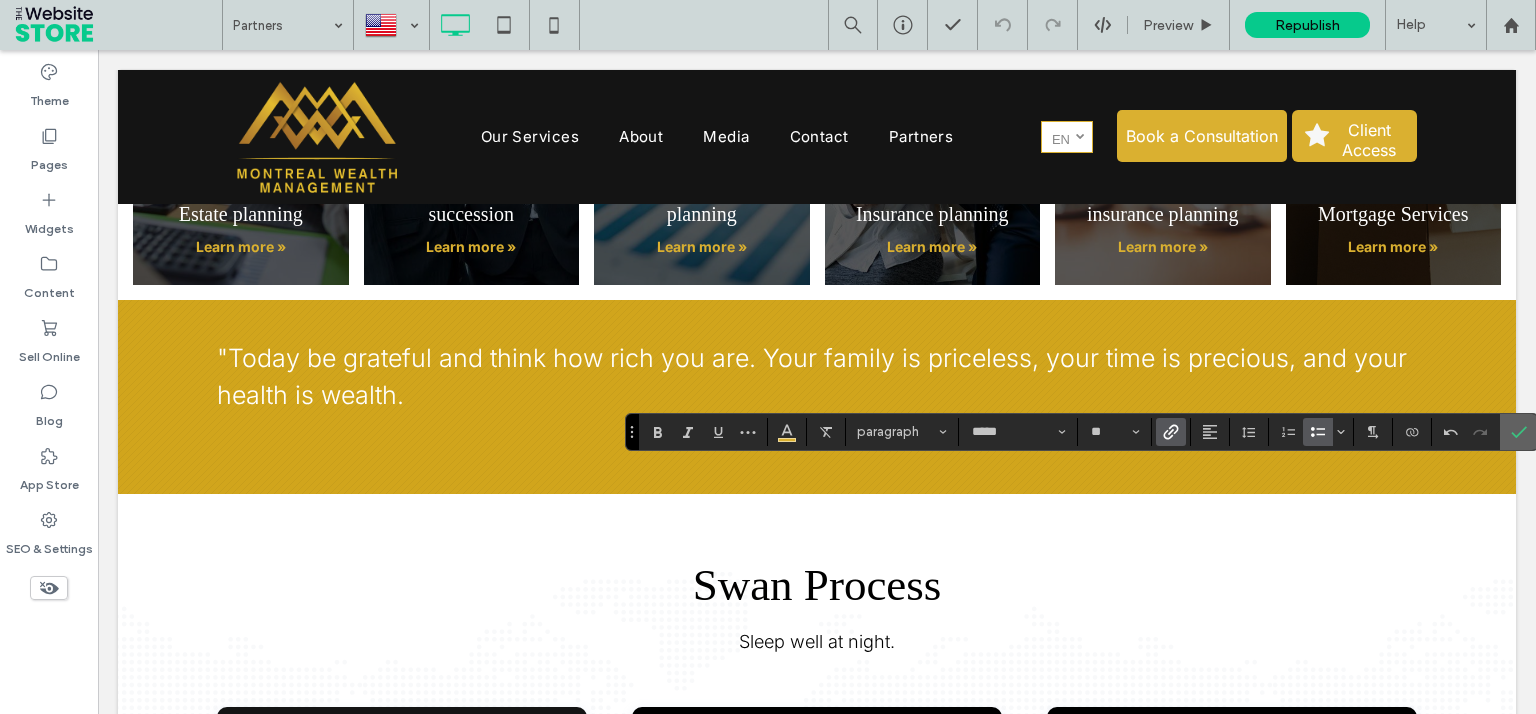 click at bounding box center [1519, 432] 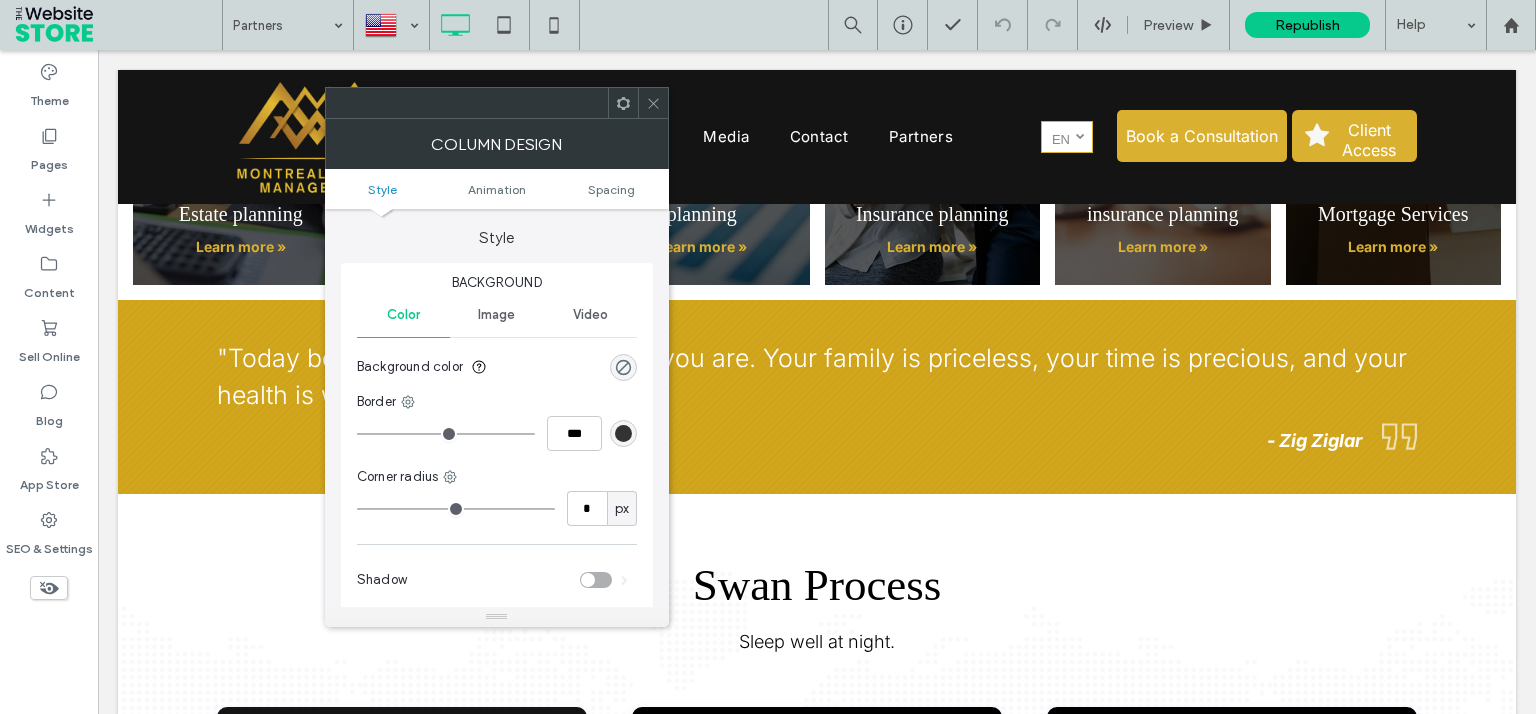 click 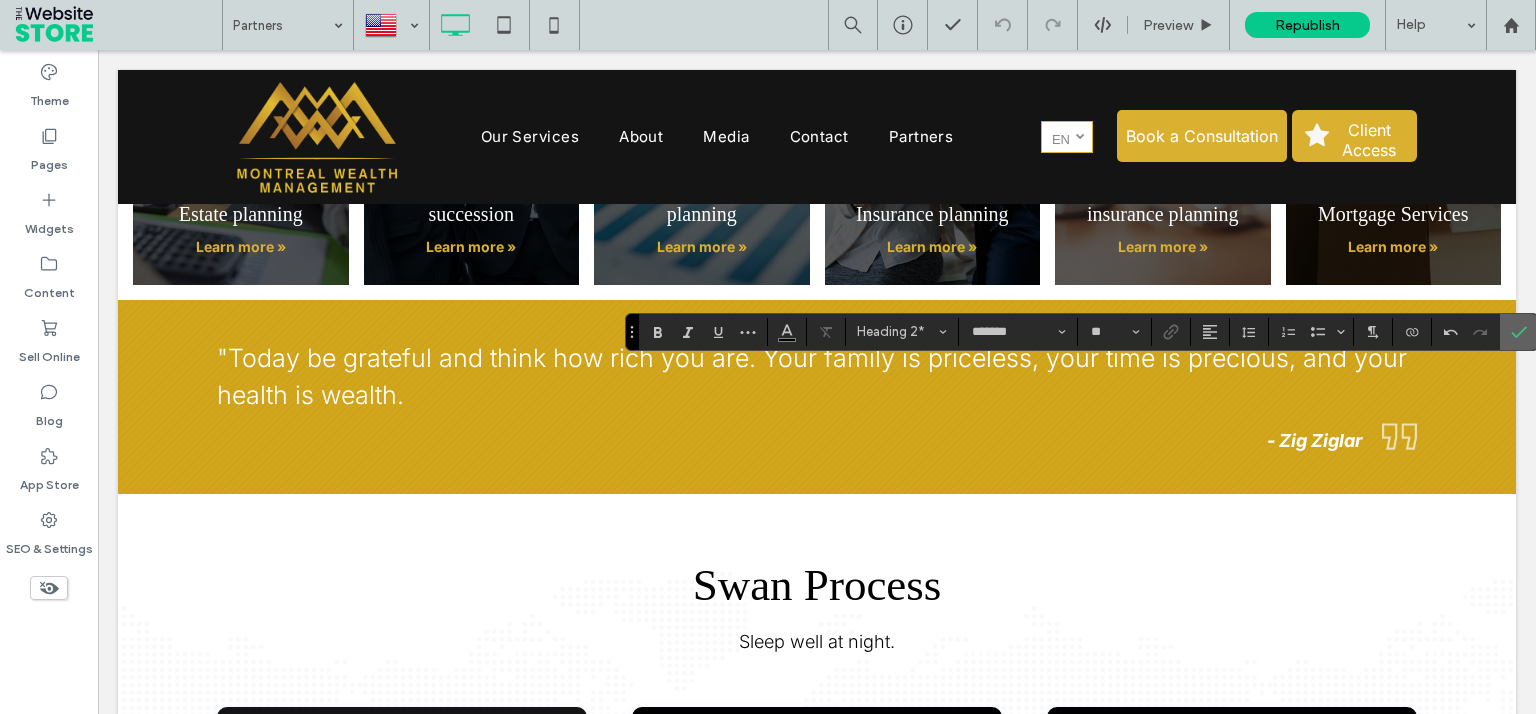 click 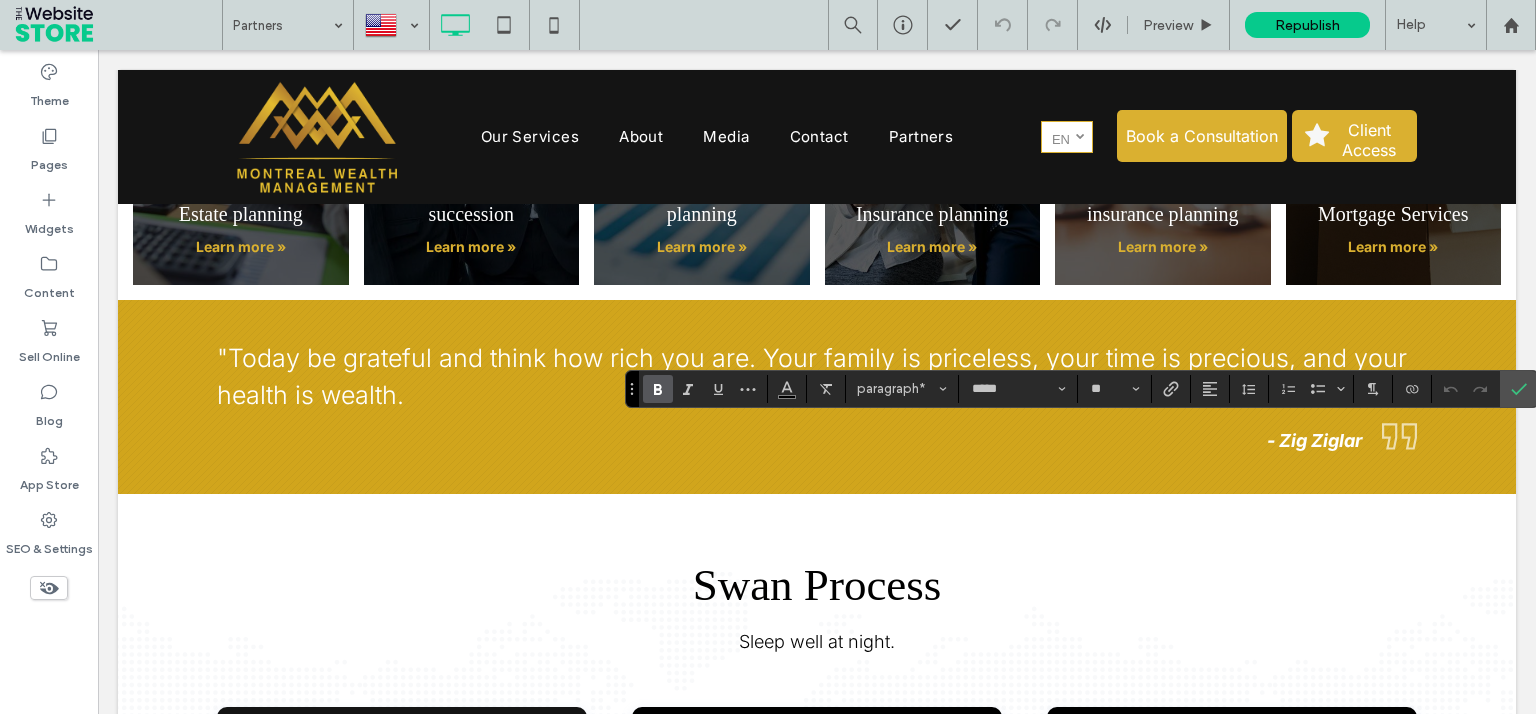 click 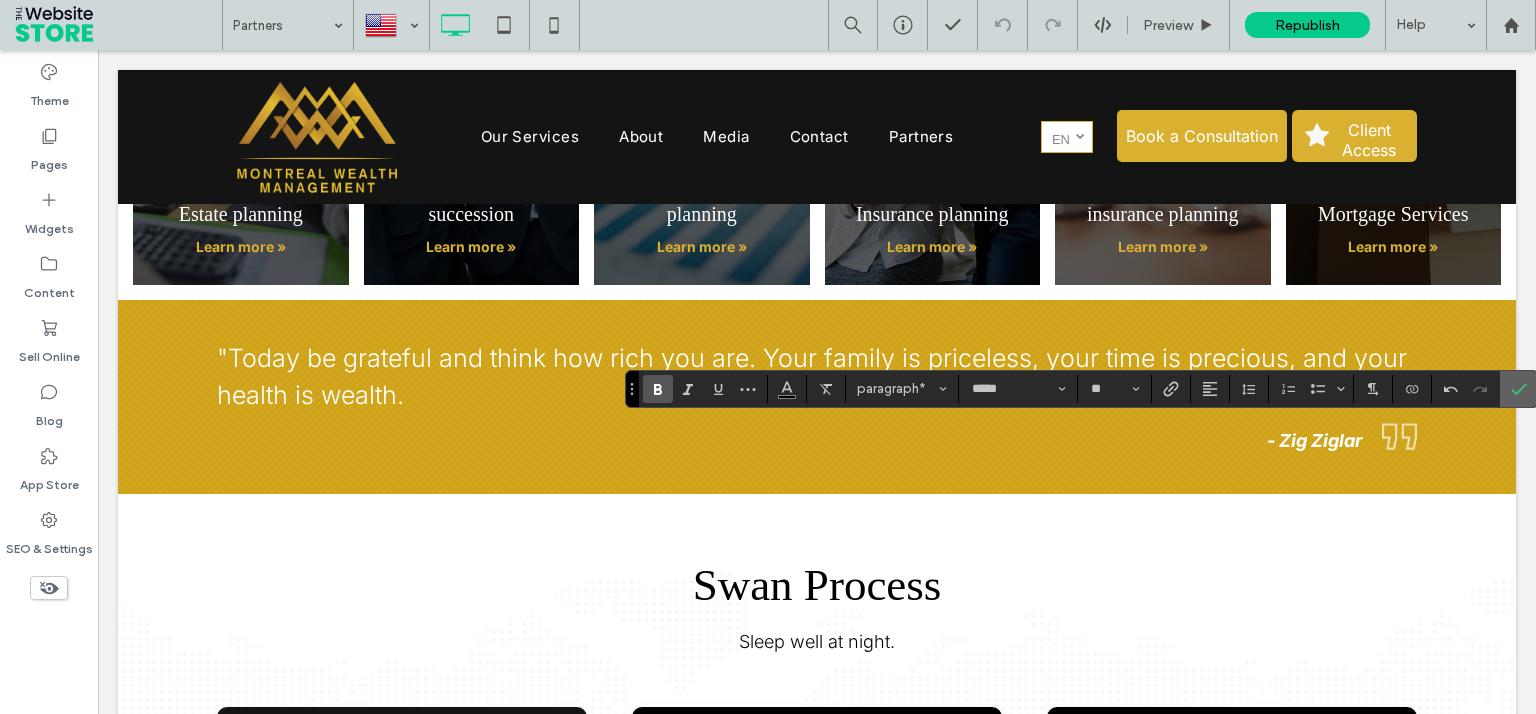 click 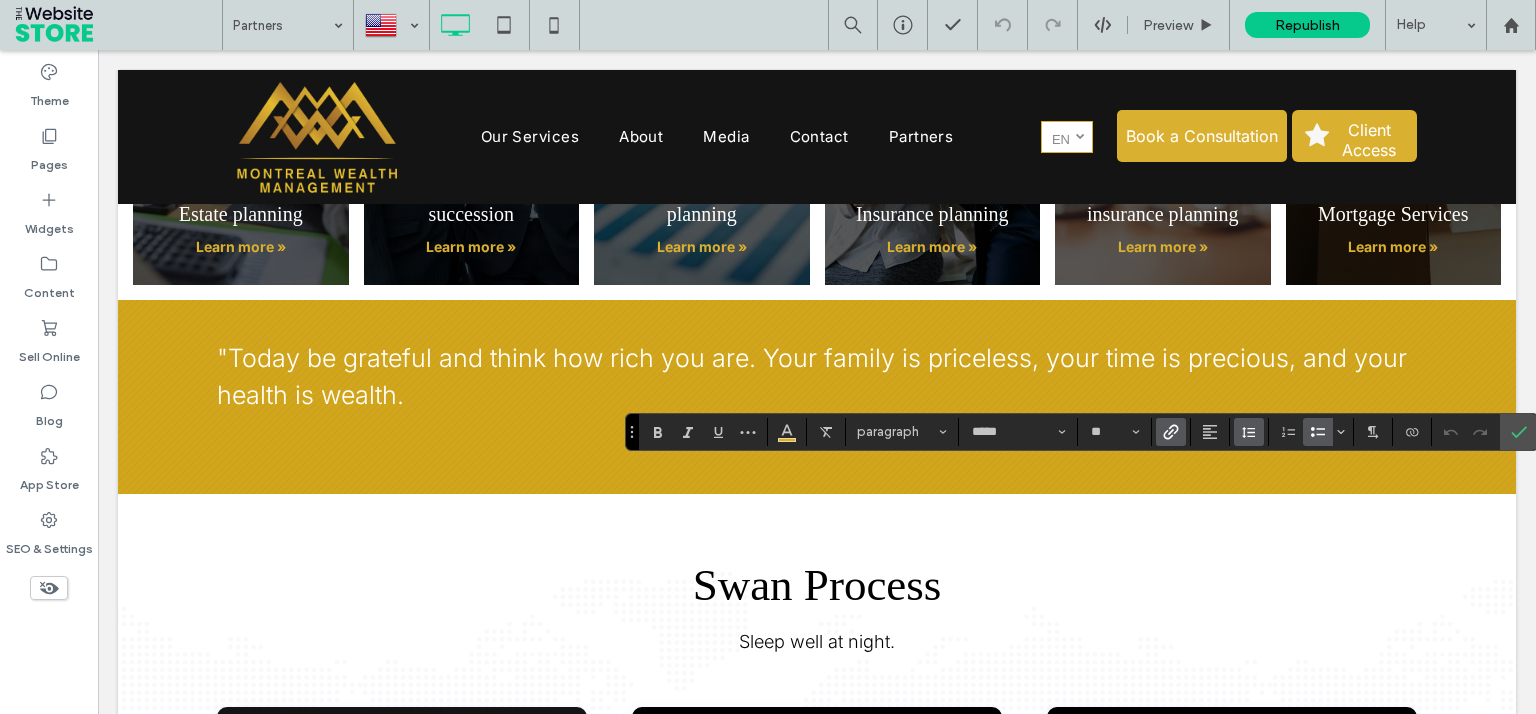 click 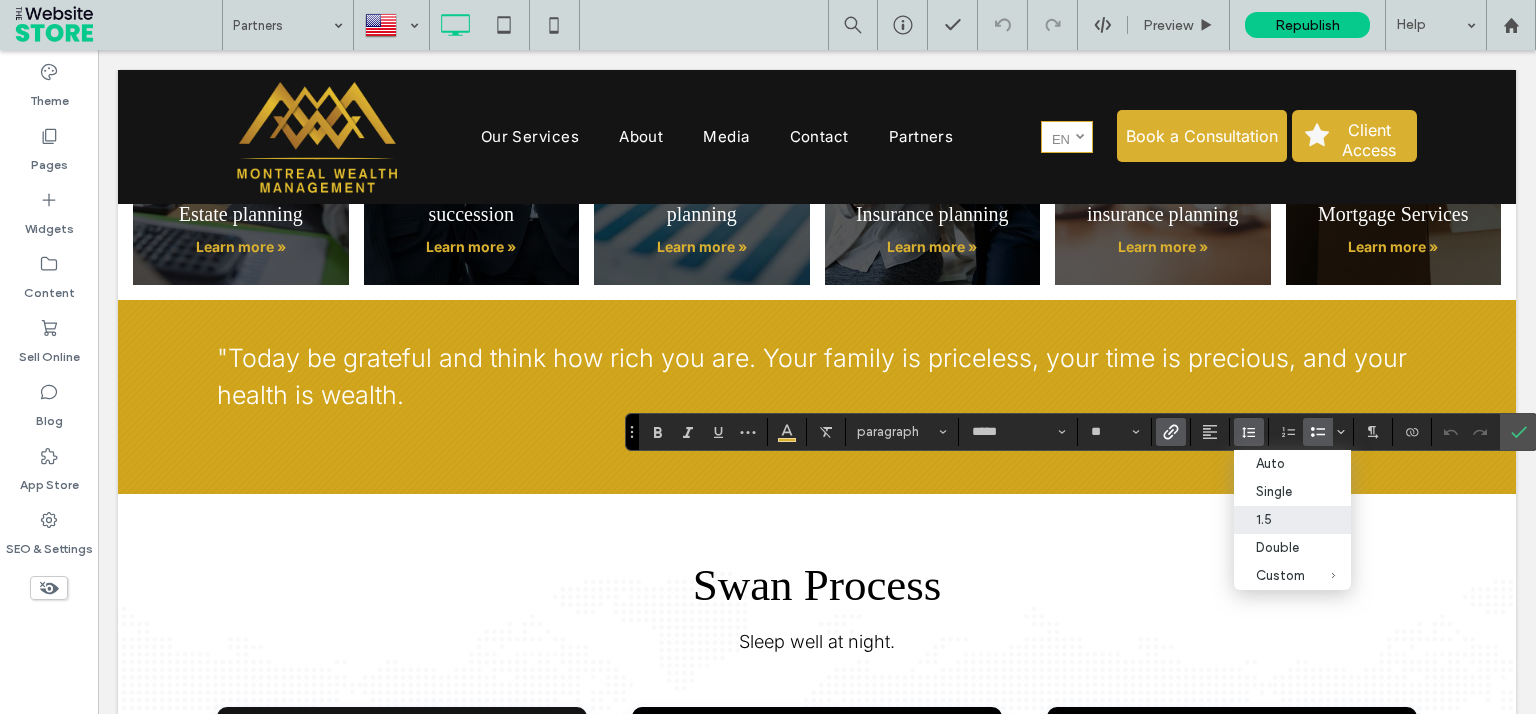 click on "1.5" at bounding box center (1280, 519) 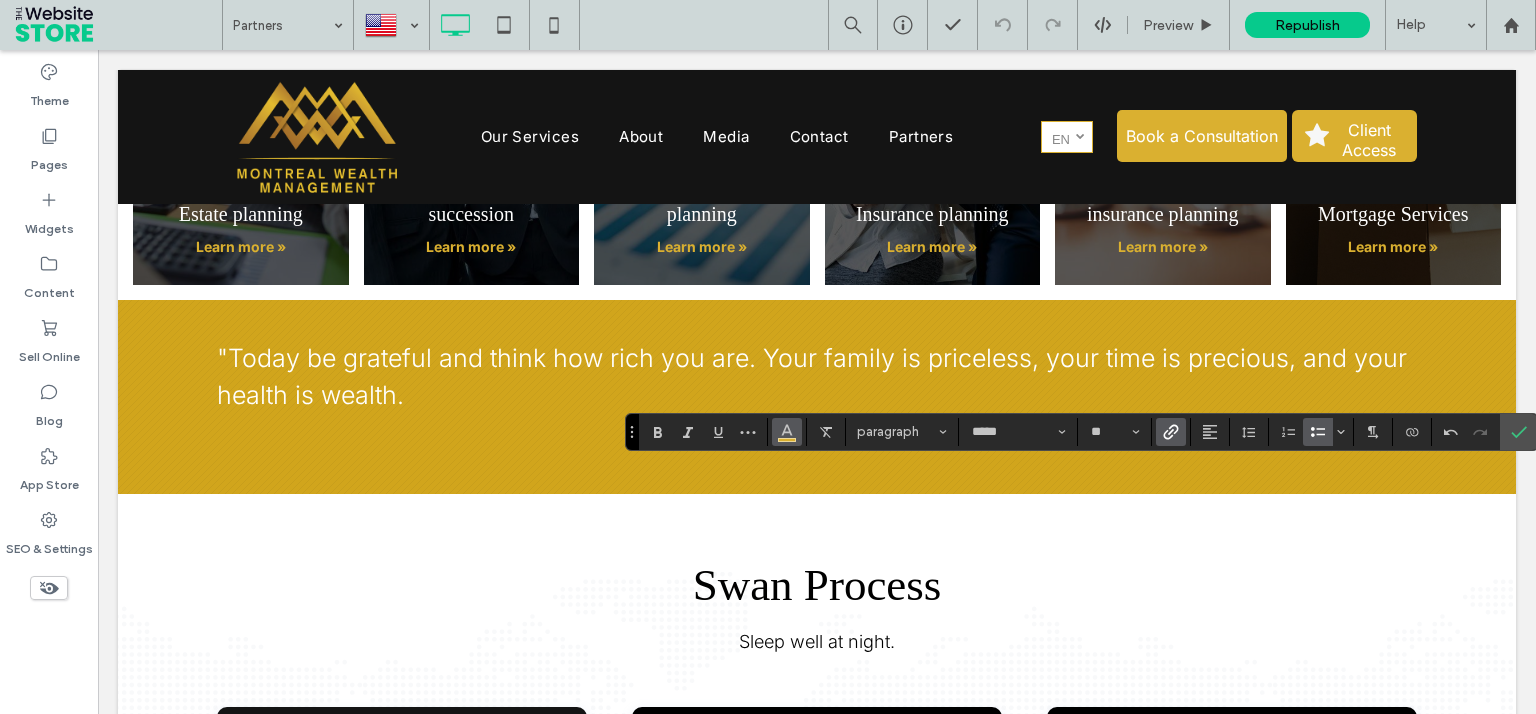 click 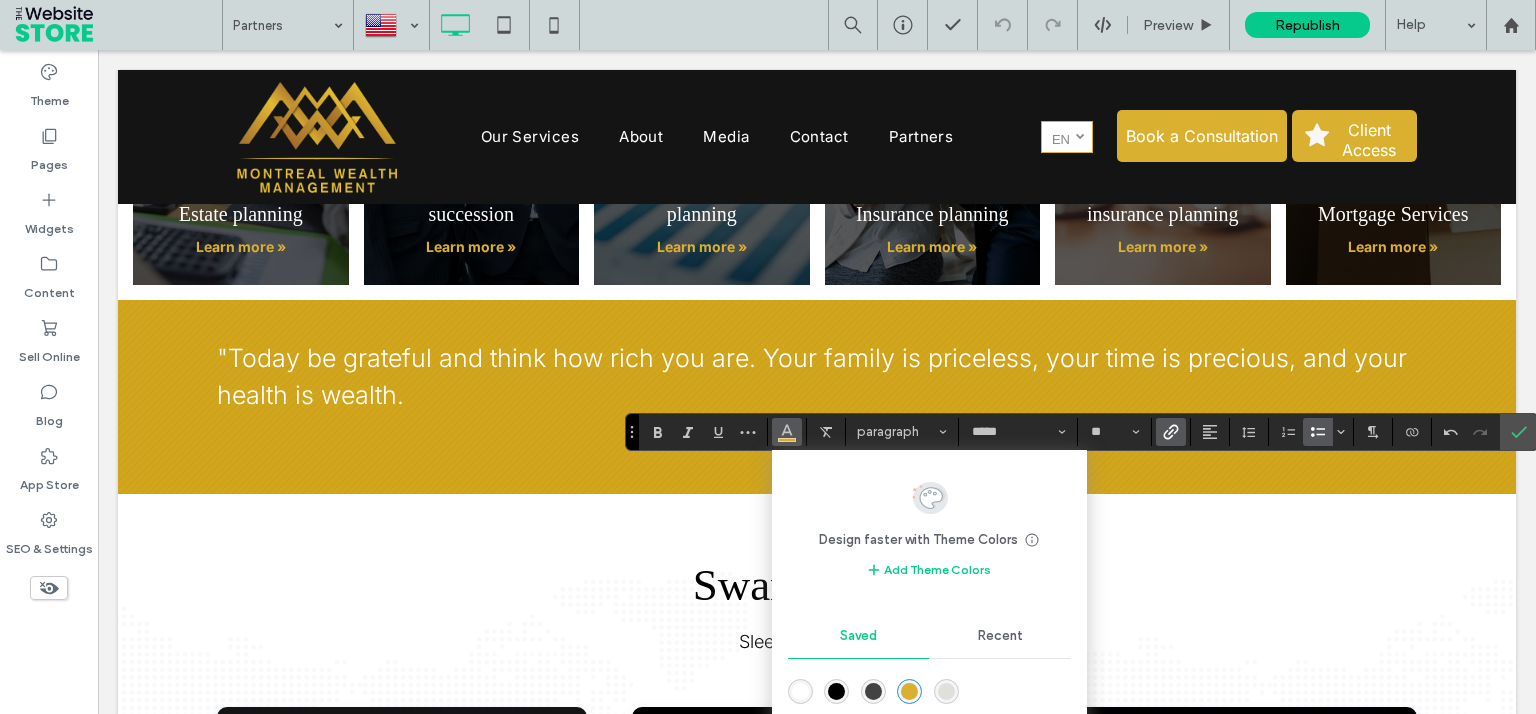 click on "Saved" at bounding box center [859, 636] 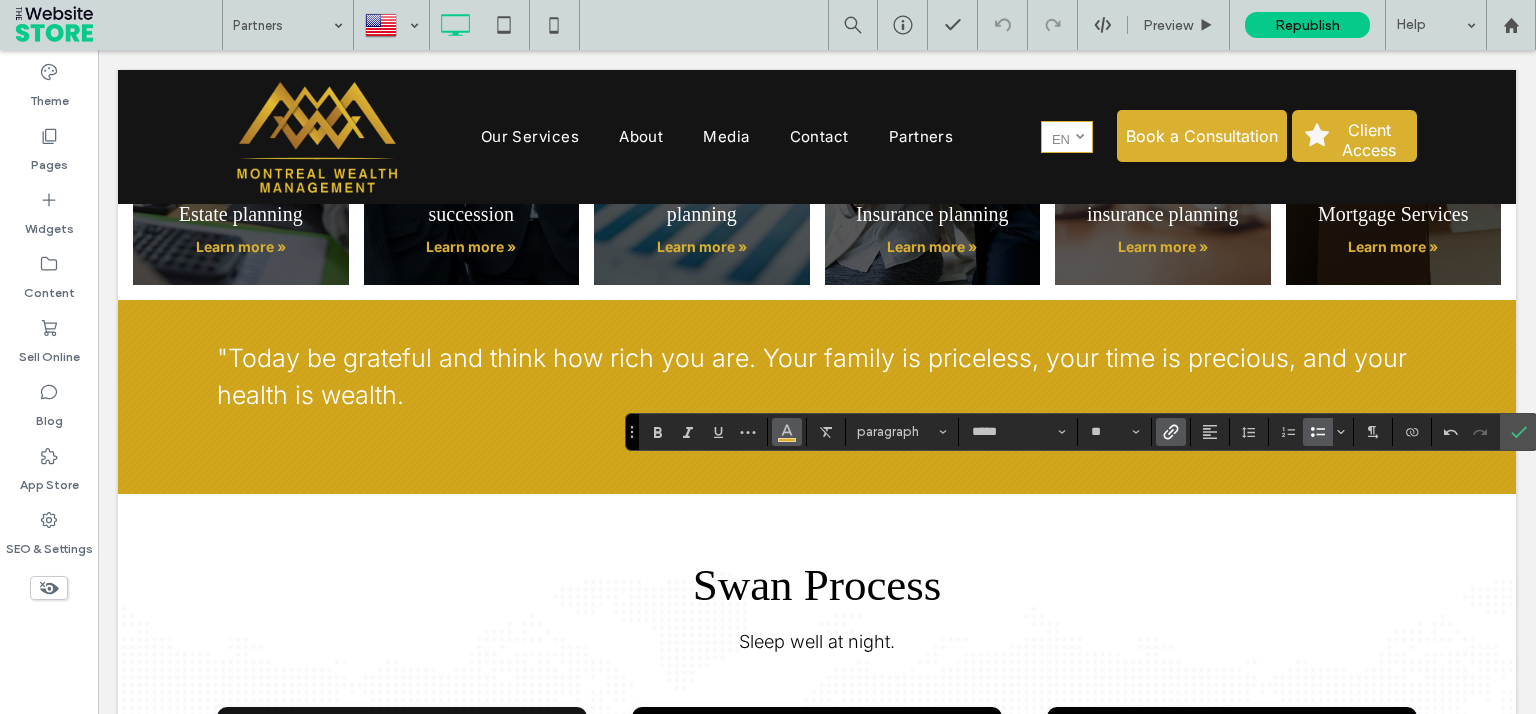 click 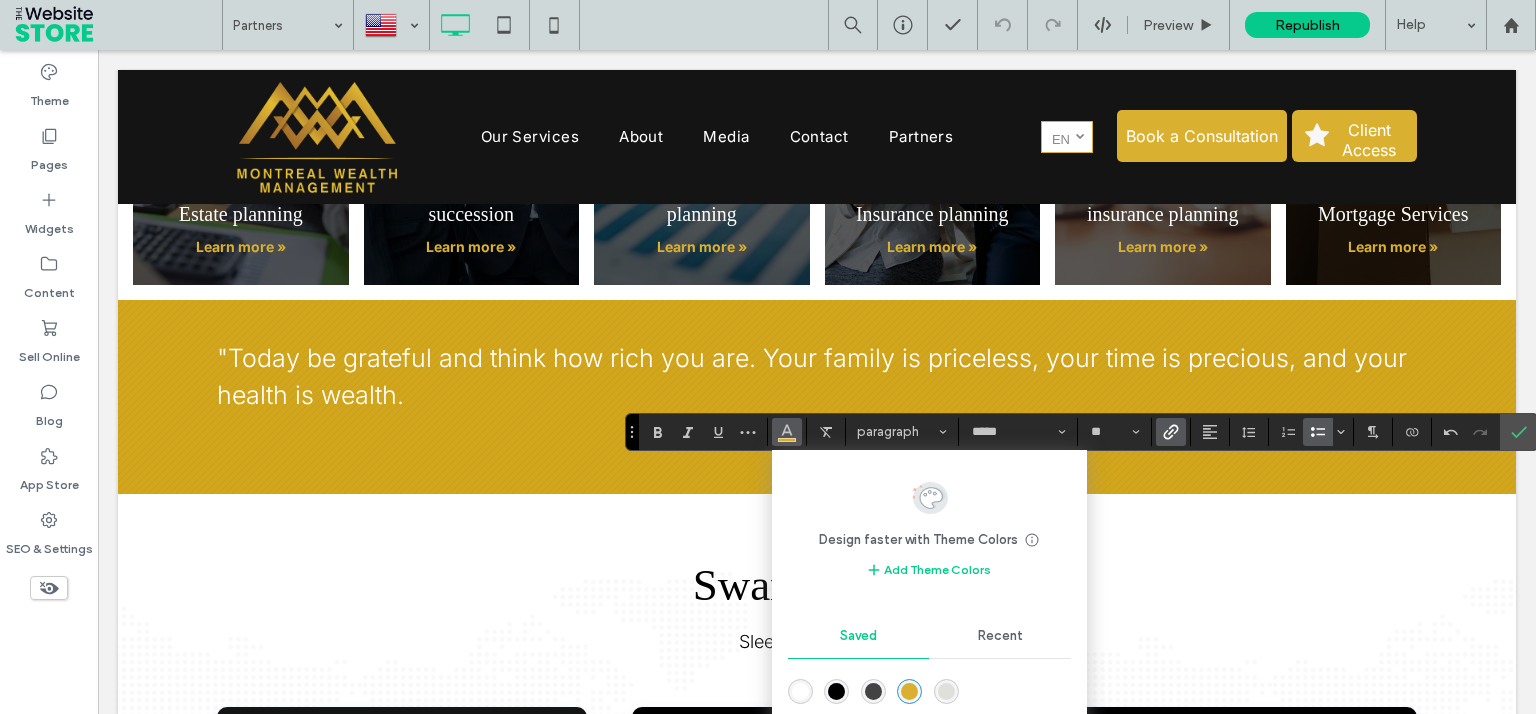 click at bounding box center (929, 706) 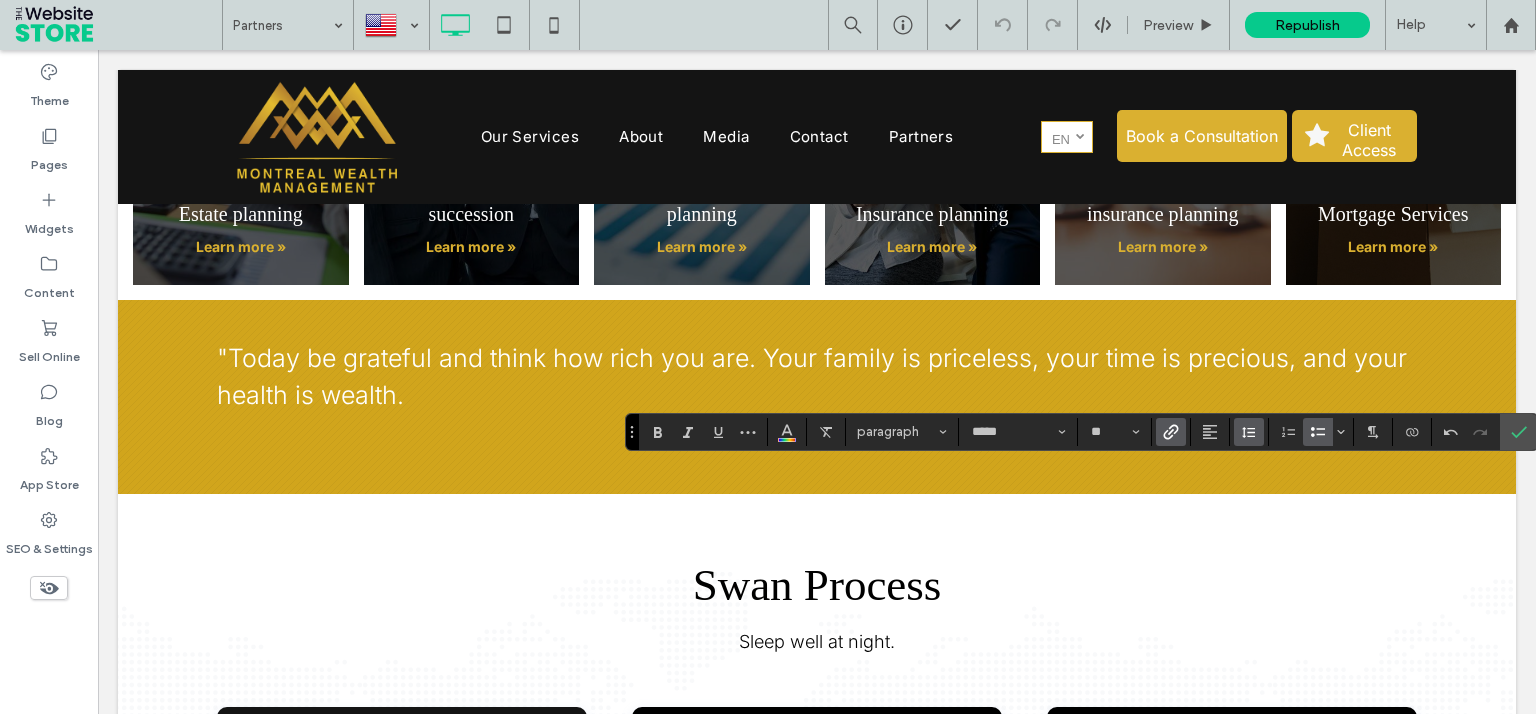 click 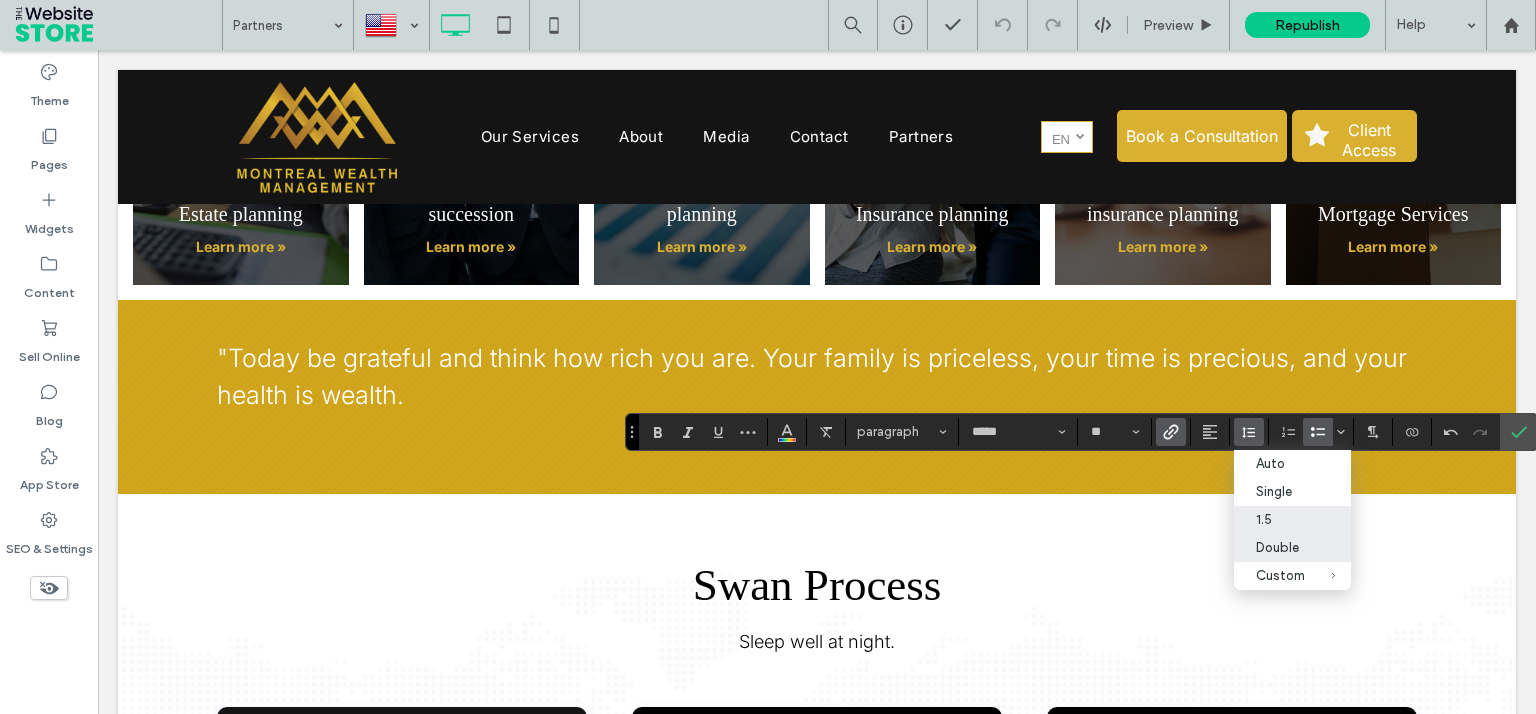 click on "Double" at bounding box center [1280, 547] 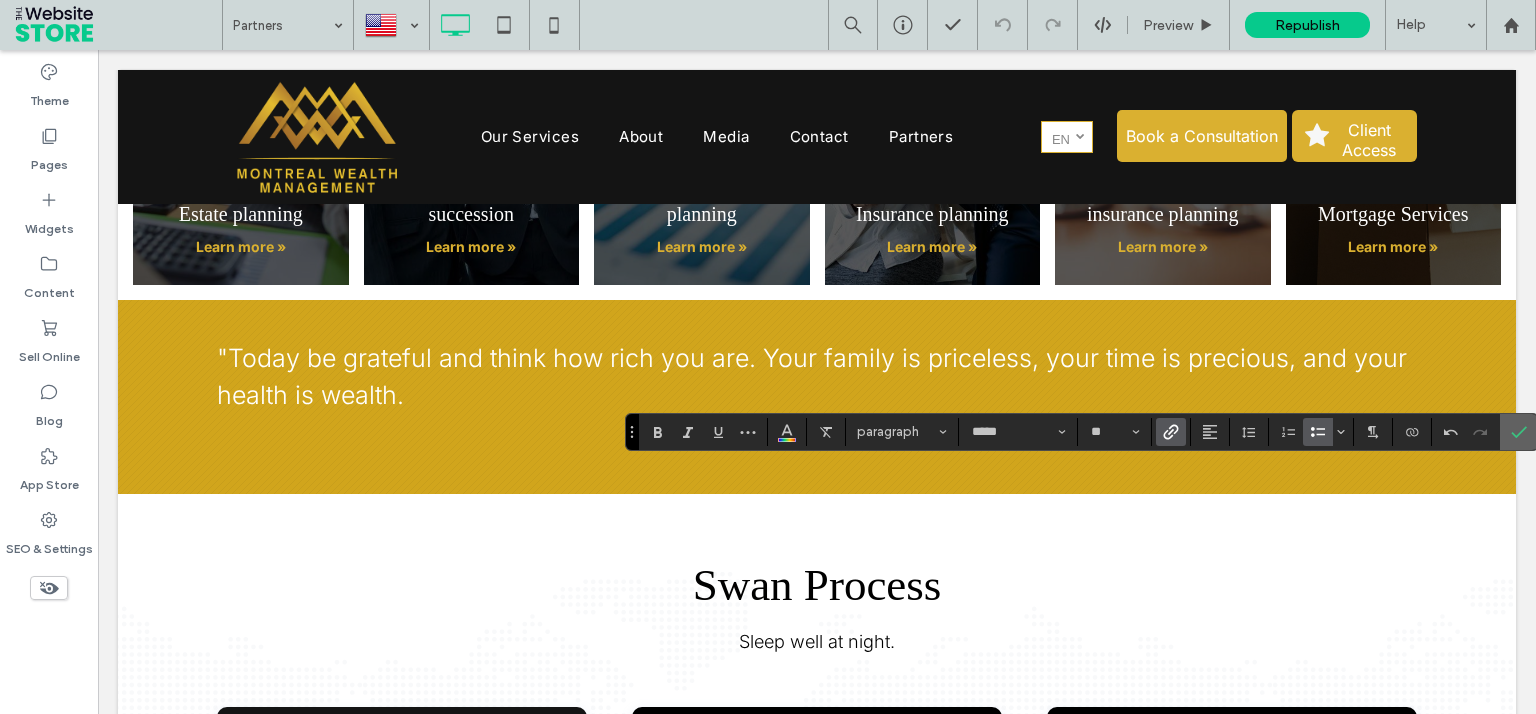click 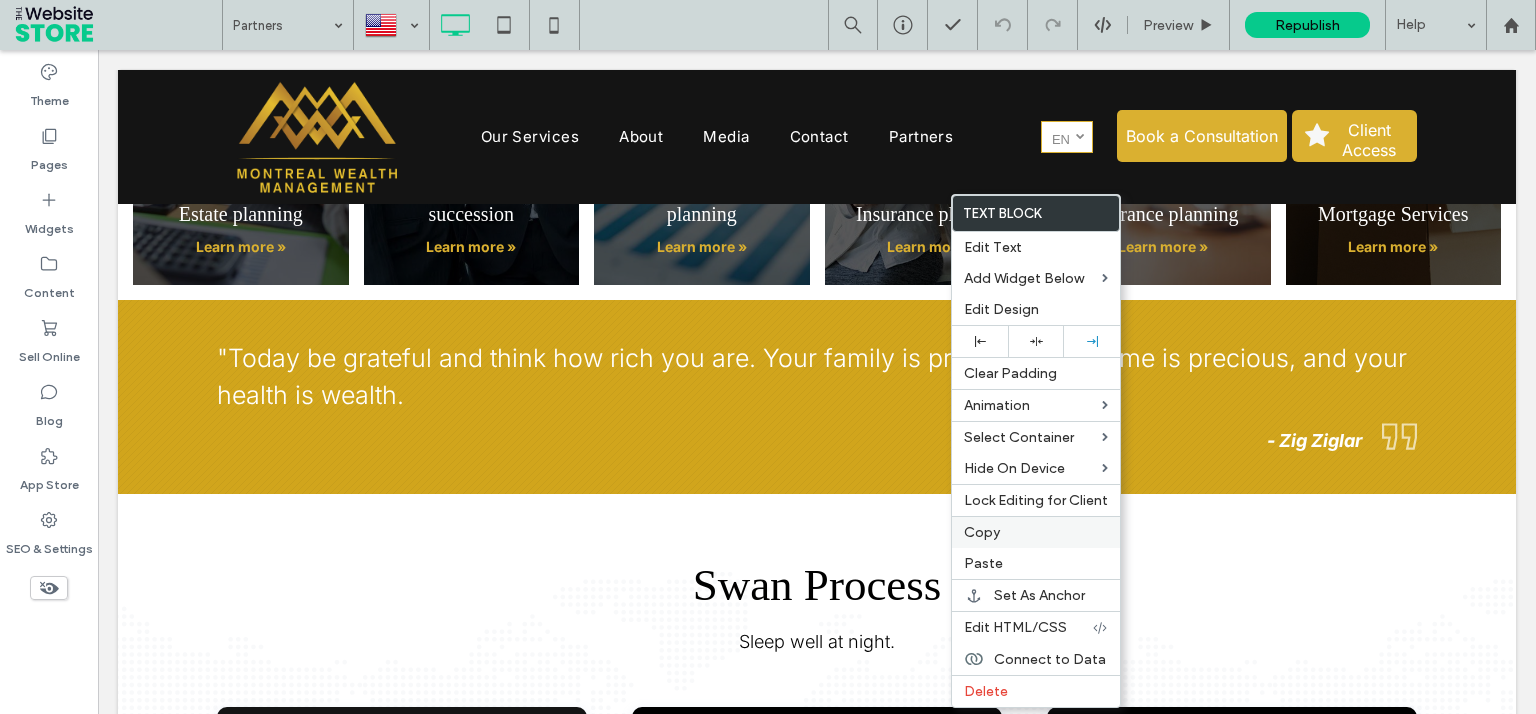 click on "Copy" at bounding box center (1036, 532) 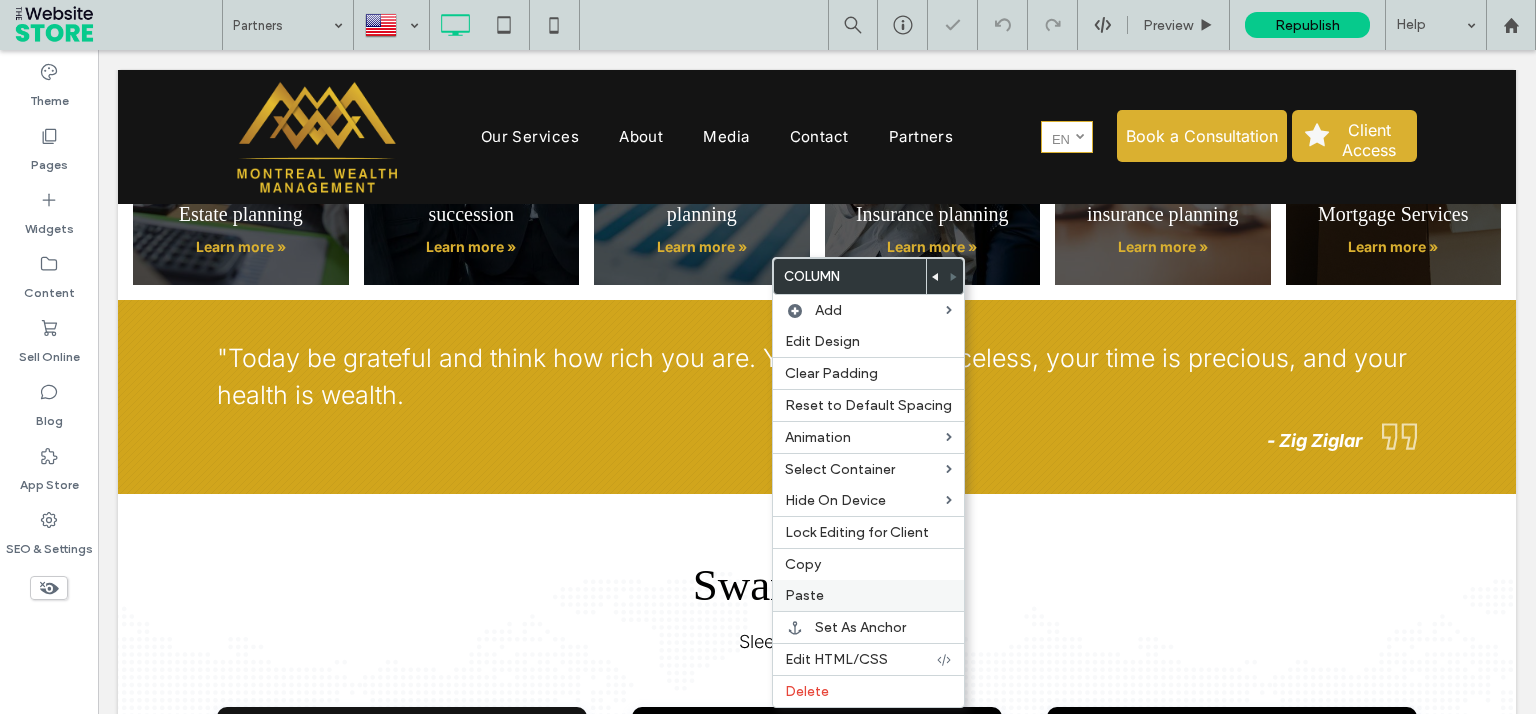click on "Paste" at bounding box center (868, 595) 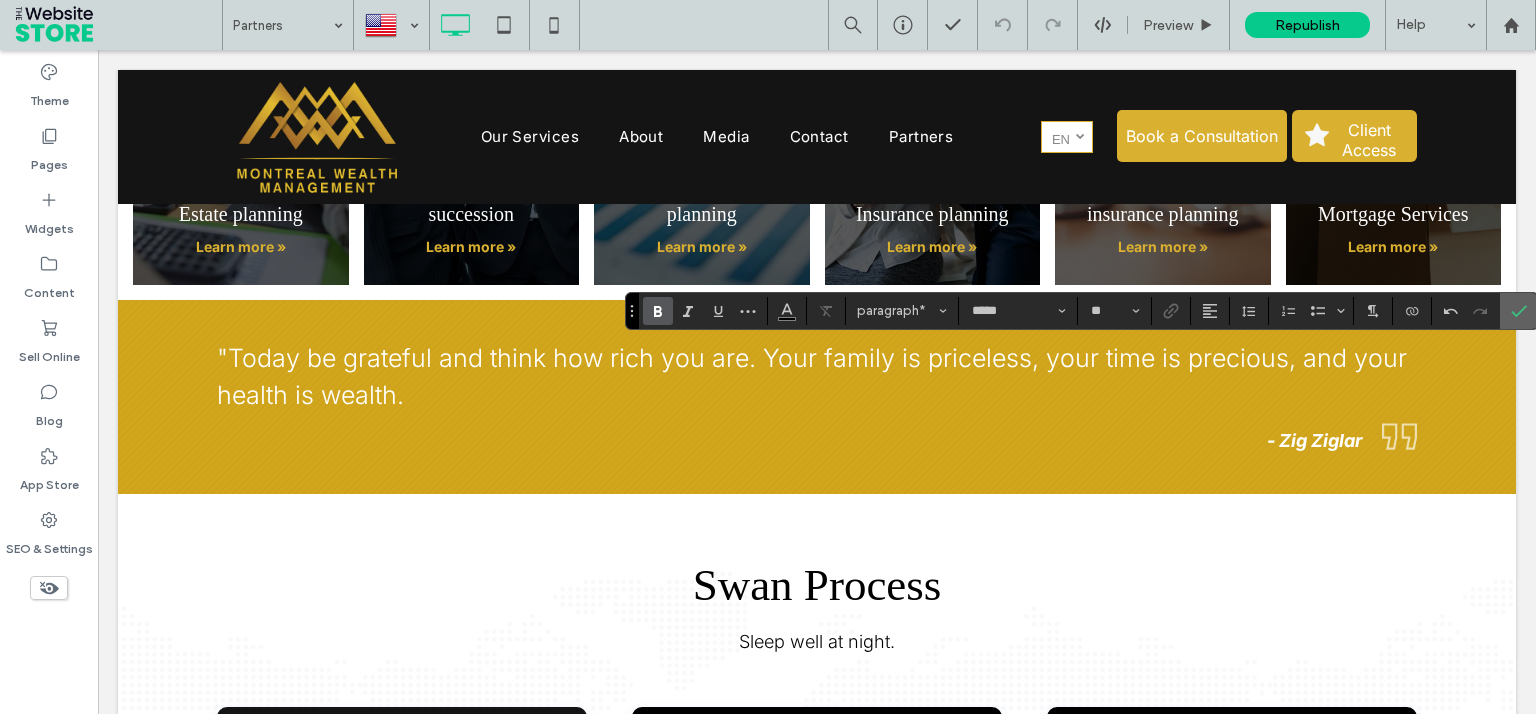 click 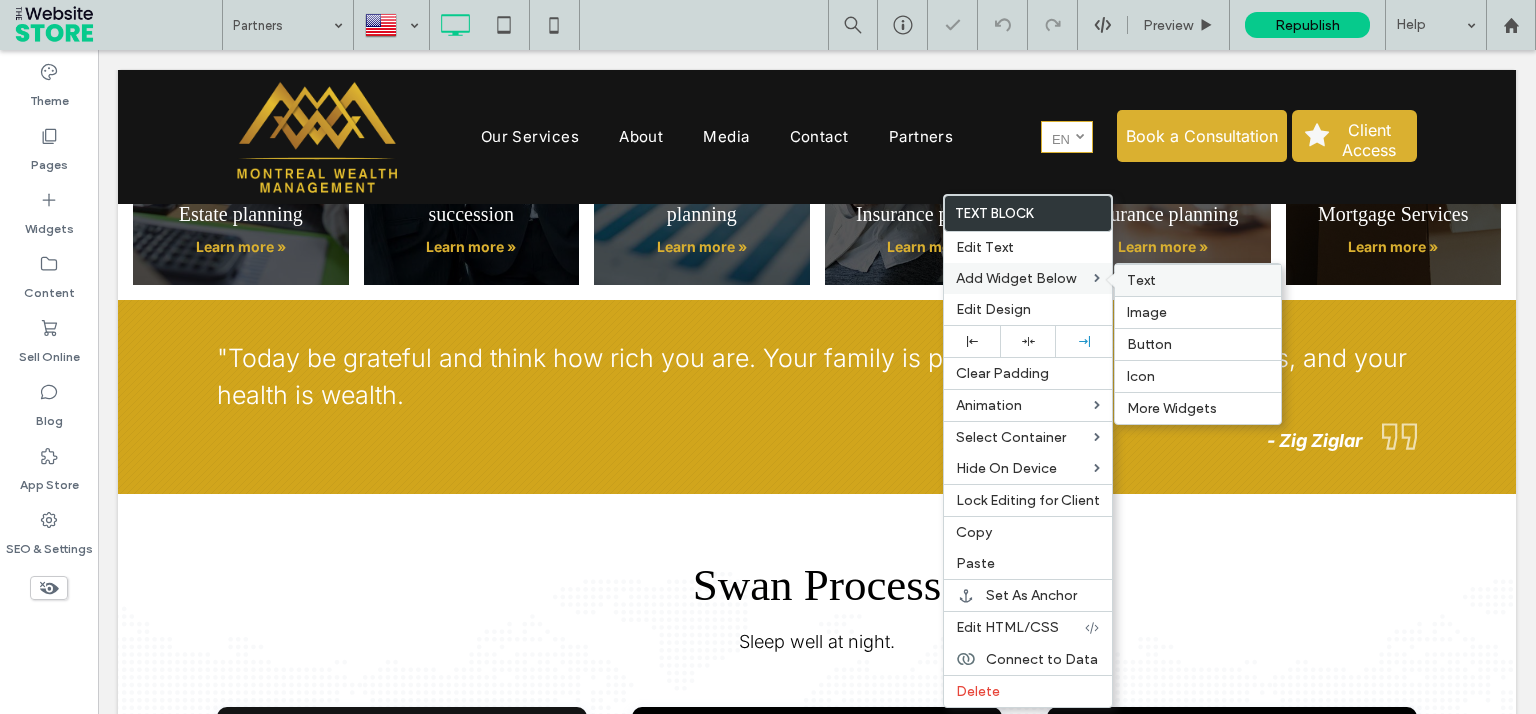 click on "Text" at bounding box center [1198, 280] 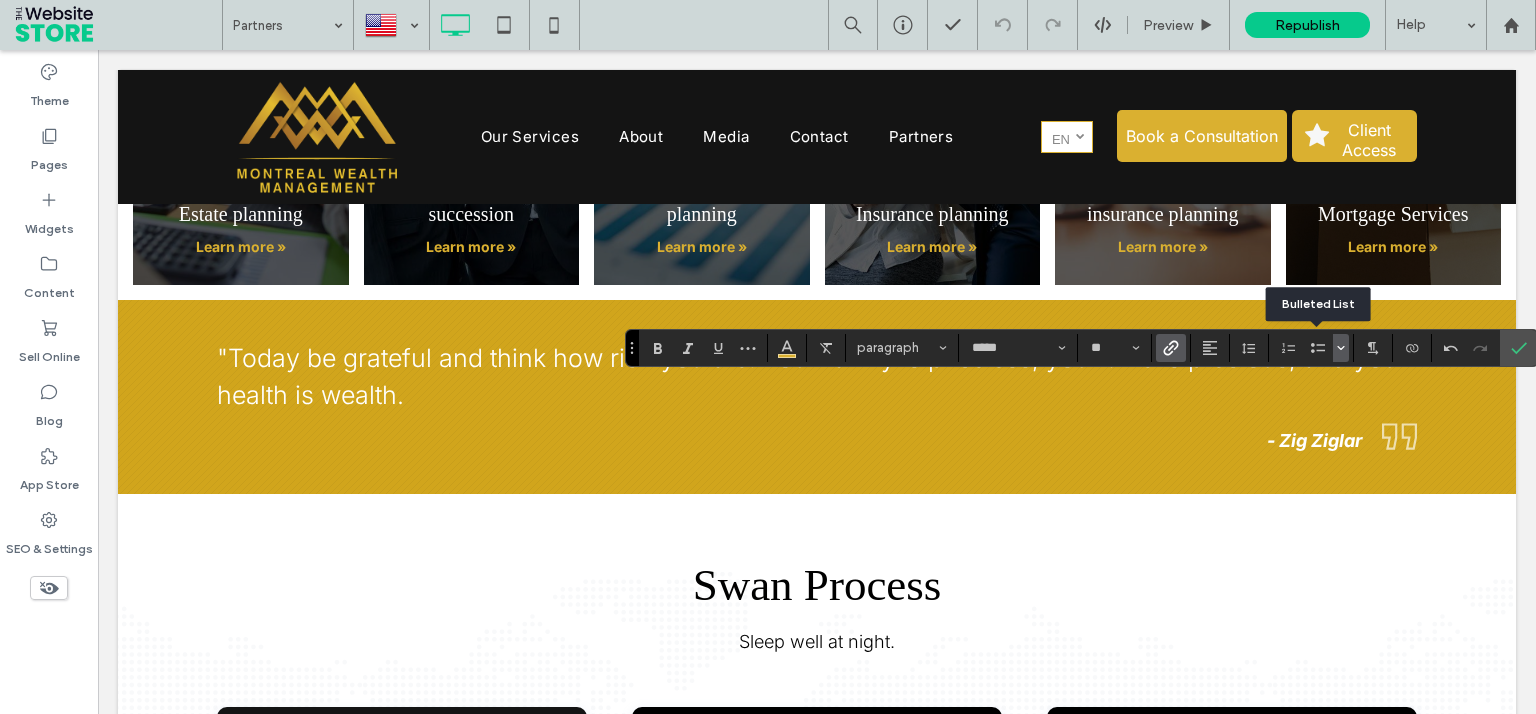 click 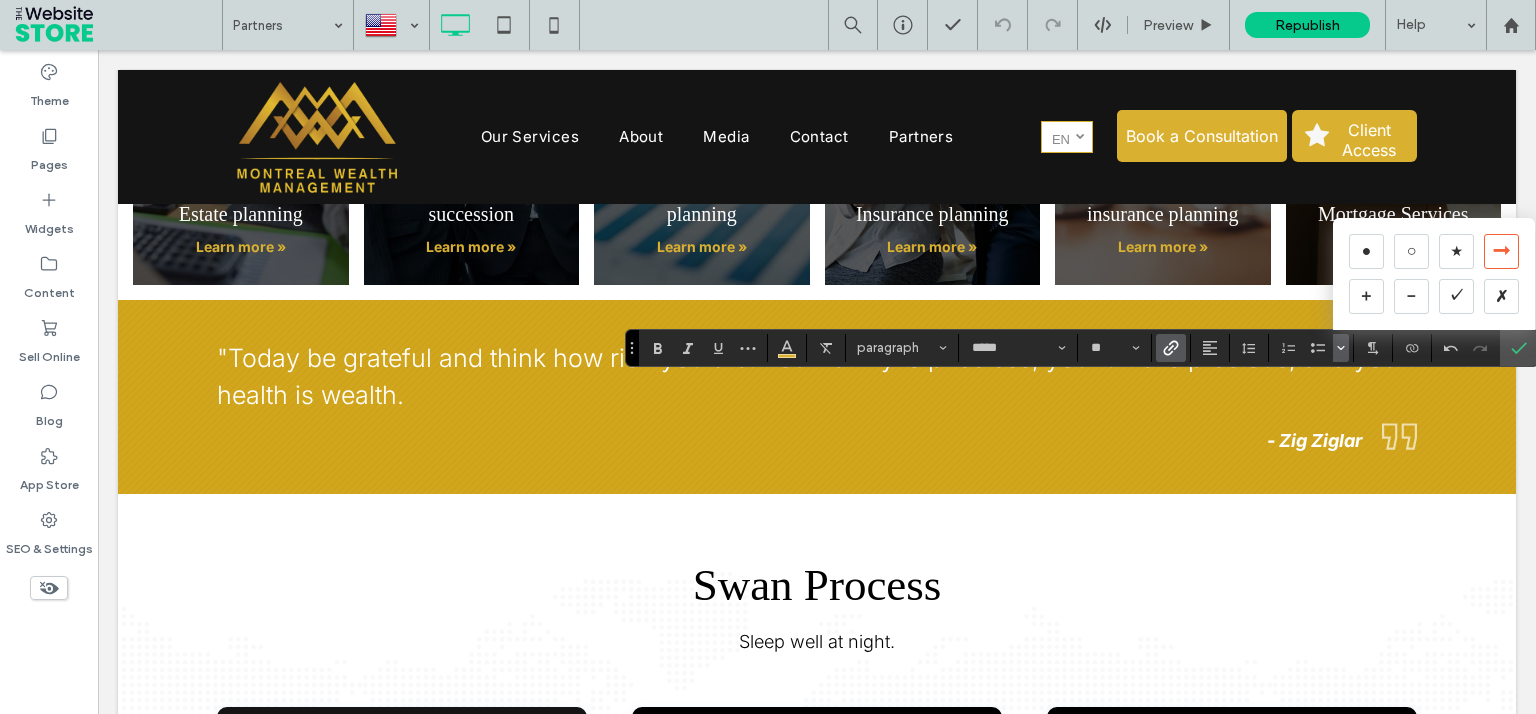 click on "➞" at bounding box center [1501, 251] 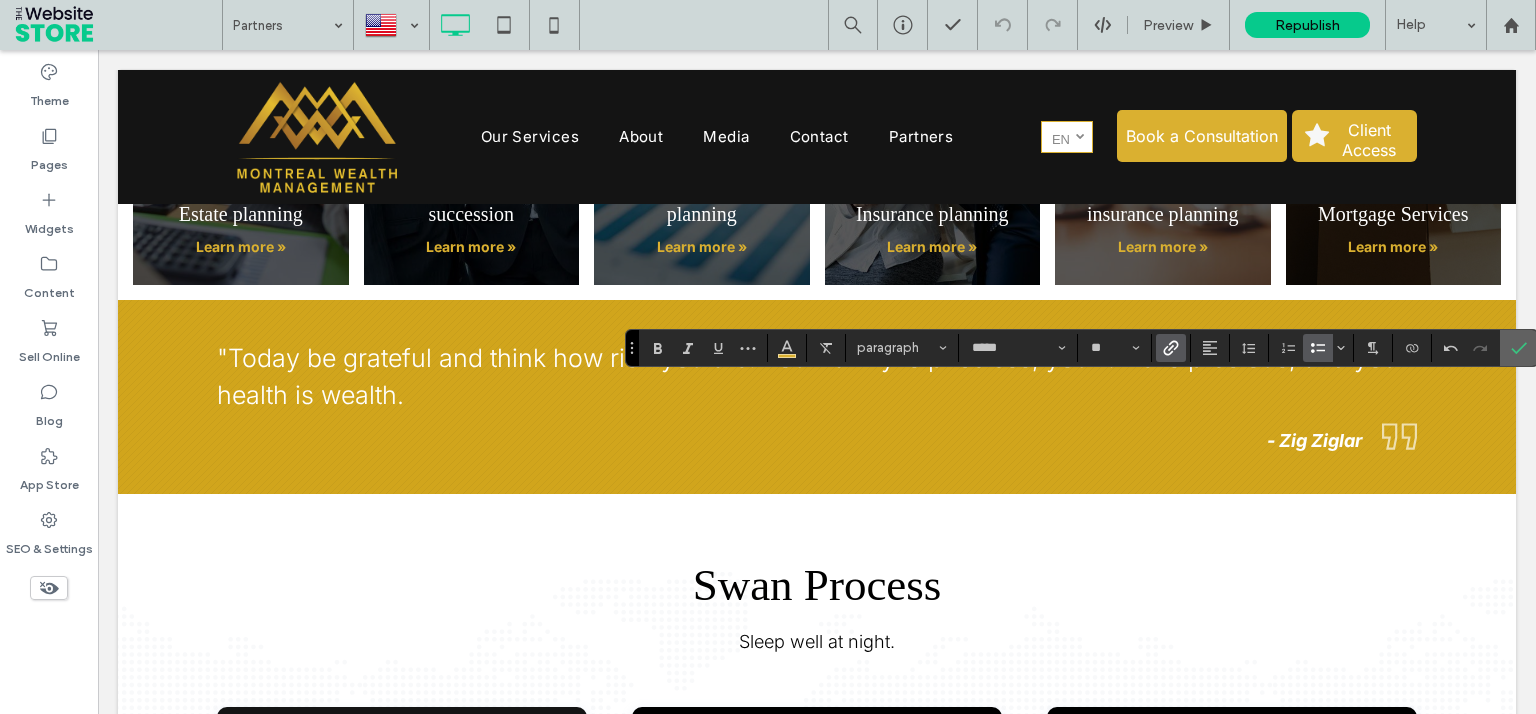 click at bounding box center (1519, 348) 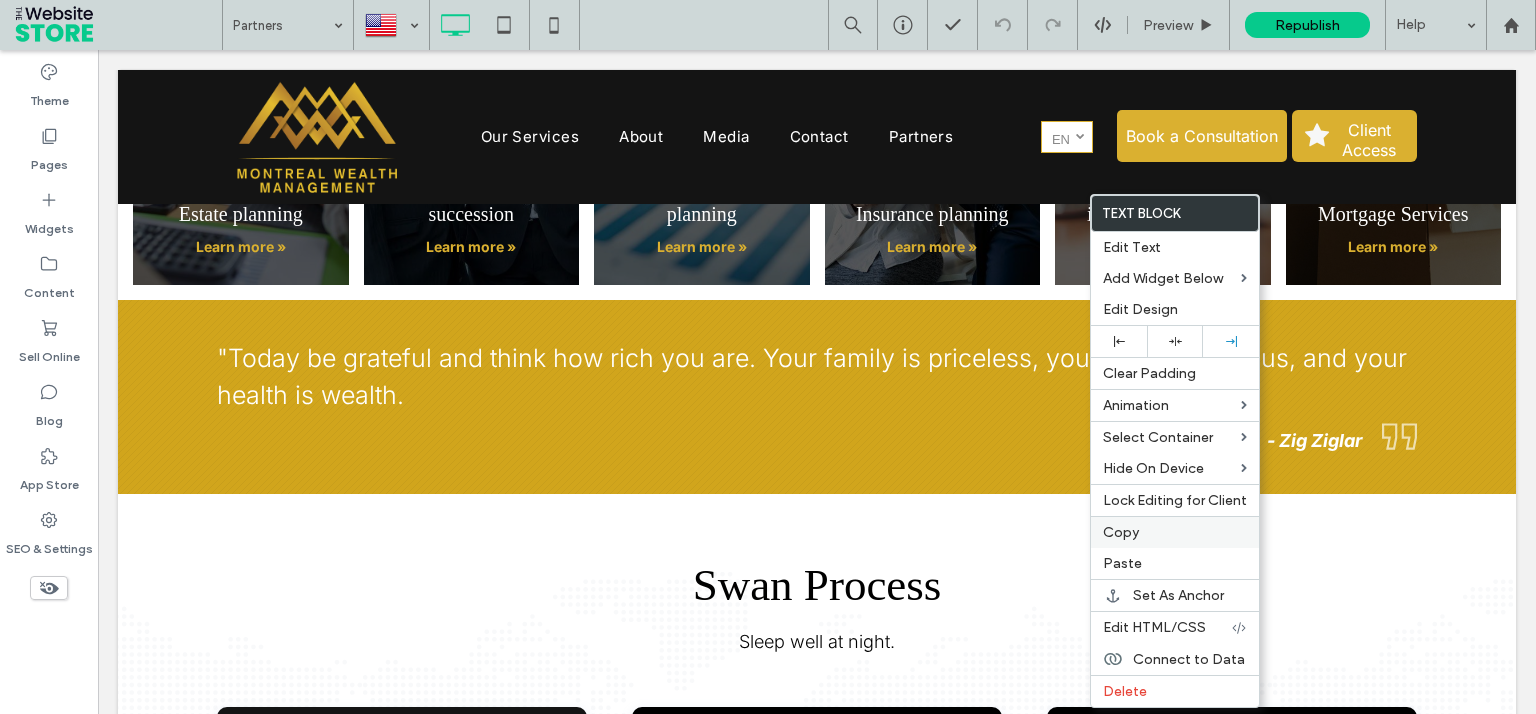 click on "Copy" at bounding box center (1175, 532) 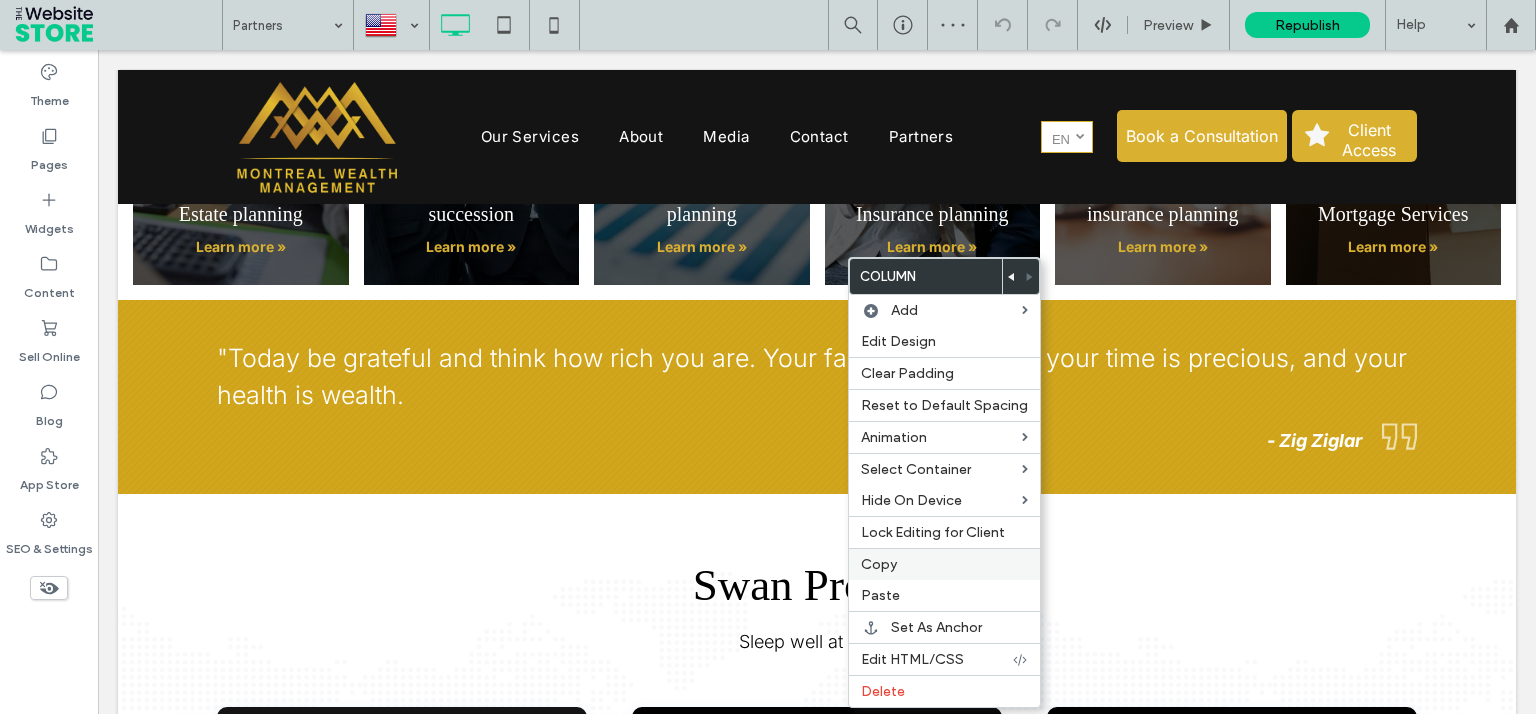 drag, startPoint x: 922, startPoint y: 592, endPoint x: 906, endPoint y: 552, distance: 43.081318 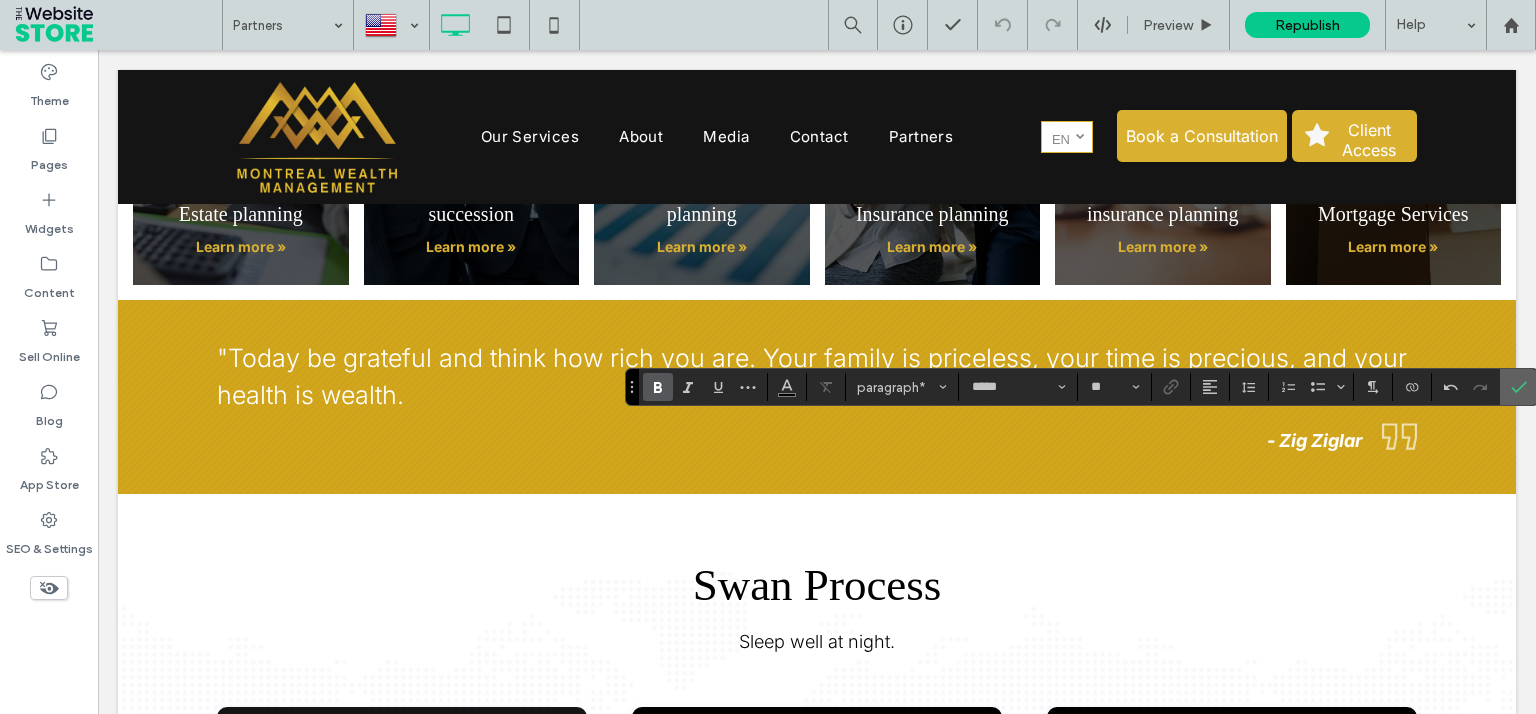 click at bounding box center [1519, 387] 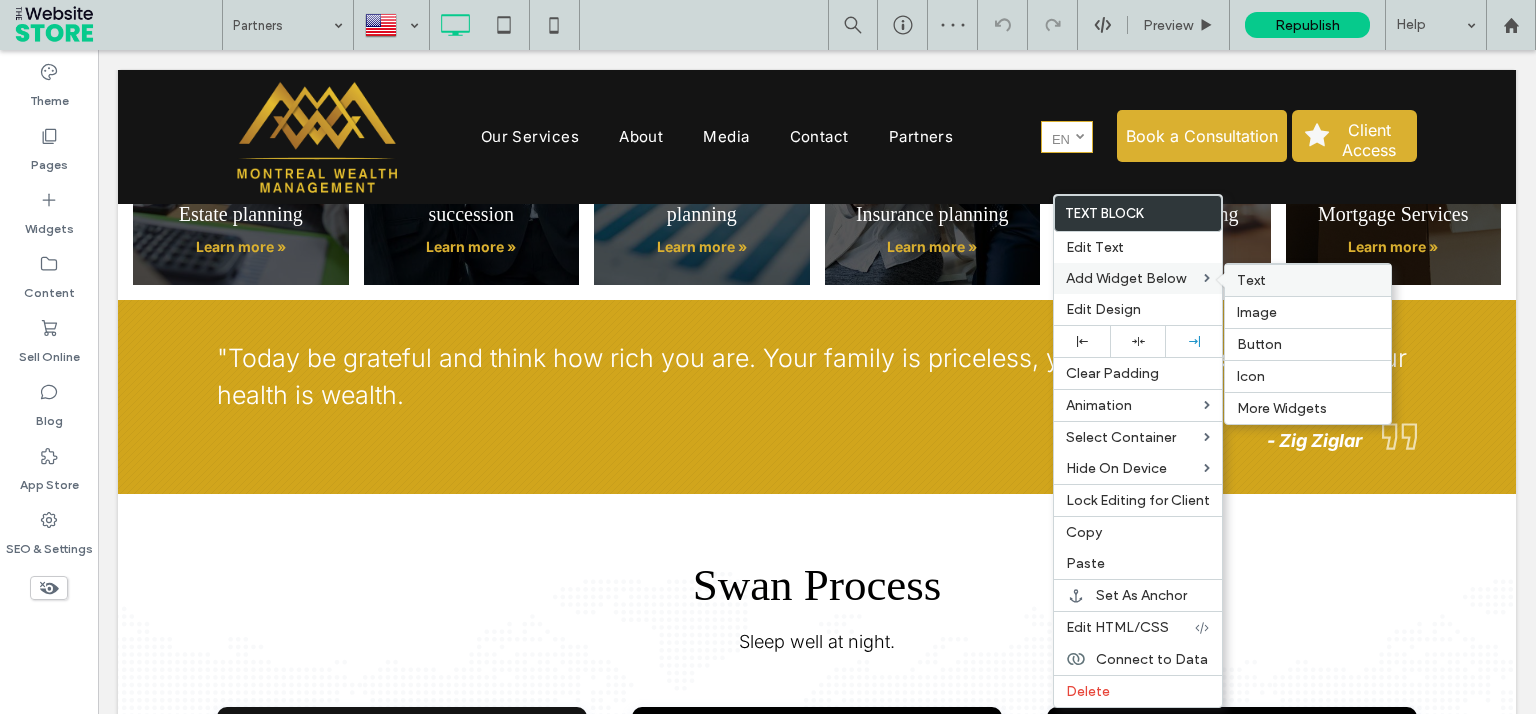 click on "Text" at bounding box center (1308, 280) 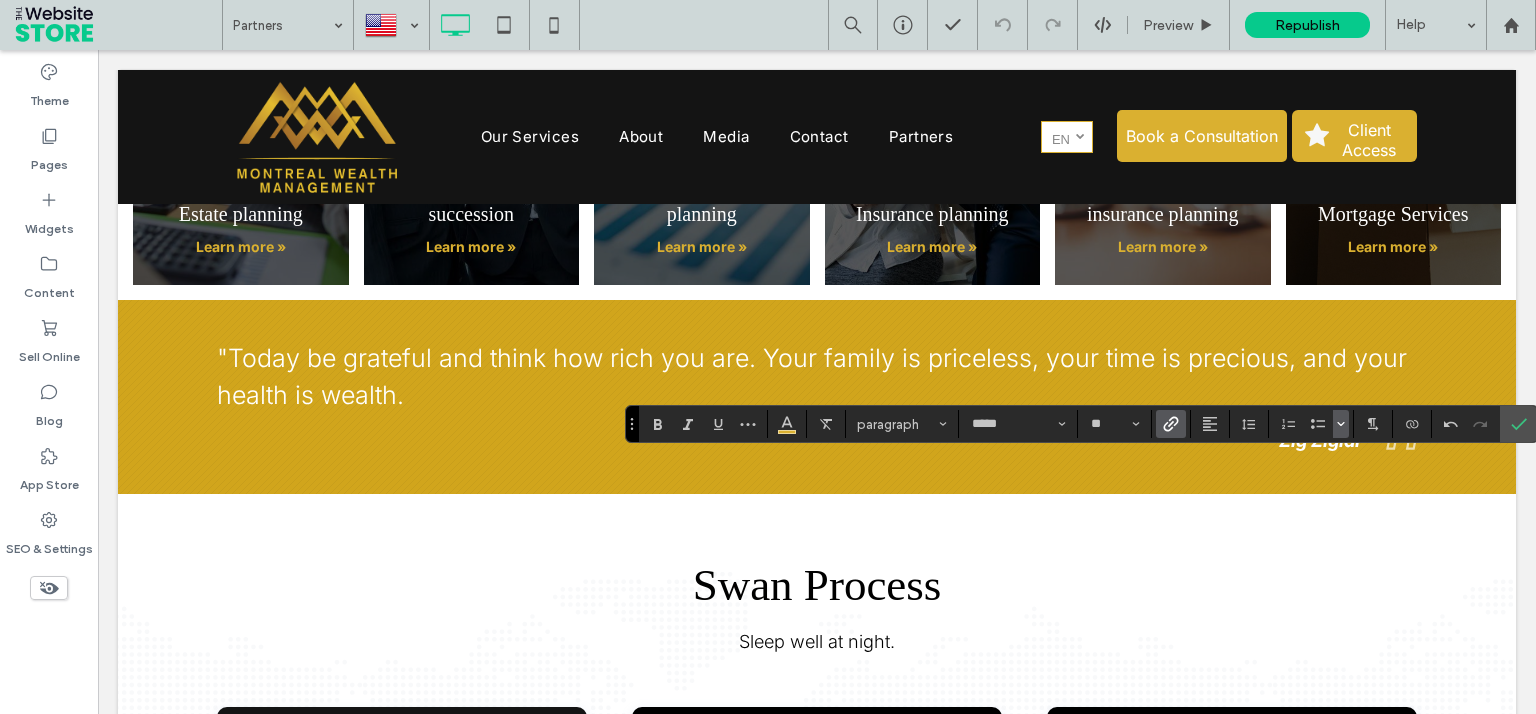 click 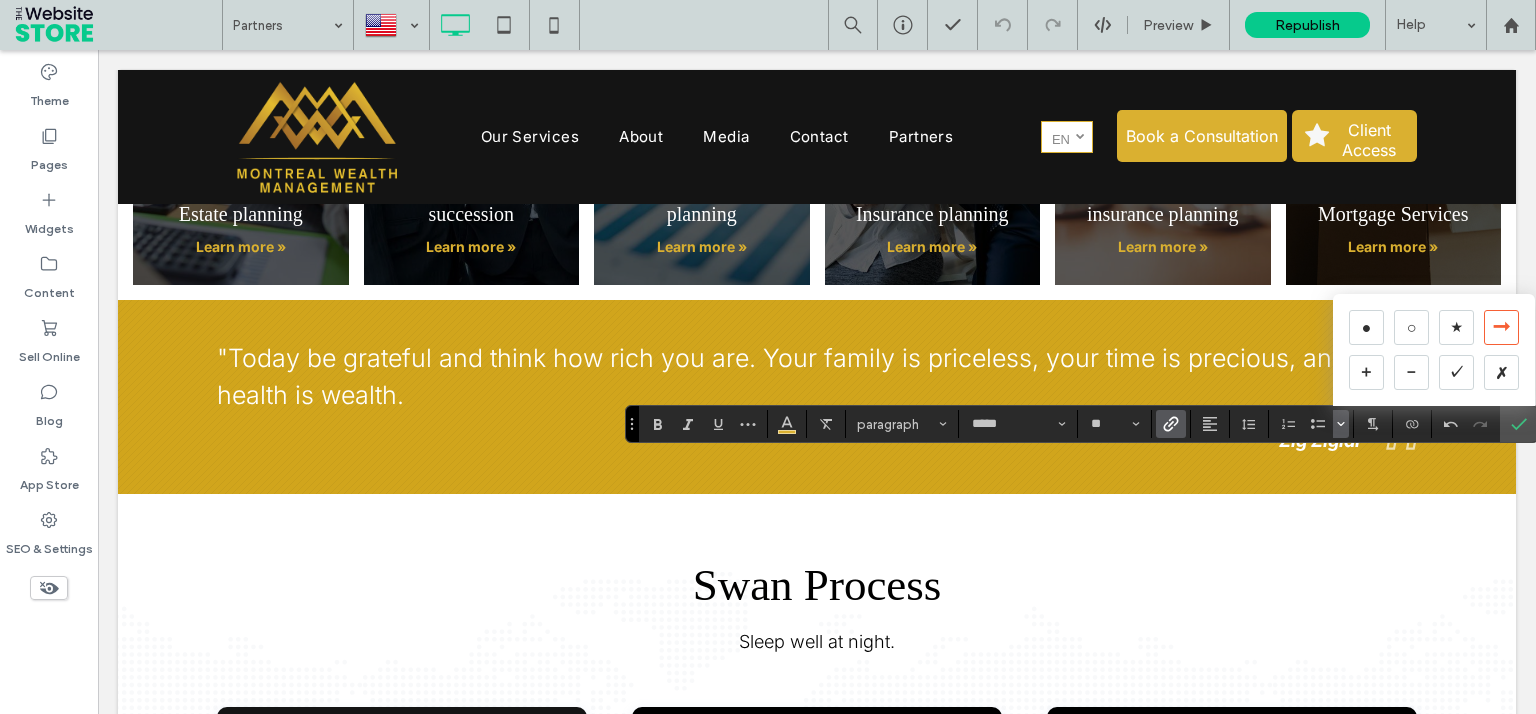 click on "➞" at bounding box center (1501, 327) 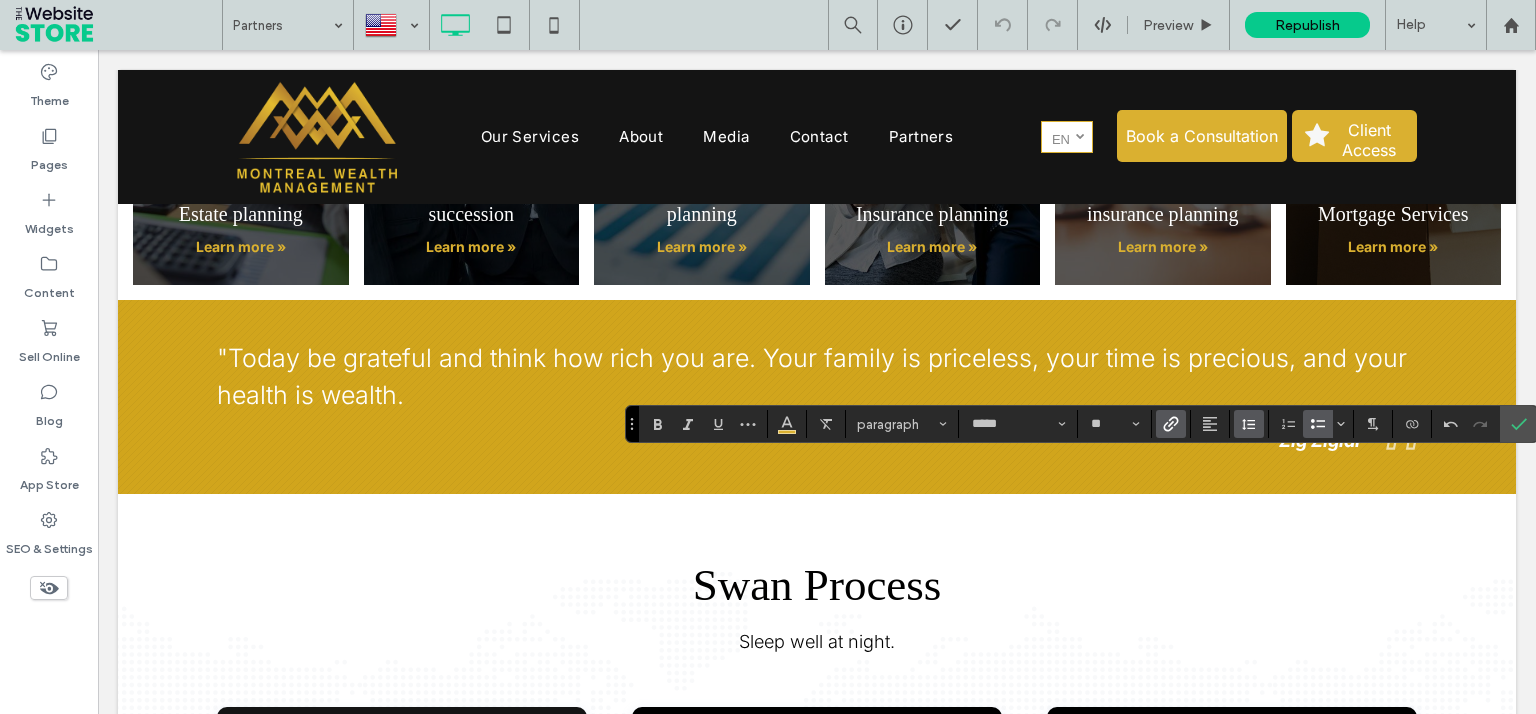 click 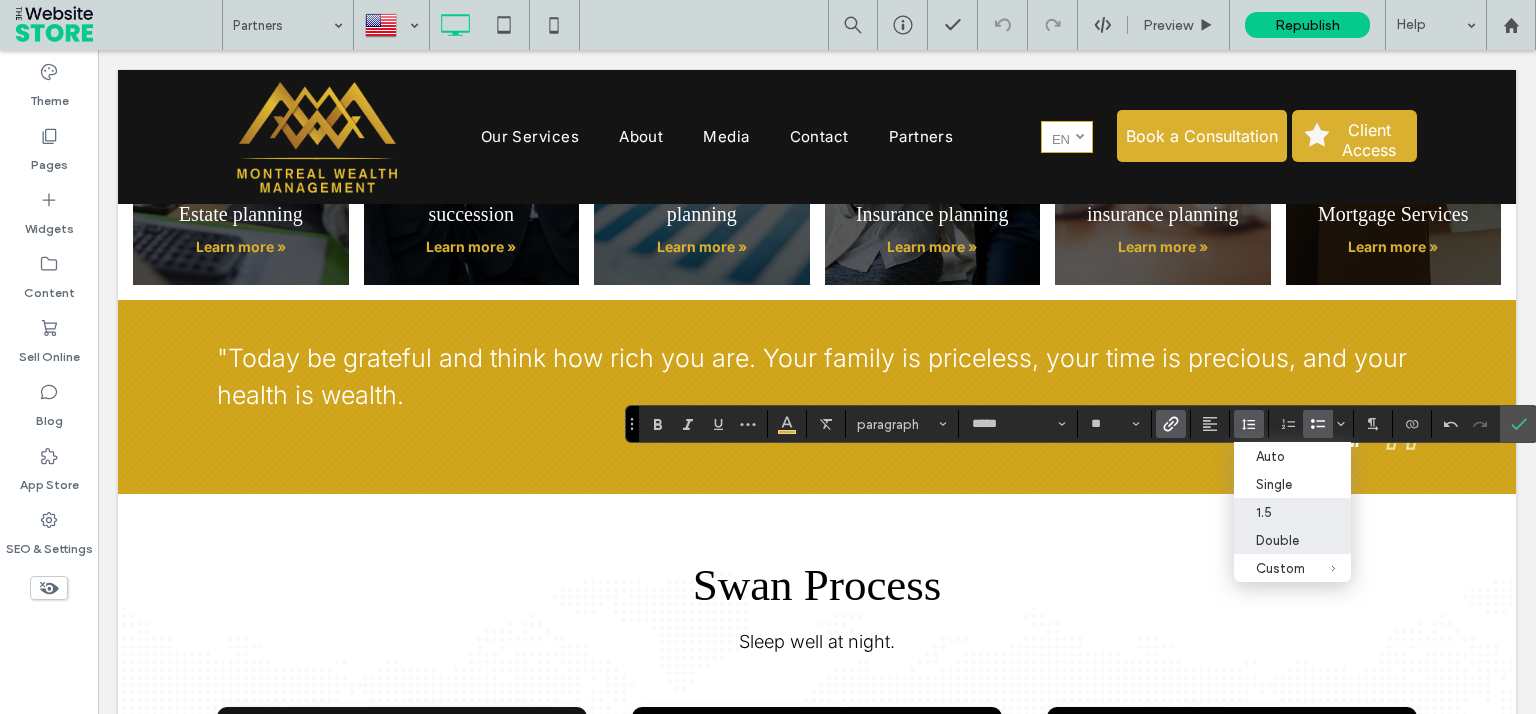 click on "Double" at bounding box center [1280, 540] 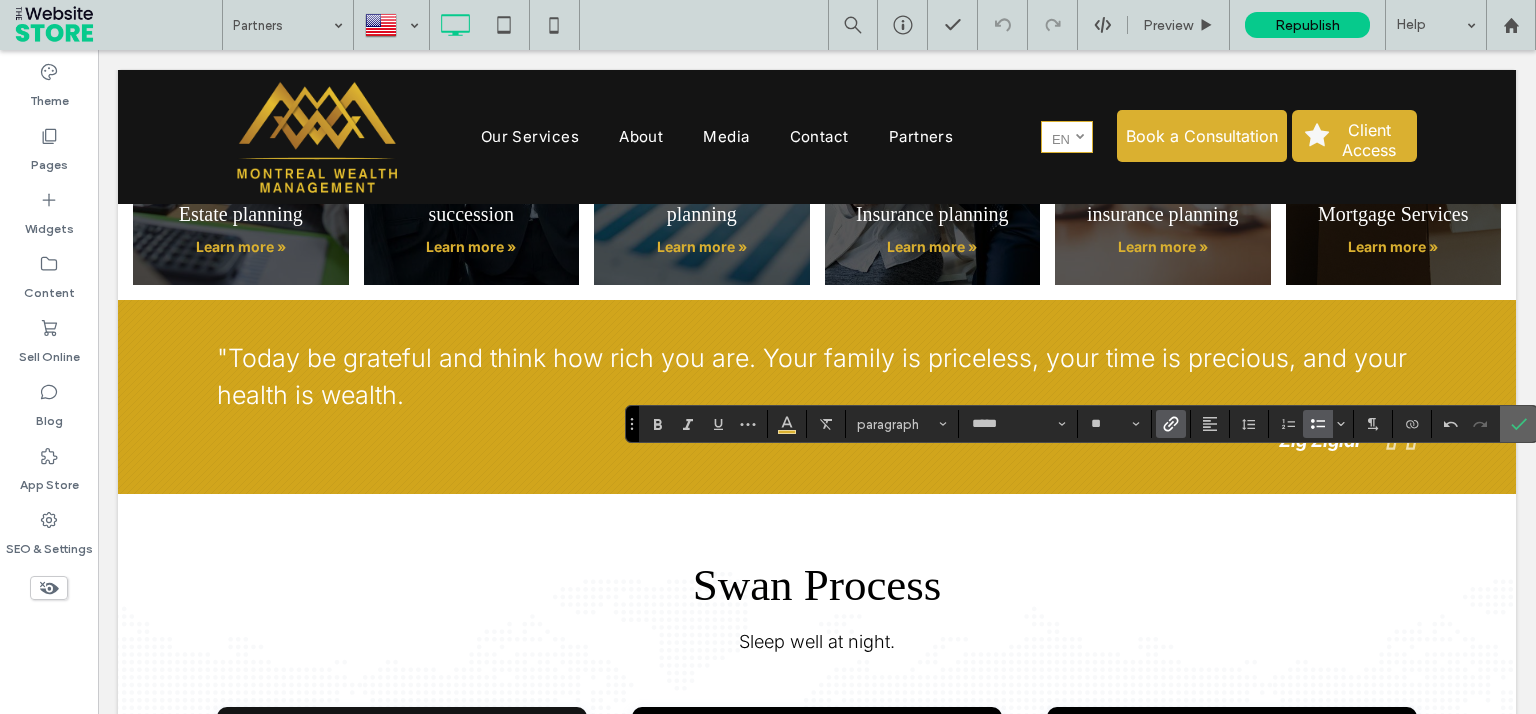 click at bounding box center (1519, 424) 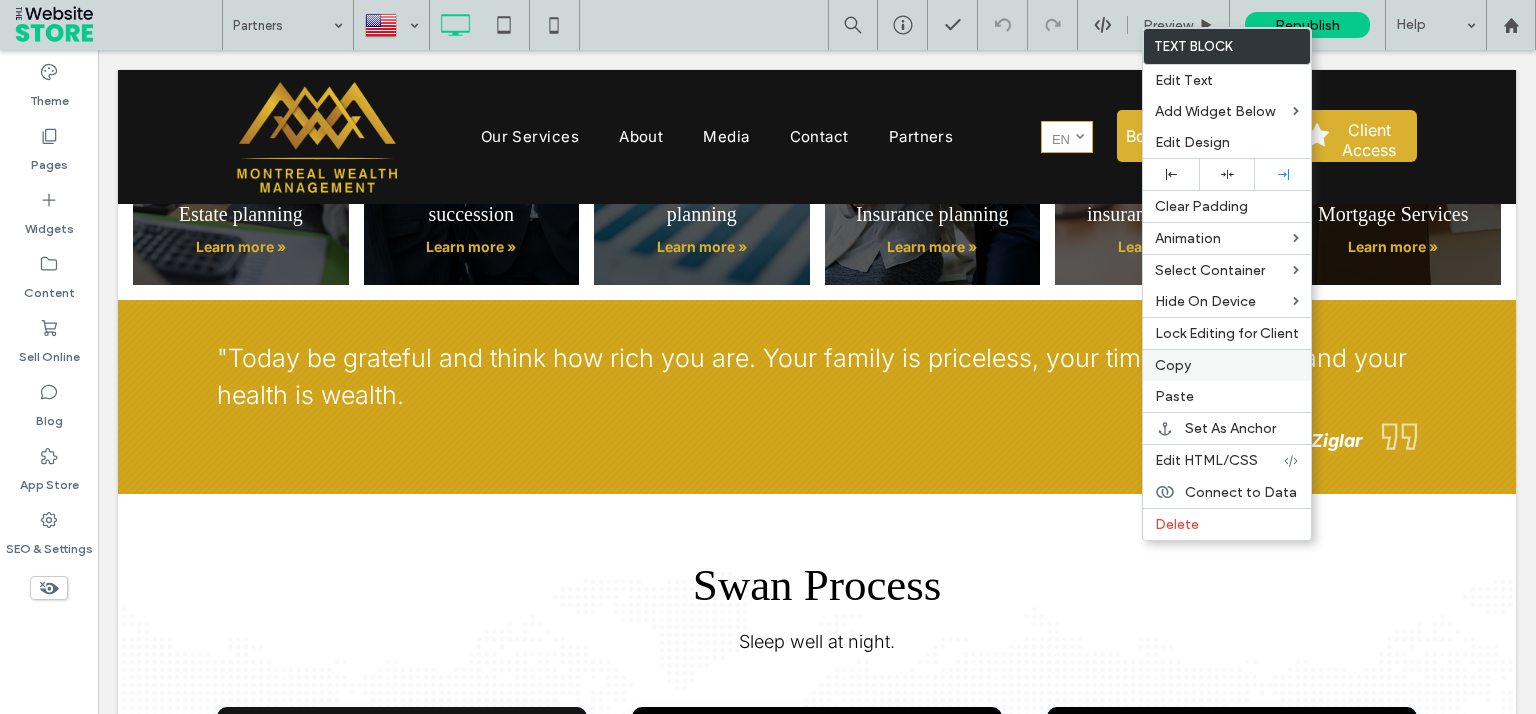 click on "Copy" at bounding box center [1173, 365] 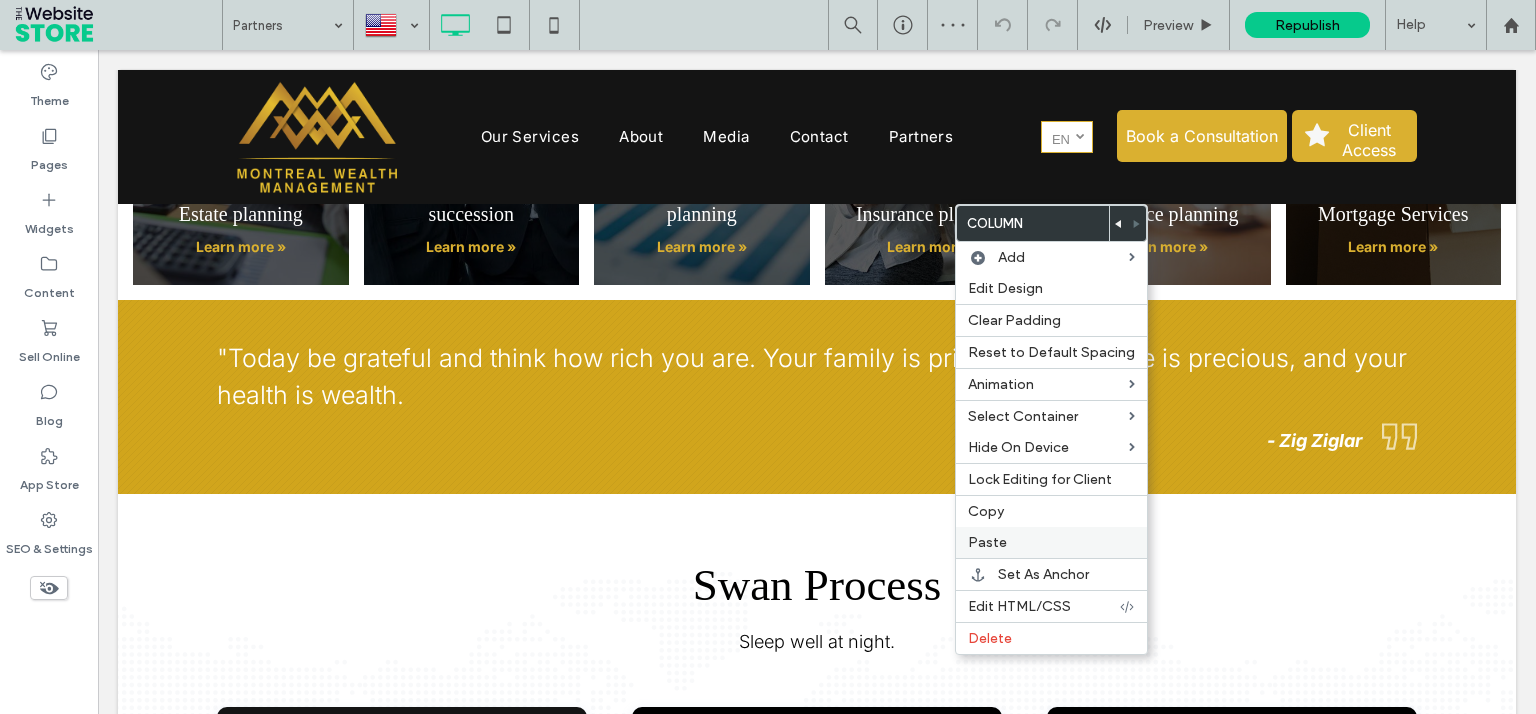 click on "Paste" at bounding box center (1051, 542) 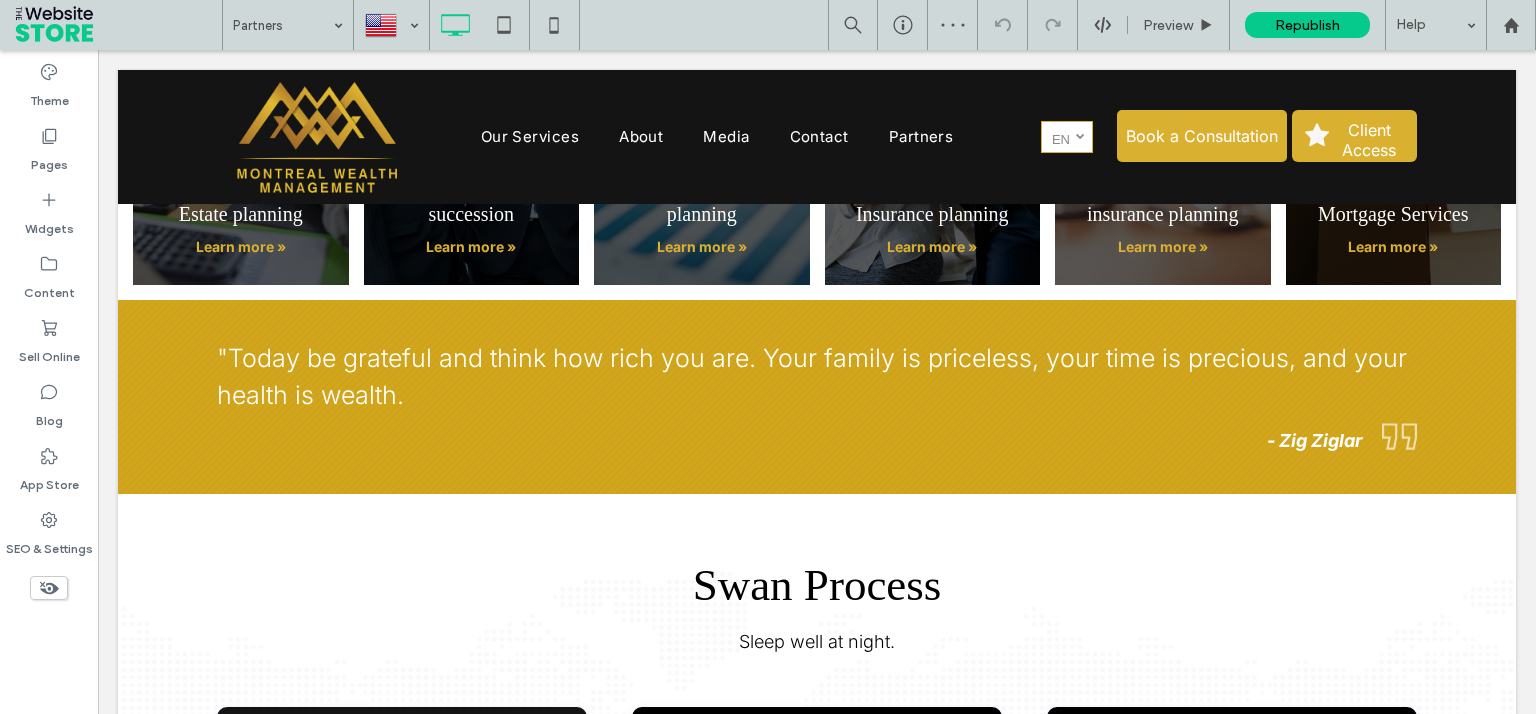 type on "*****" 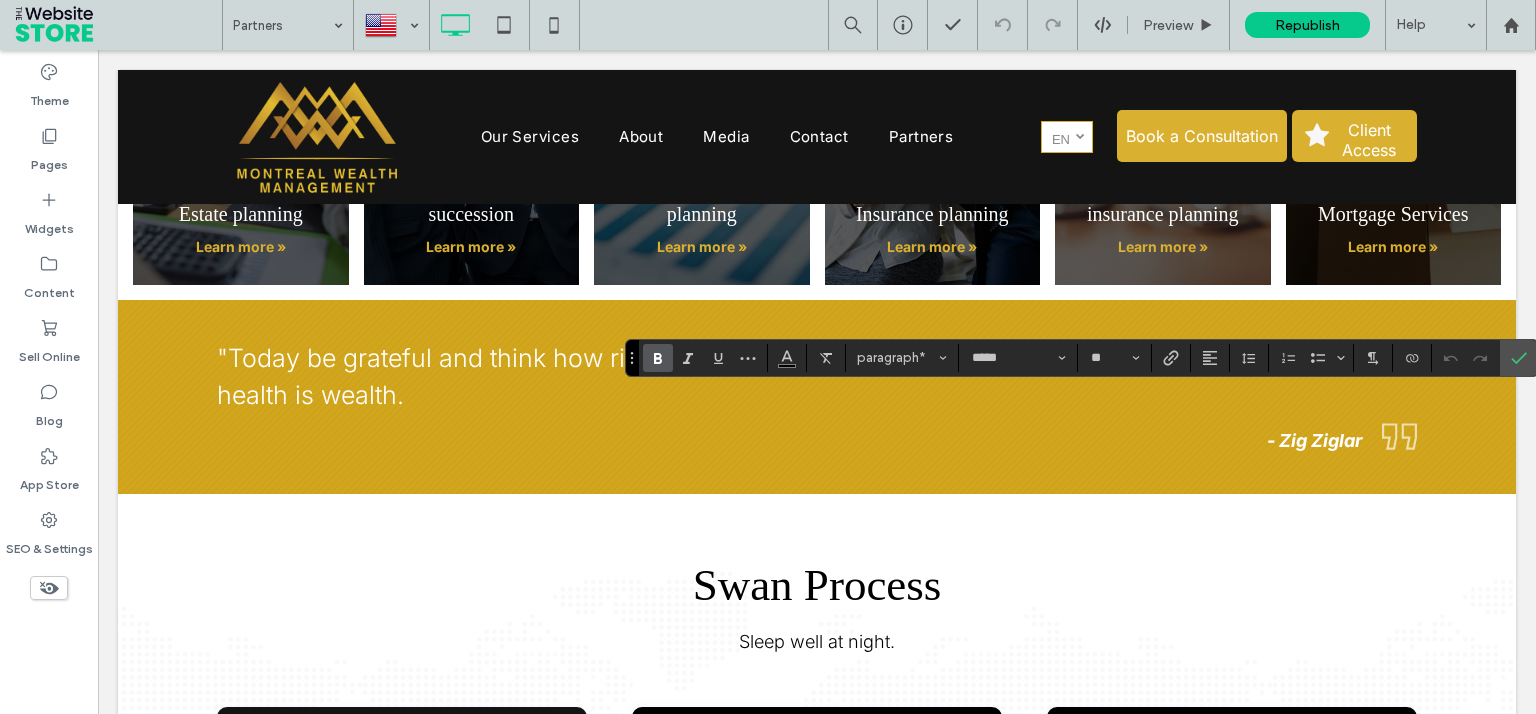 type 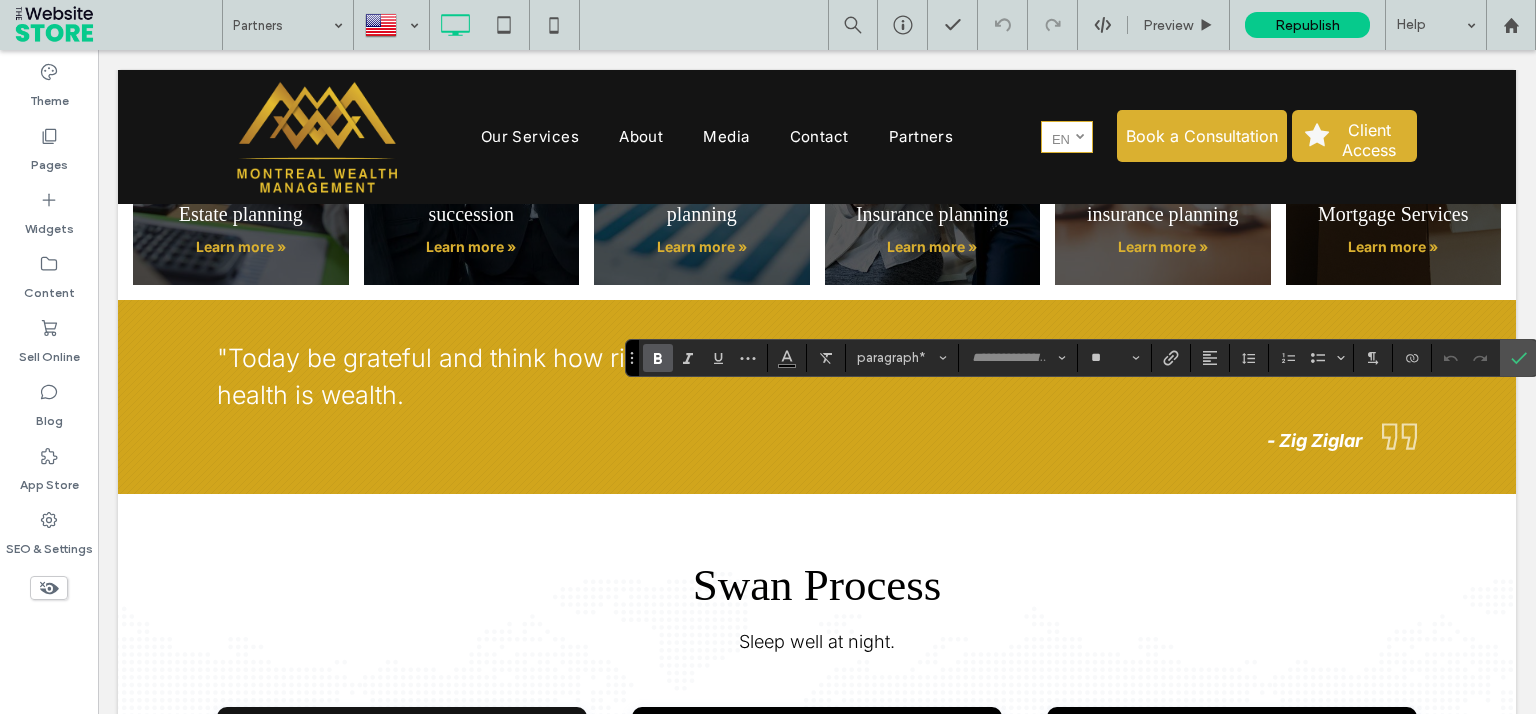 type on "*" 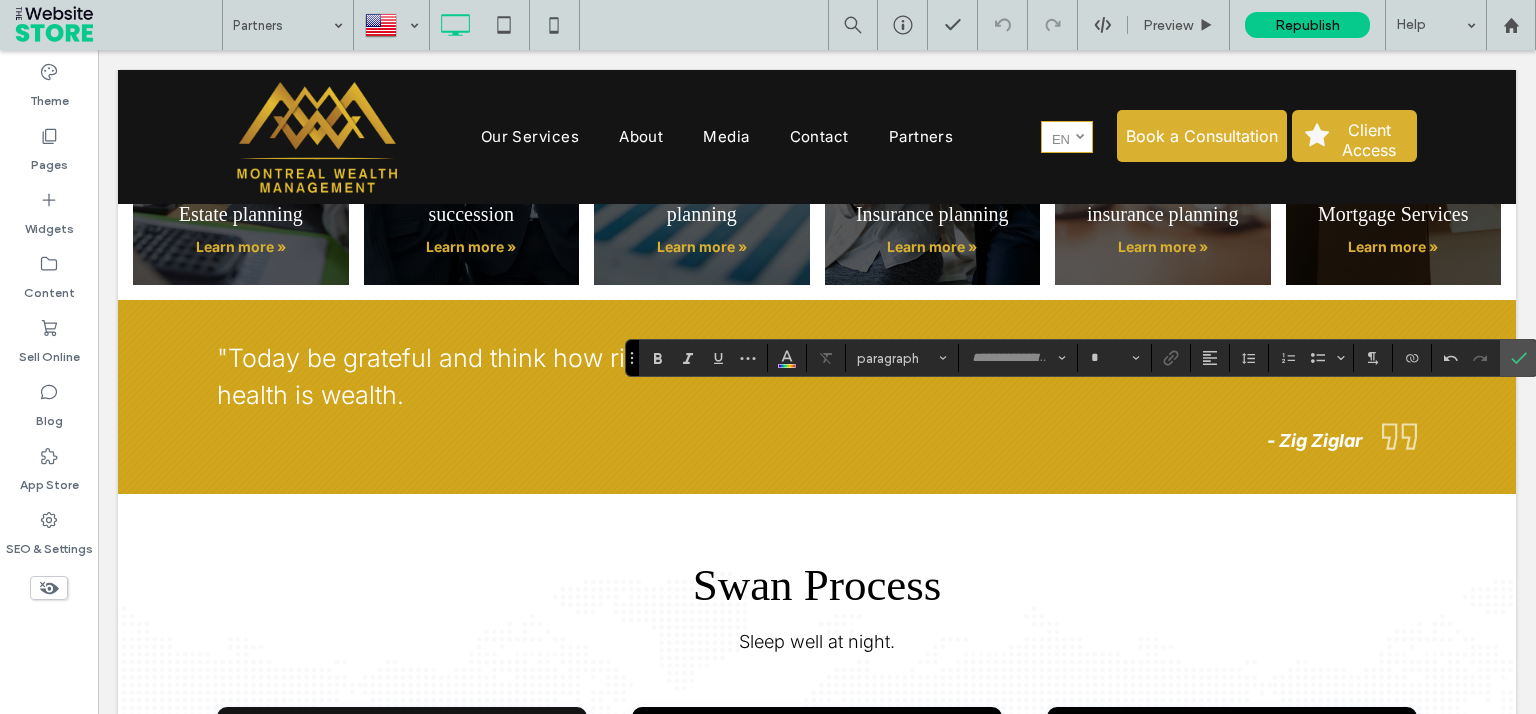 type on "*****" 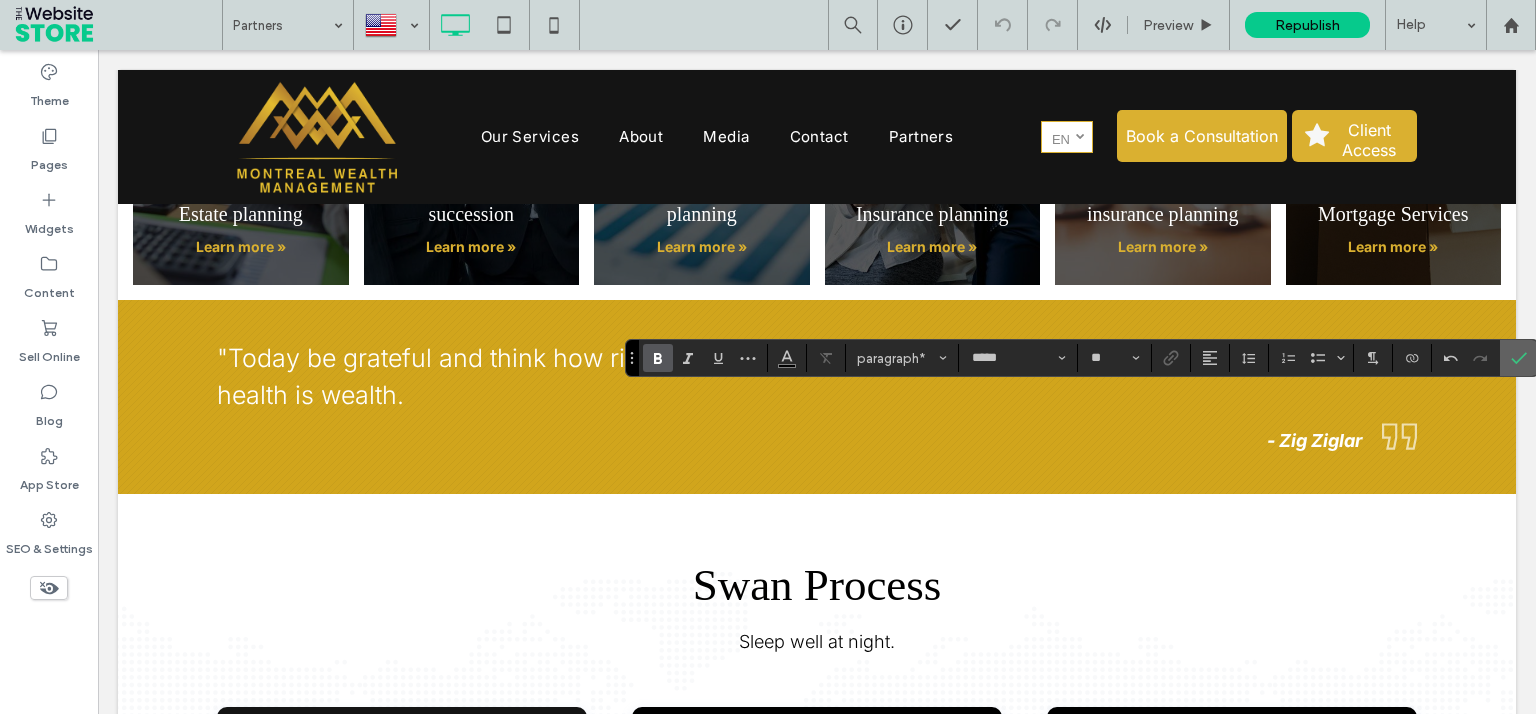 click at bounding box center (1519, 358) 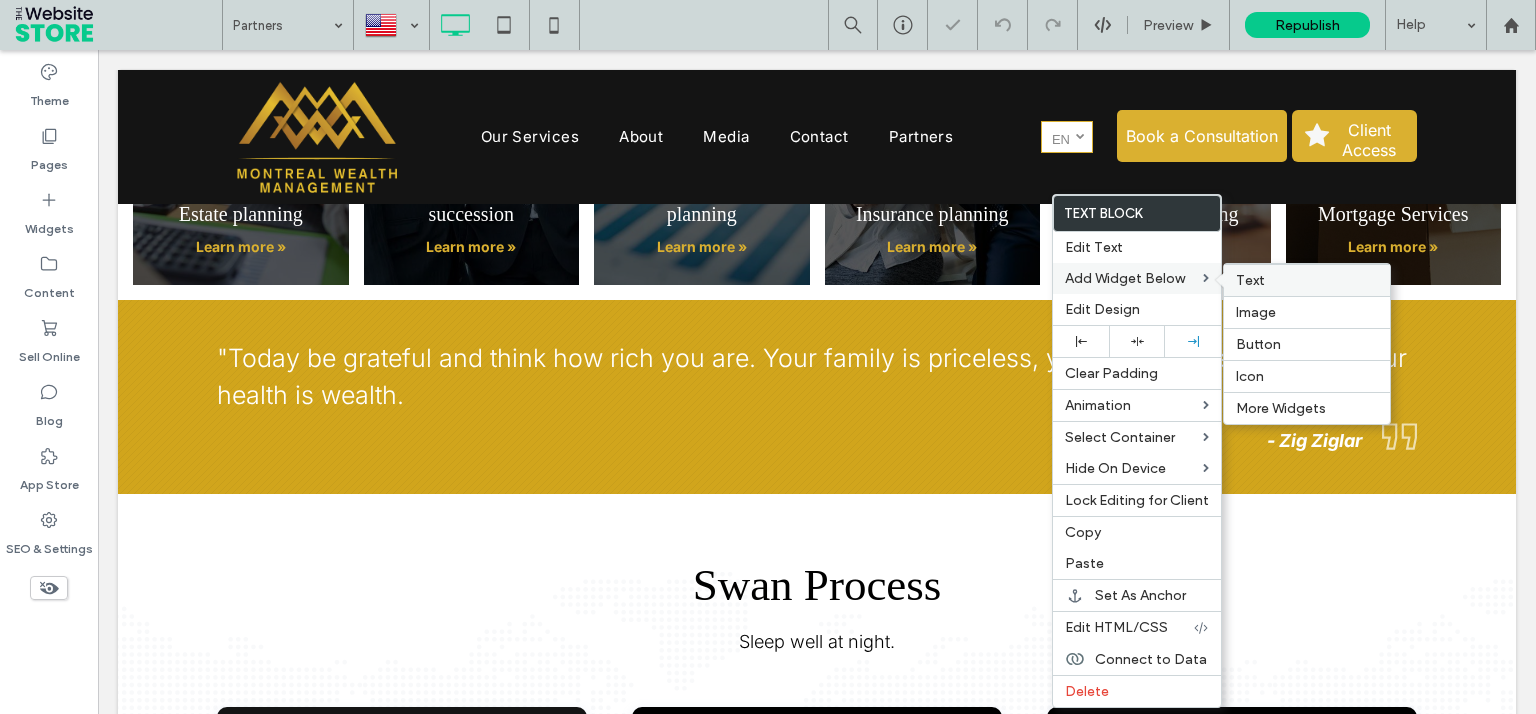 click on "Text" at bounding box center (1250, 280) 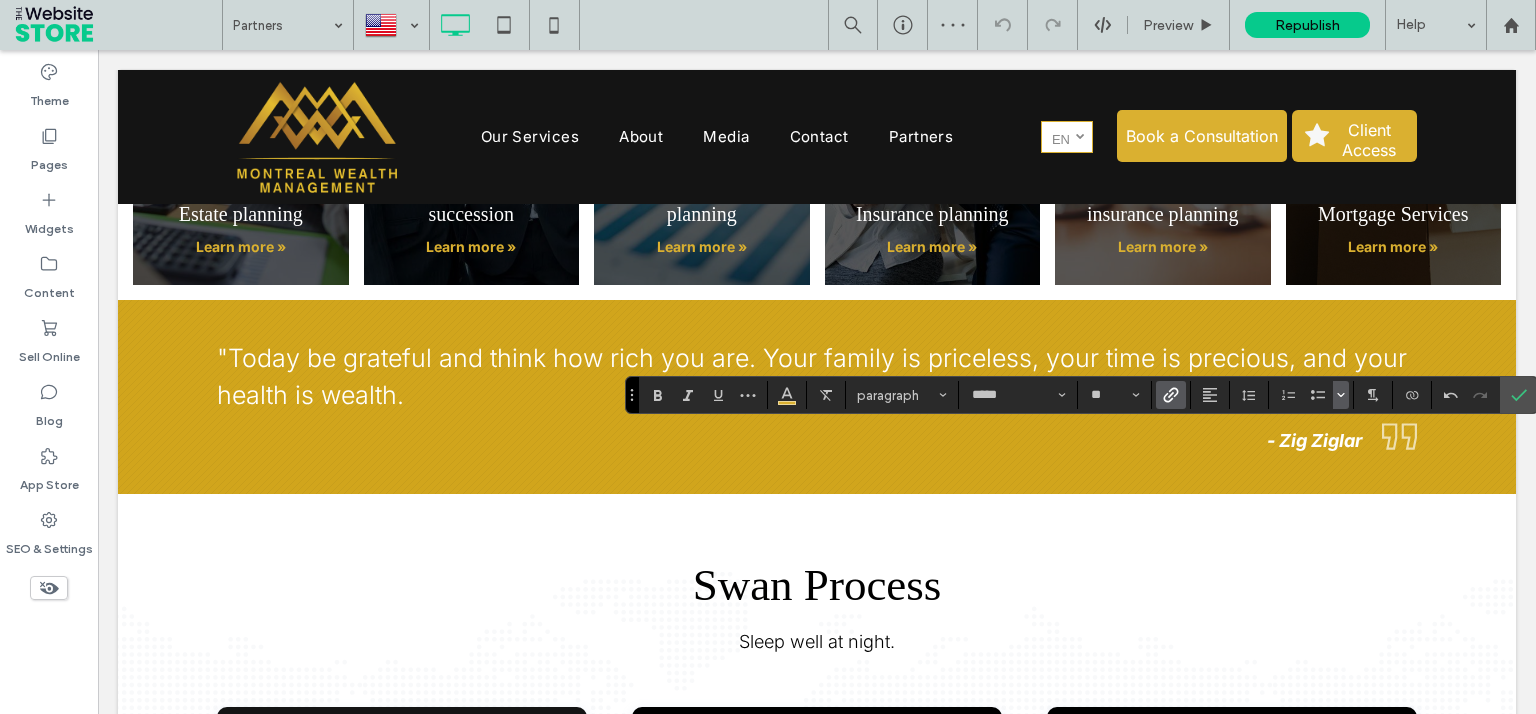 click 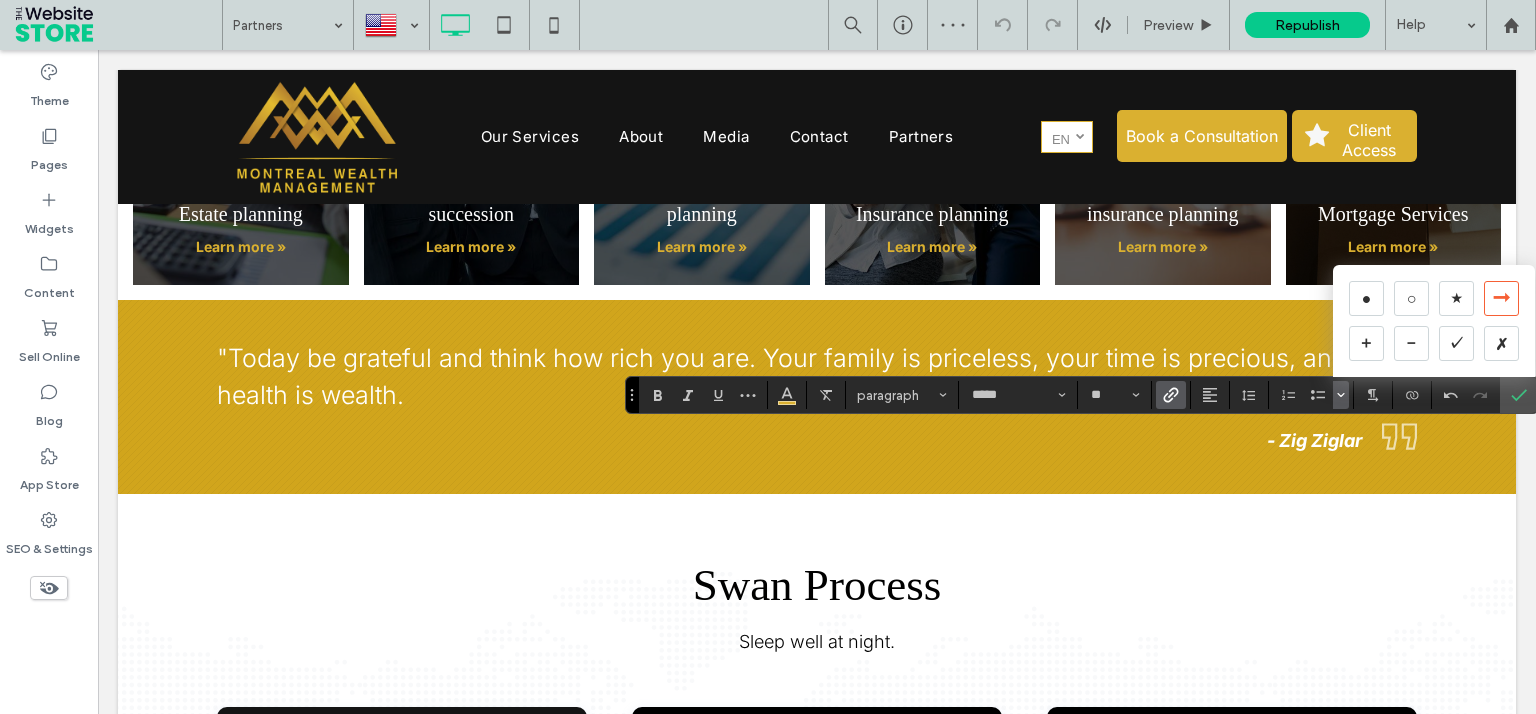 click on "➞" at bounding box center (1501, 298) 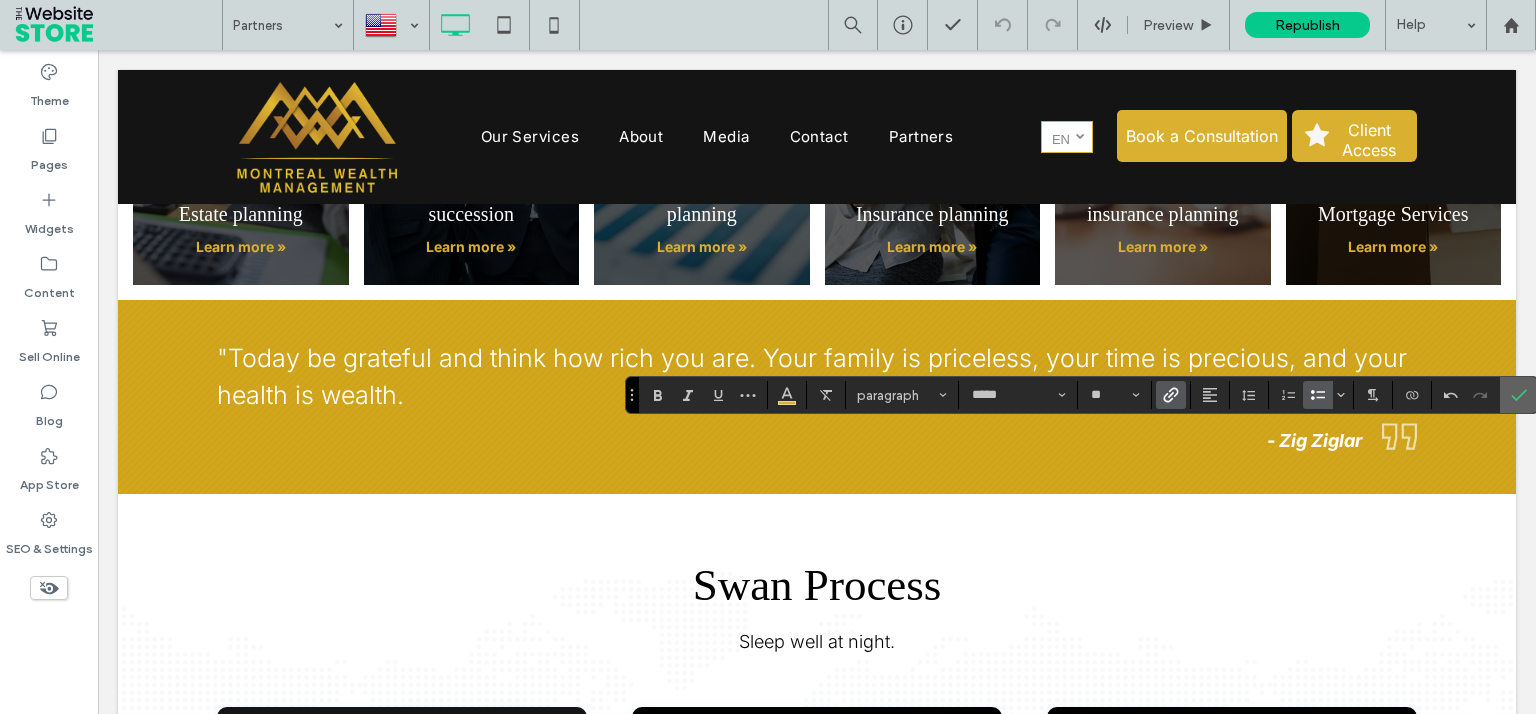 click 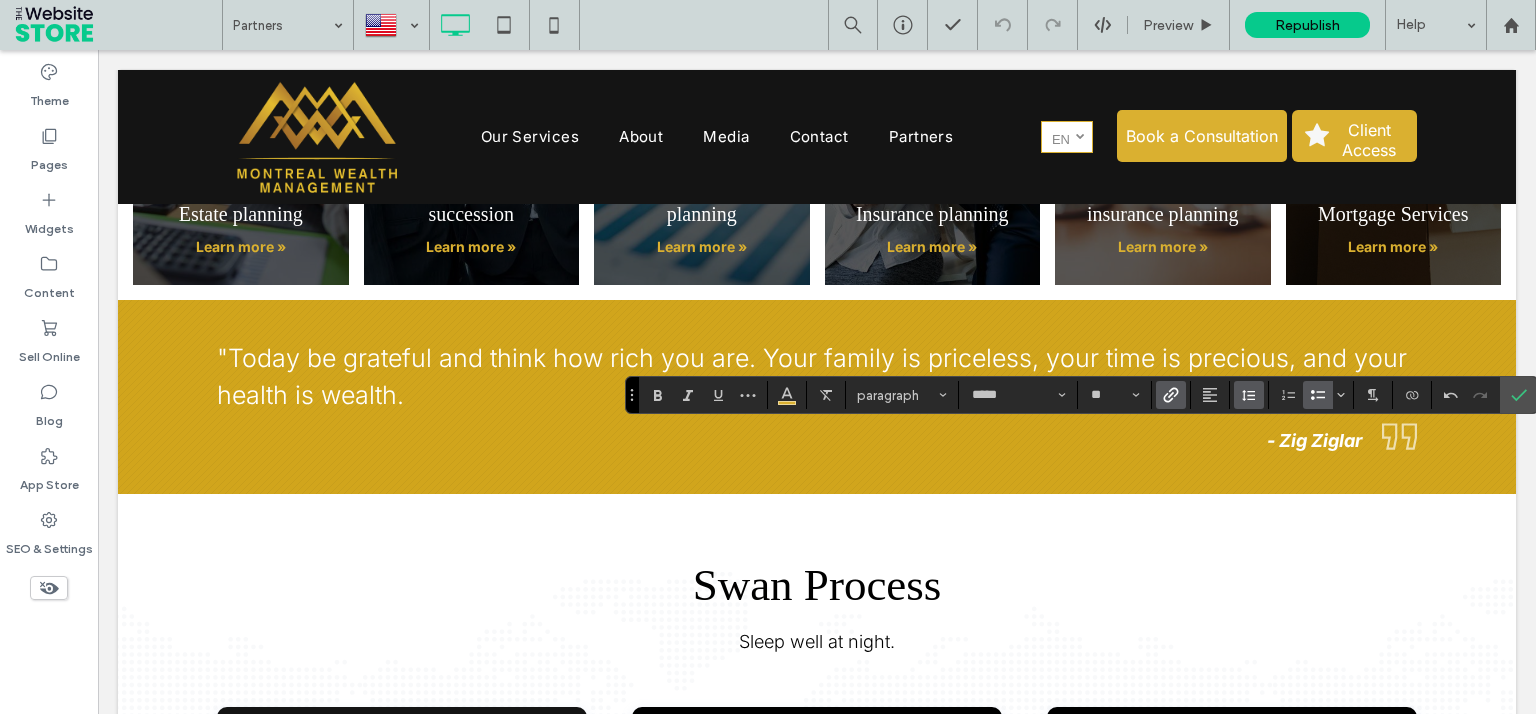 click at bounding box center (1249, 395) 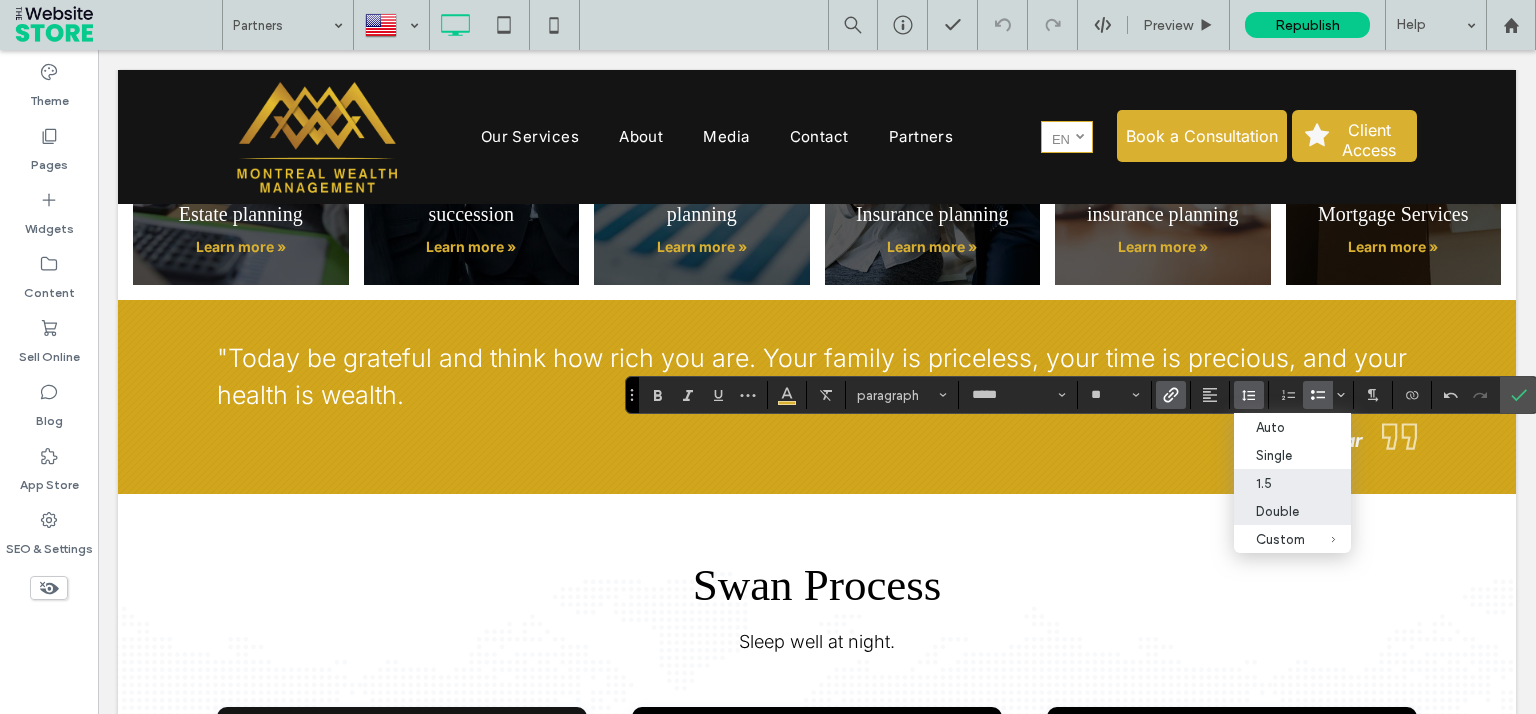 click on "Double" at bounding box center (1280, 511) 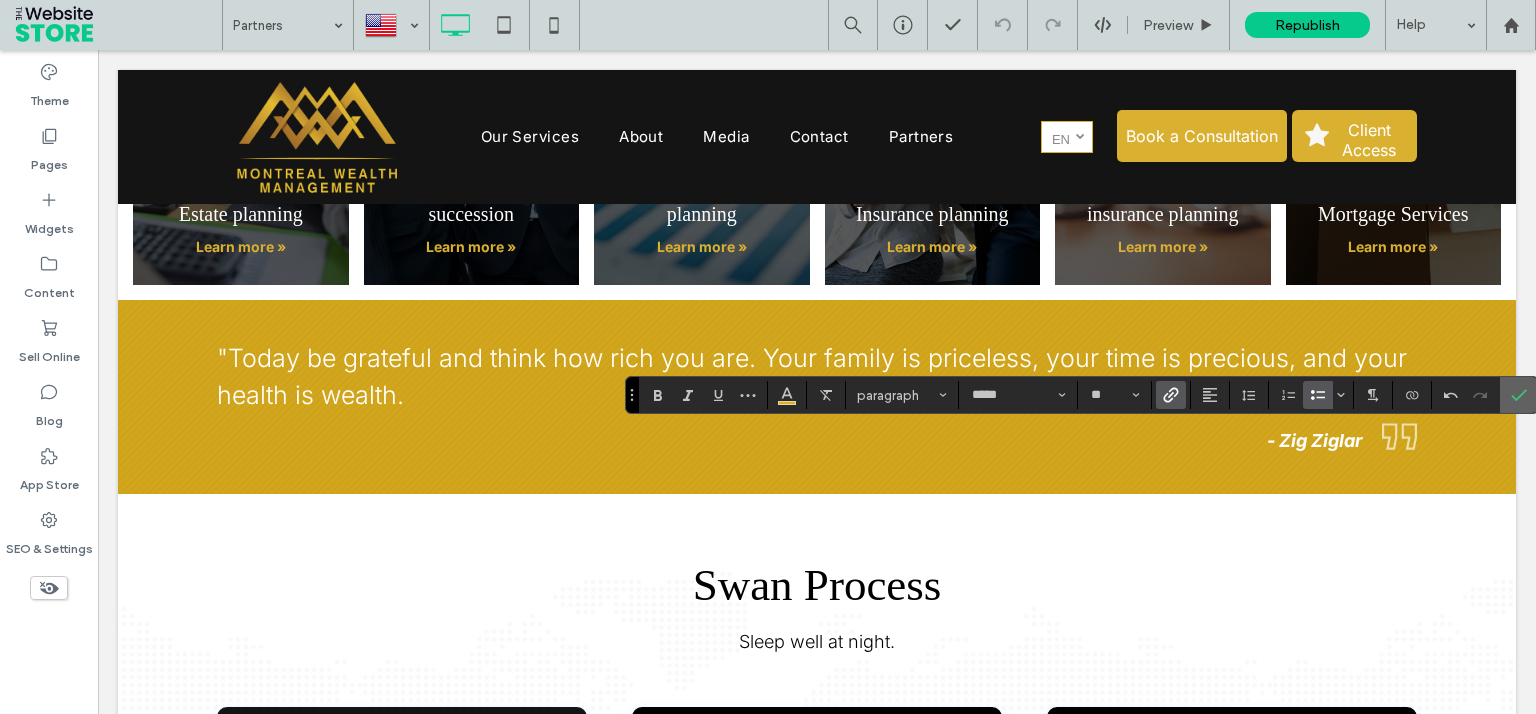 click 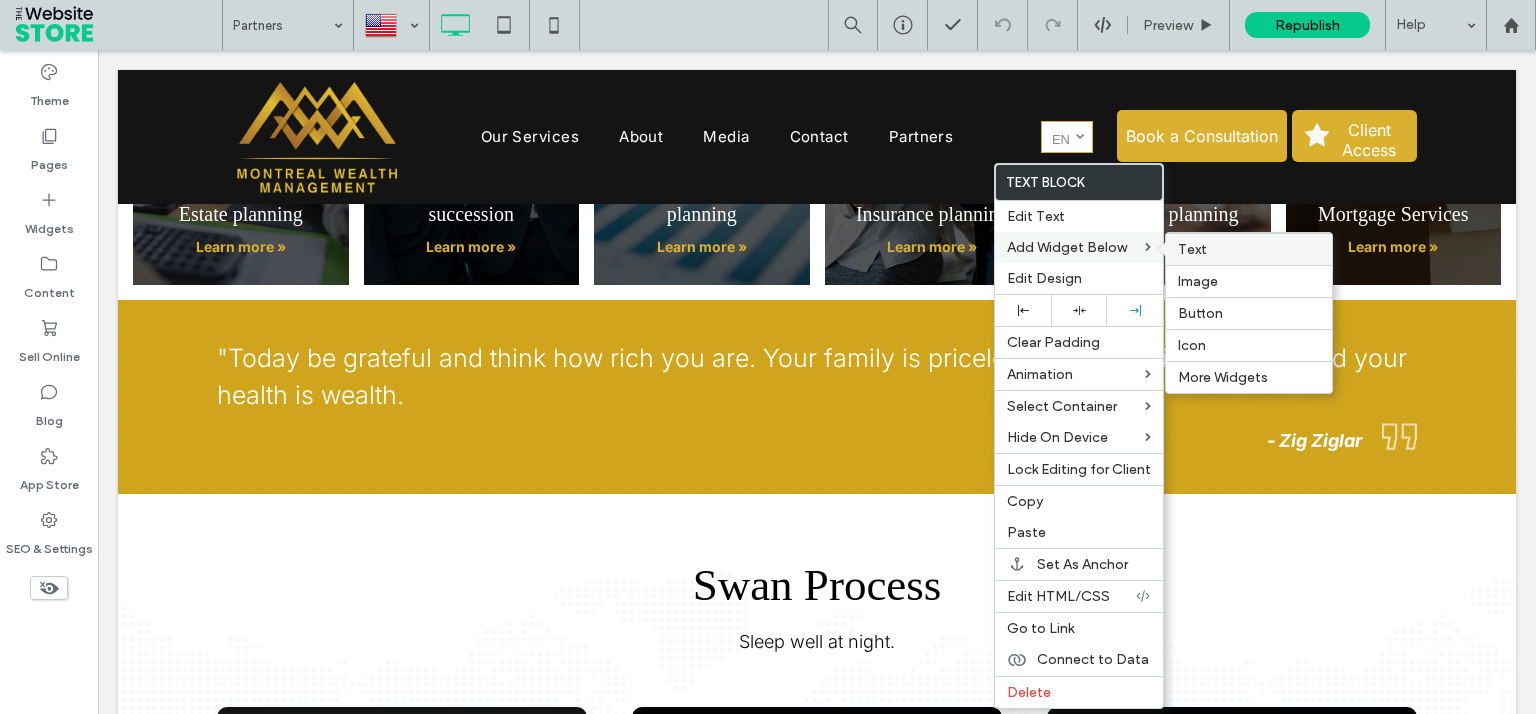 click on "Text" at bounding box center [1192, 249] 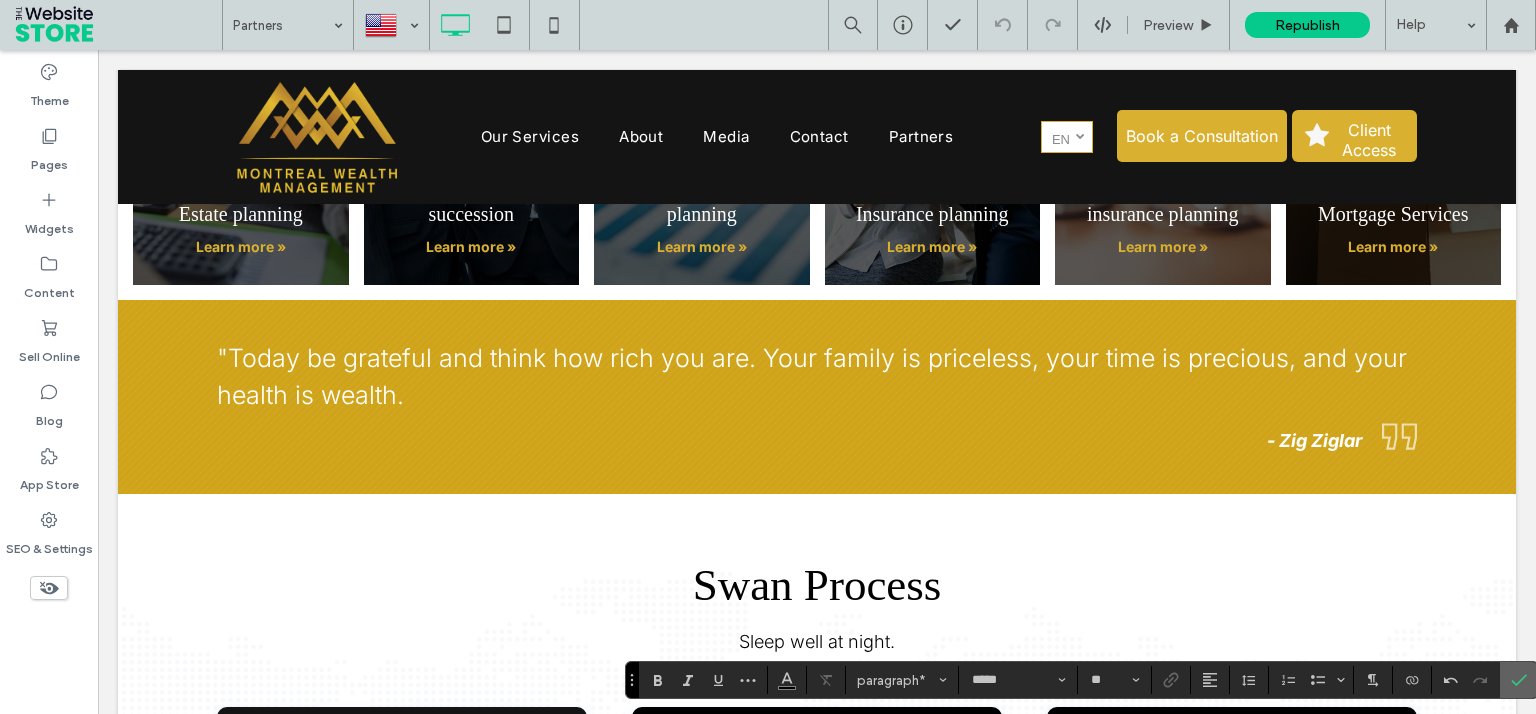 click 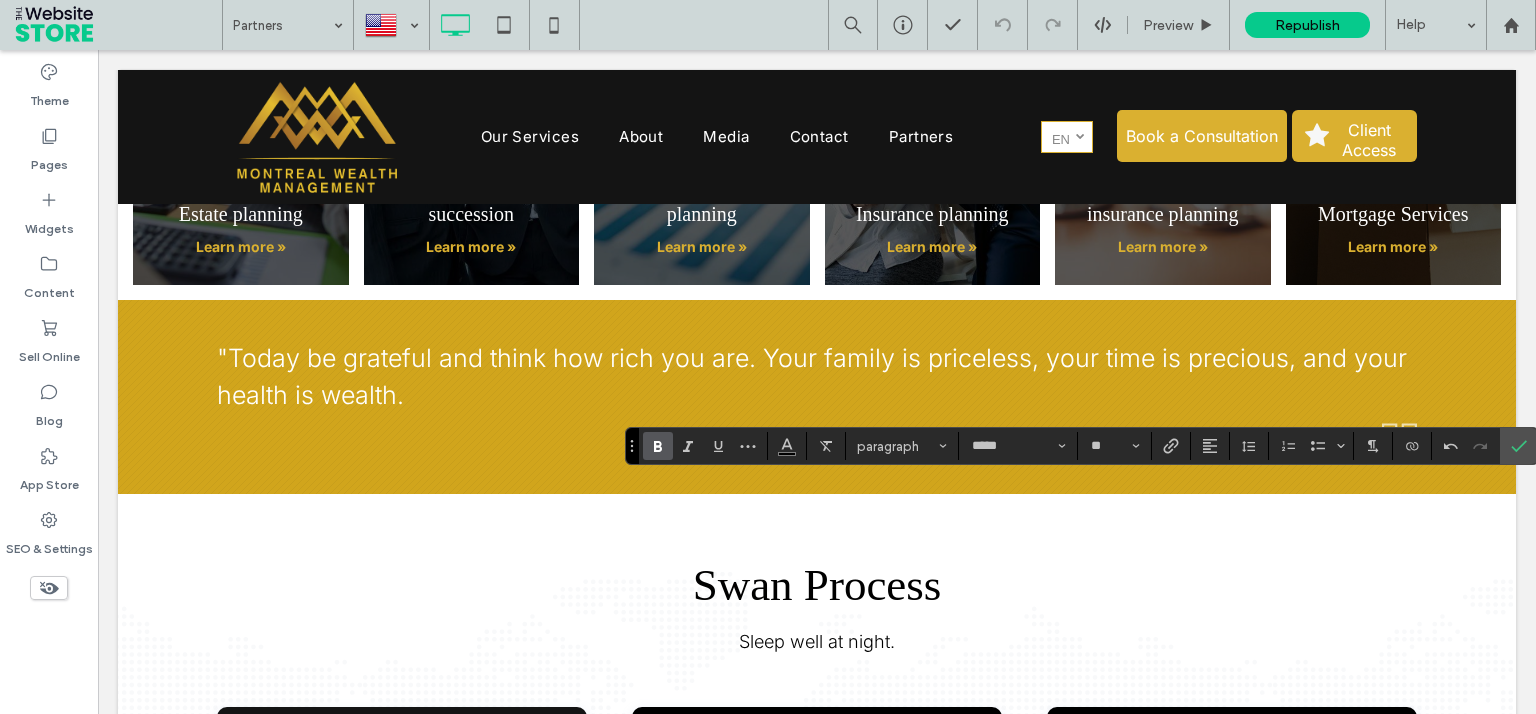 click 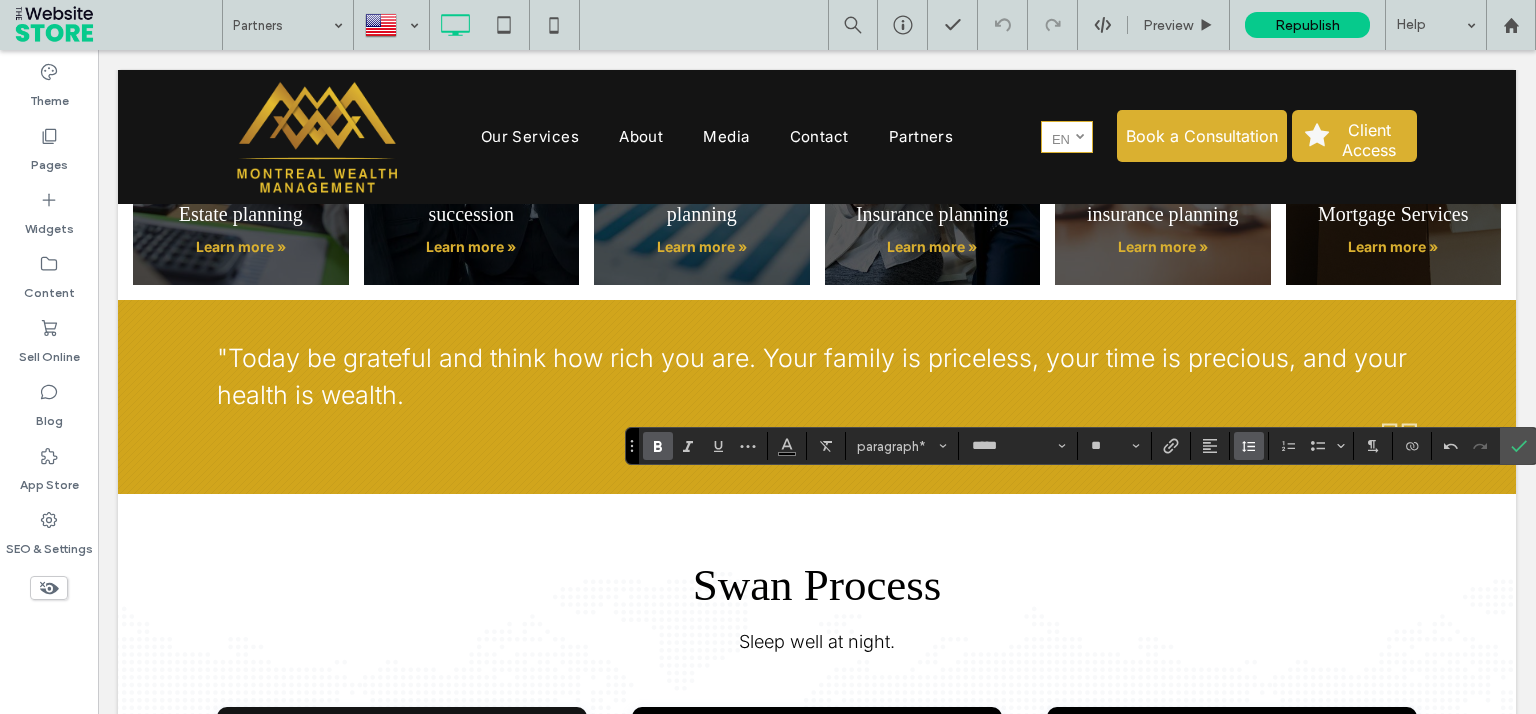 click 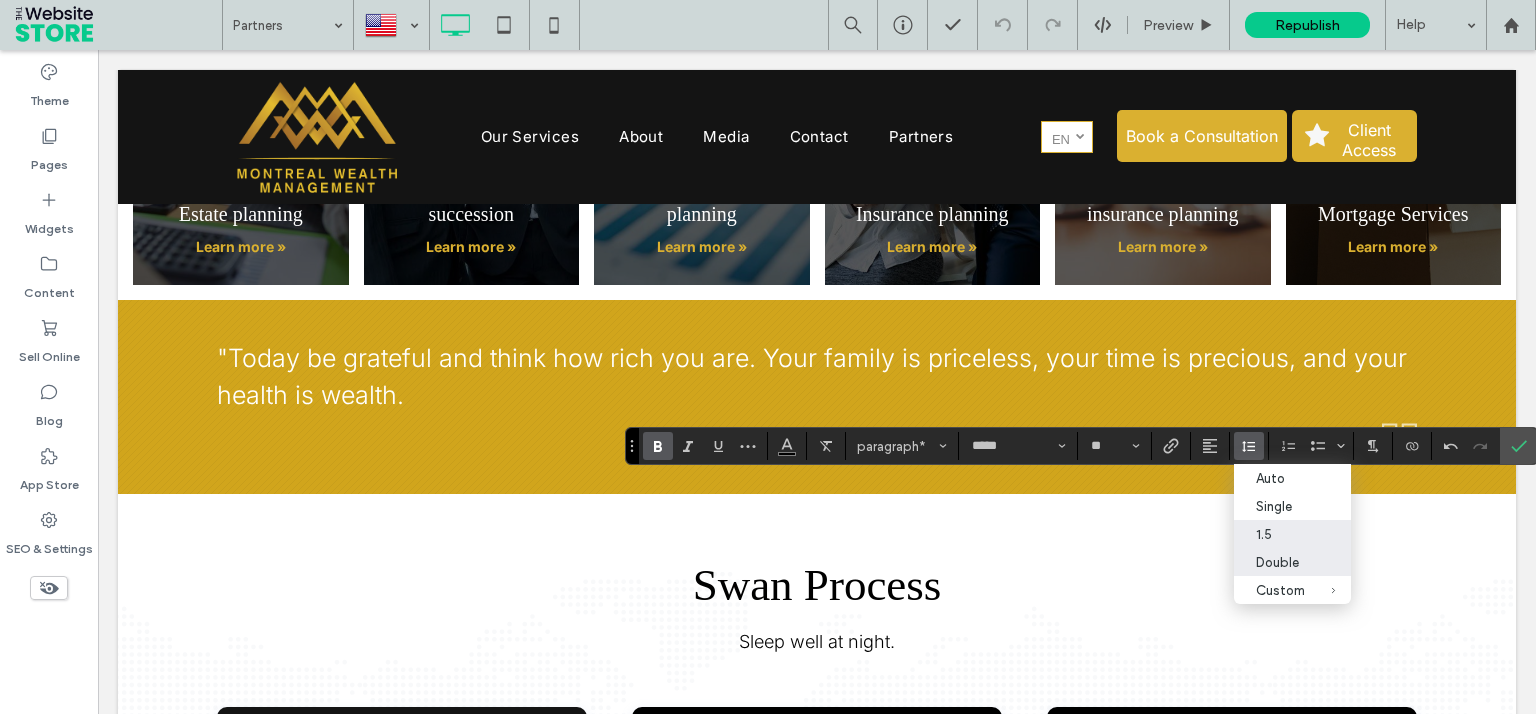 click on "Double" at bounding box center [1280, 562] 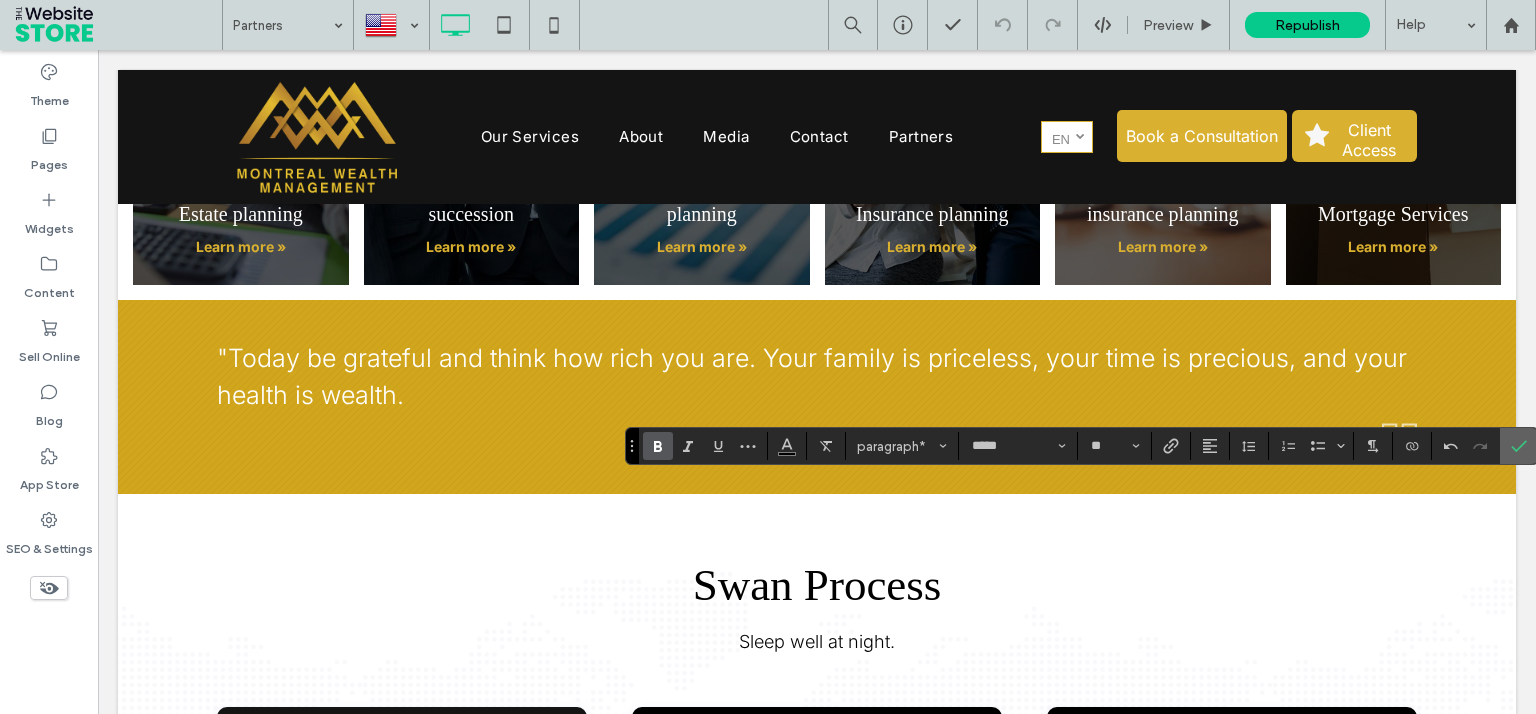 drag, startPoint x: 1518, startPoint y: 443, endPoint x: 1498, endPoint y: 448, distance: 20.615528 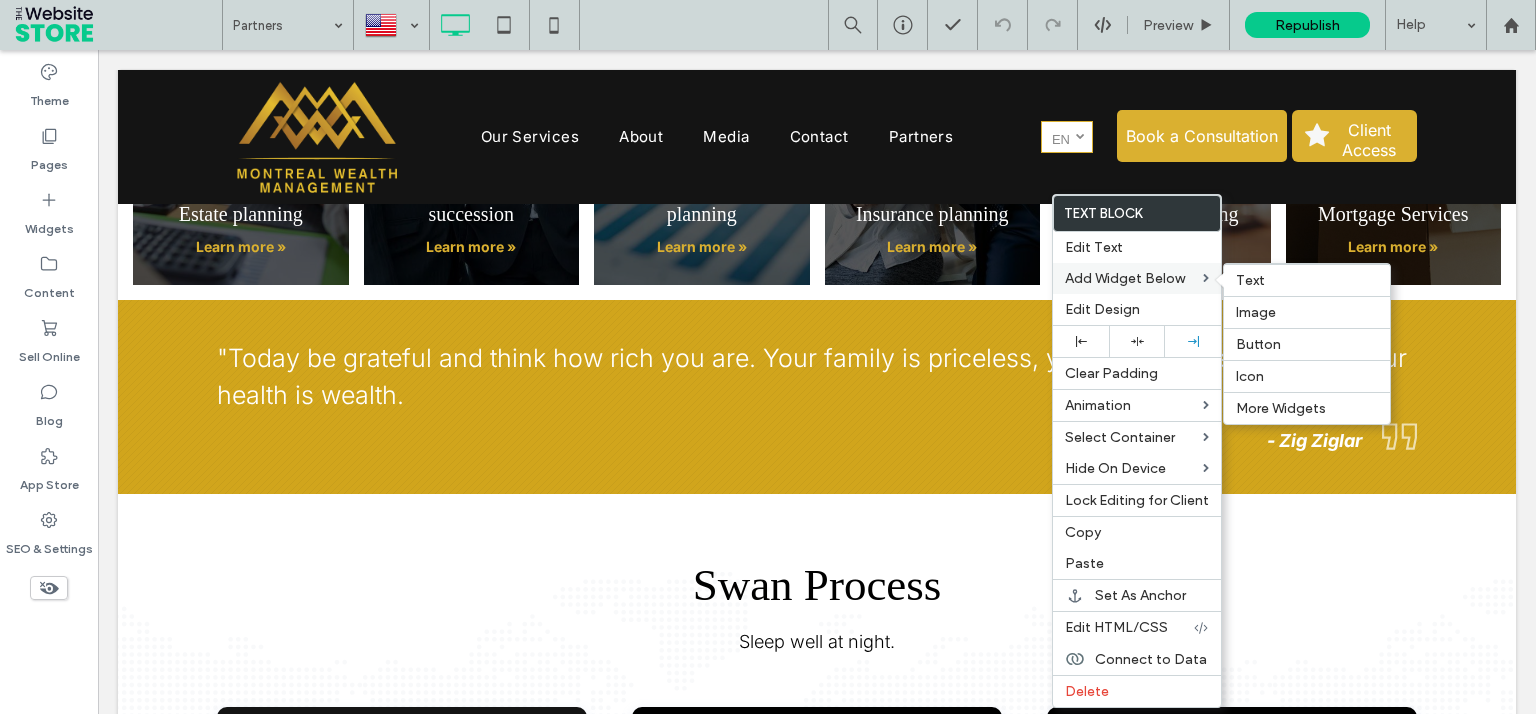 click at bounding box center (1224, 280) 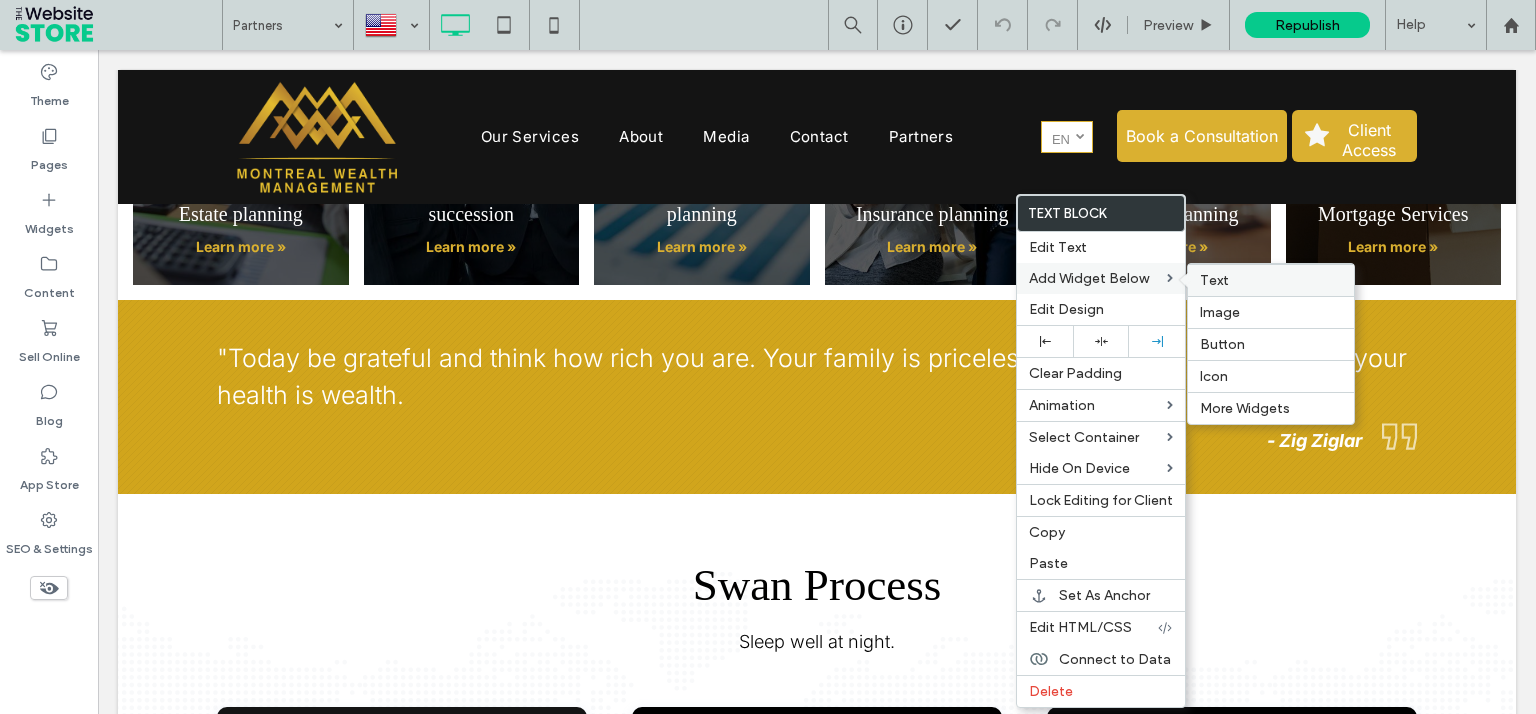 click on "Text" at bounding box center (1214, 280) 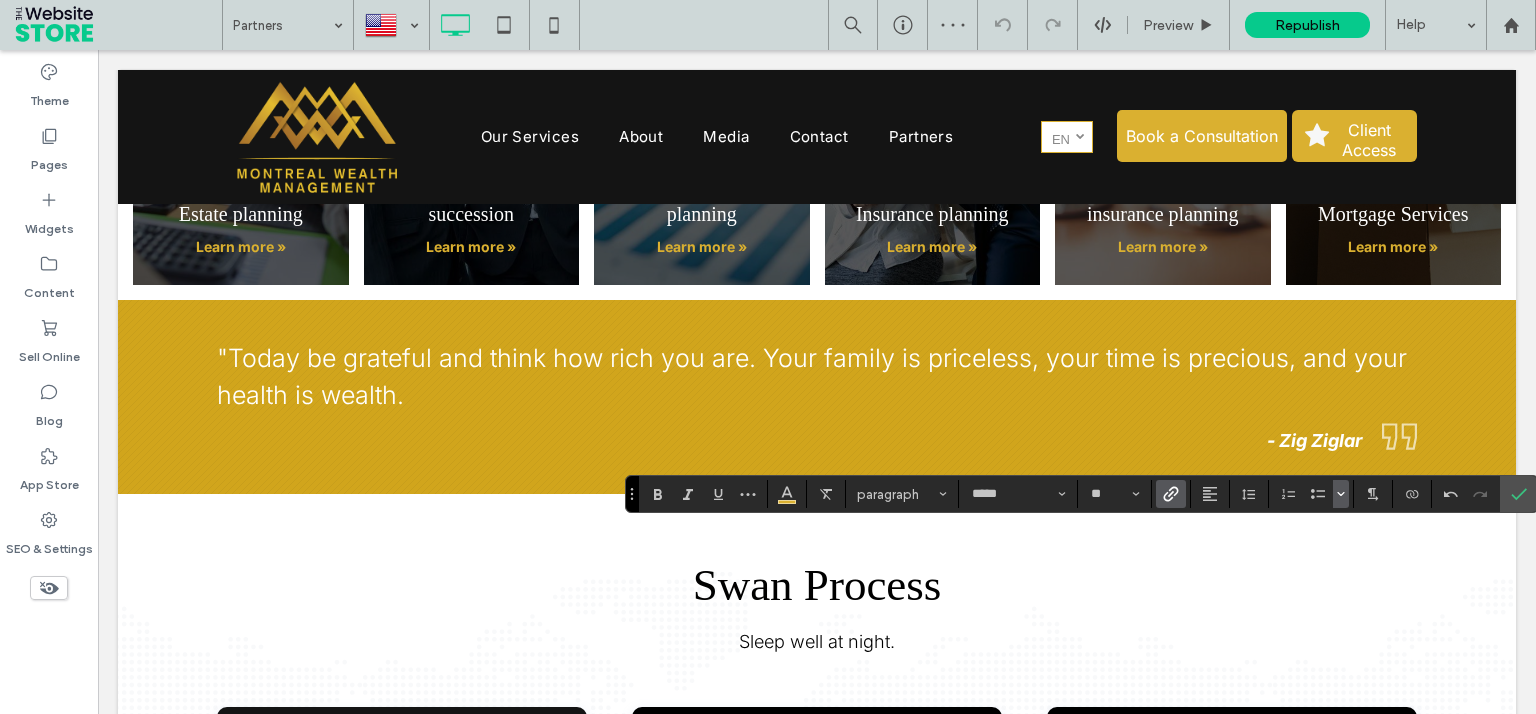 click at bounding box center (1341, 494) 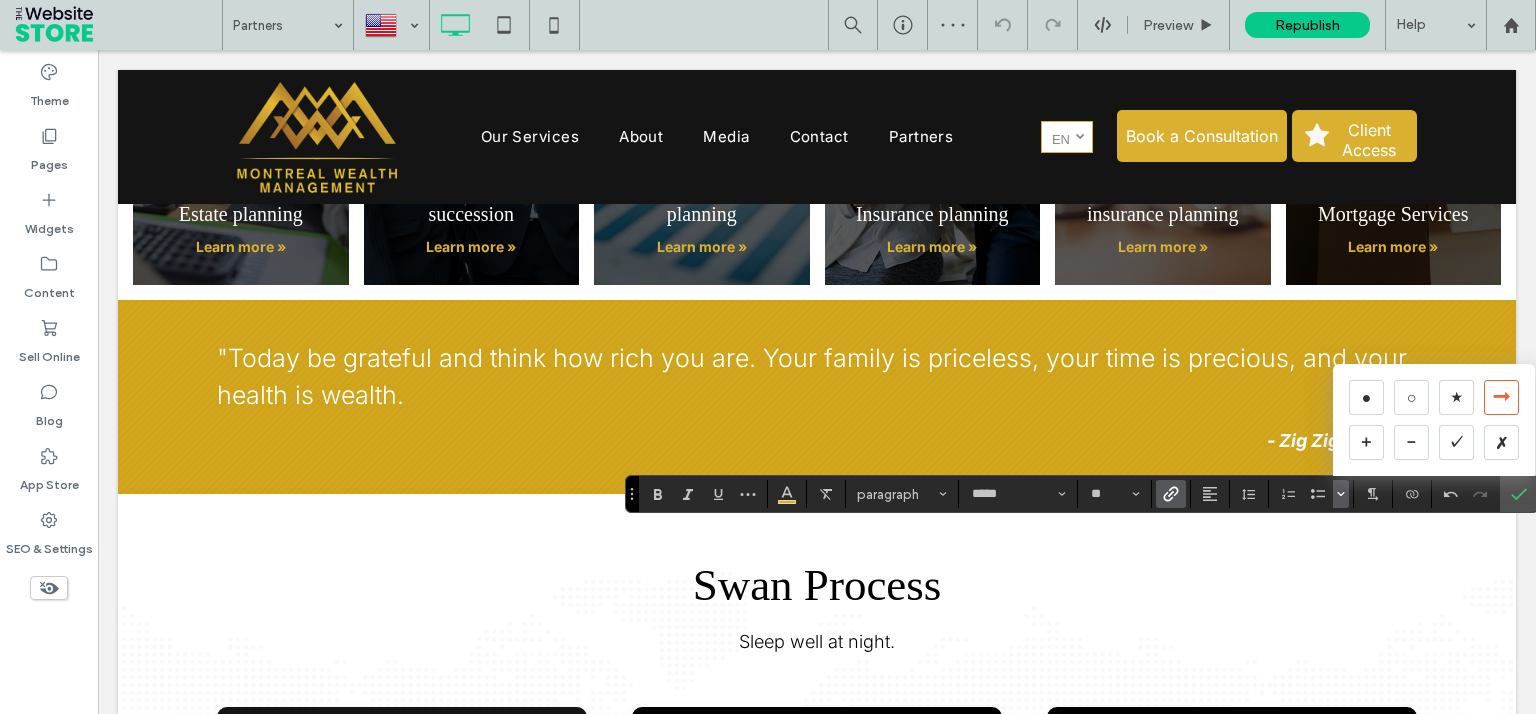 click on "➞" at bounding box center [1501, 397] 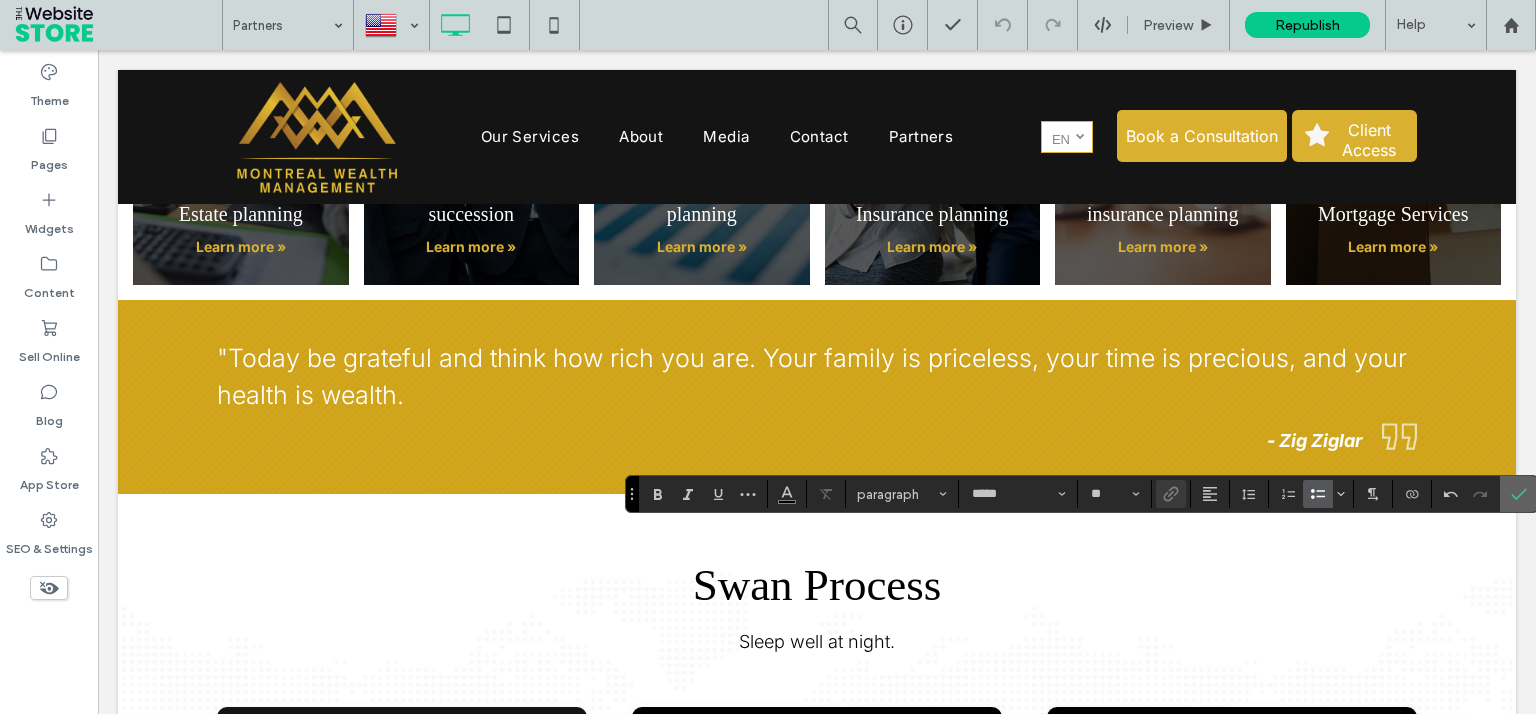 click at bounding box center [1519, 494] 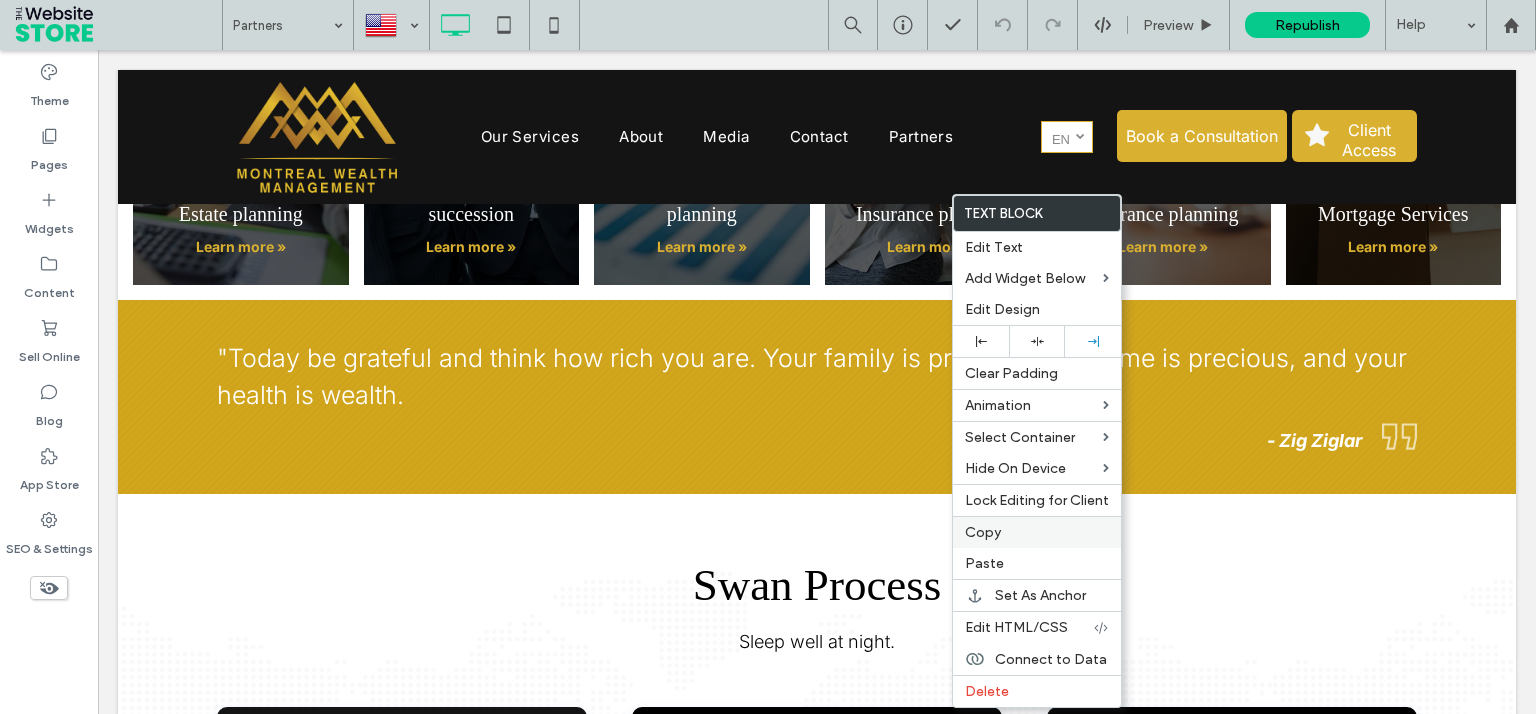 click on "Copy" at bounding box center [1037, 532] 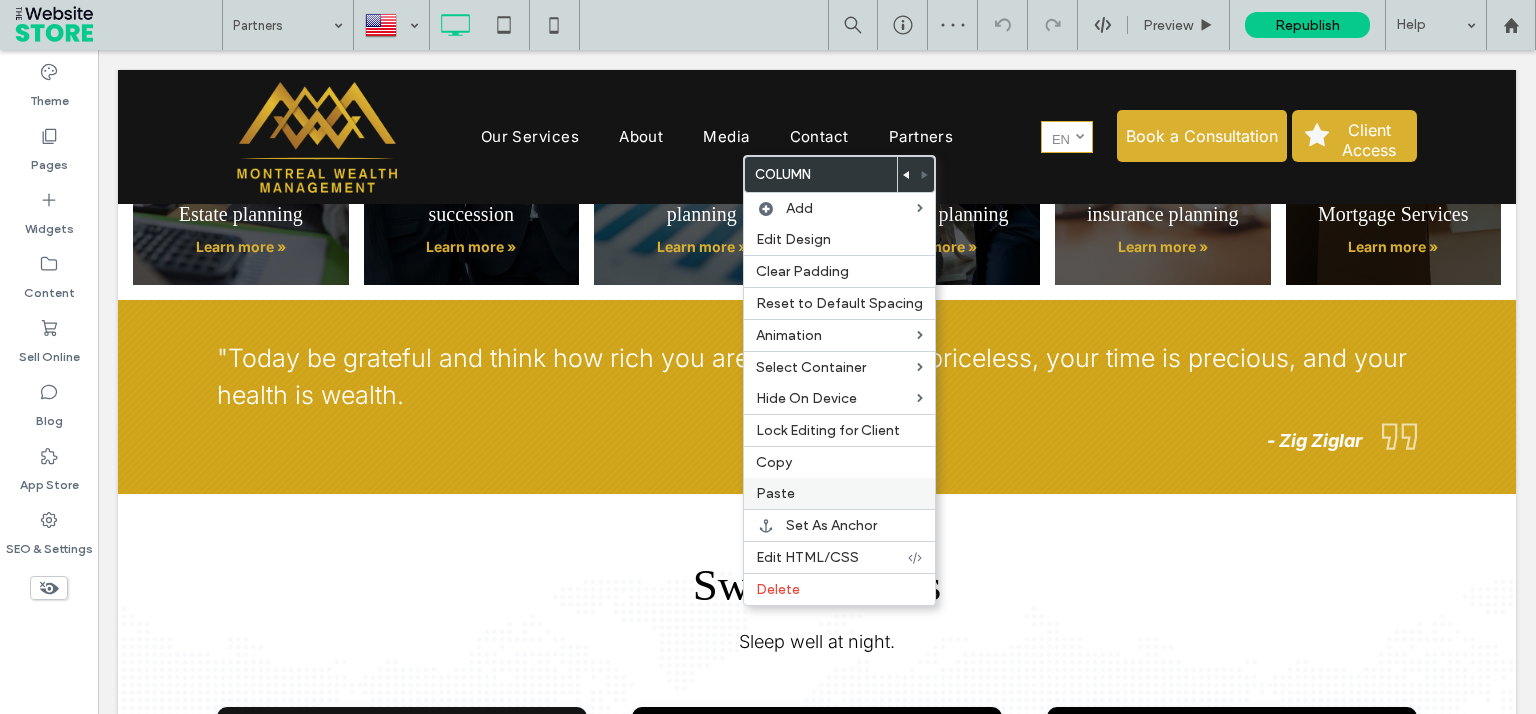 click on "Paste" at bounding box center [839, 493] 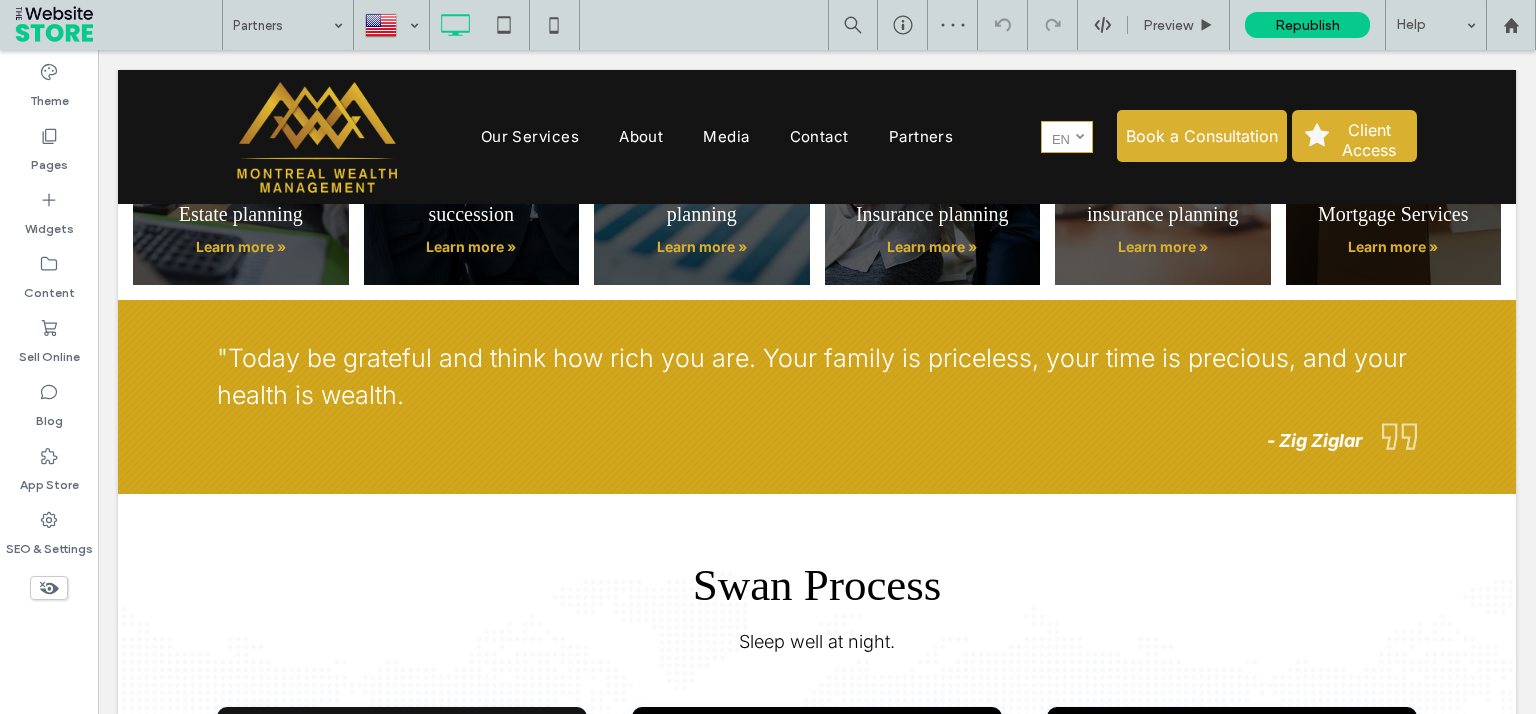 click at bounding box center (768, 357) 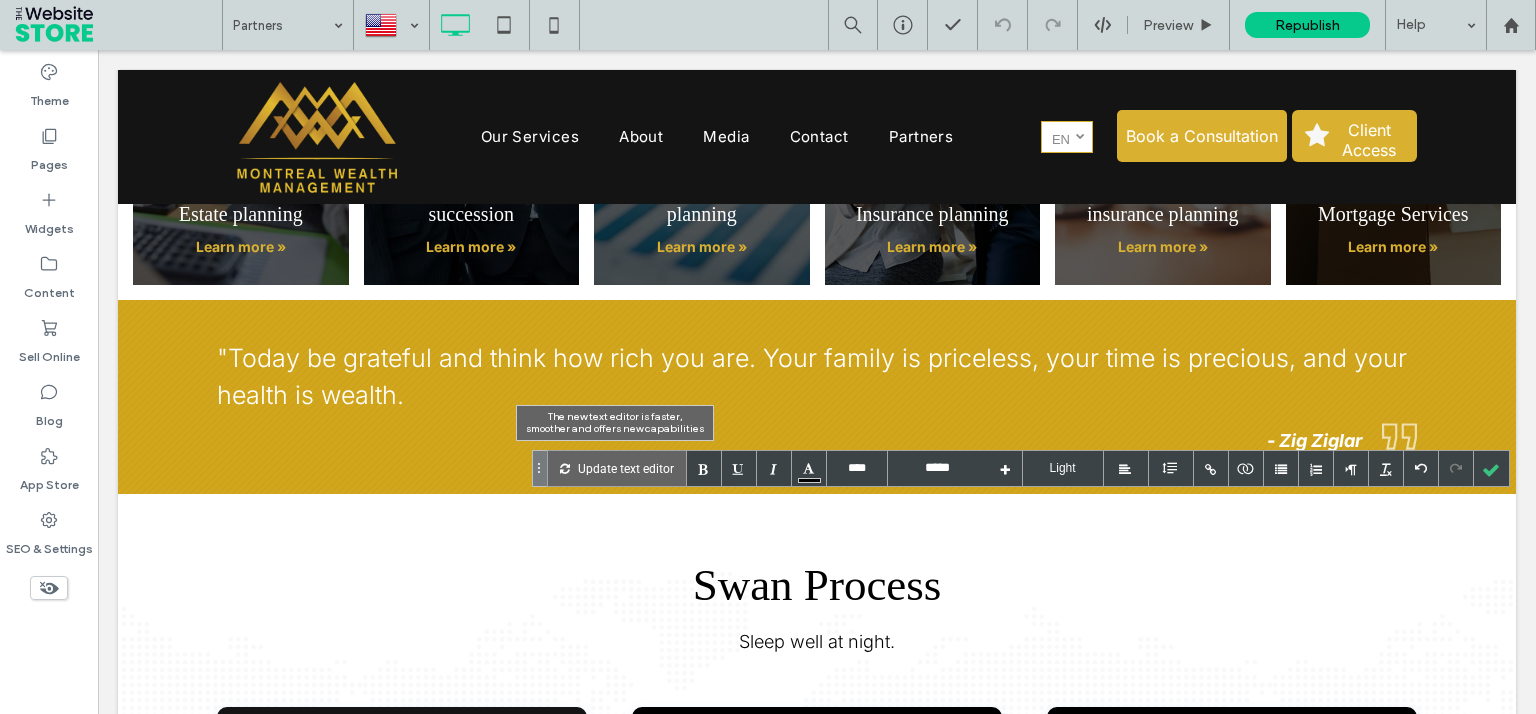click on "Update text editor" at bounding box center [626, 468] 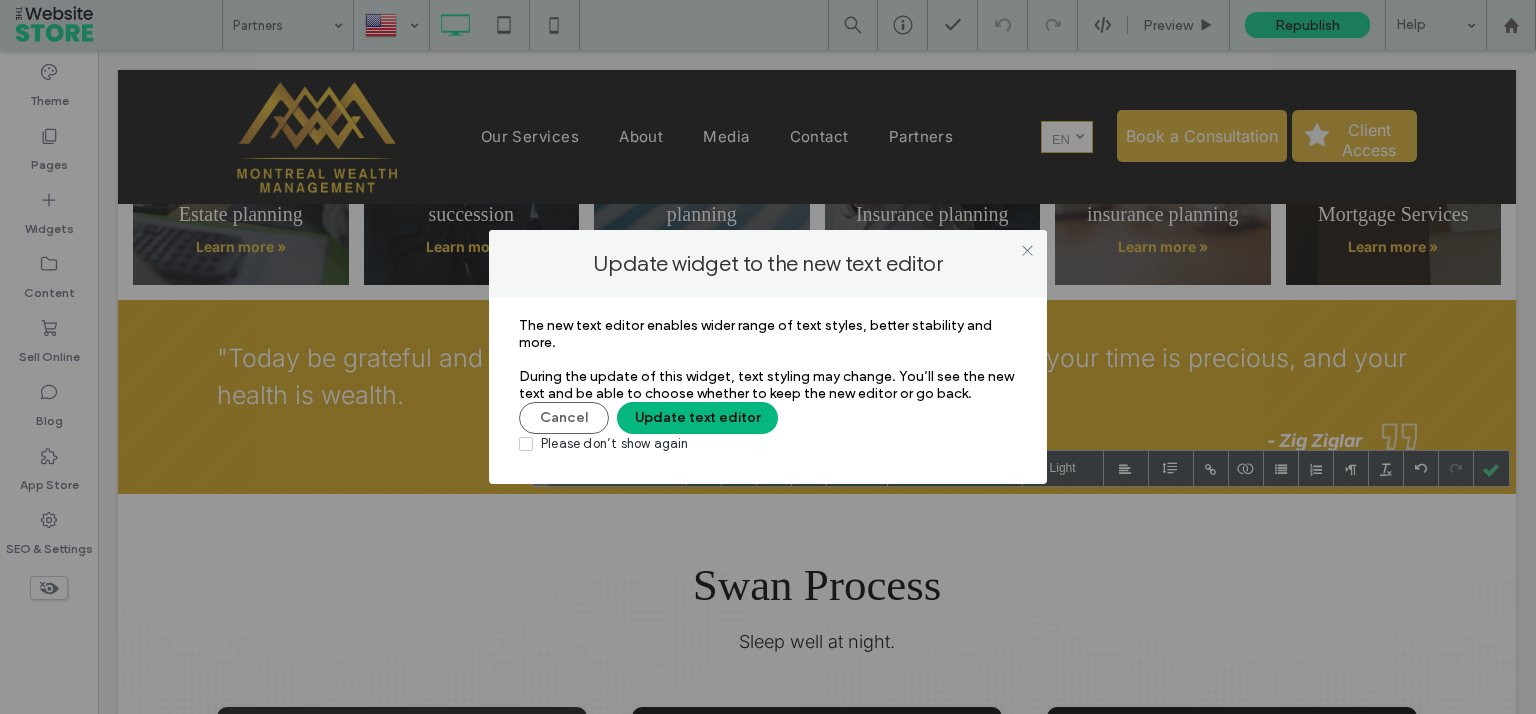 click on "Update text editor" at bounding box center (697, 418) 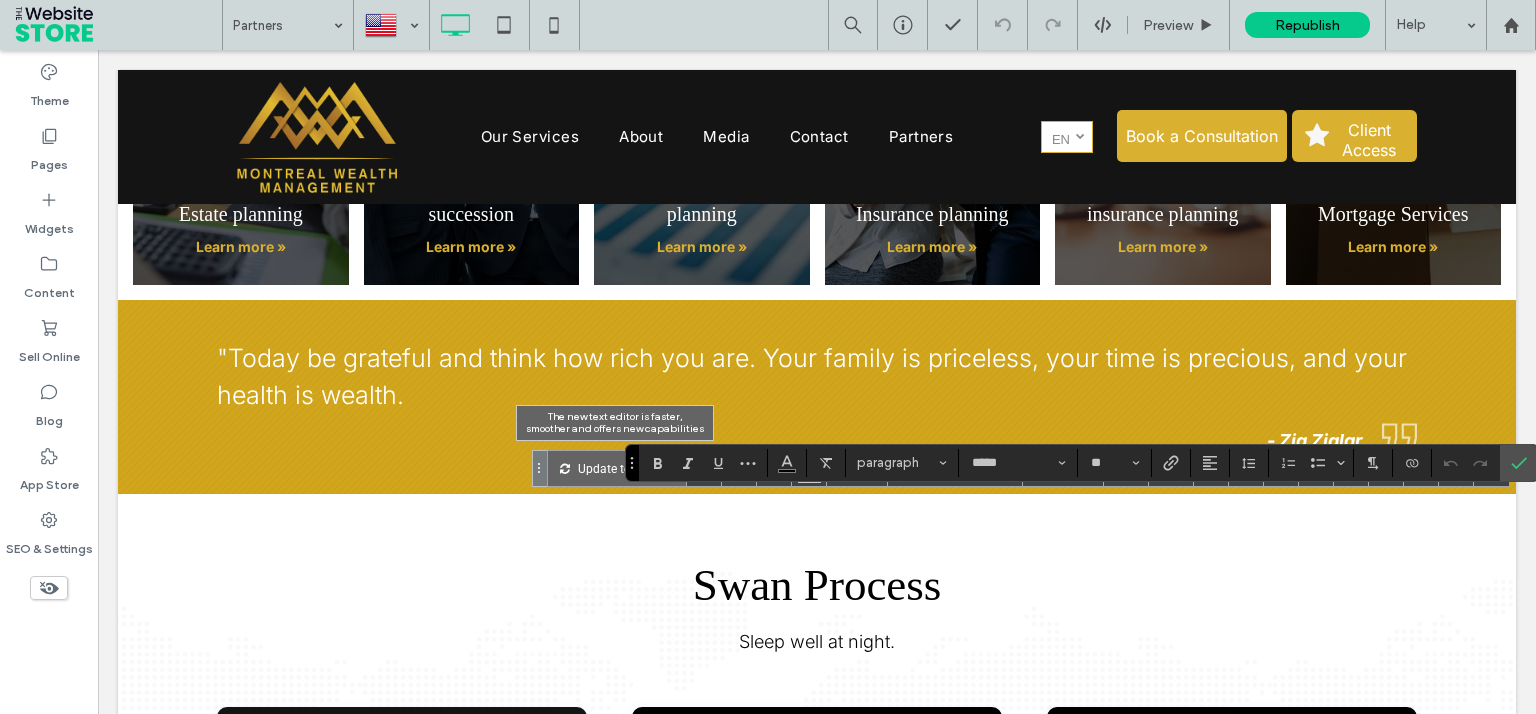 click on "Update text editor" at bounding box center (626, 468) 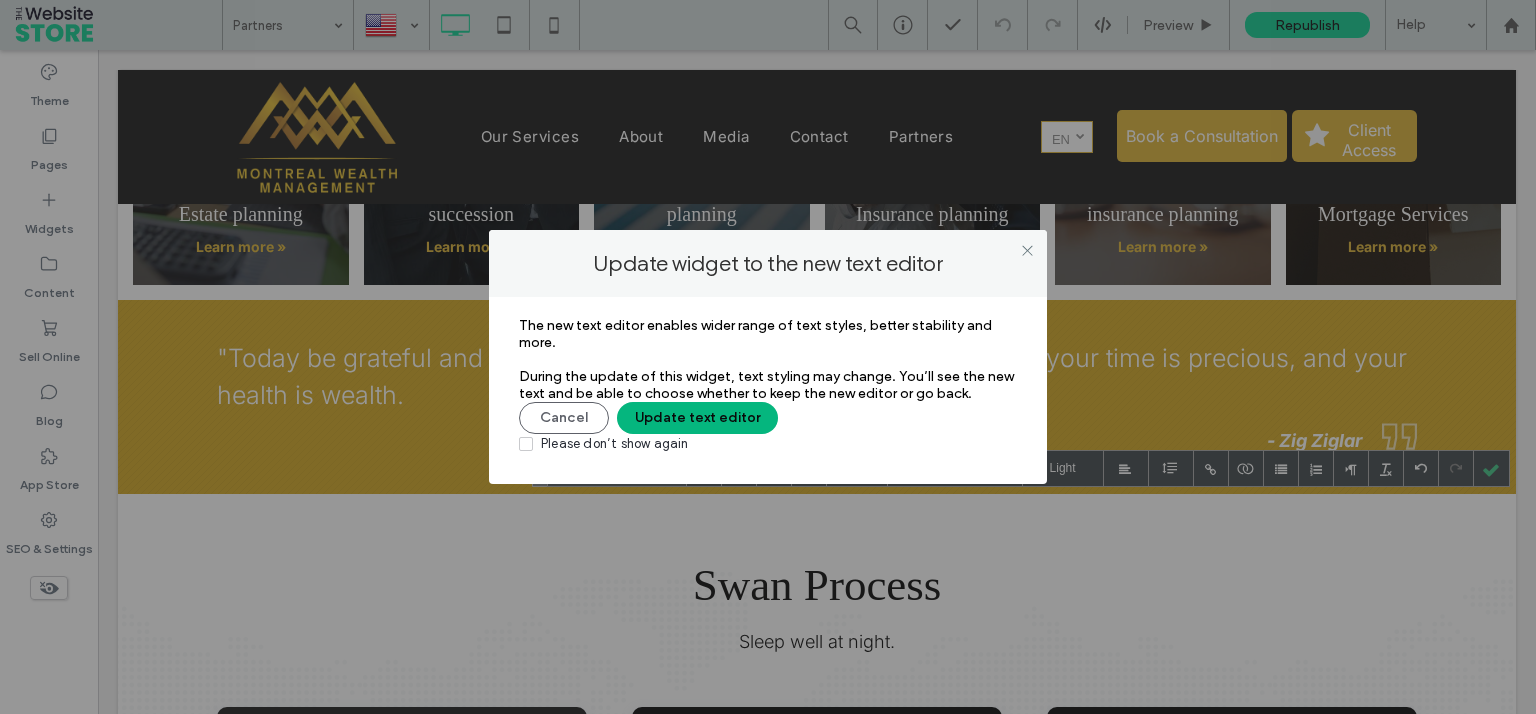 click on "Update text editor" at bounding box center (697, 418) 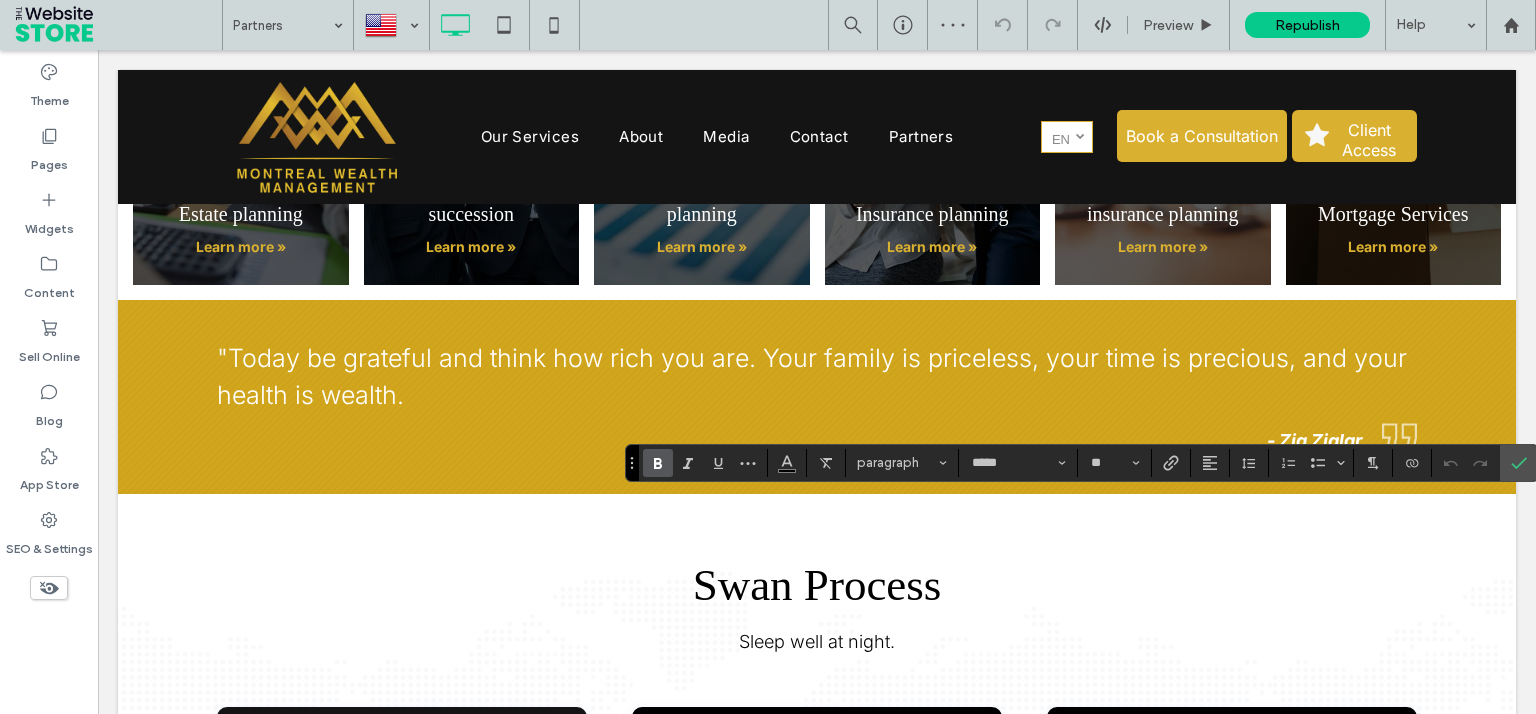 click 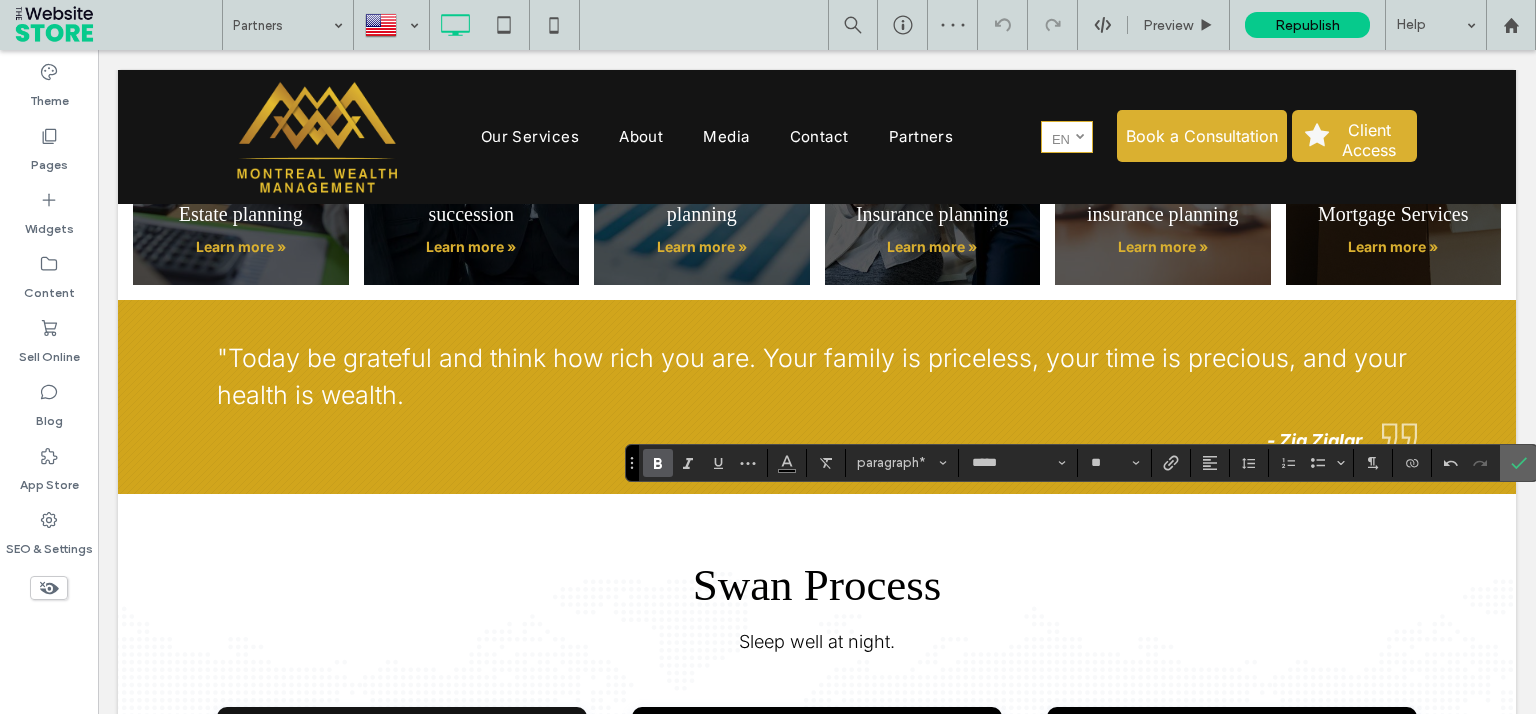 click at bounding box center [1515, 463] 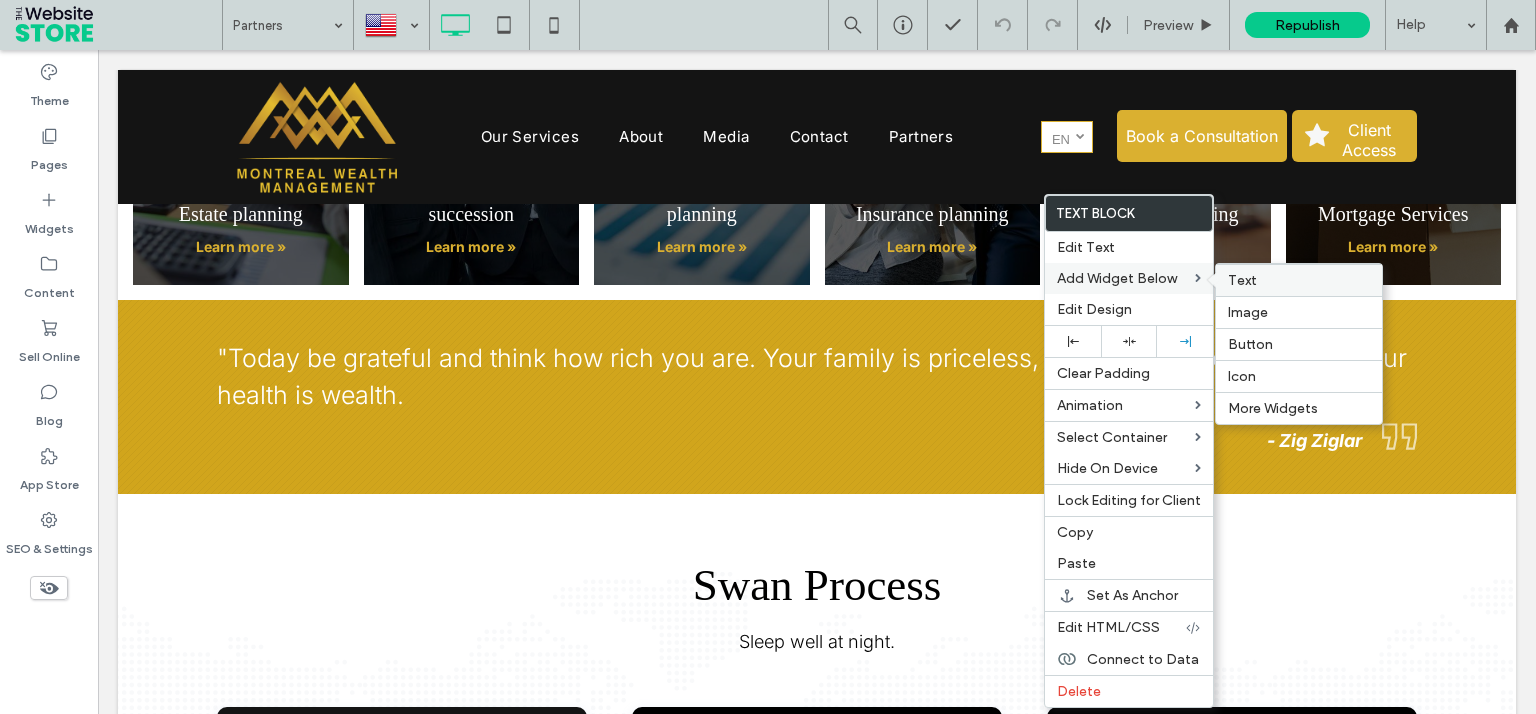 click on "Text" at bounding box center [1242, 280] 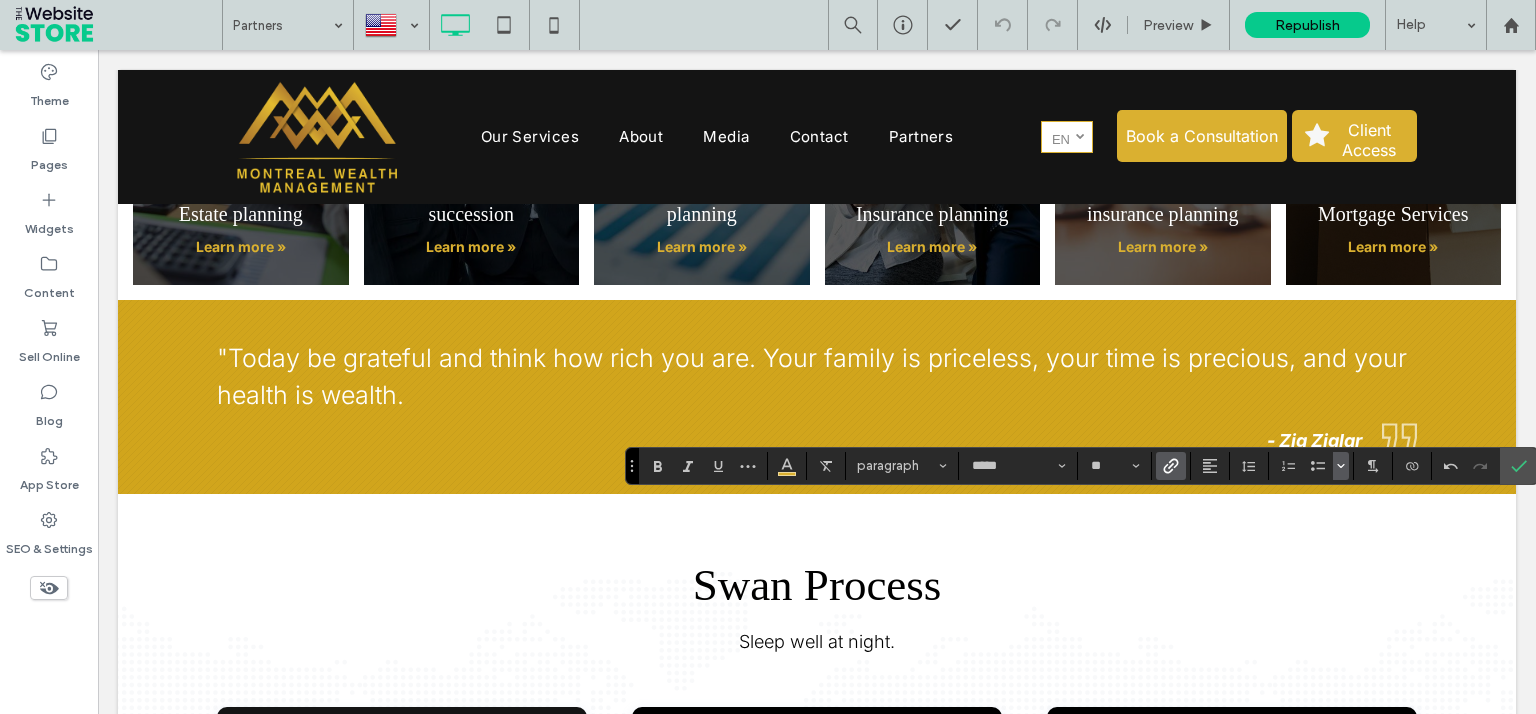 drag, startPoint x: 1337, startPoint y: 464, endPoint x: 1354, endPoint y: 466, distance: 17.117243 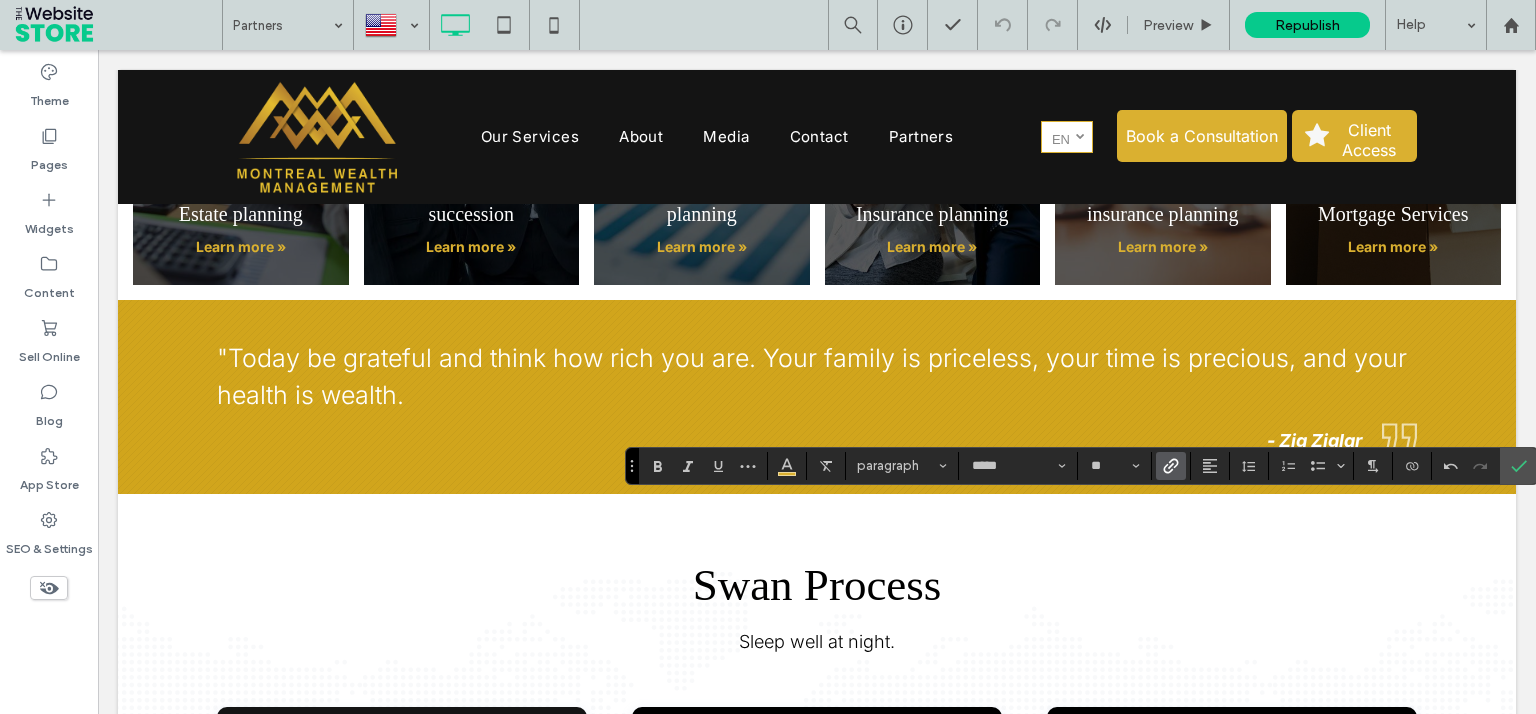 click 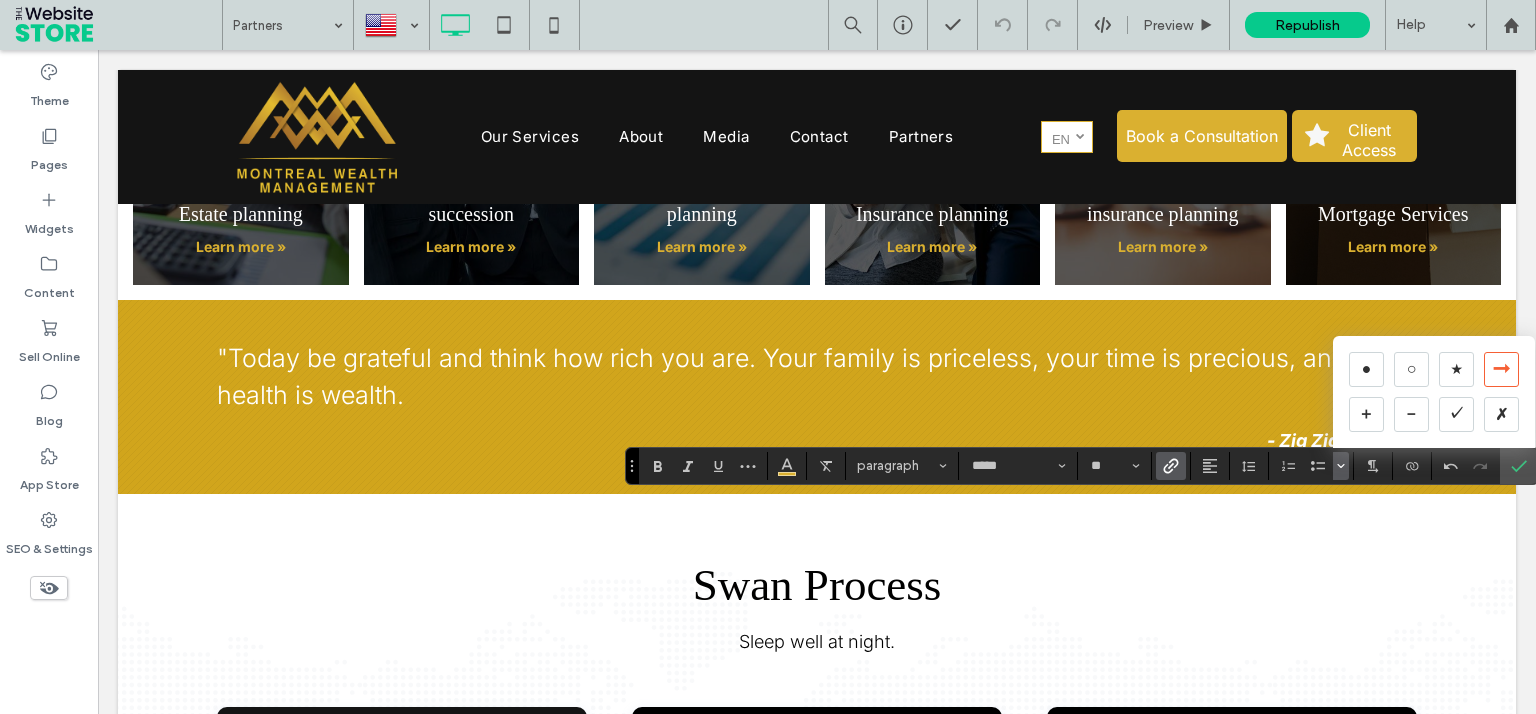click on "➞" at bounding box center (1501, 369) 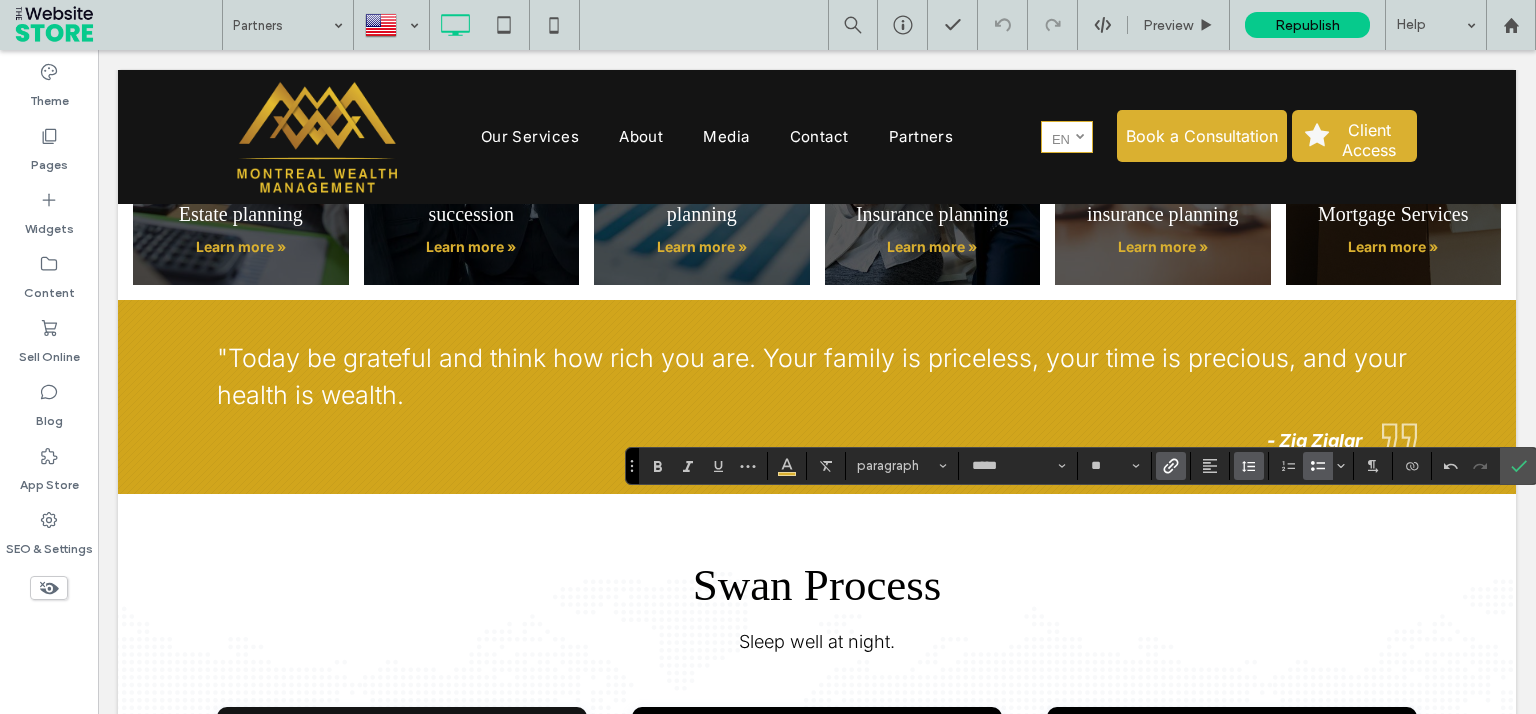 click at bounding box center (1249, 466) 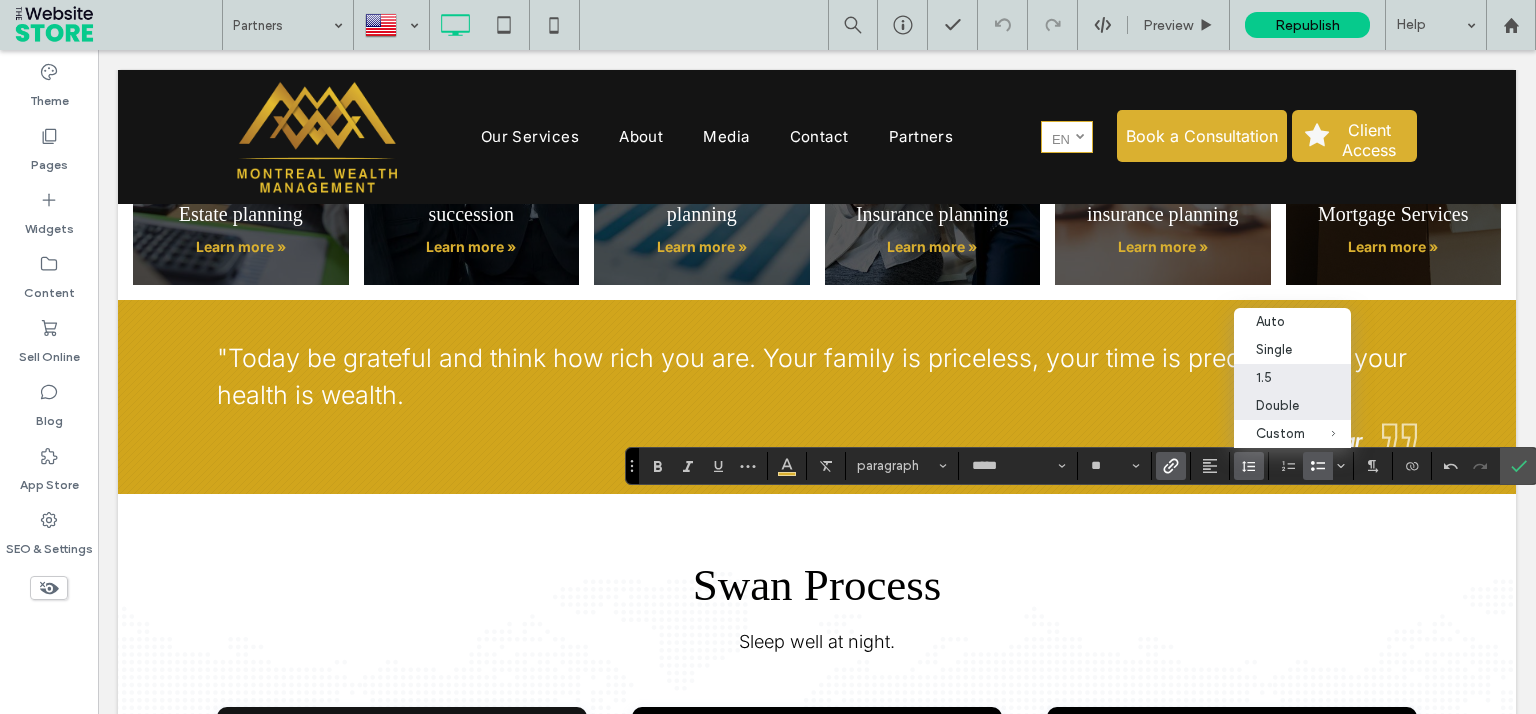 click on "Double" at bounding box center (1280, 405) 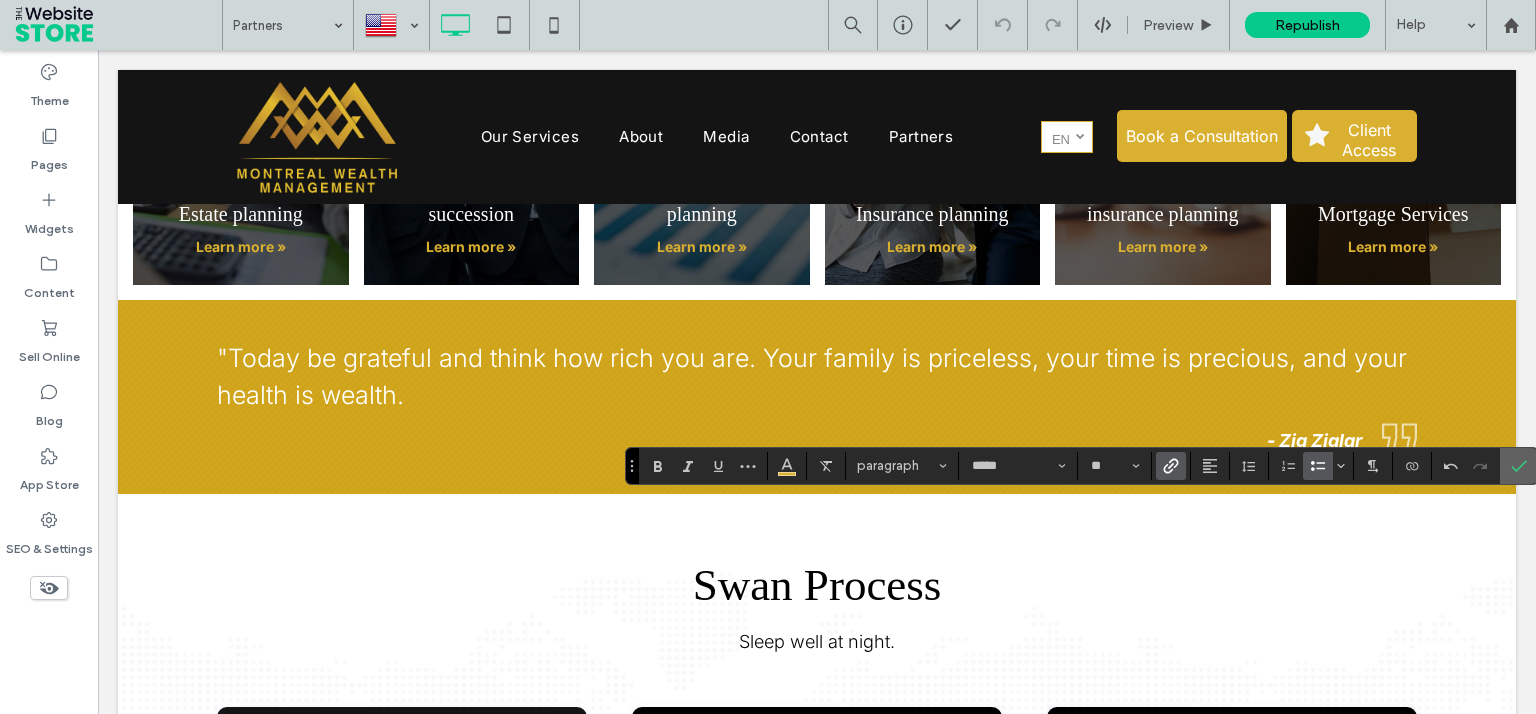 click 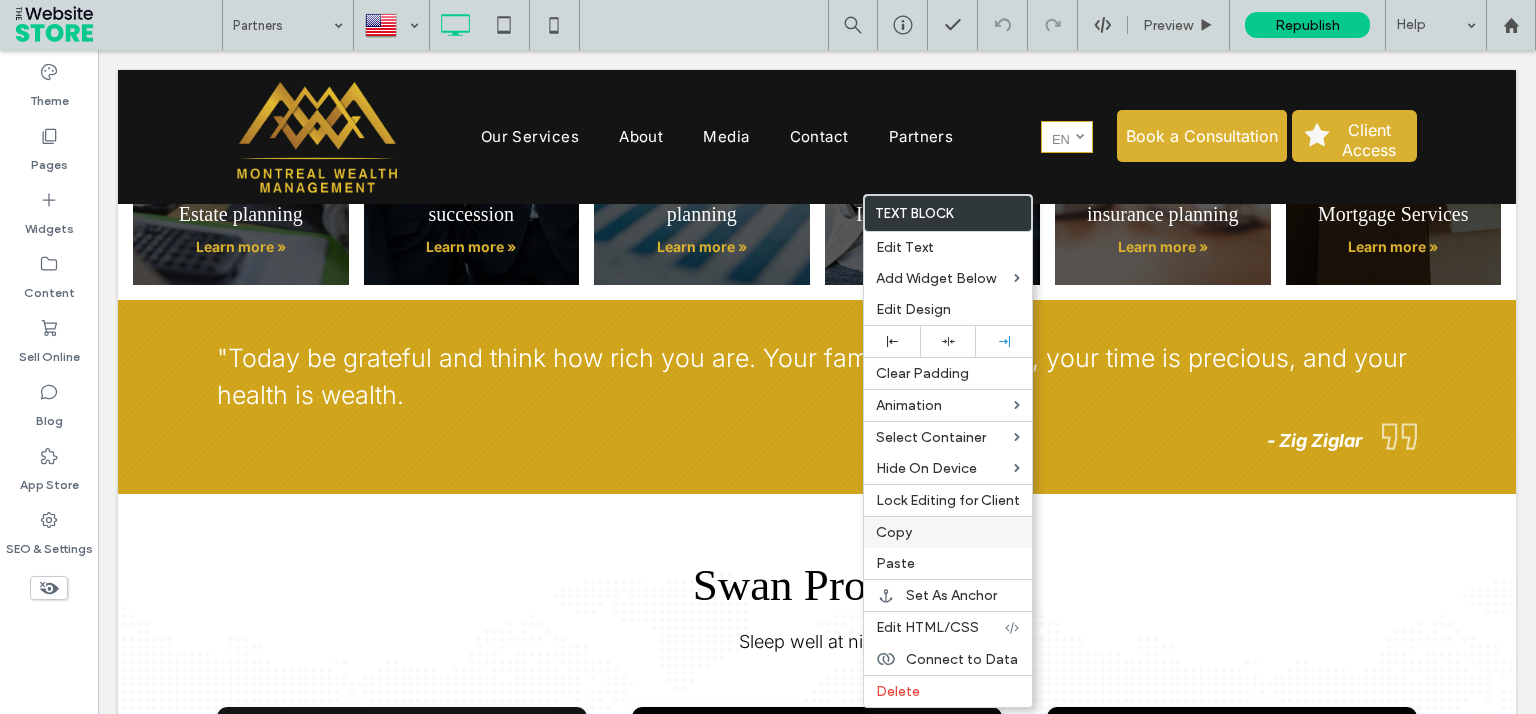 click on "Copy" at bounding box center [948, 532] 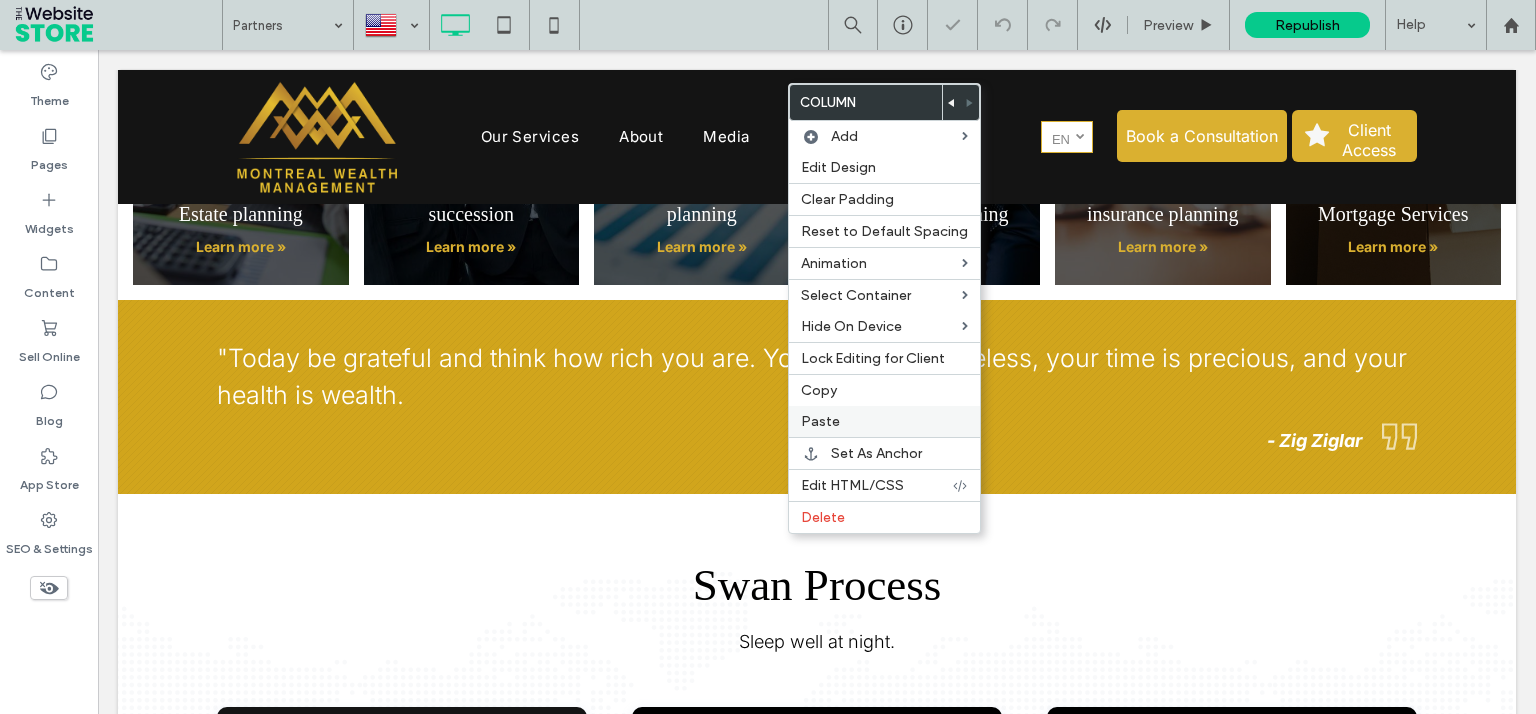 click on "Paste" at bounding box center [884, 421] 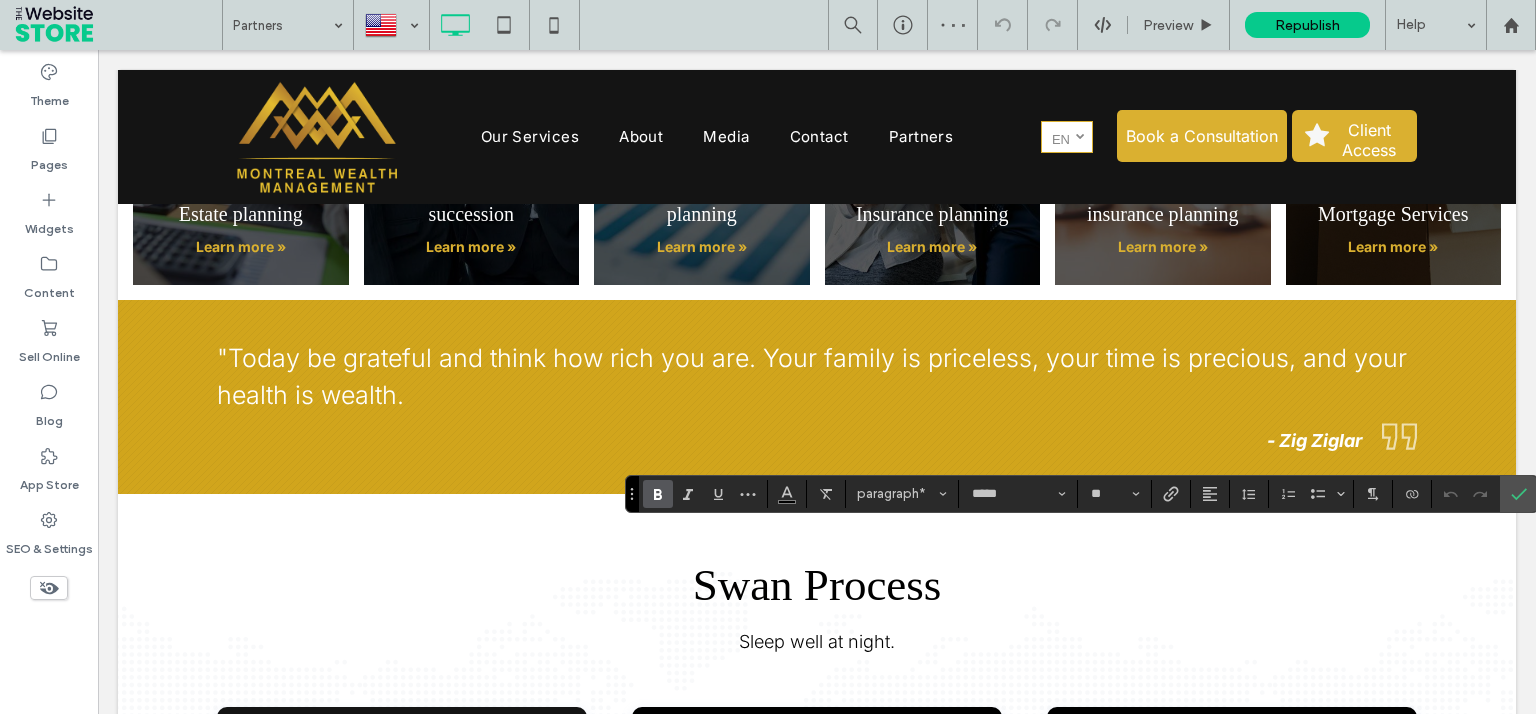 type 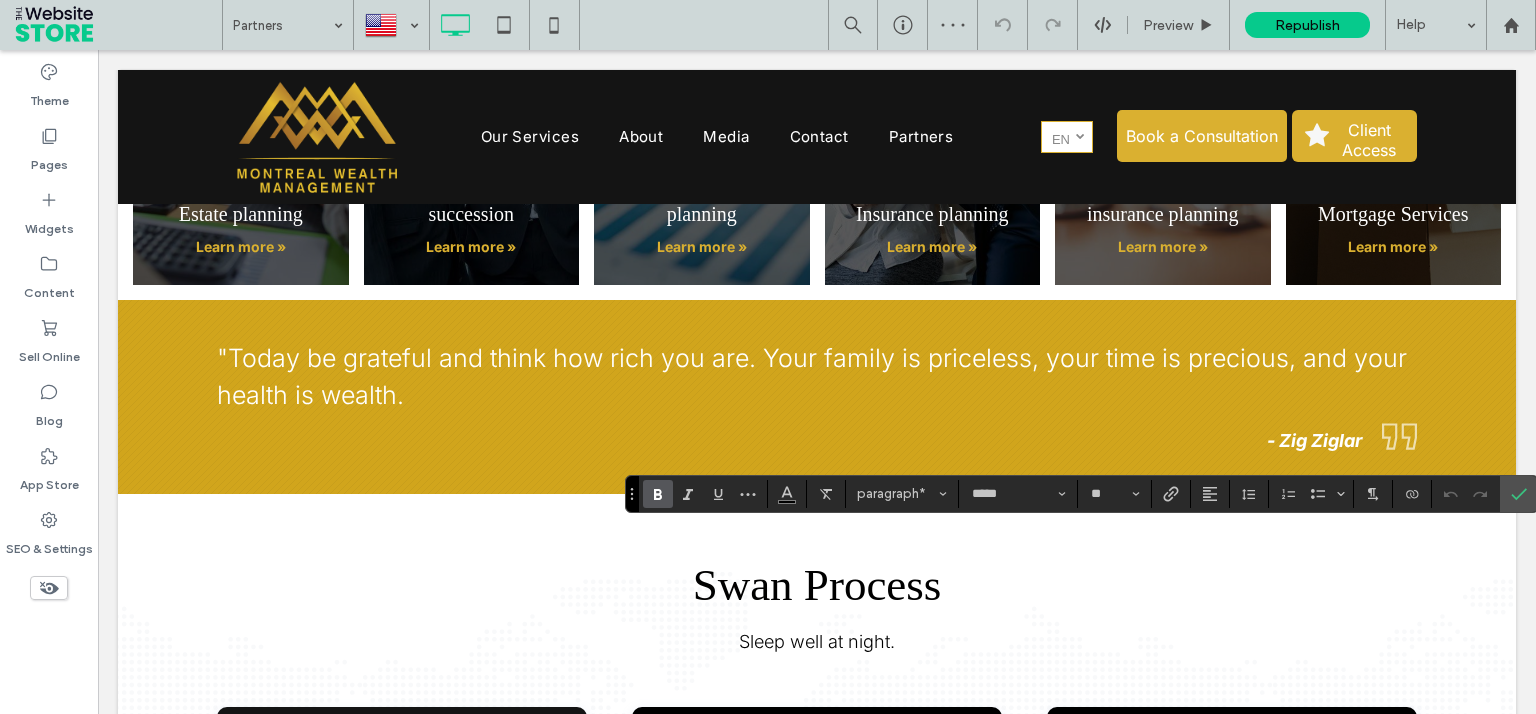 type on "*" 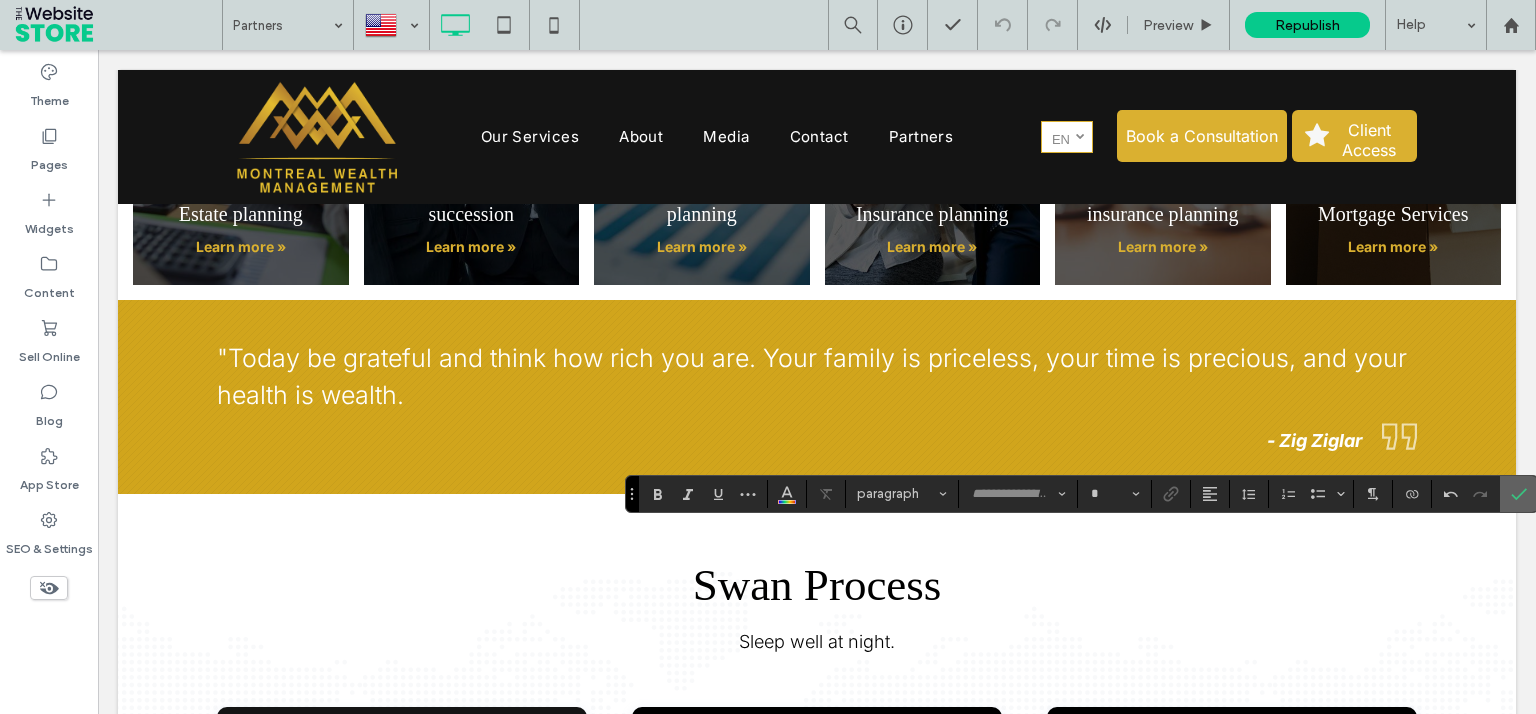 click at bounding box center [1519, 494] 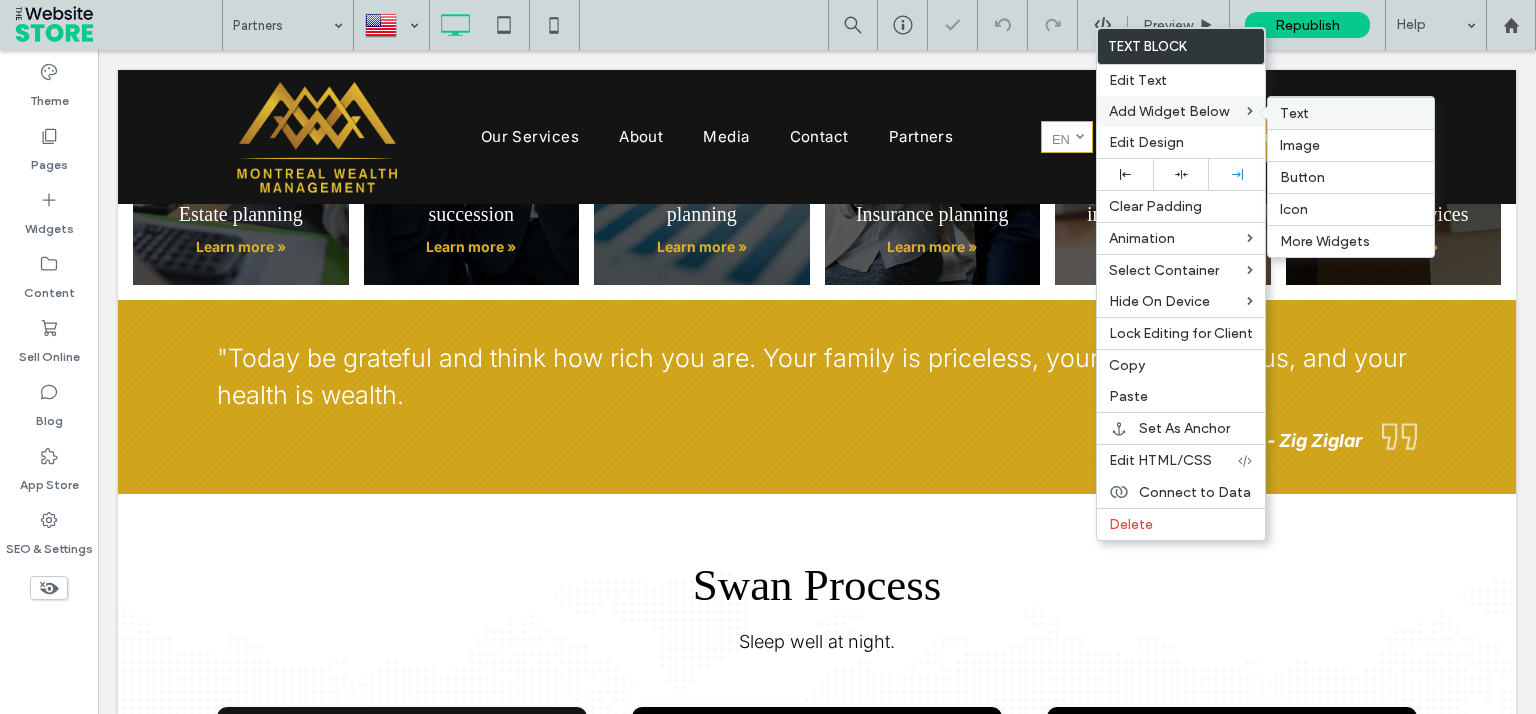 click on "Text" at bounding box center [1294, 113] 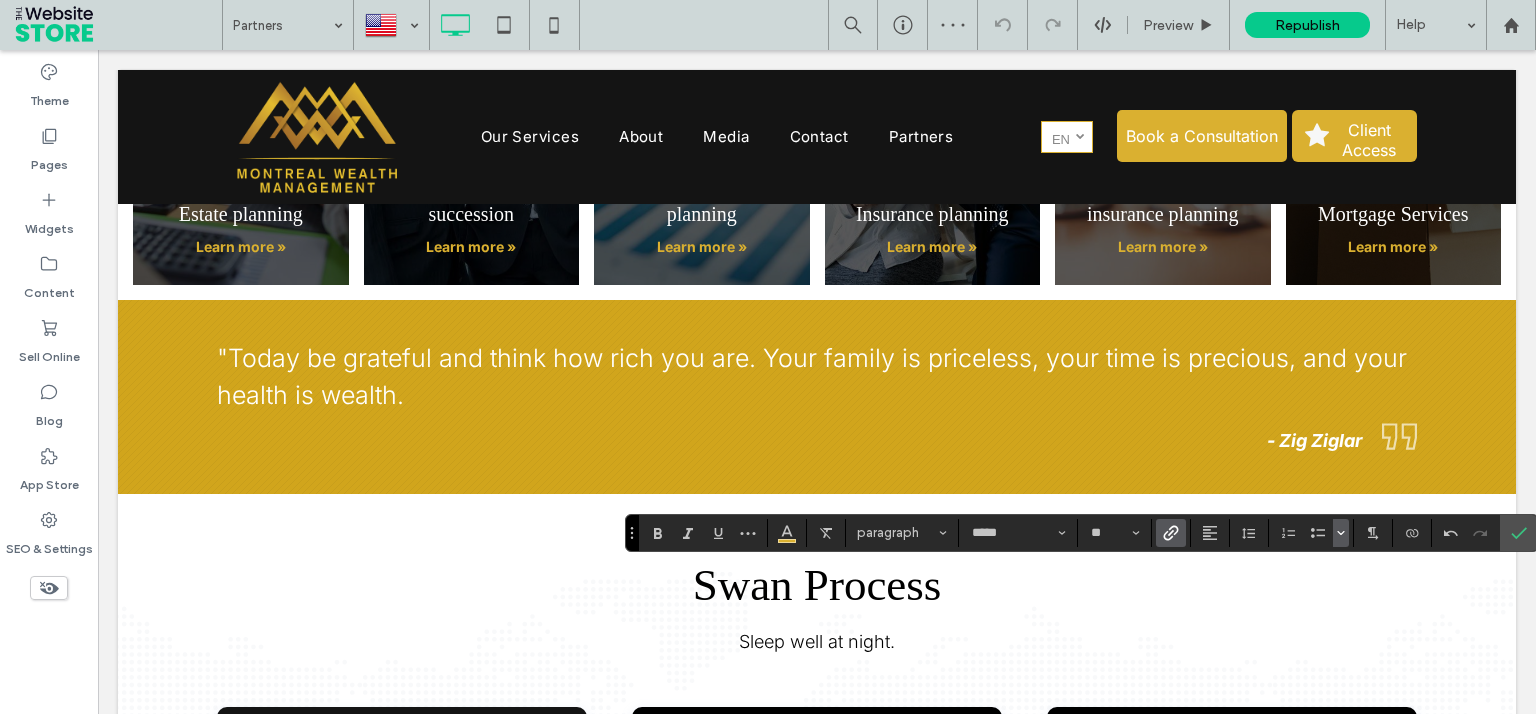 click 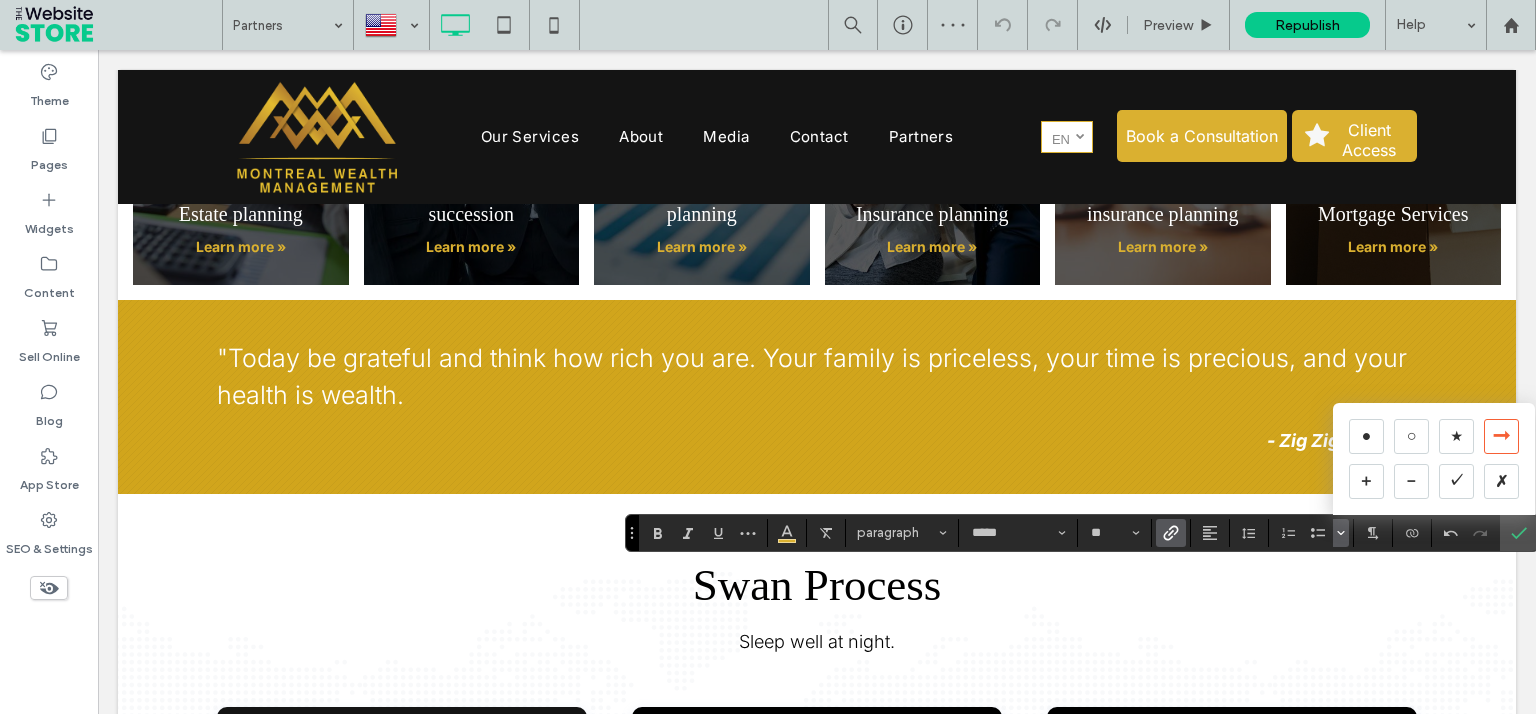 click on "➞" at bounding box center [1501, 436] 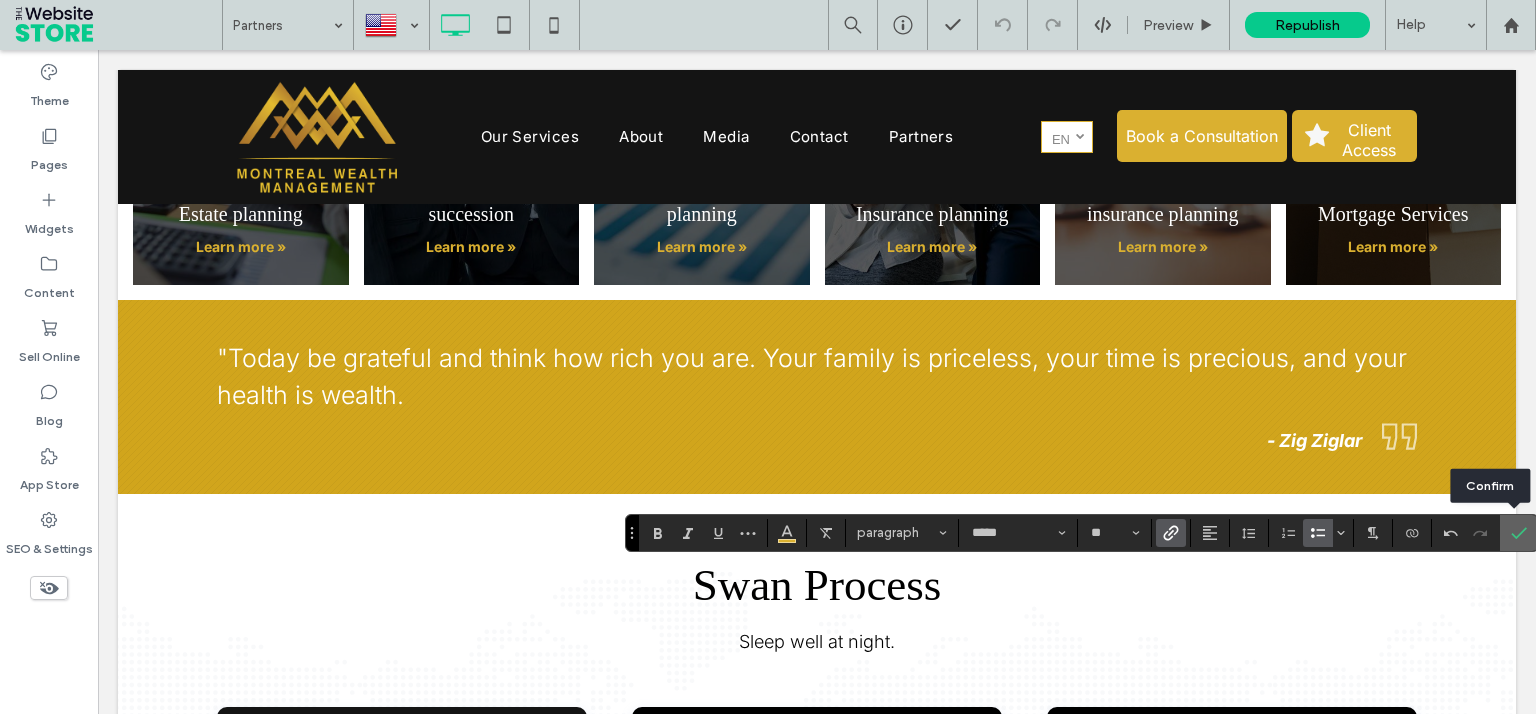 click at bounding box center [1519, 533] 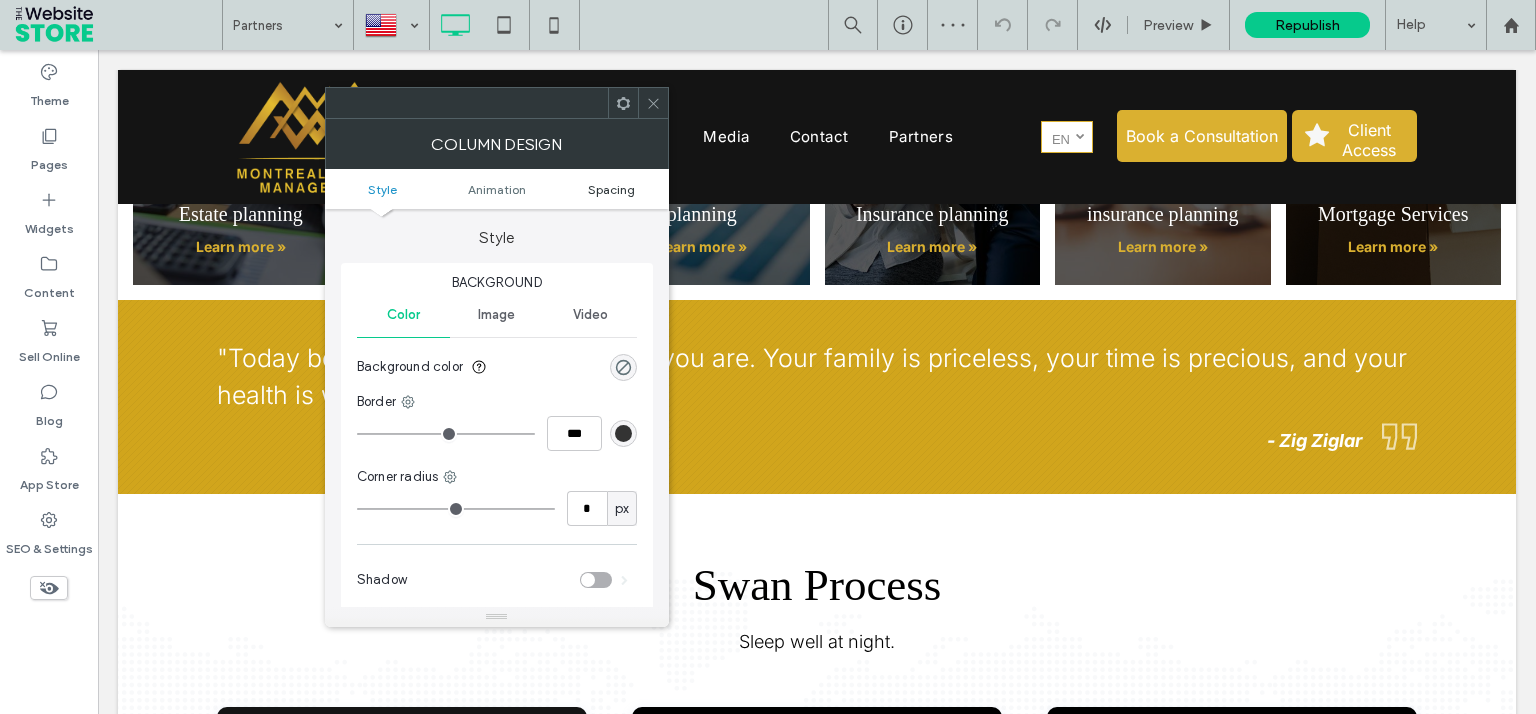 click on "Spacing" at bounding box center (611, 189) 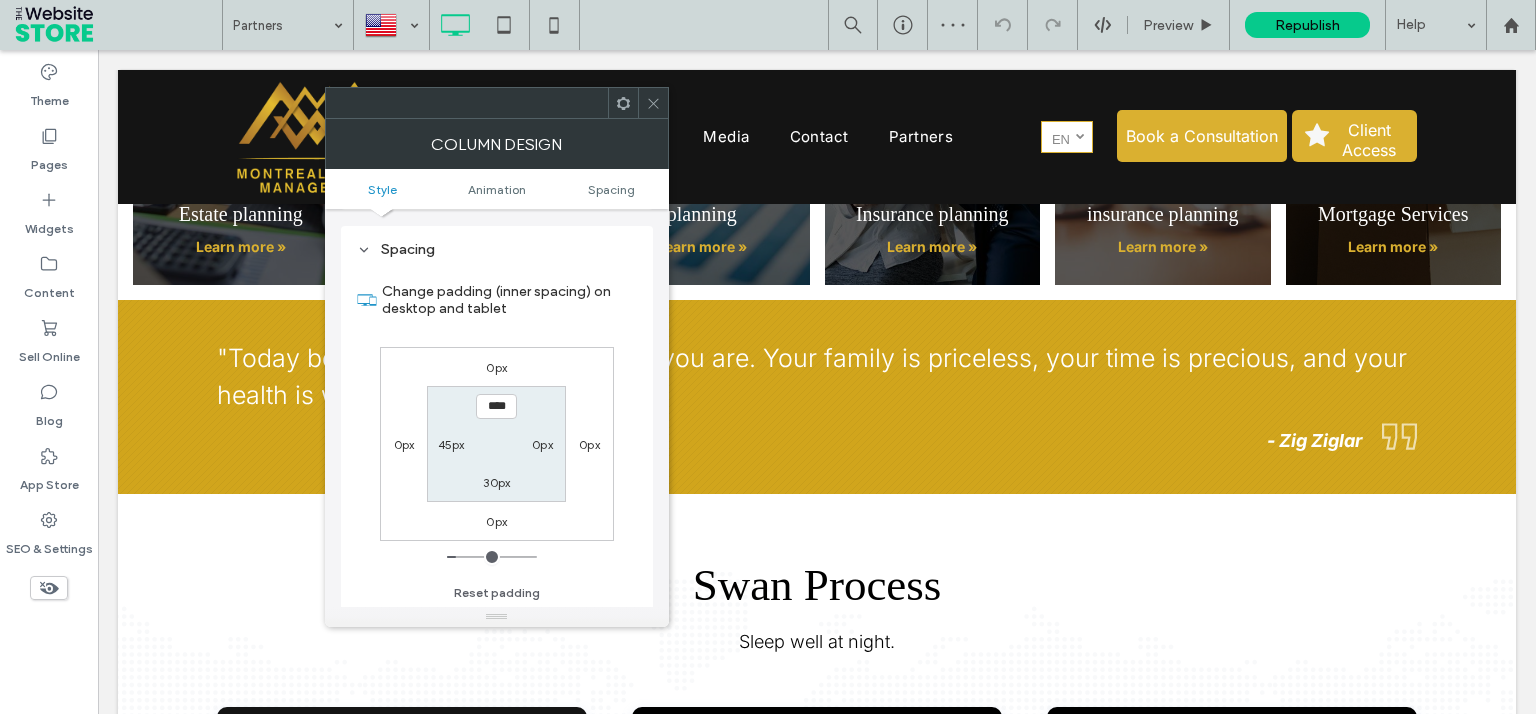 scroll, scrollTop: 468, scrollLeft: 0, axis: vertical 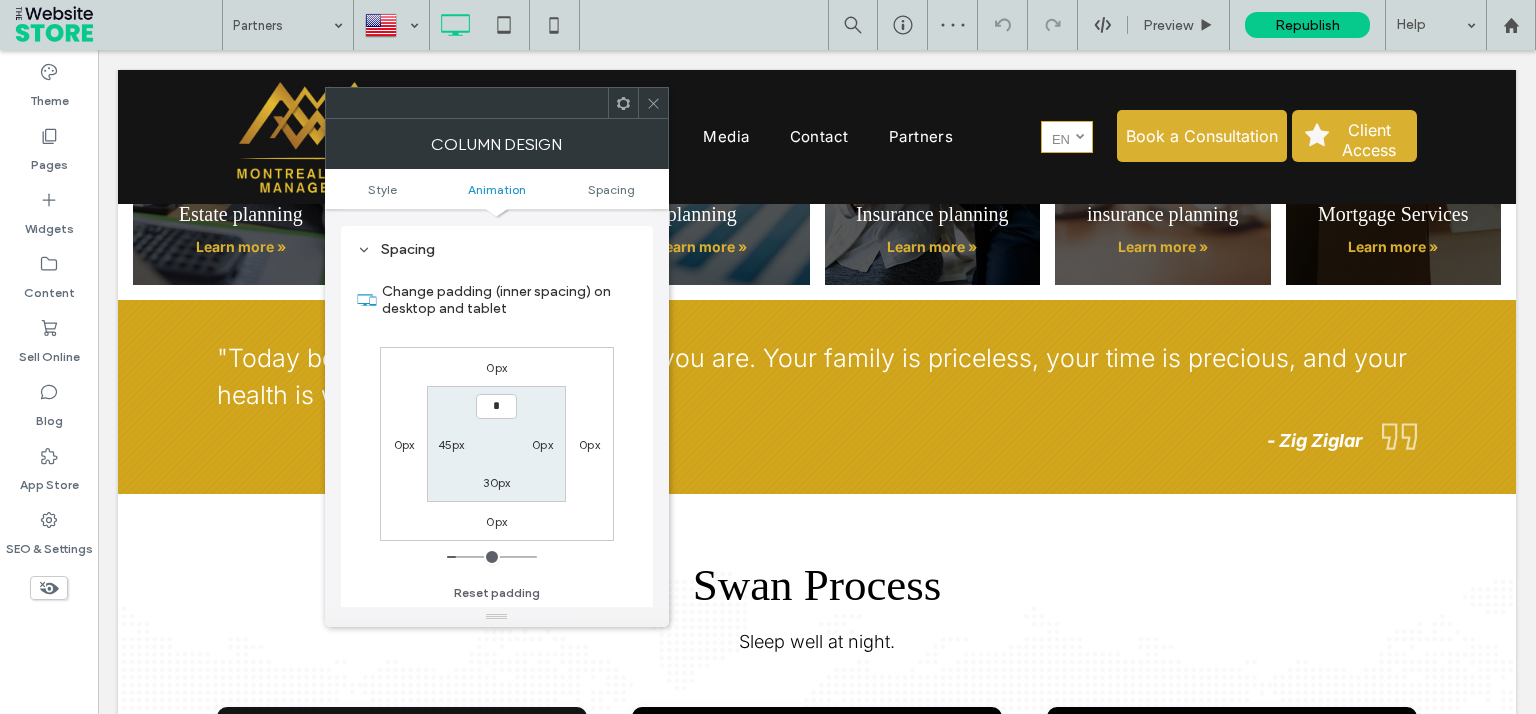 type on "***" 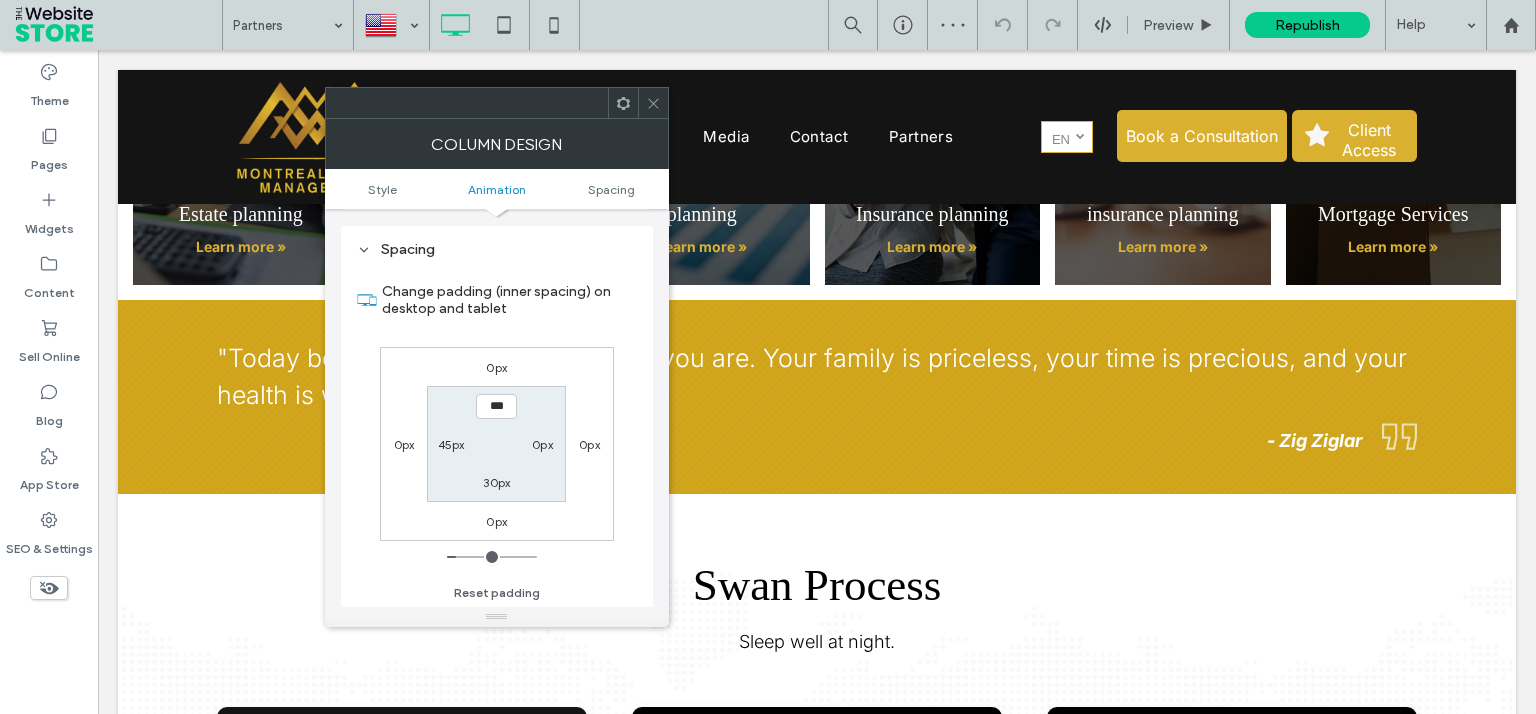 click on "*** 0px 30px 45px" at bounding box center [496, 443] 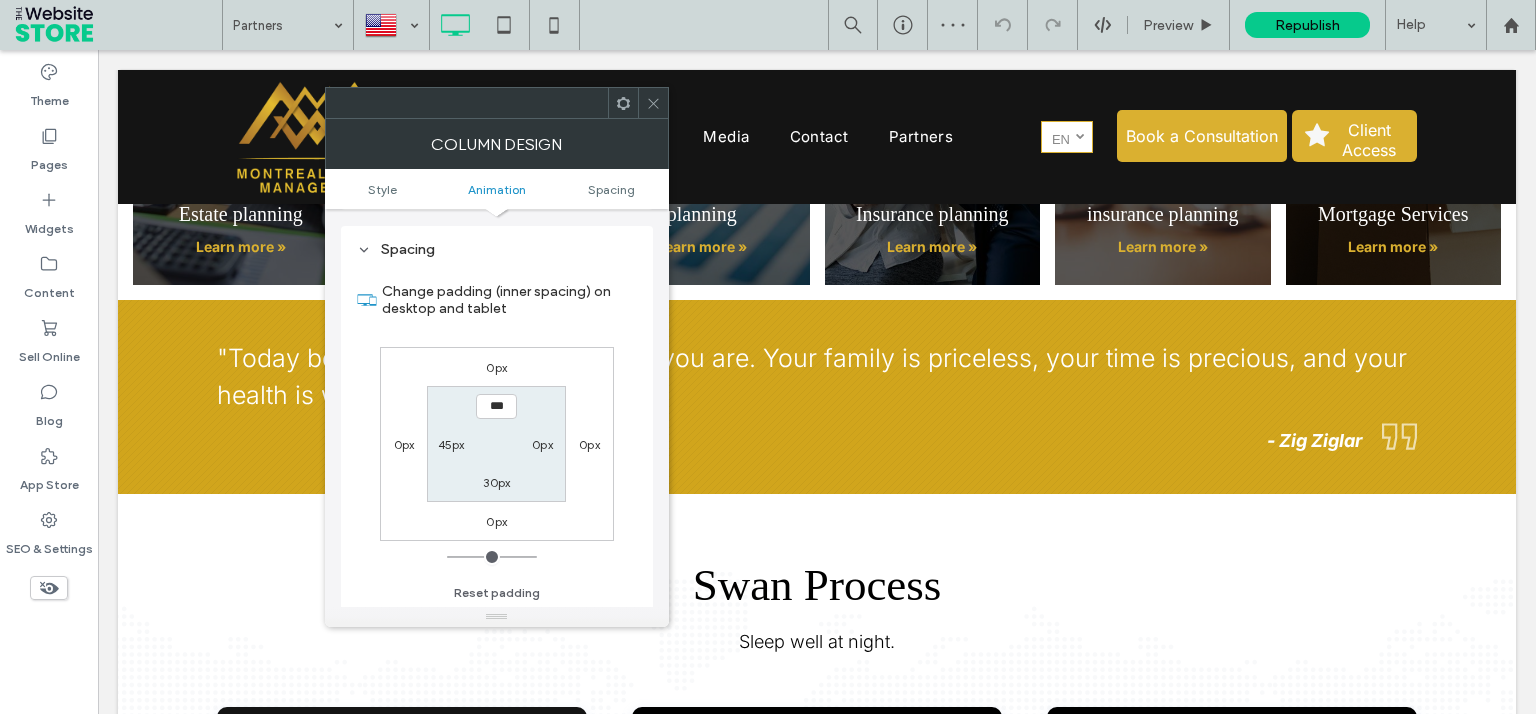 click 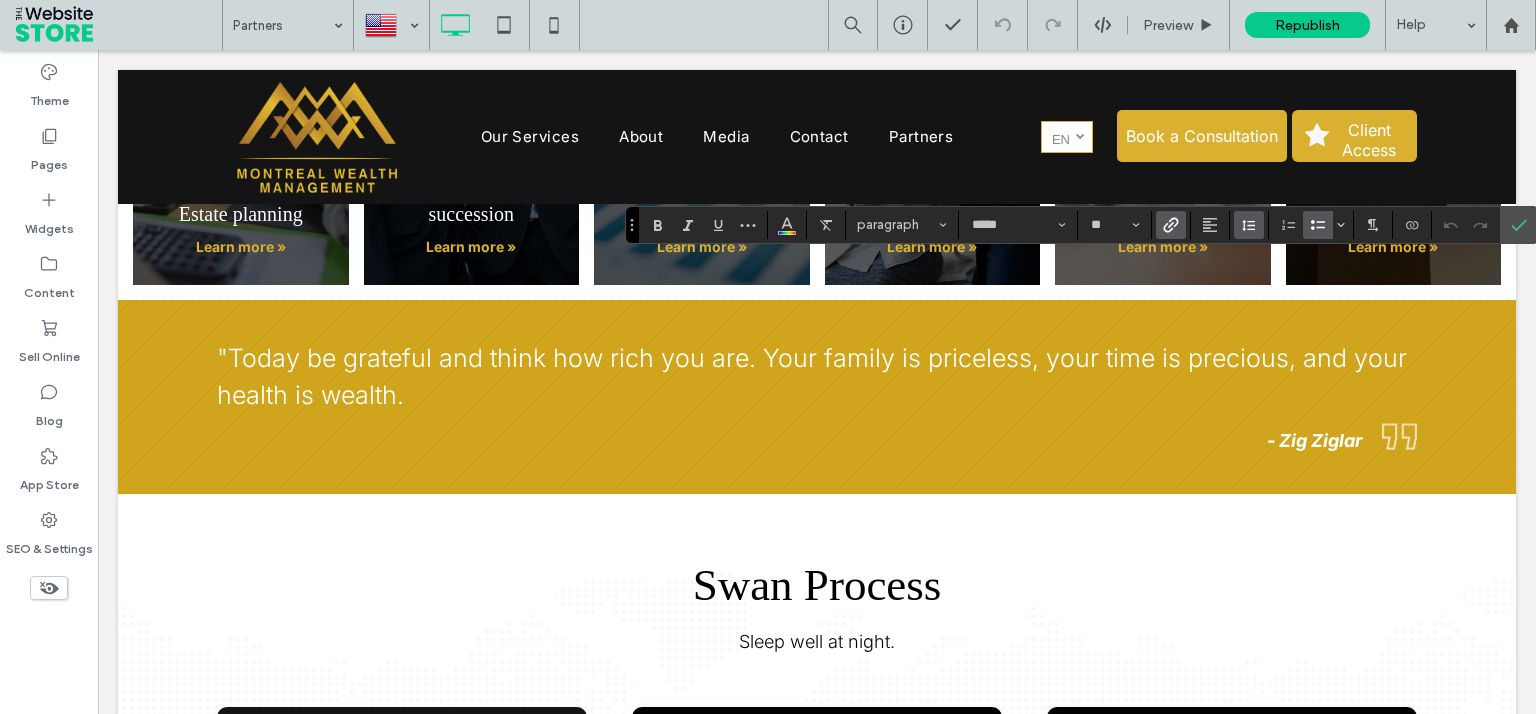click at bounding box center [1249, 225] 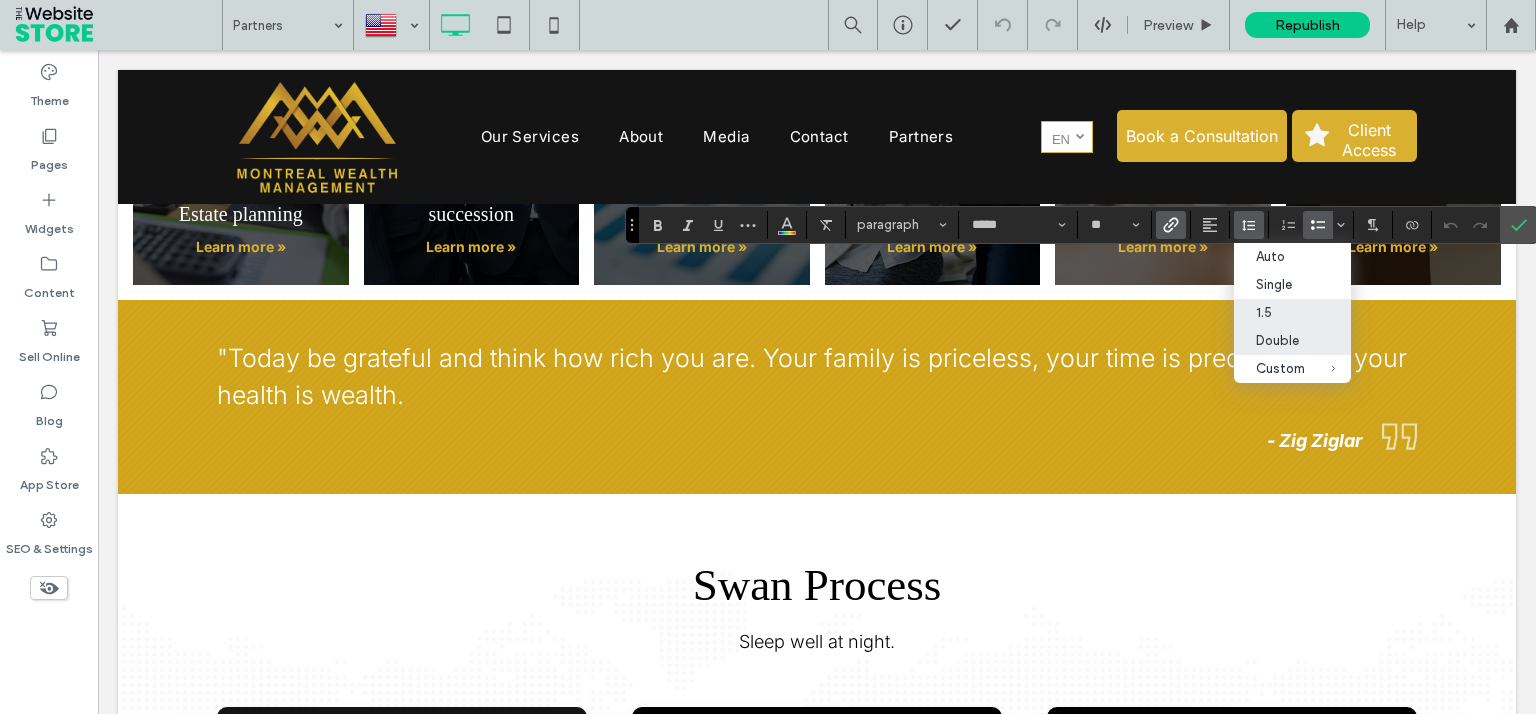 click on "1.5" at bounding box center (1280, 312) 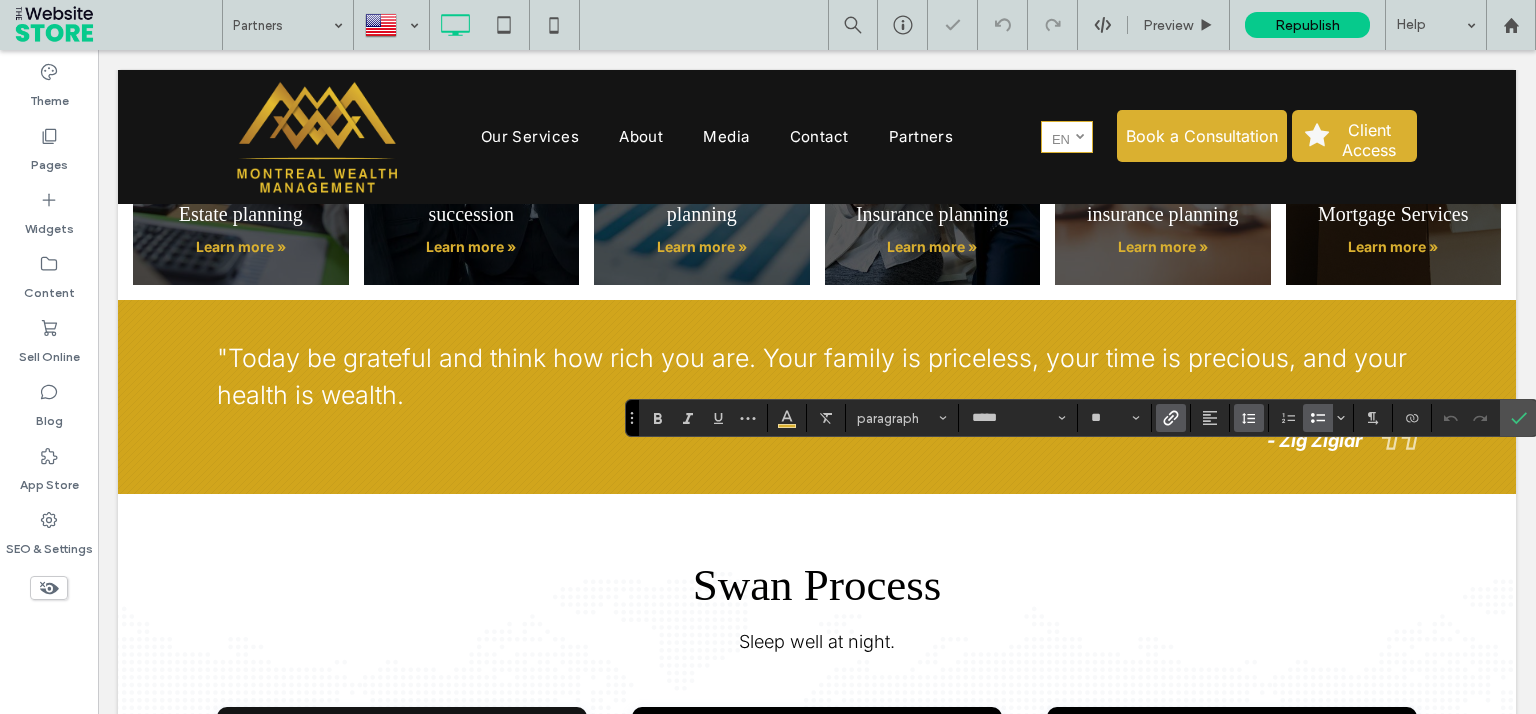 click 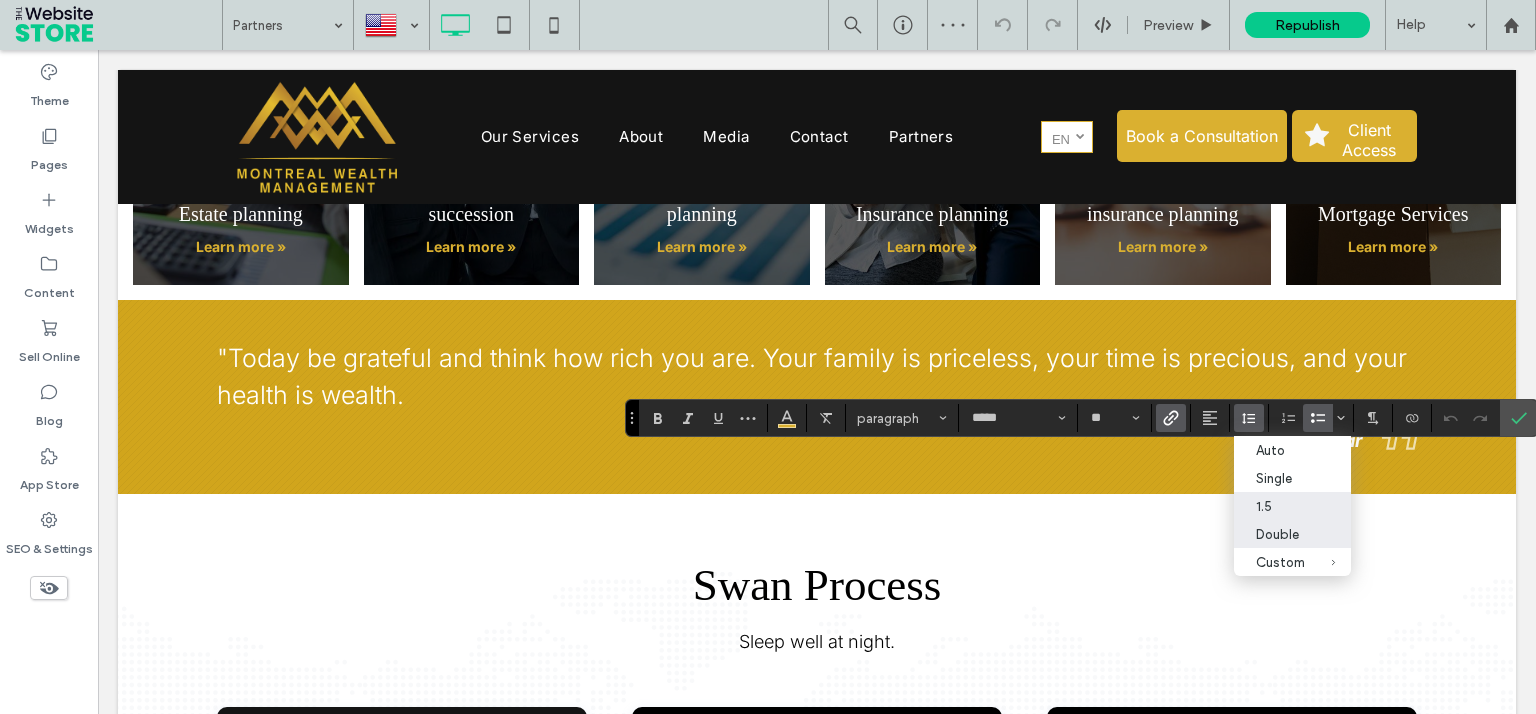 click on "1.5" at bounding box center [1292, 506] 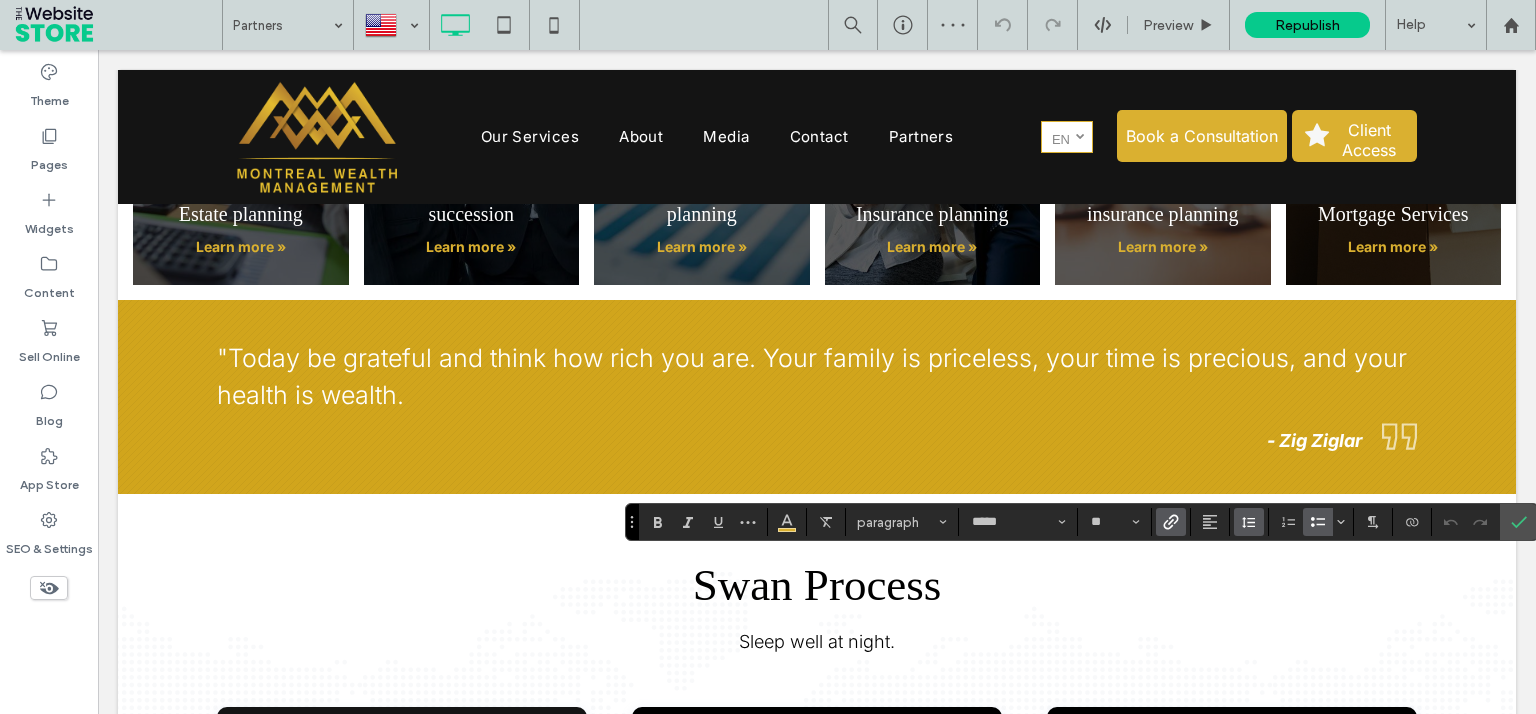 click at bounding box center (1249, 522) 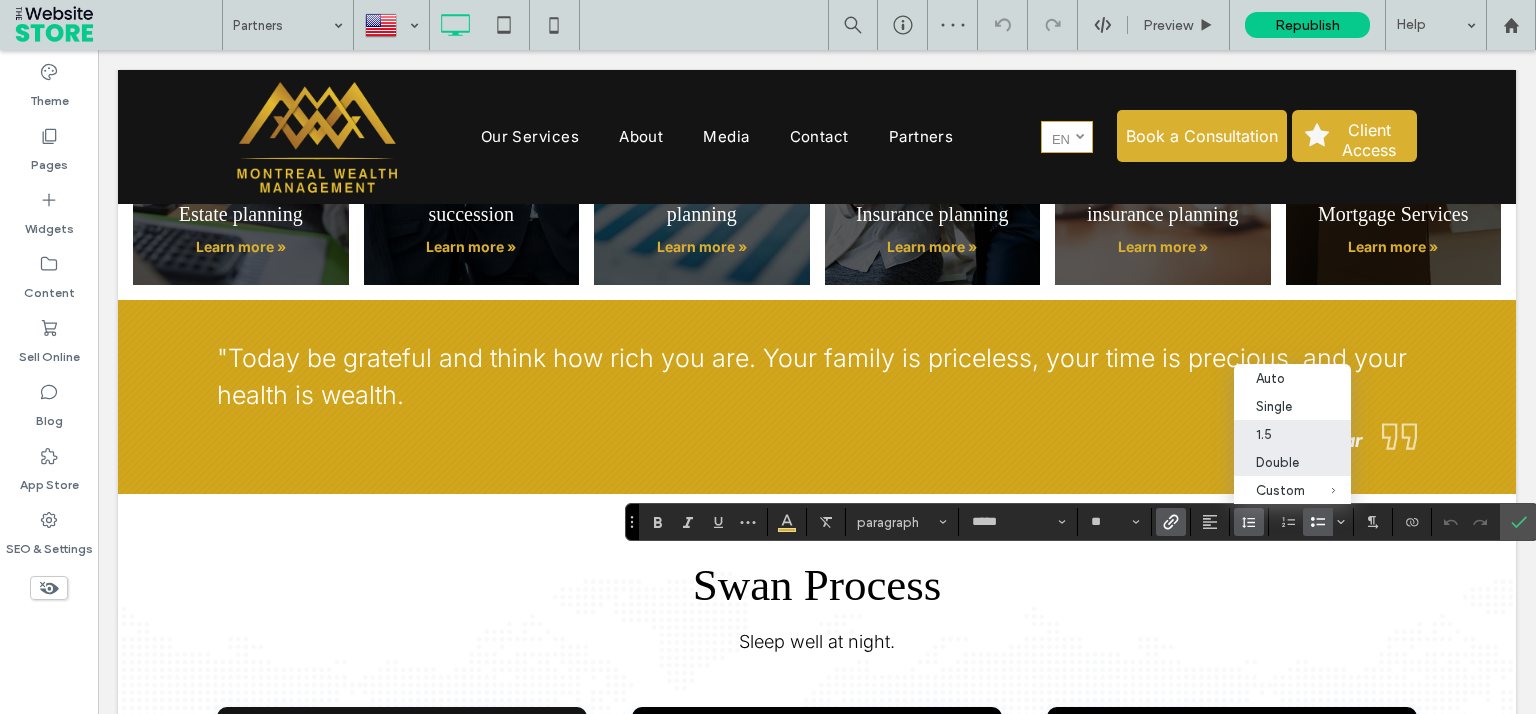 click on "1.5" at bounding box center [1280, 434] 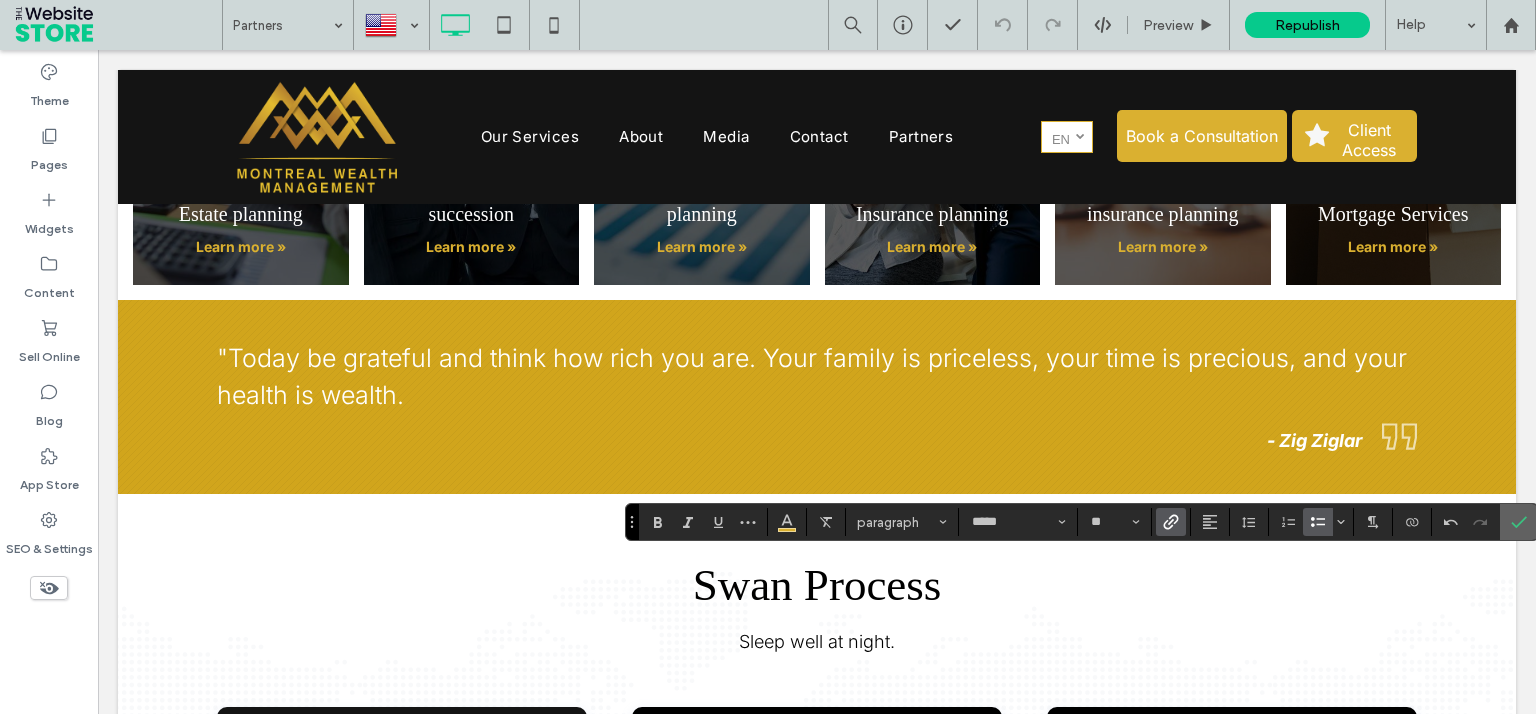 click 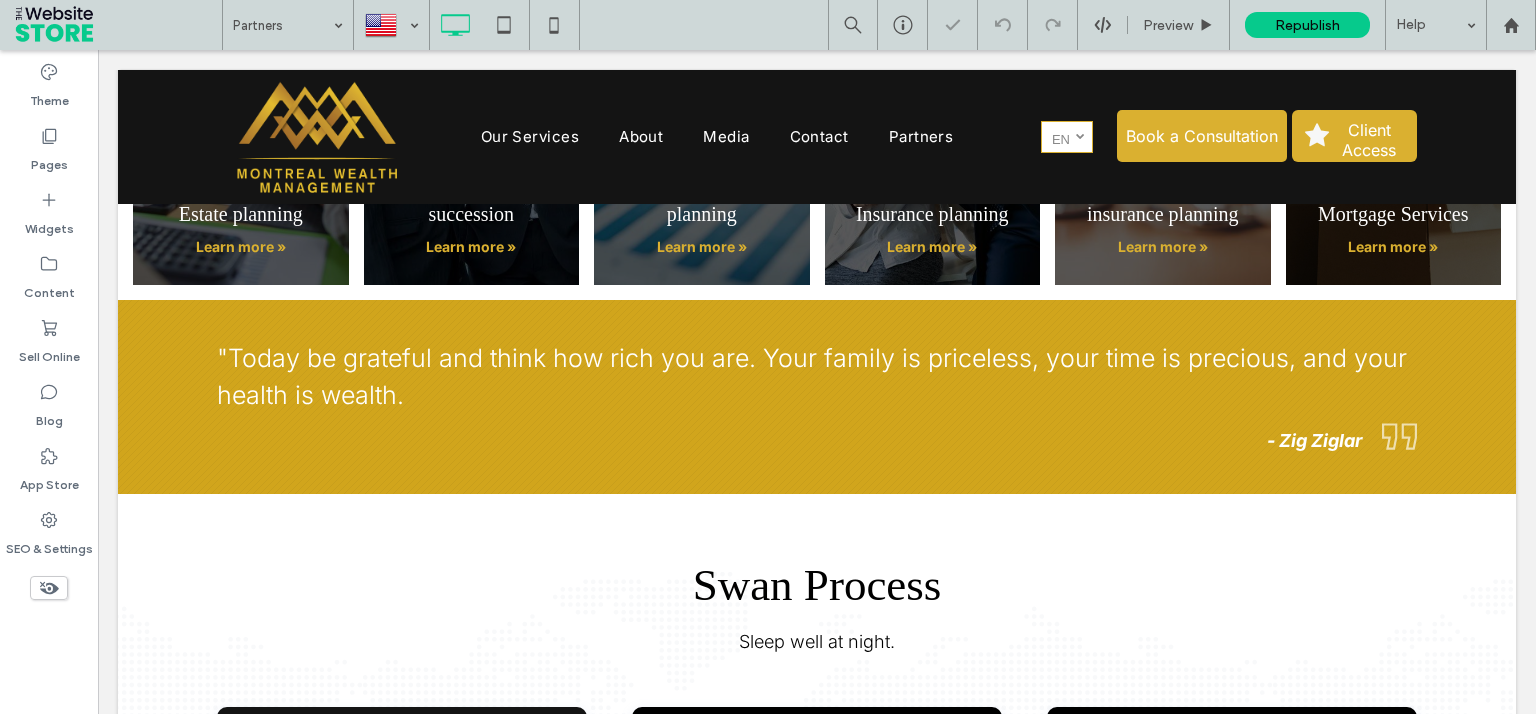 type on "*****" 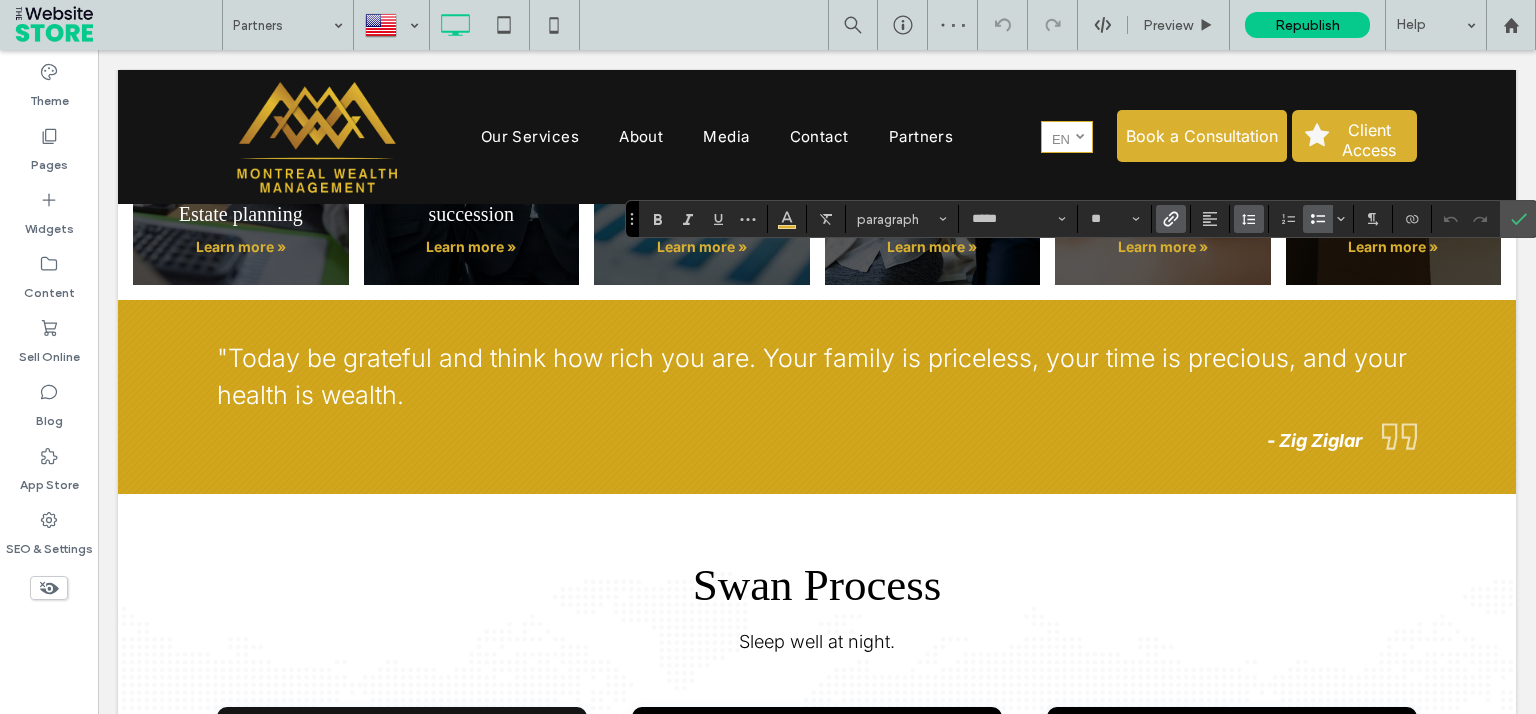 click 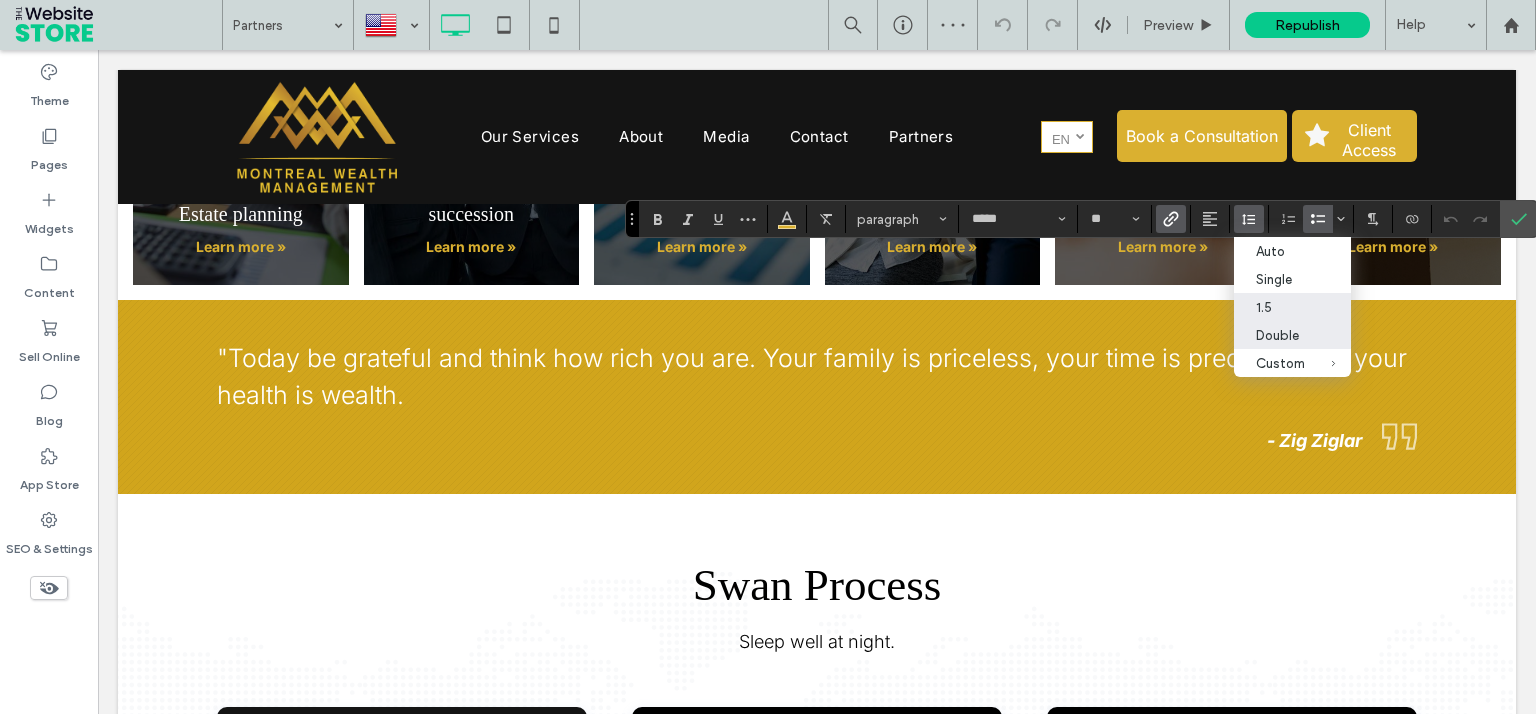 click on "1.5" at bounding box center (1280, 307) 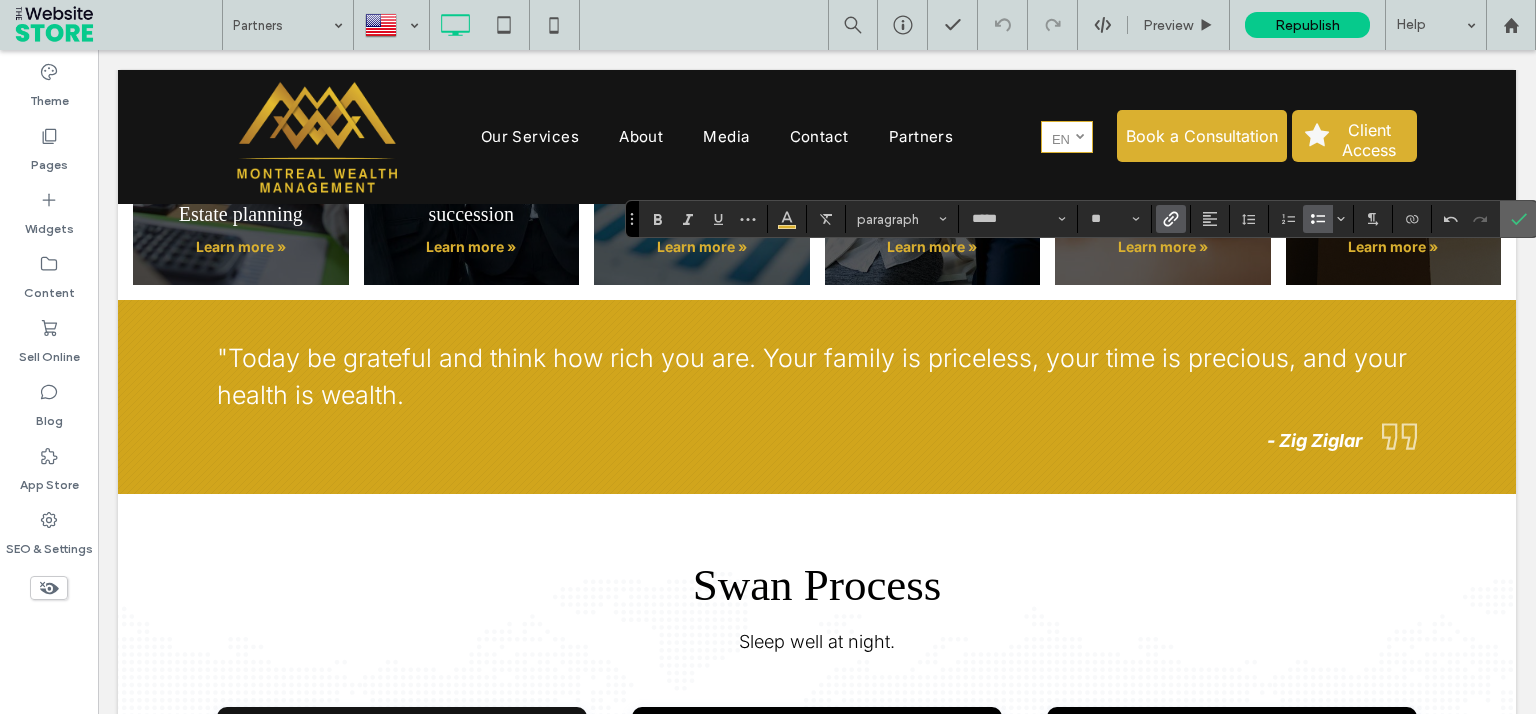 click 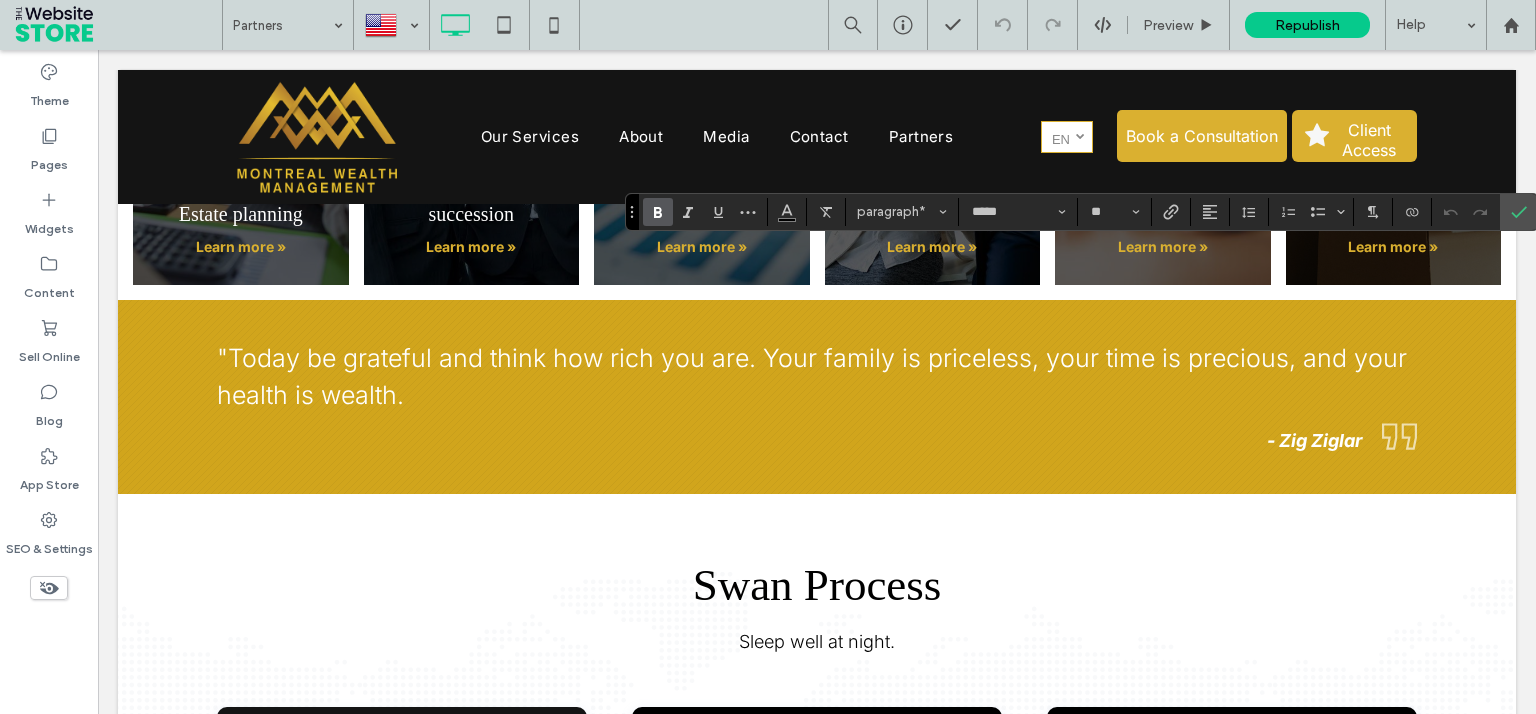 click at bounding box center [658, 212] 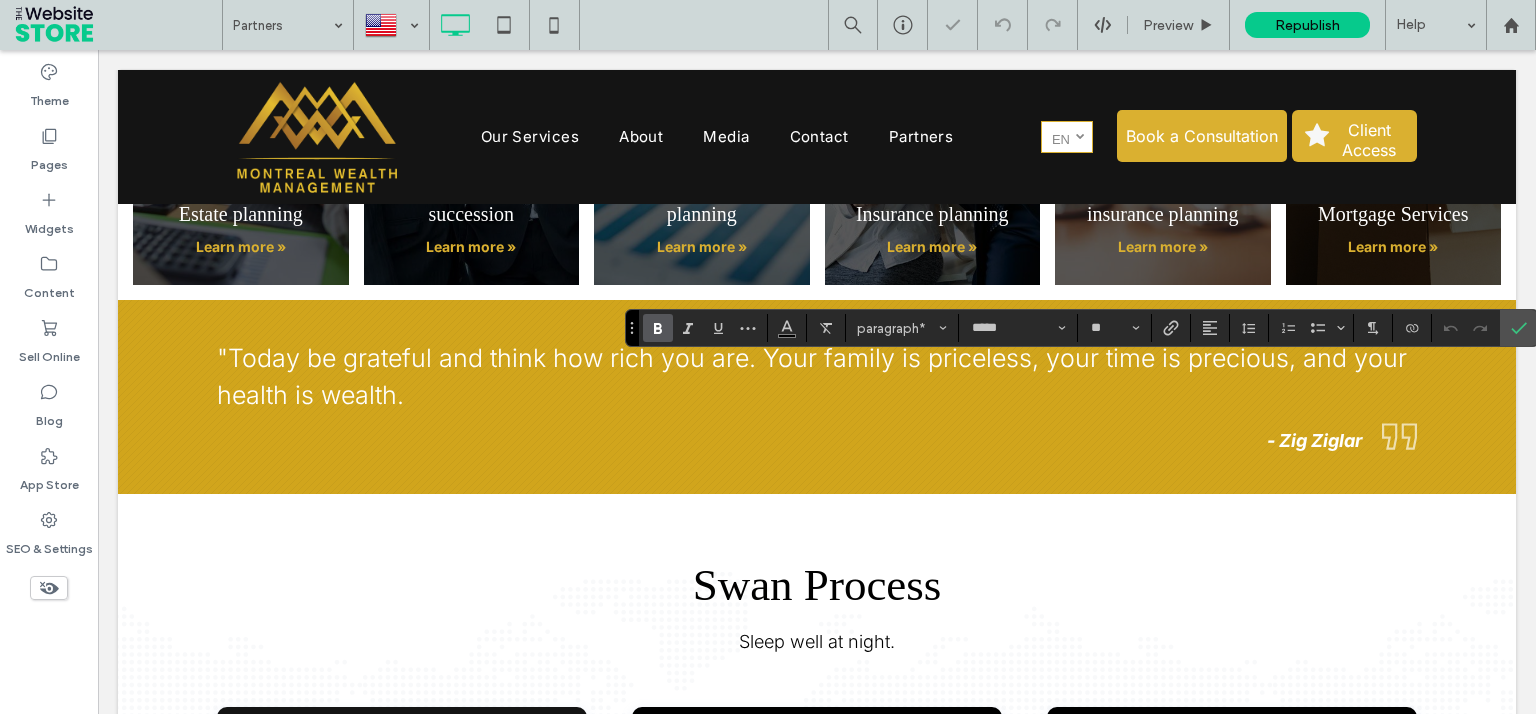 click at bounding box center [654, 328] 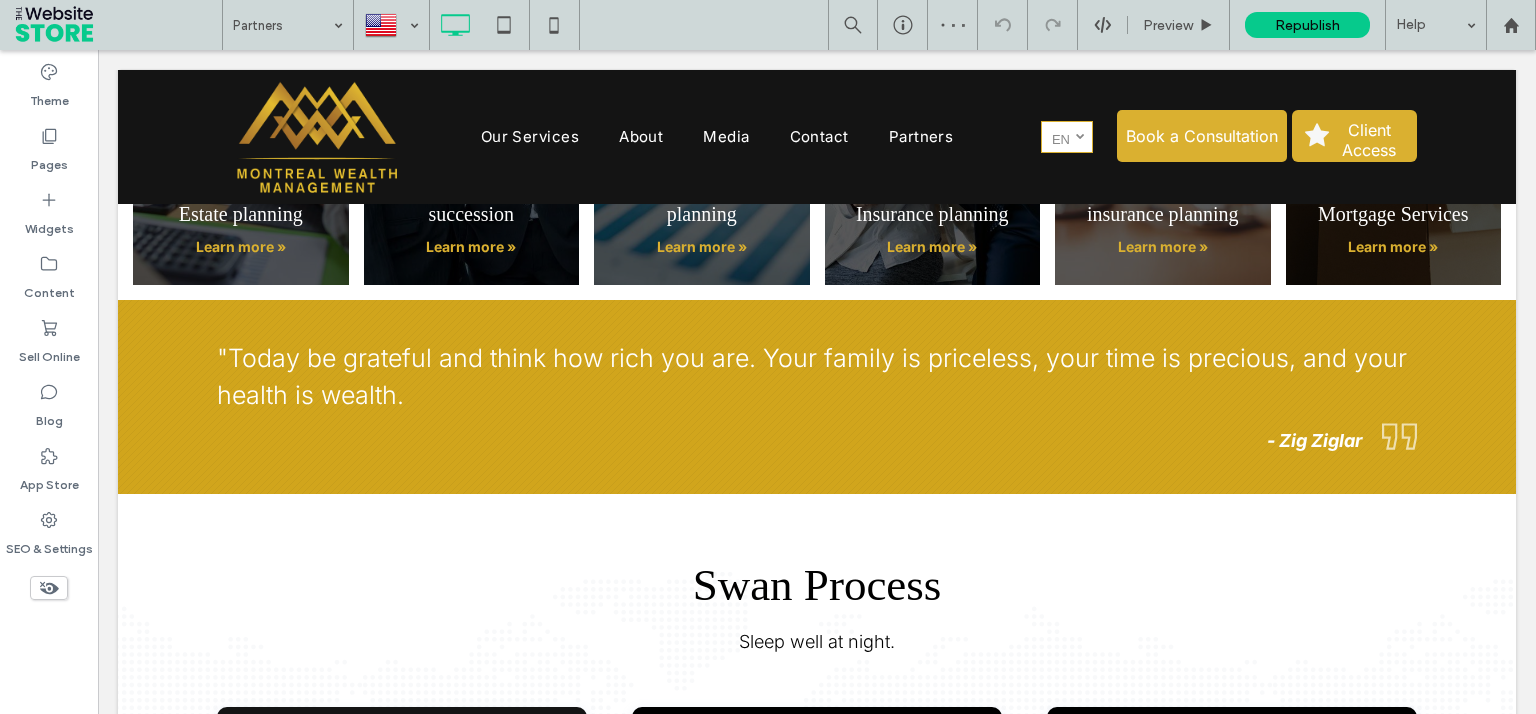 type on "*****" 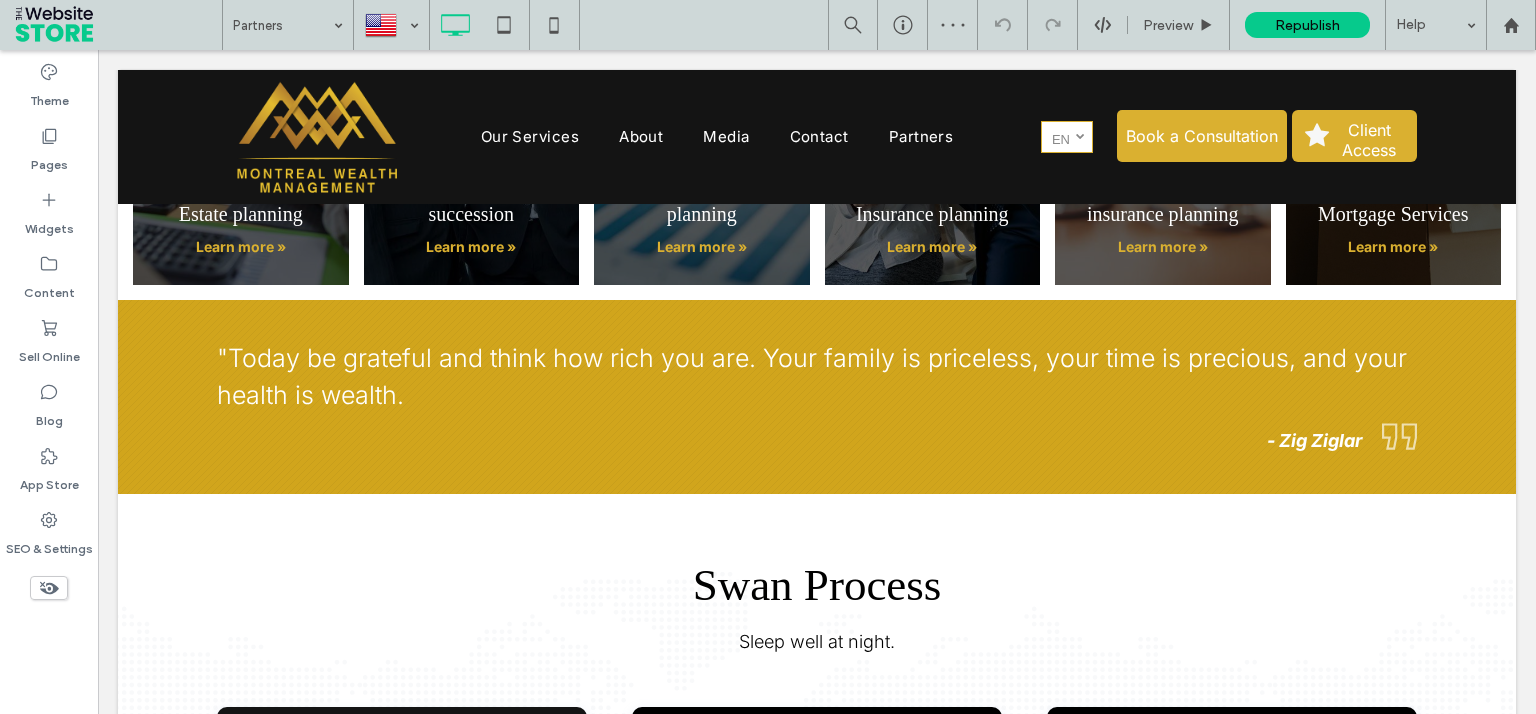 type on "**" 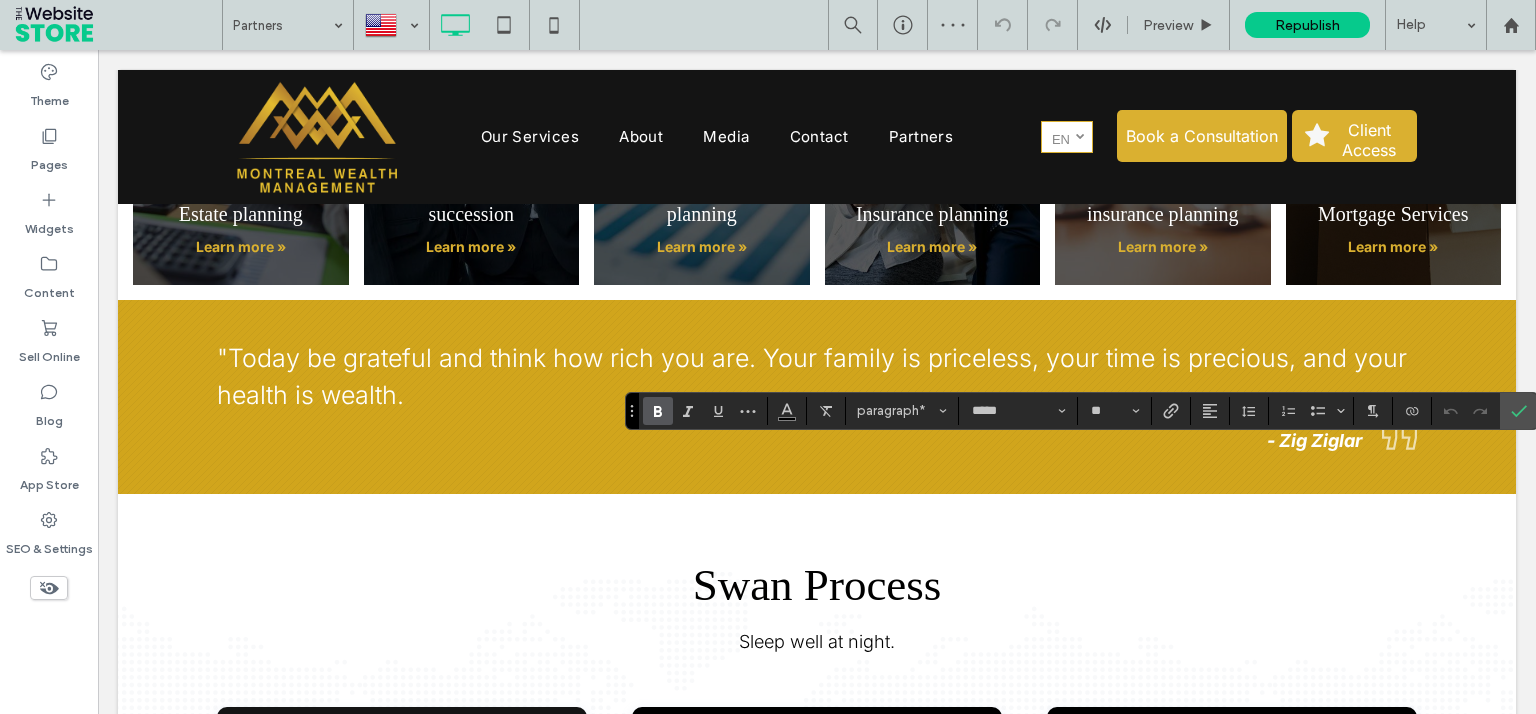 click 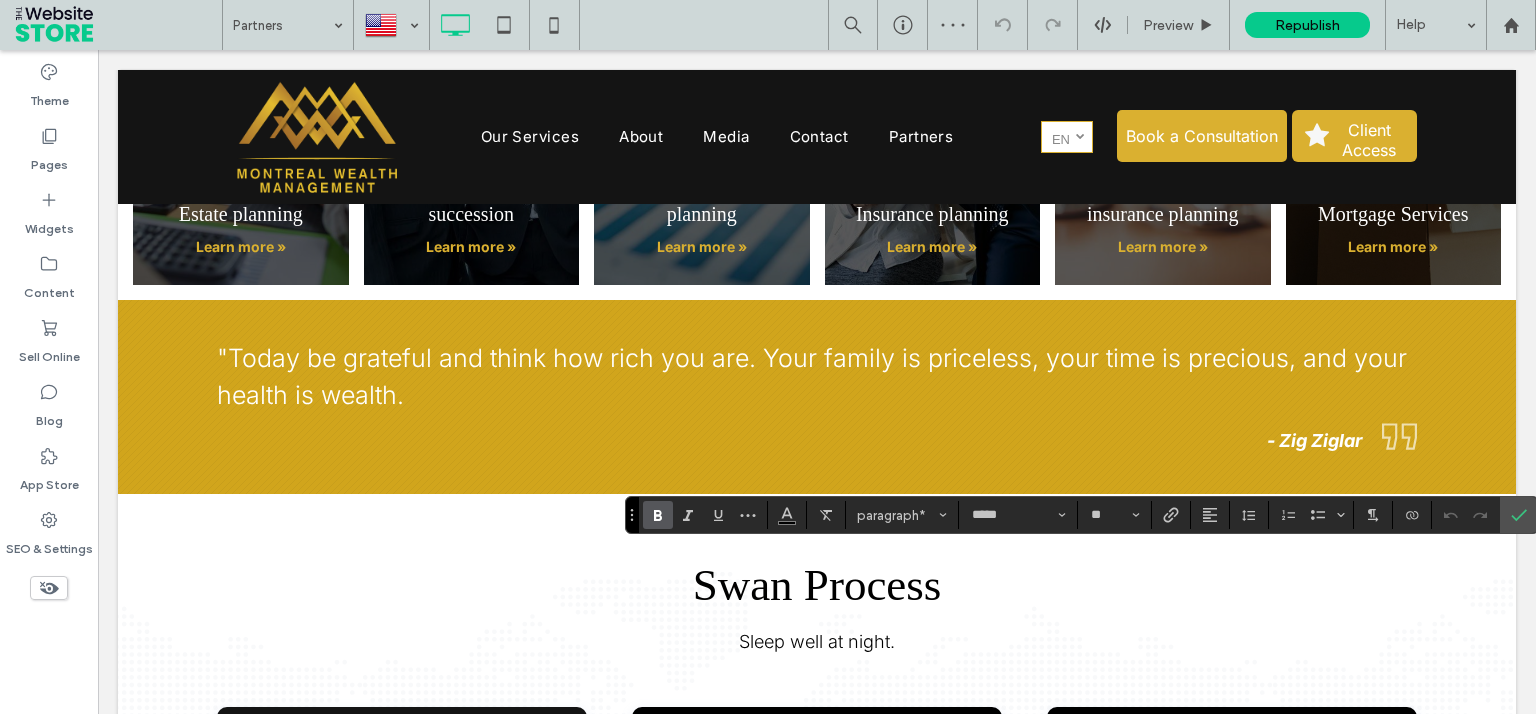 click 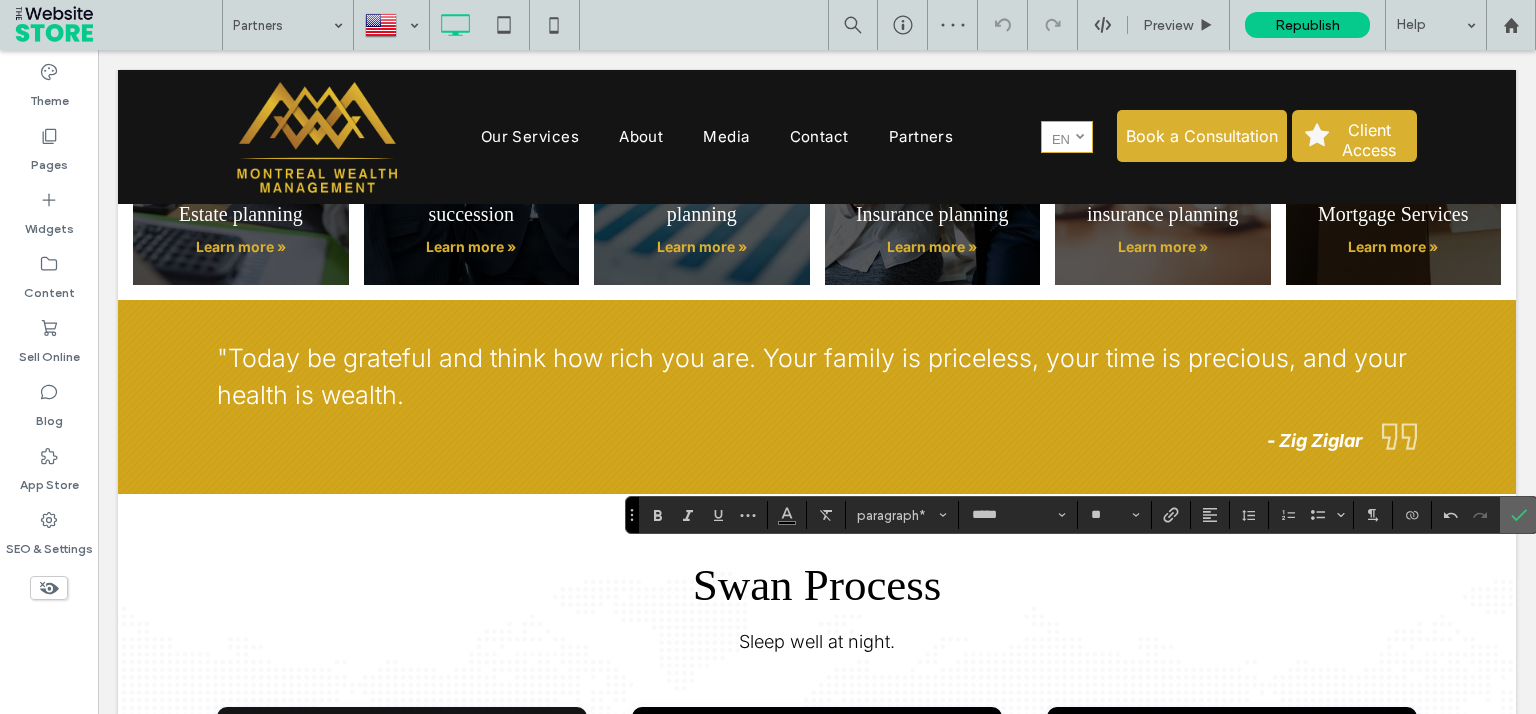 click 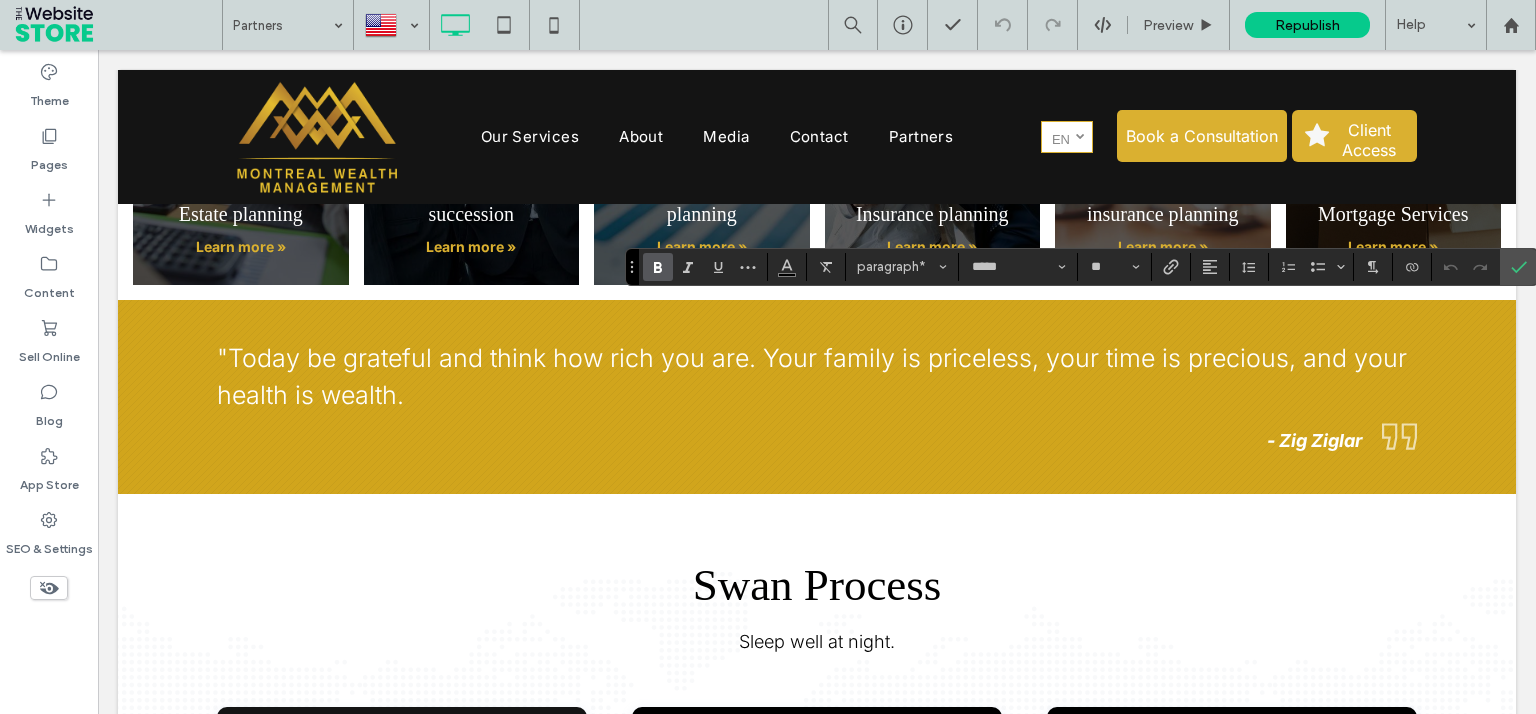 click 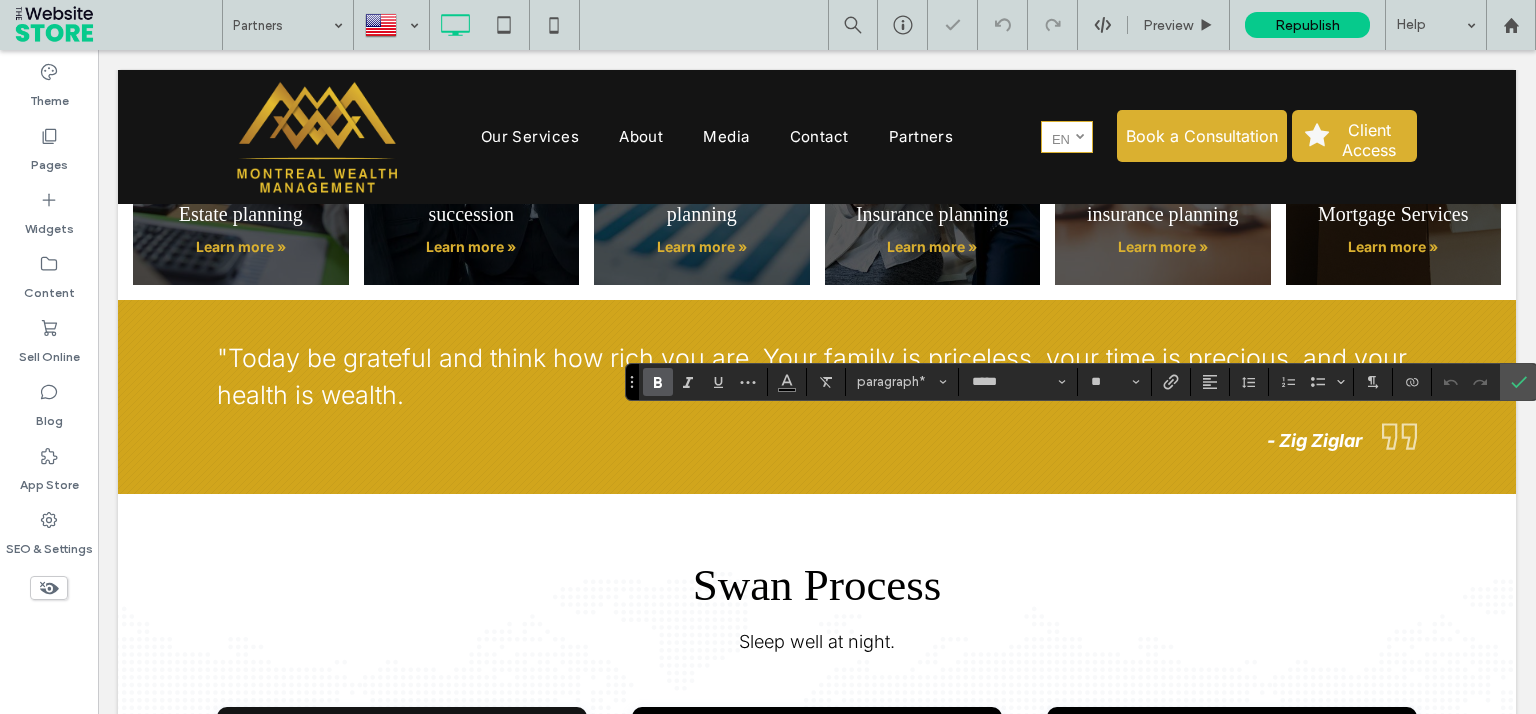 click 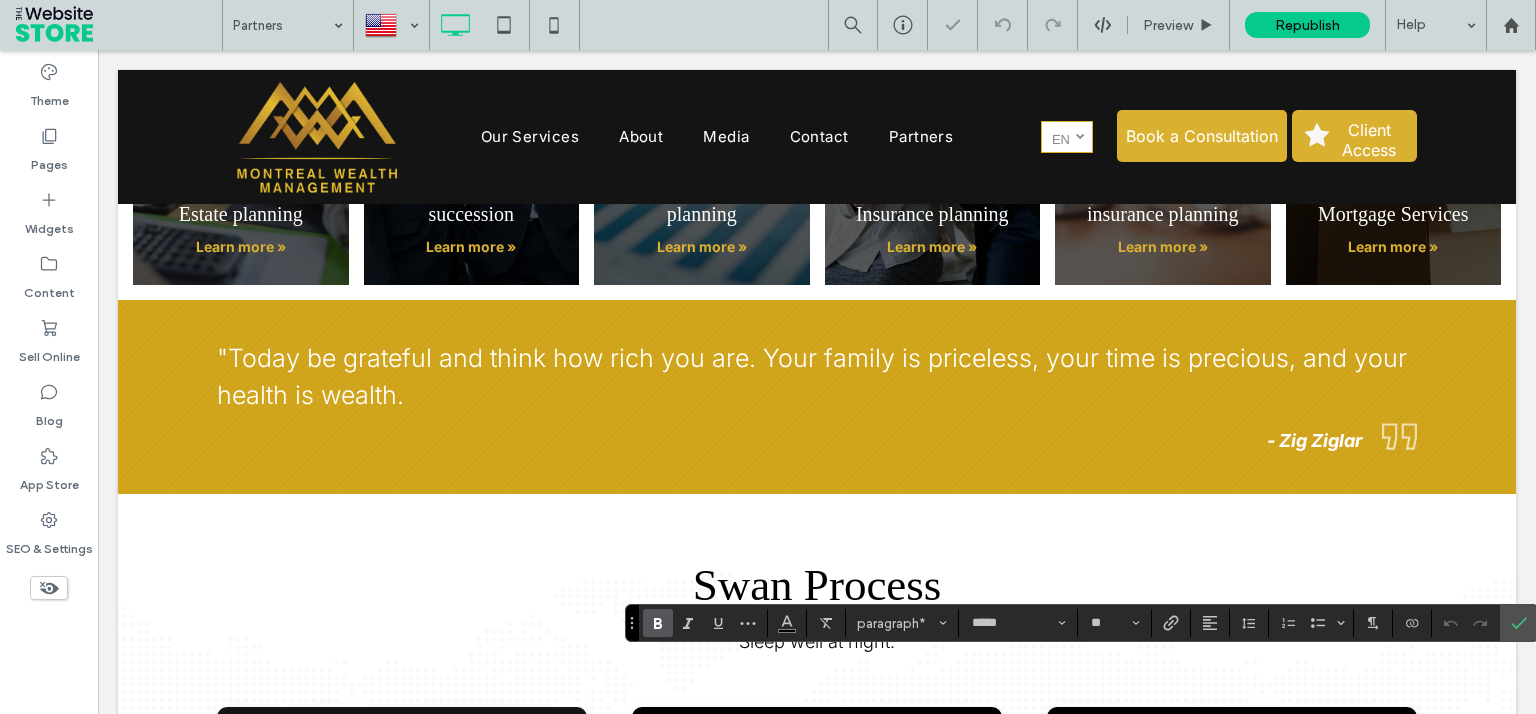 click at bounding box center (658, 623) 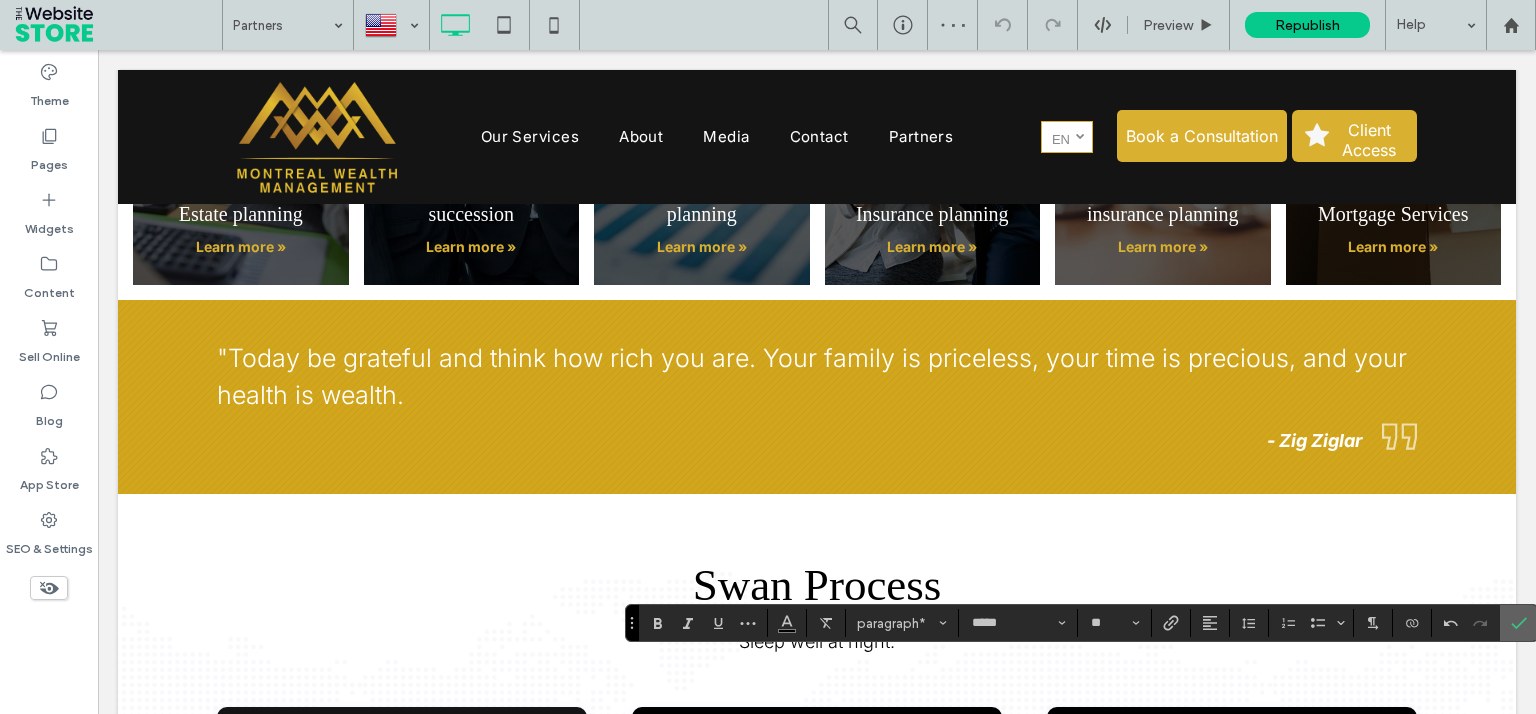 click 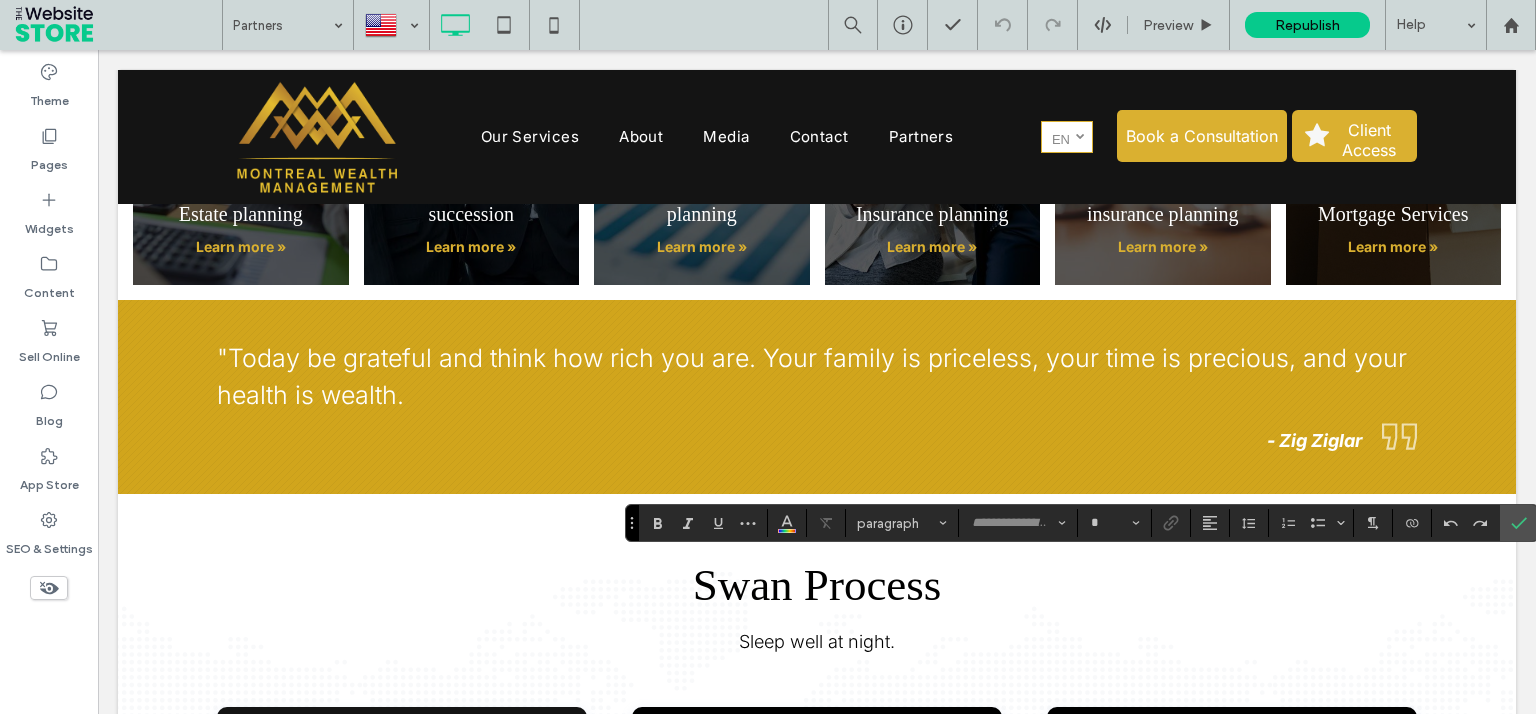 type on "*****" 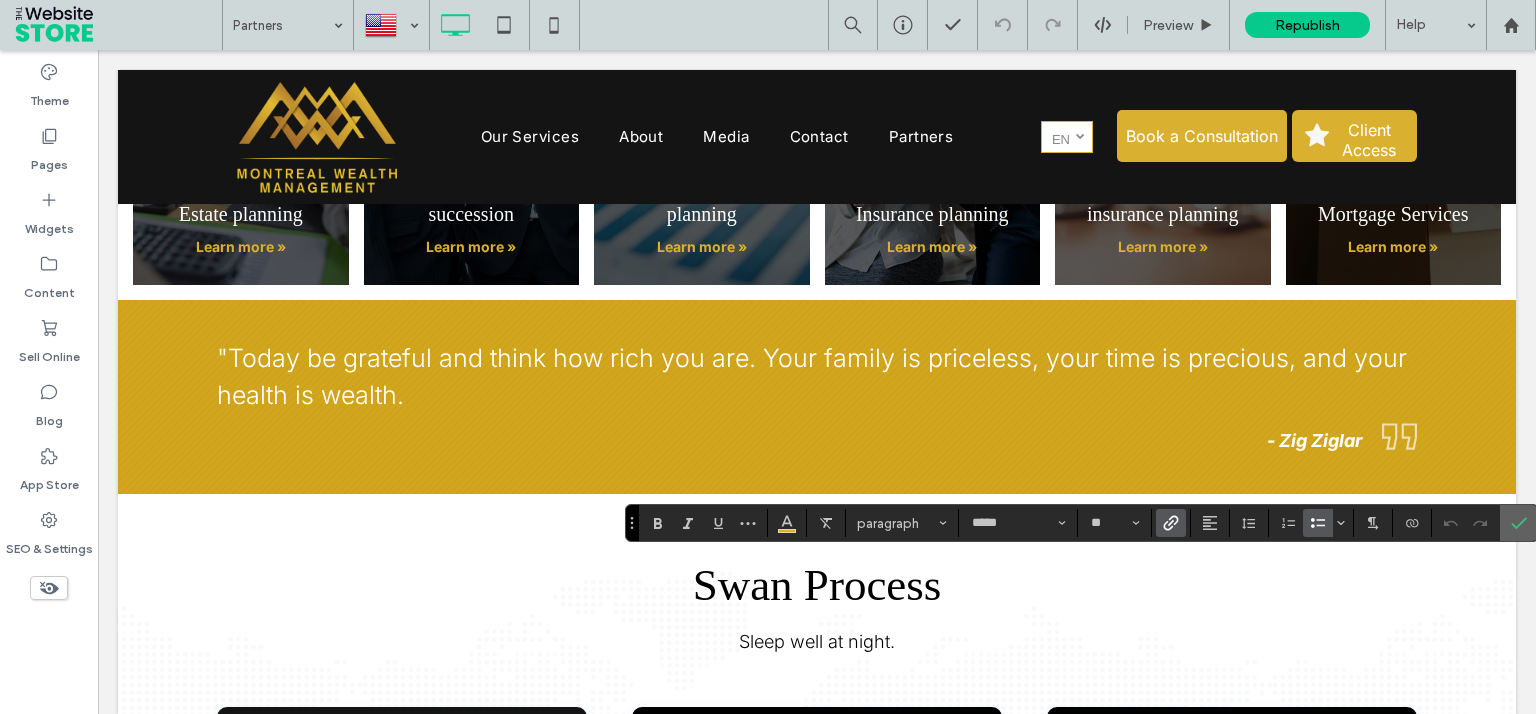 click at bounding box center [1519, 523] 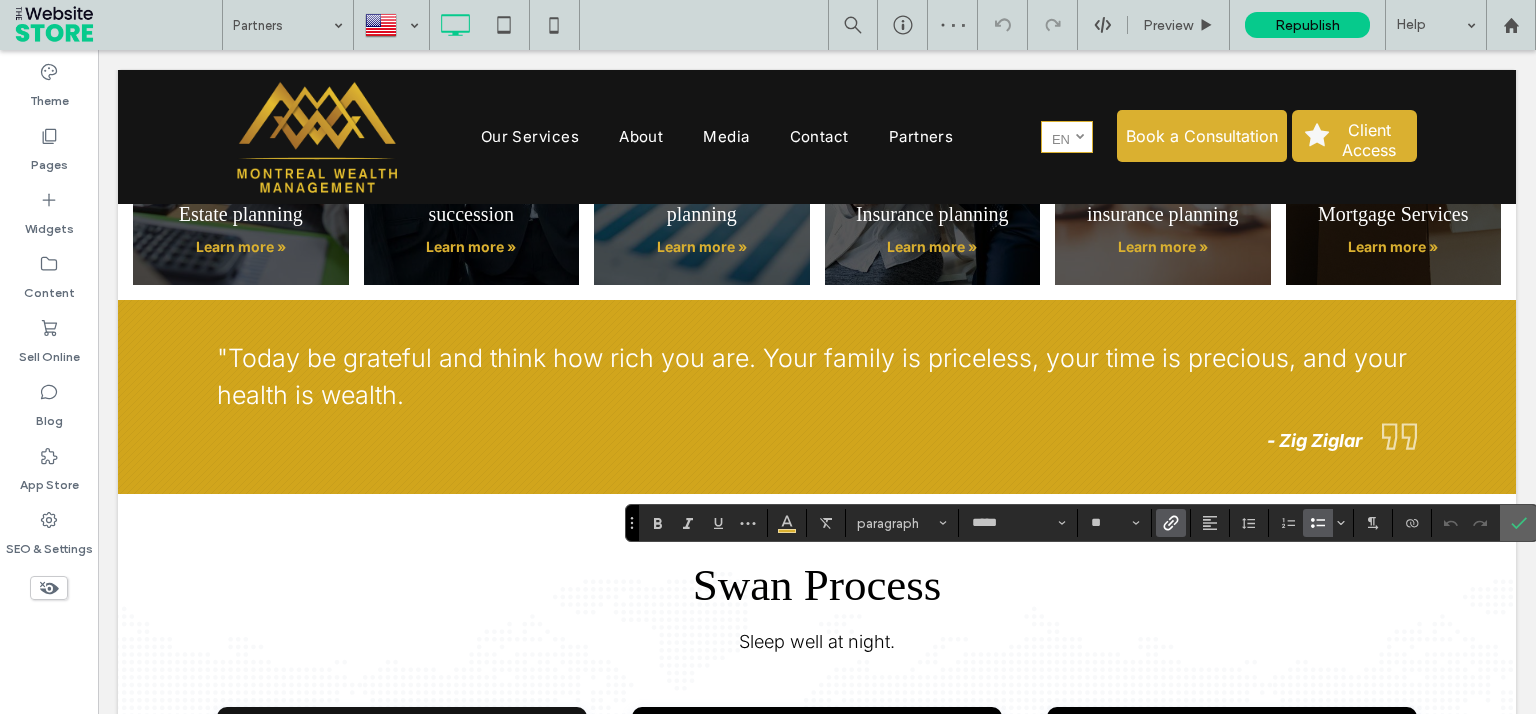 click 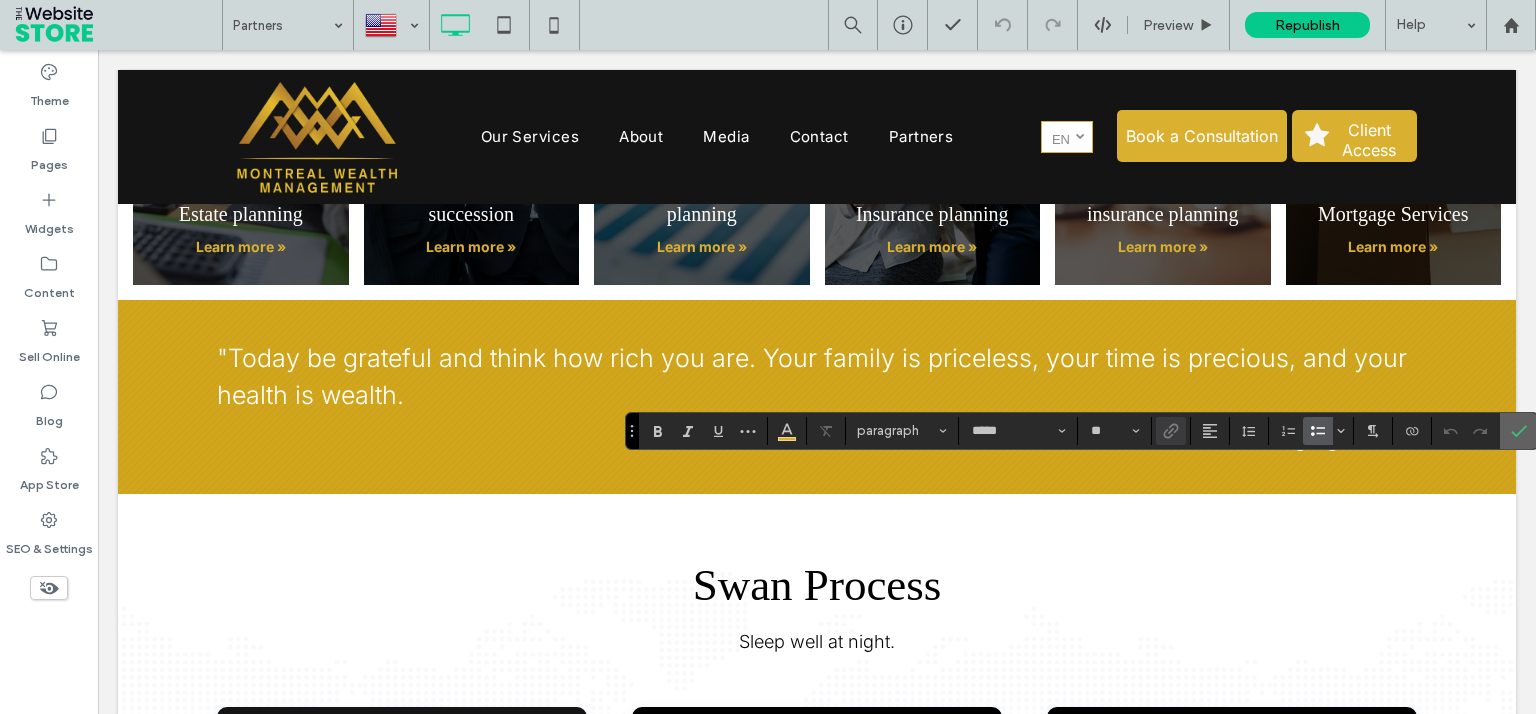 click 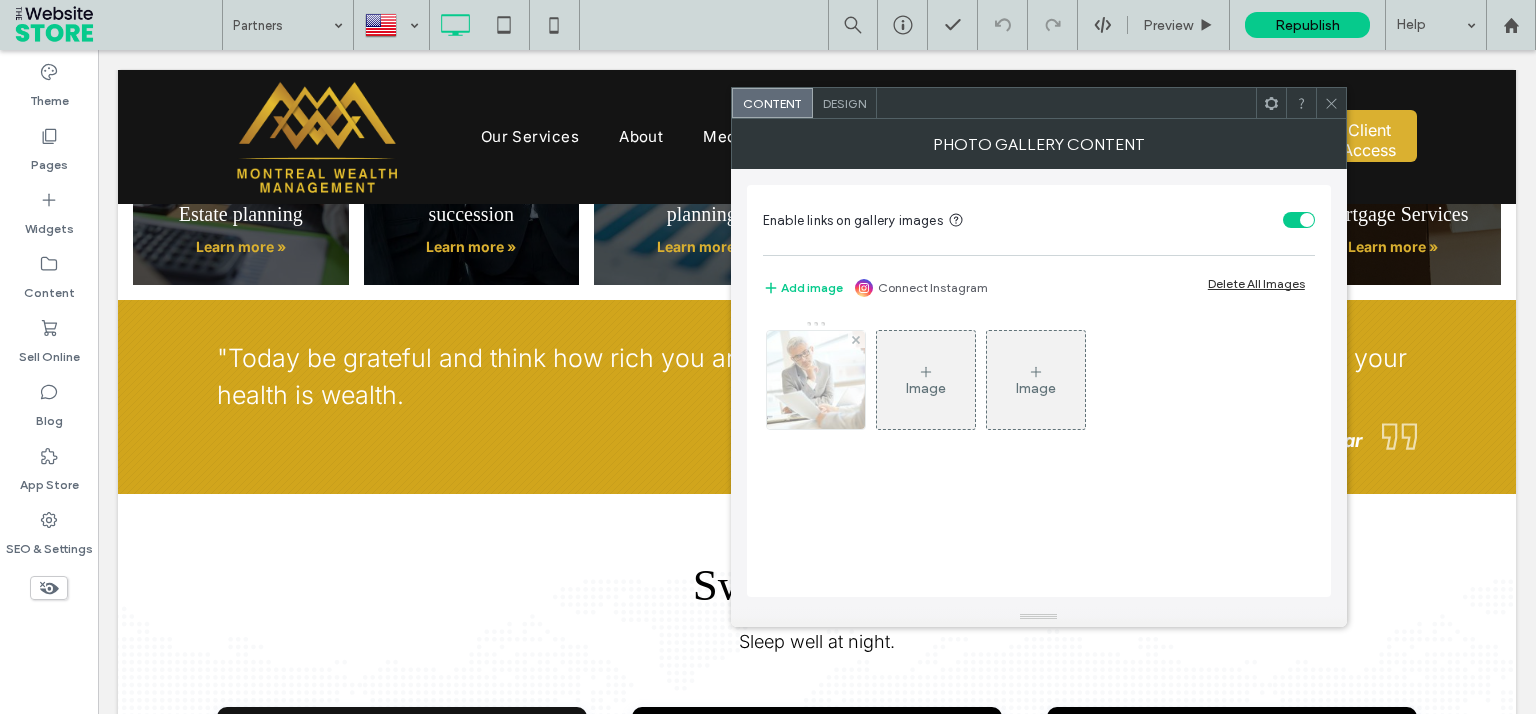 click at bounding box center [816, 380] 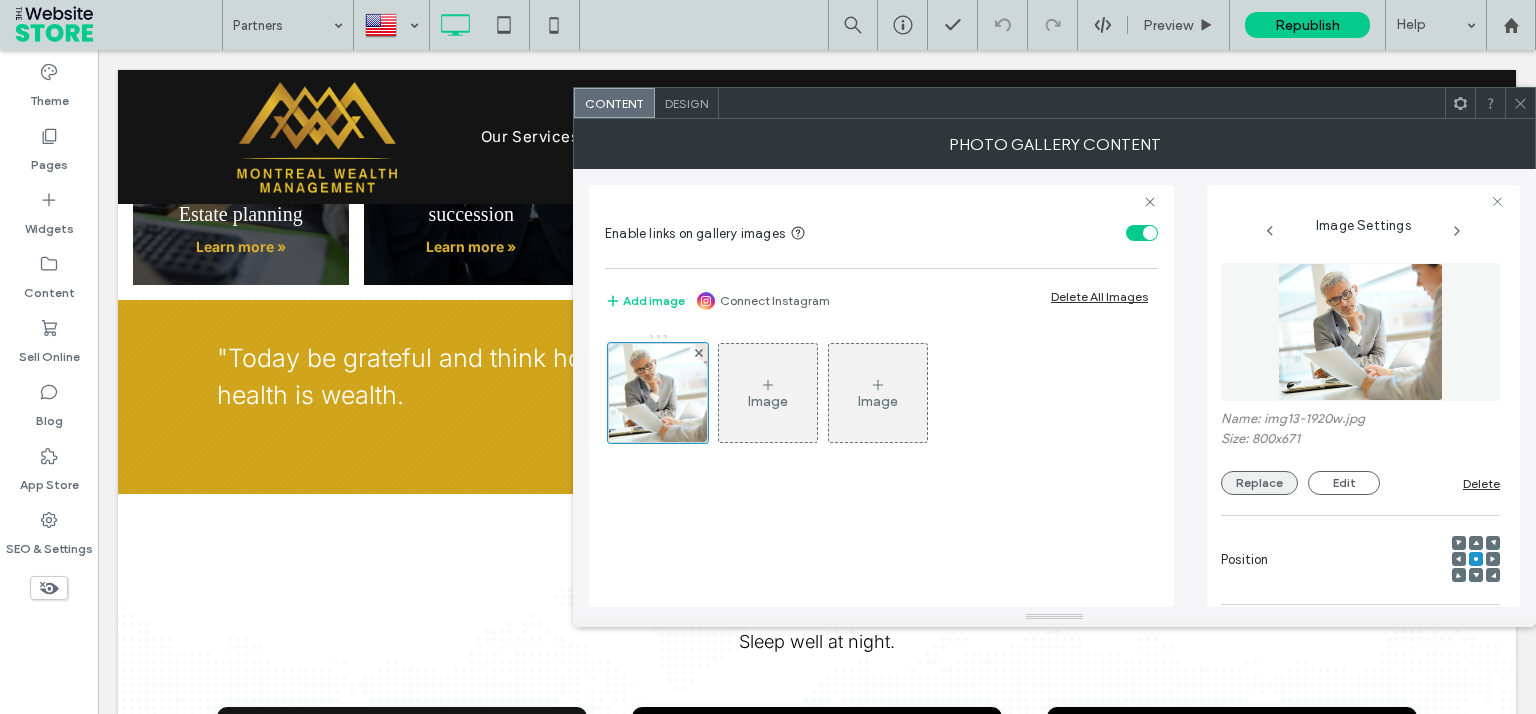 click on "Replace" at bounding box center (1259, 483) 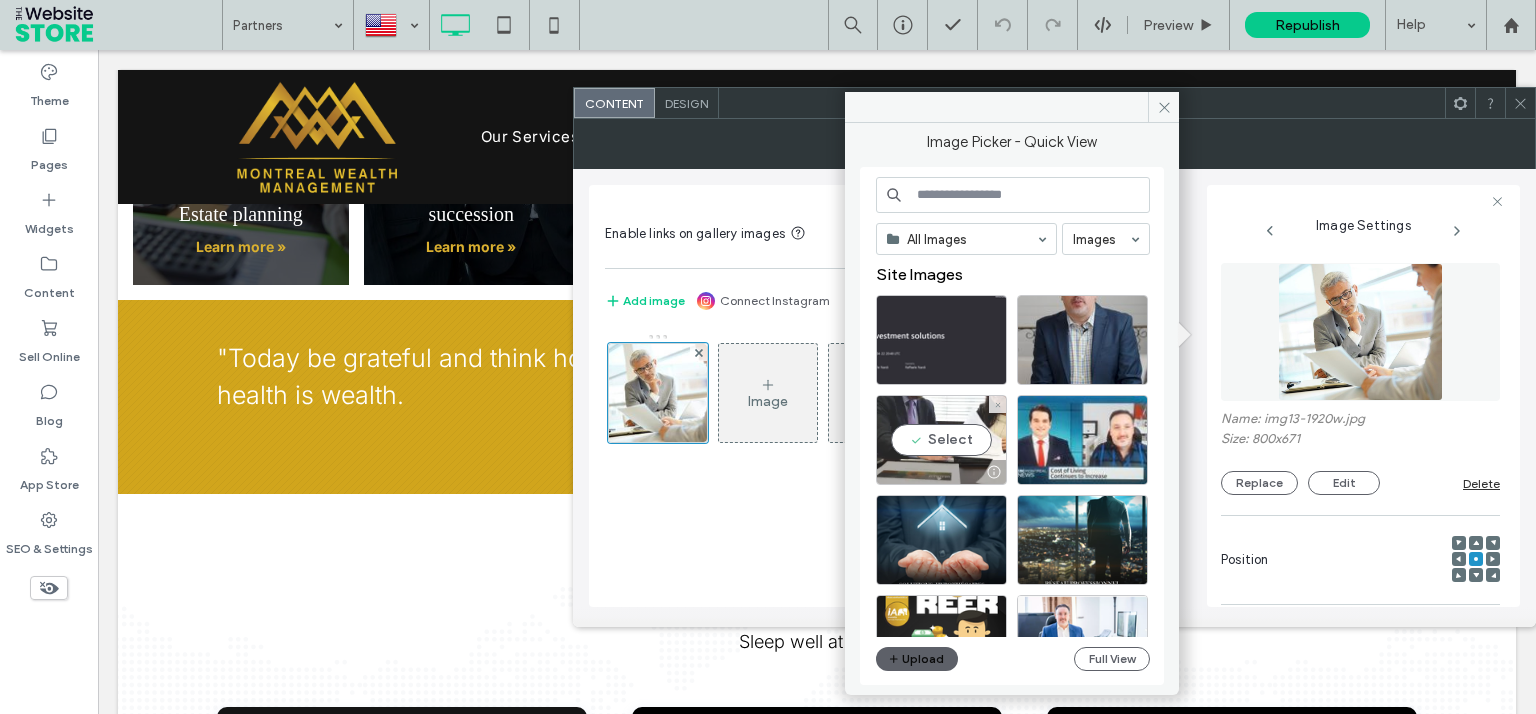 click on "Select" at bounding box center (941, 440) 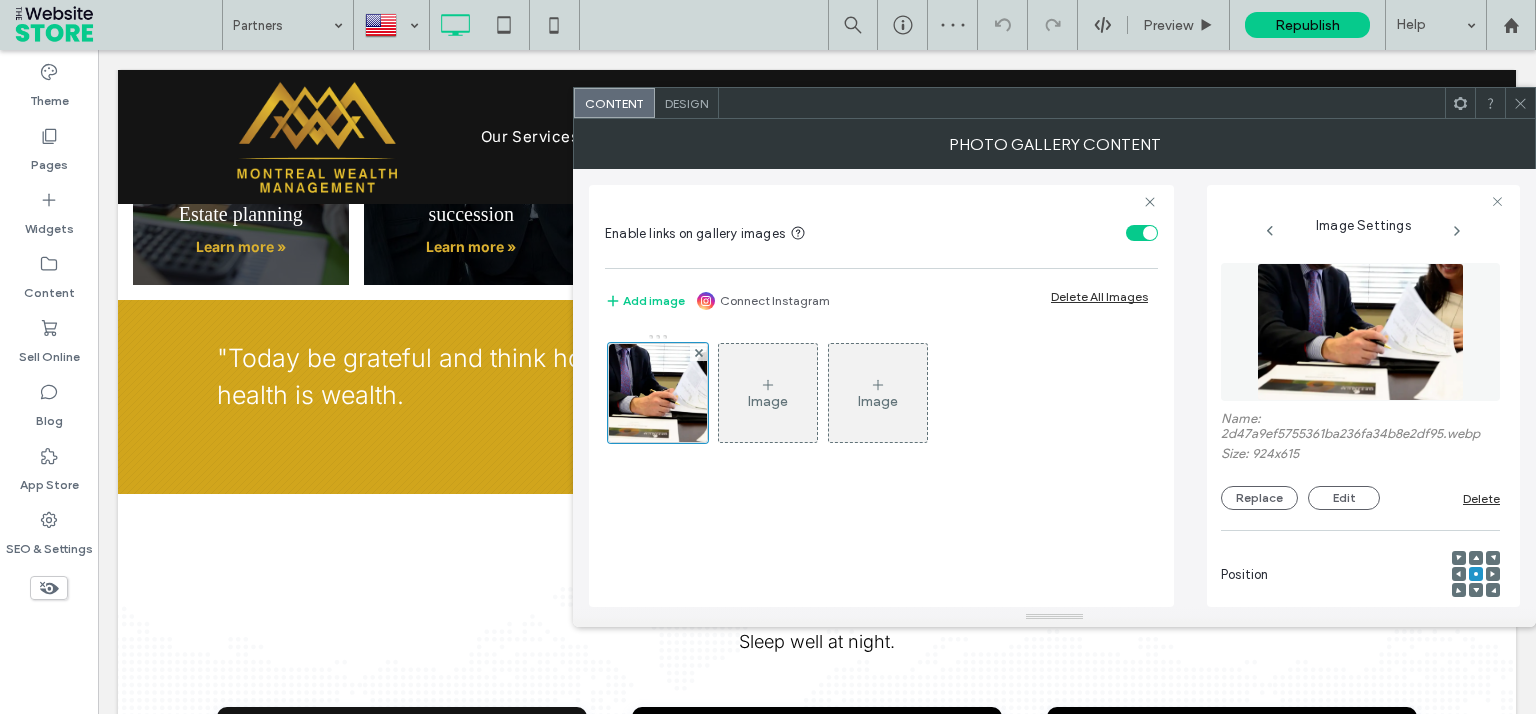 click on "Photo Gallery Content" at bounding box center [1054, 144] 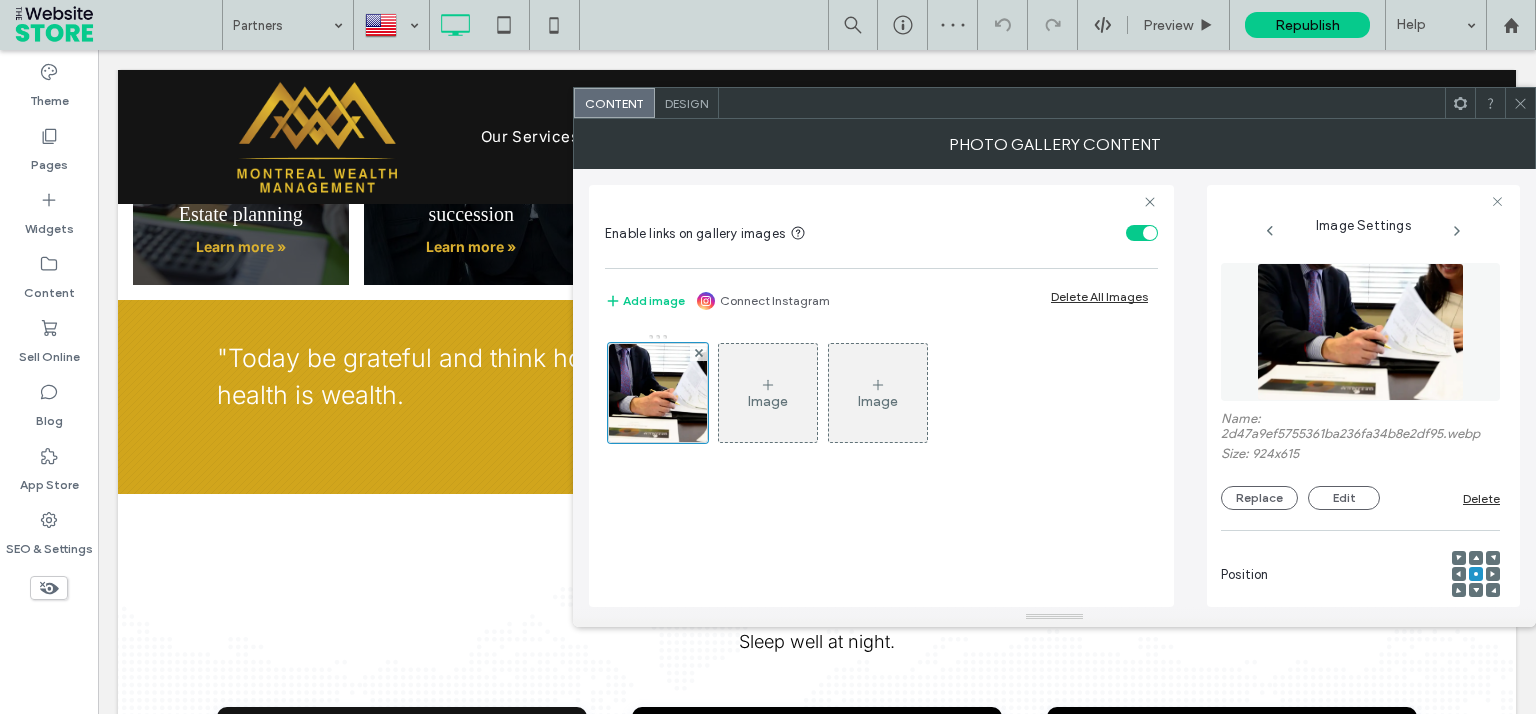 click on "Design" at bounding box center (686, 103) 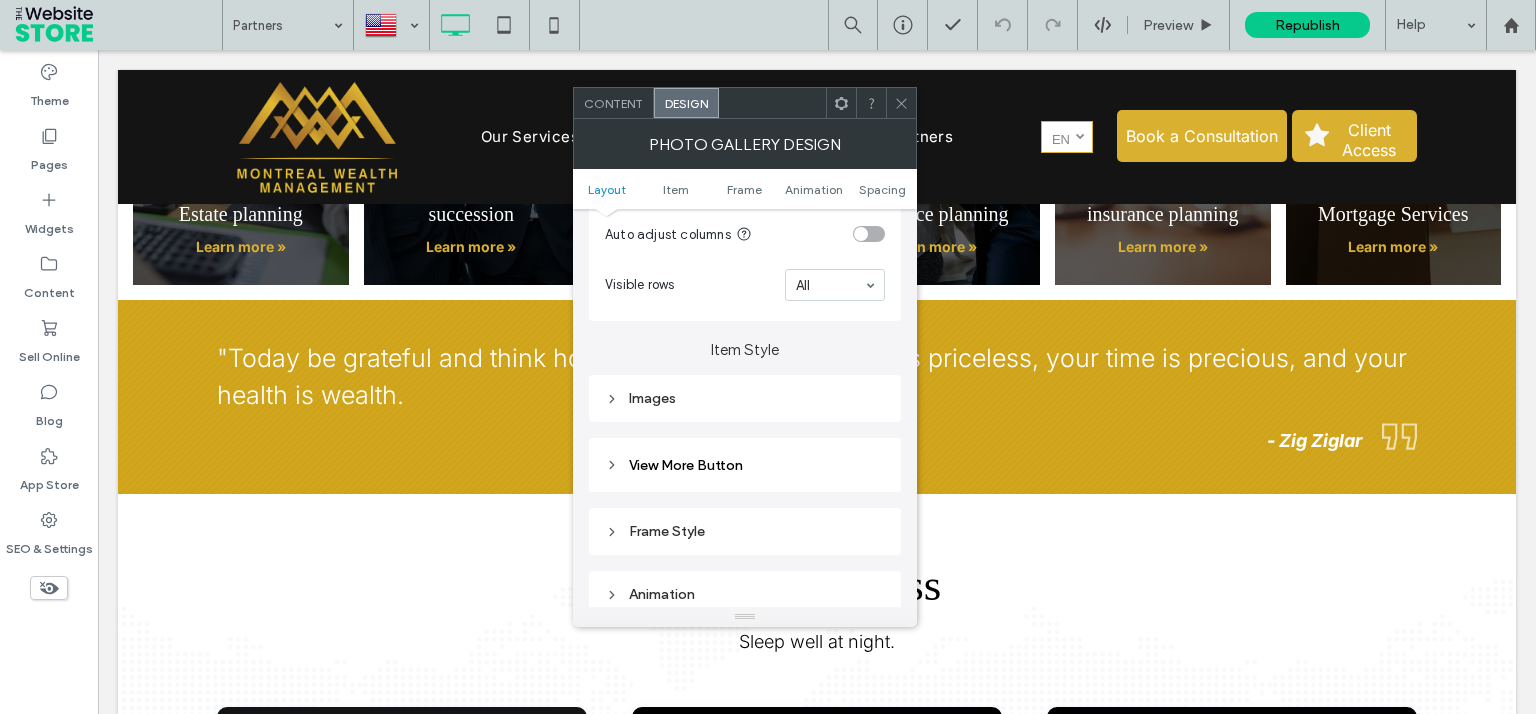 scroll, scrollTop: 720, scrollLeft: 0, axis: vertical 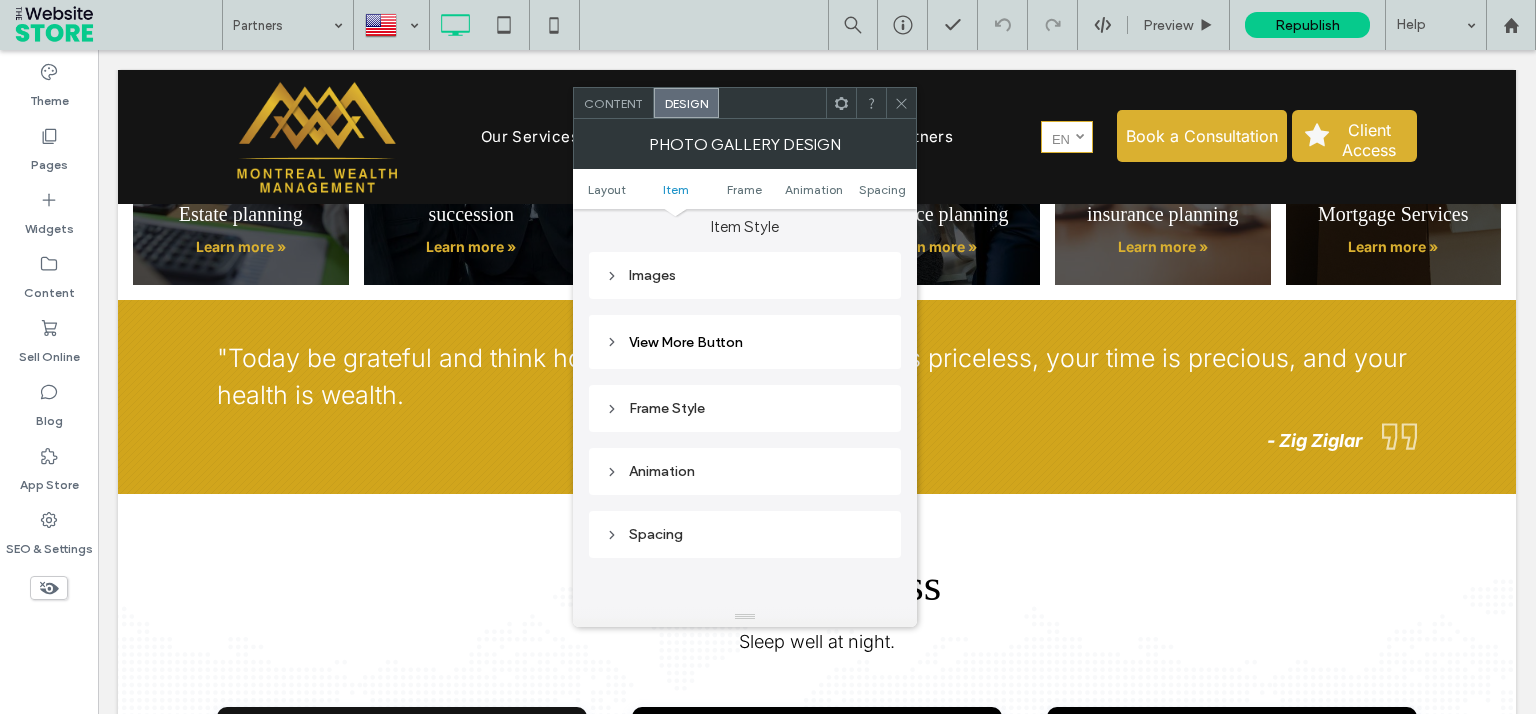 click on "Images" at bounding box center (745, 275) 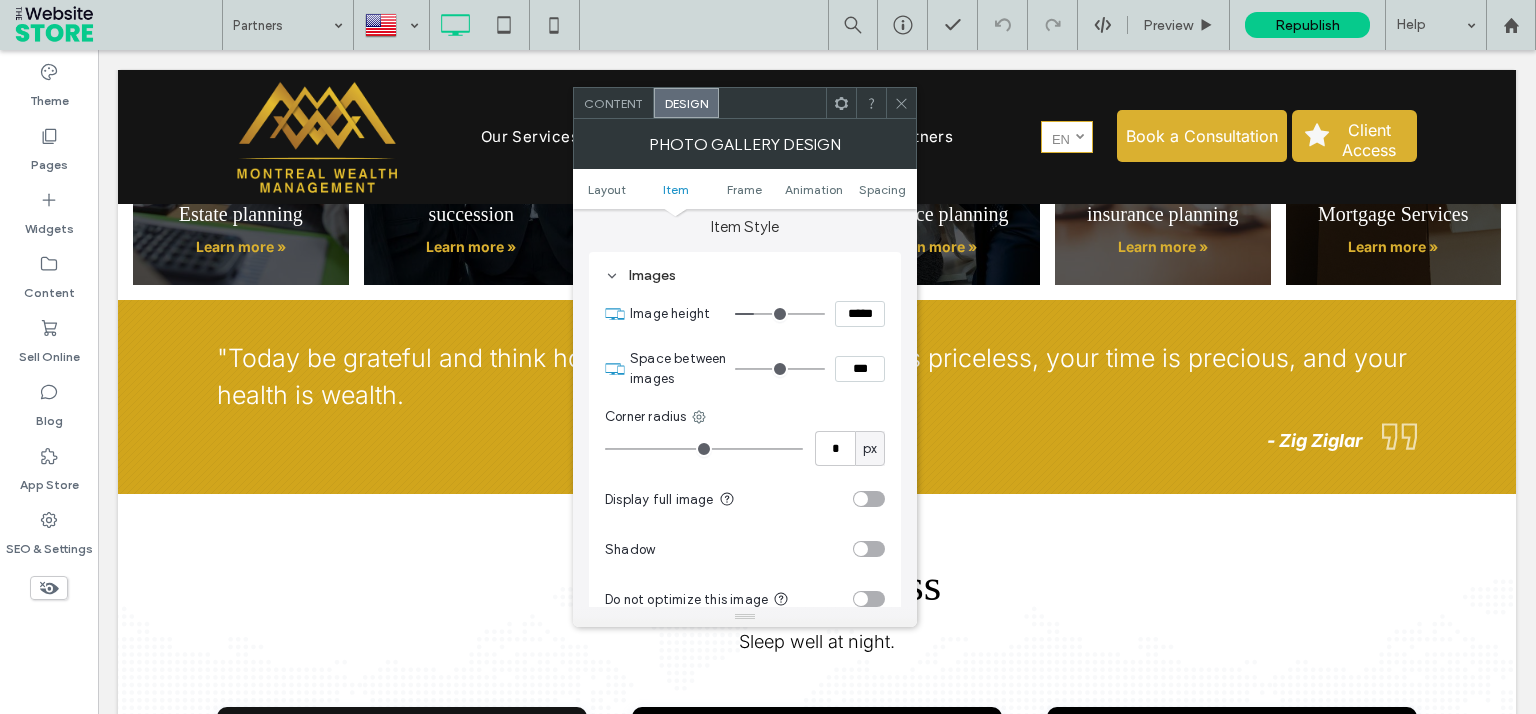 type on "*" 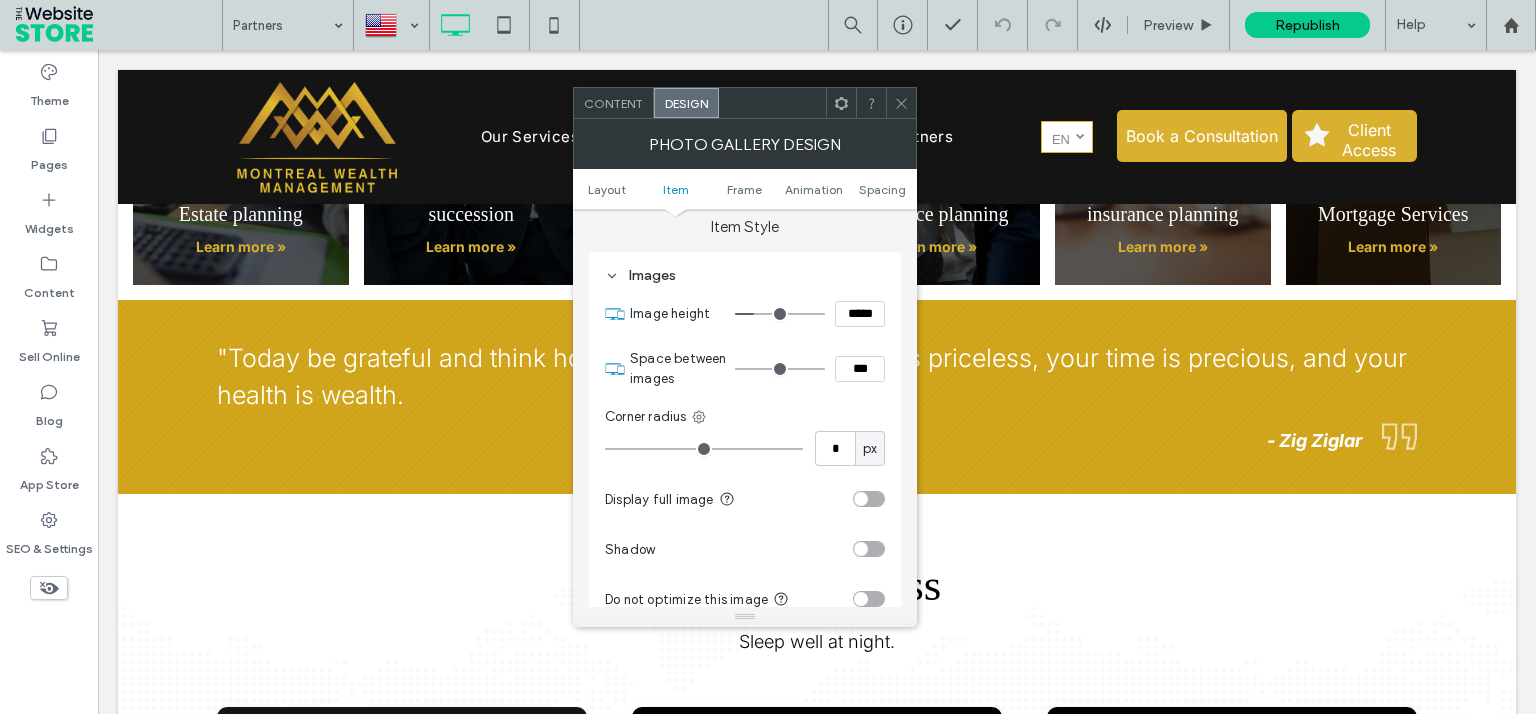 type on "*" 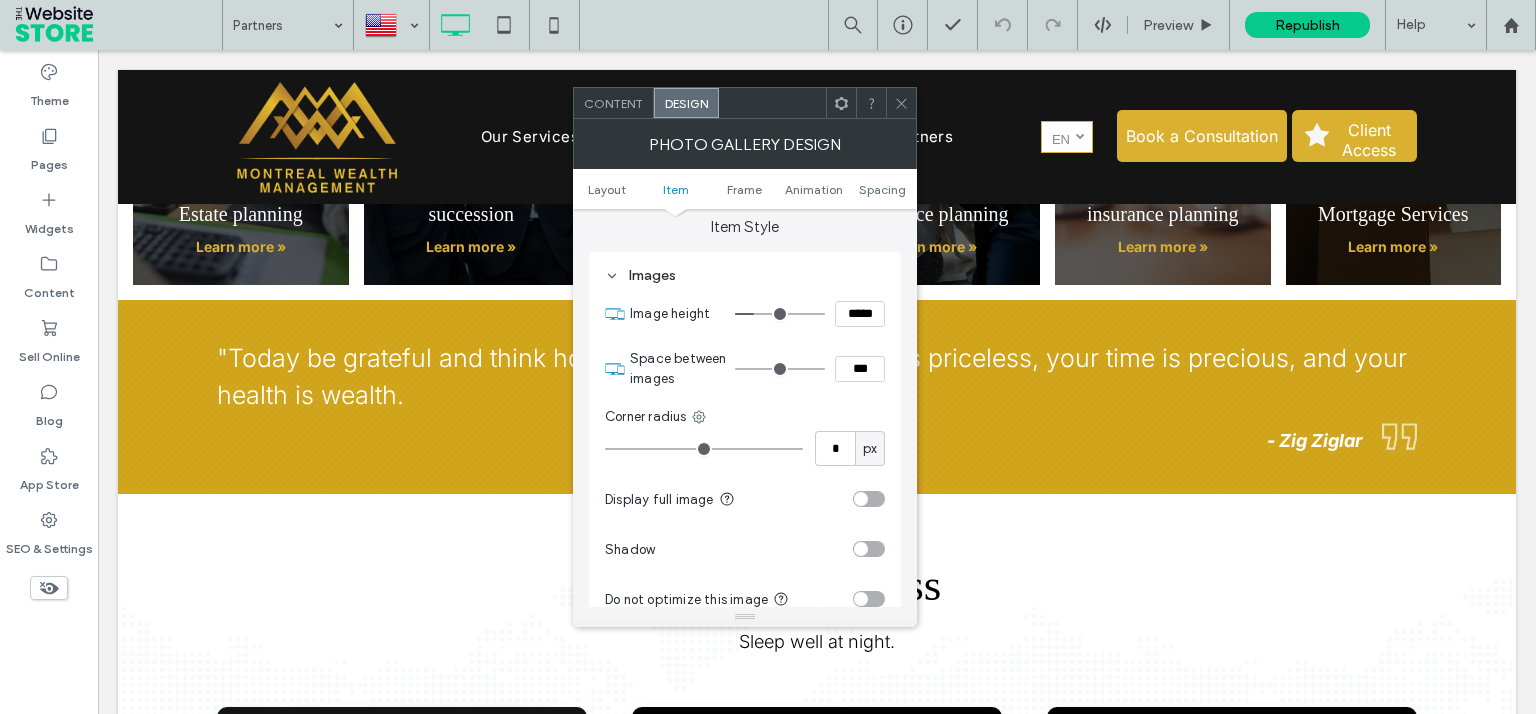 click on "*****" at bounding box center [860, 314] 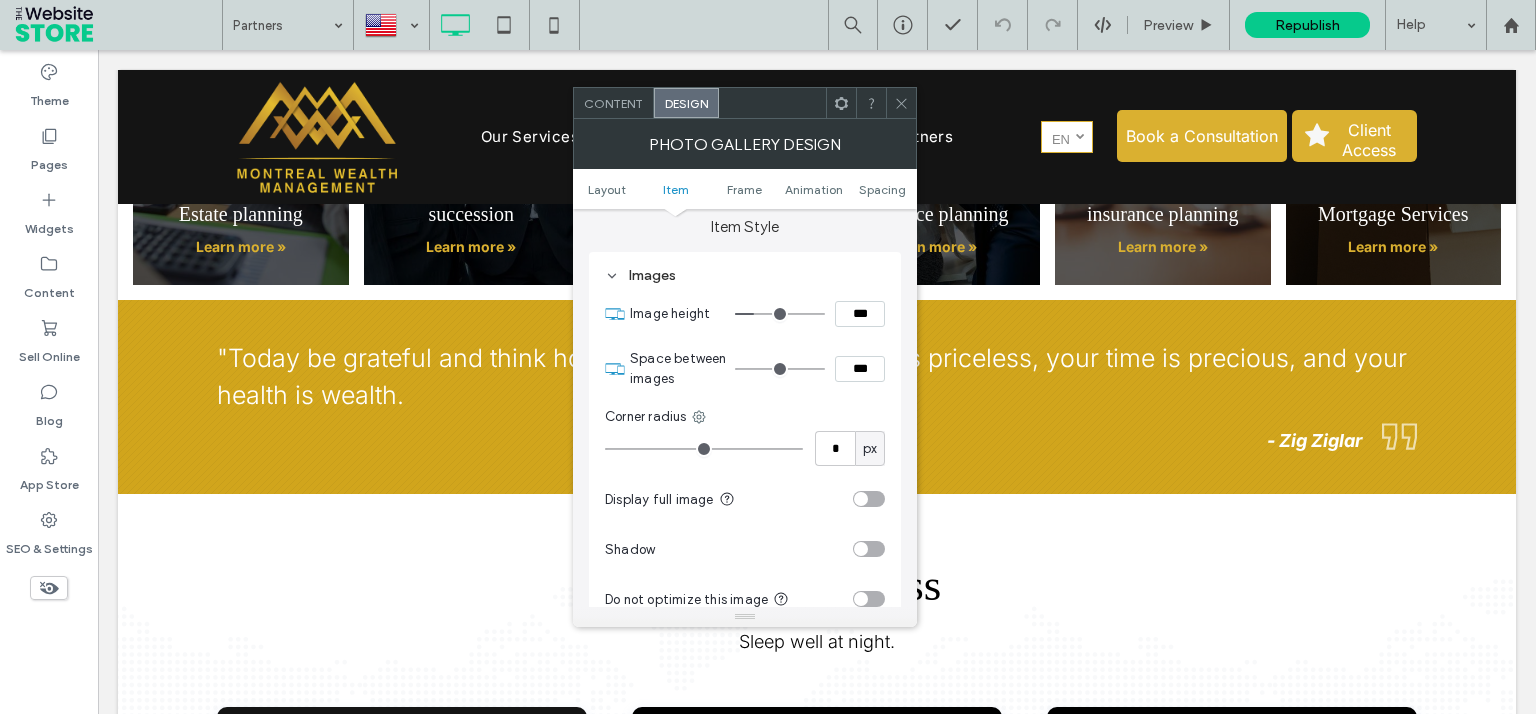 type on "*****" 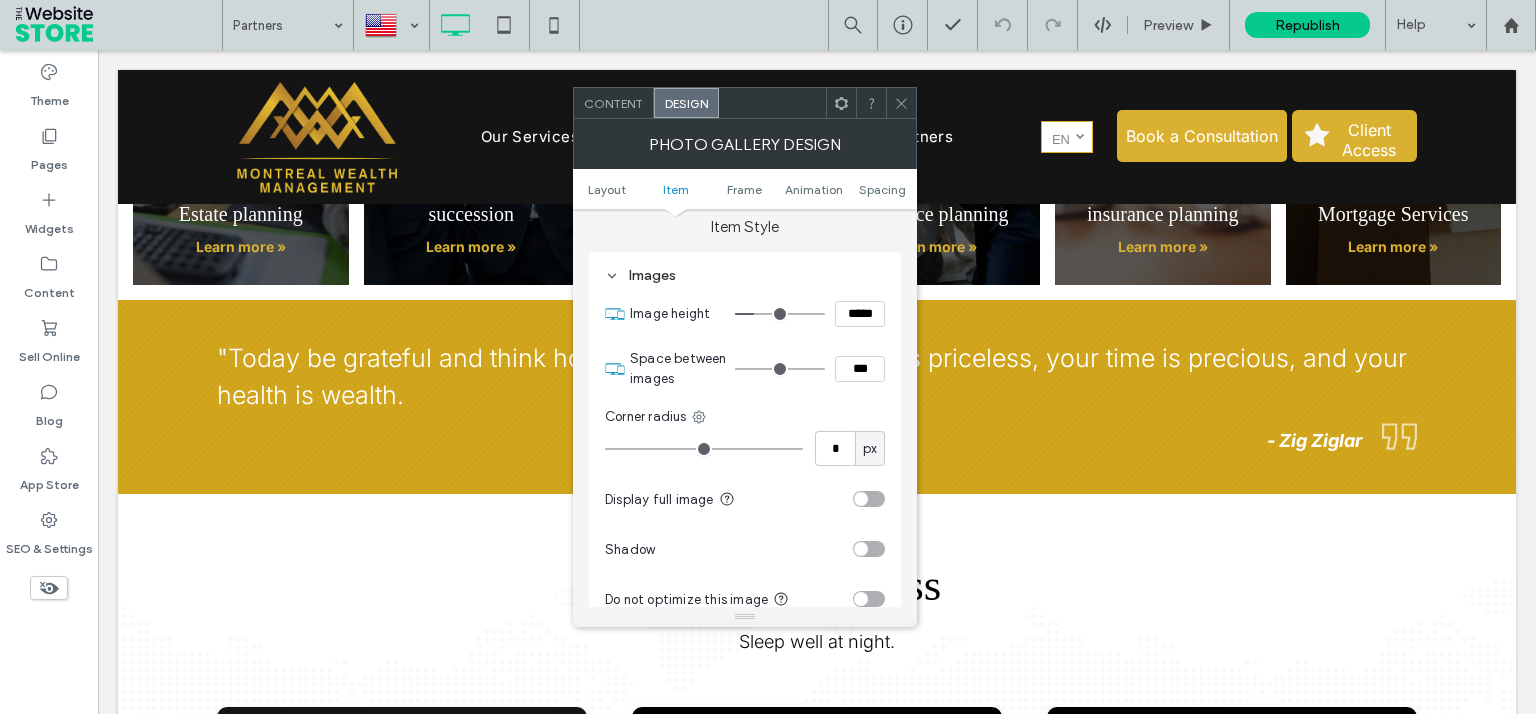 type on "***" 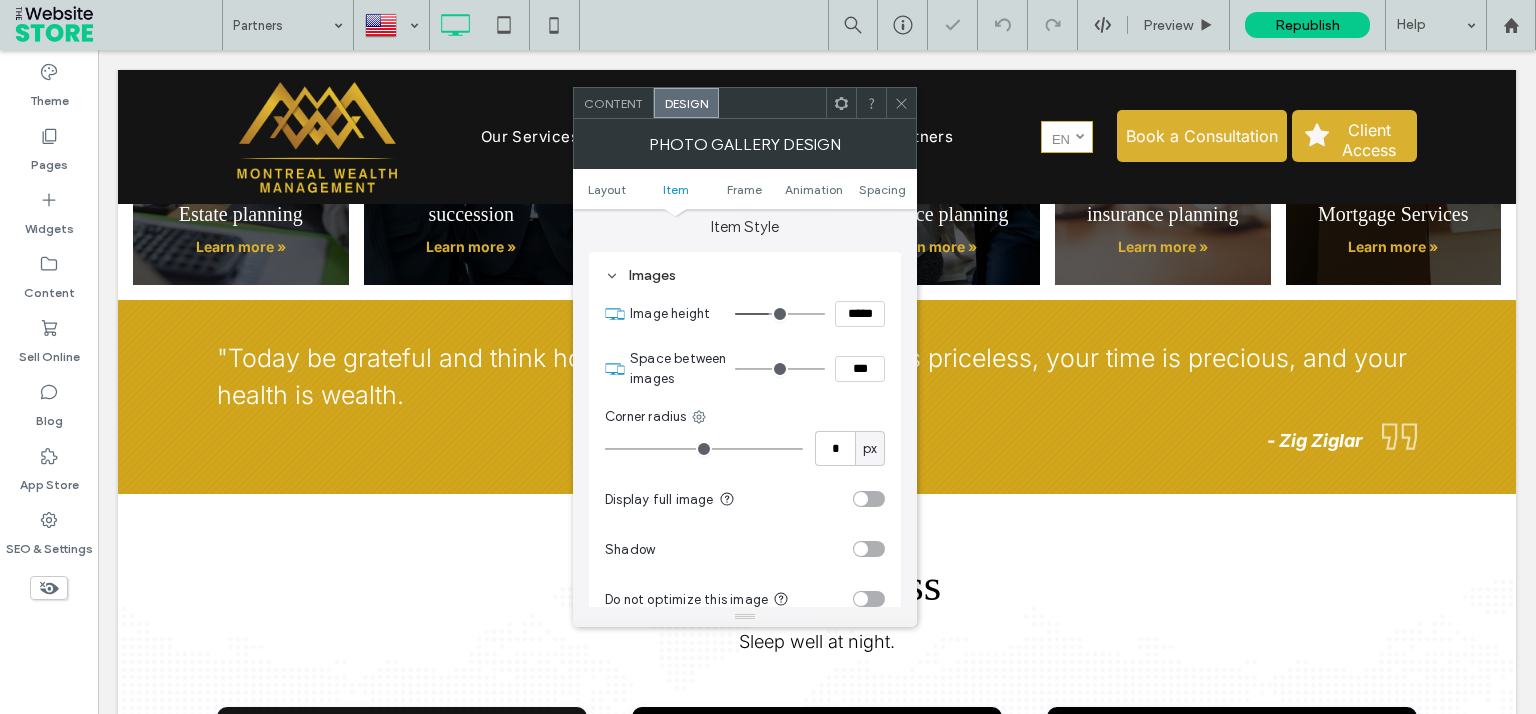 click at bounding box center [901, 103] 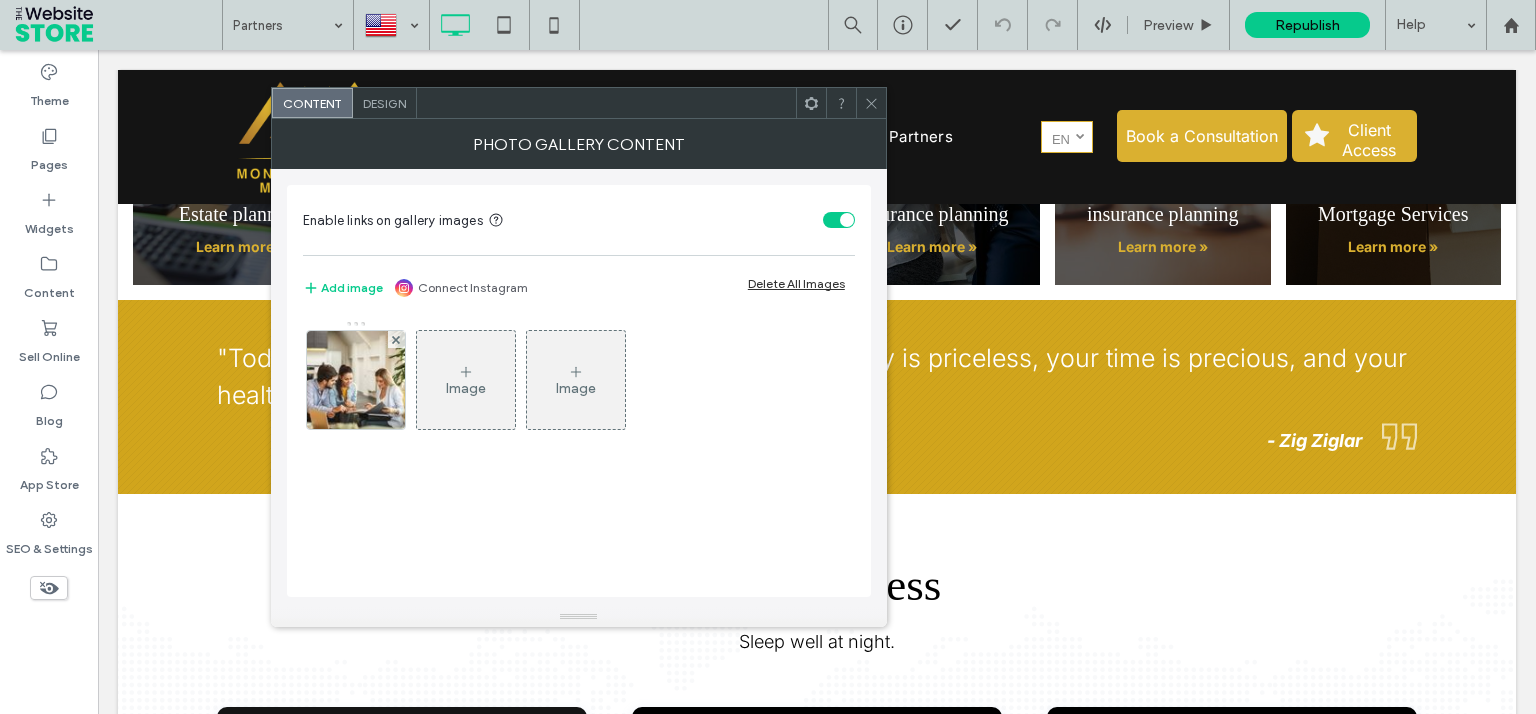 click 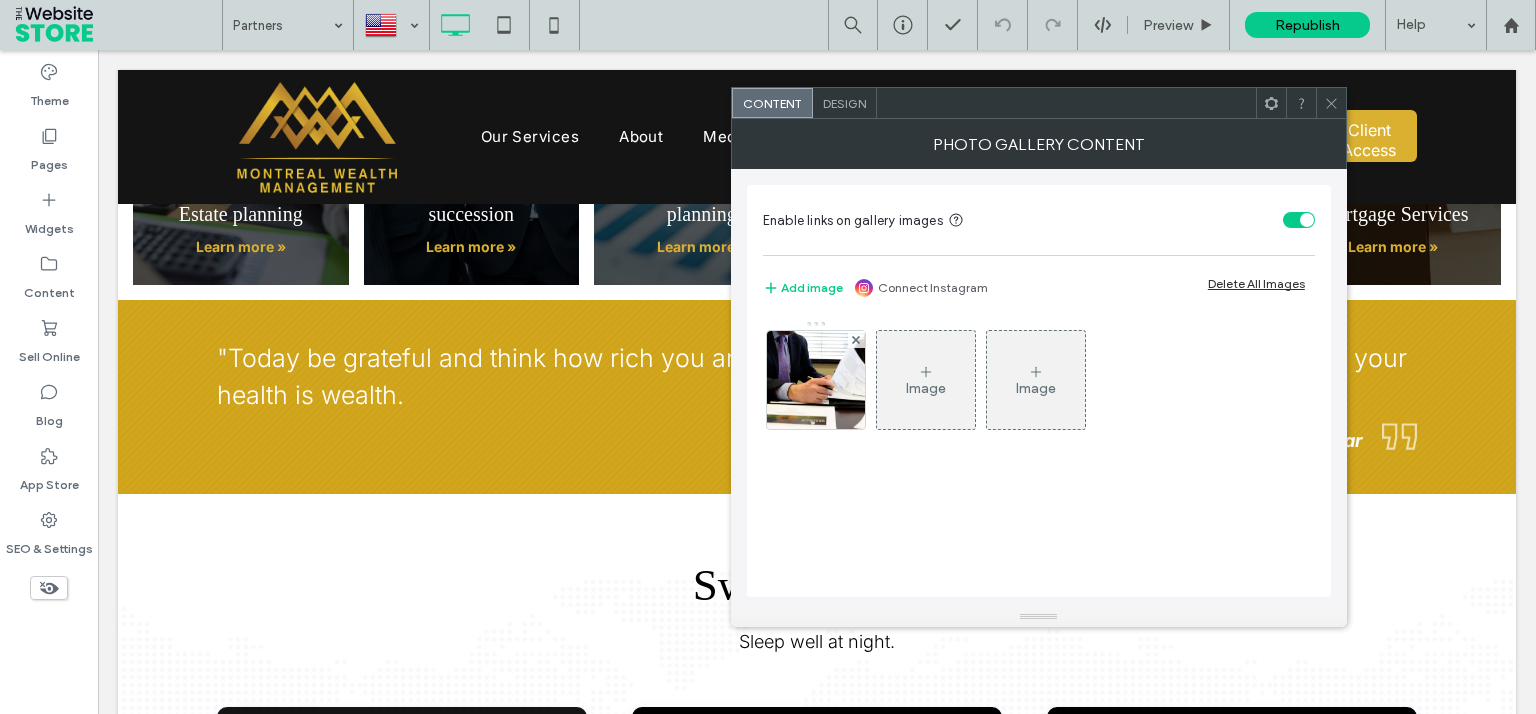 click on "Design" at bounding box center (844, 103) 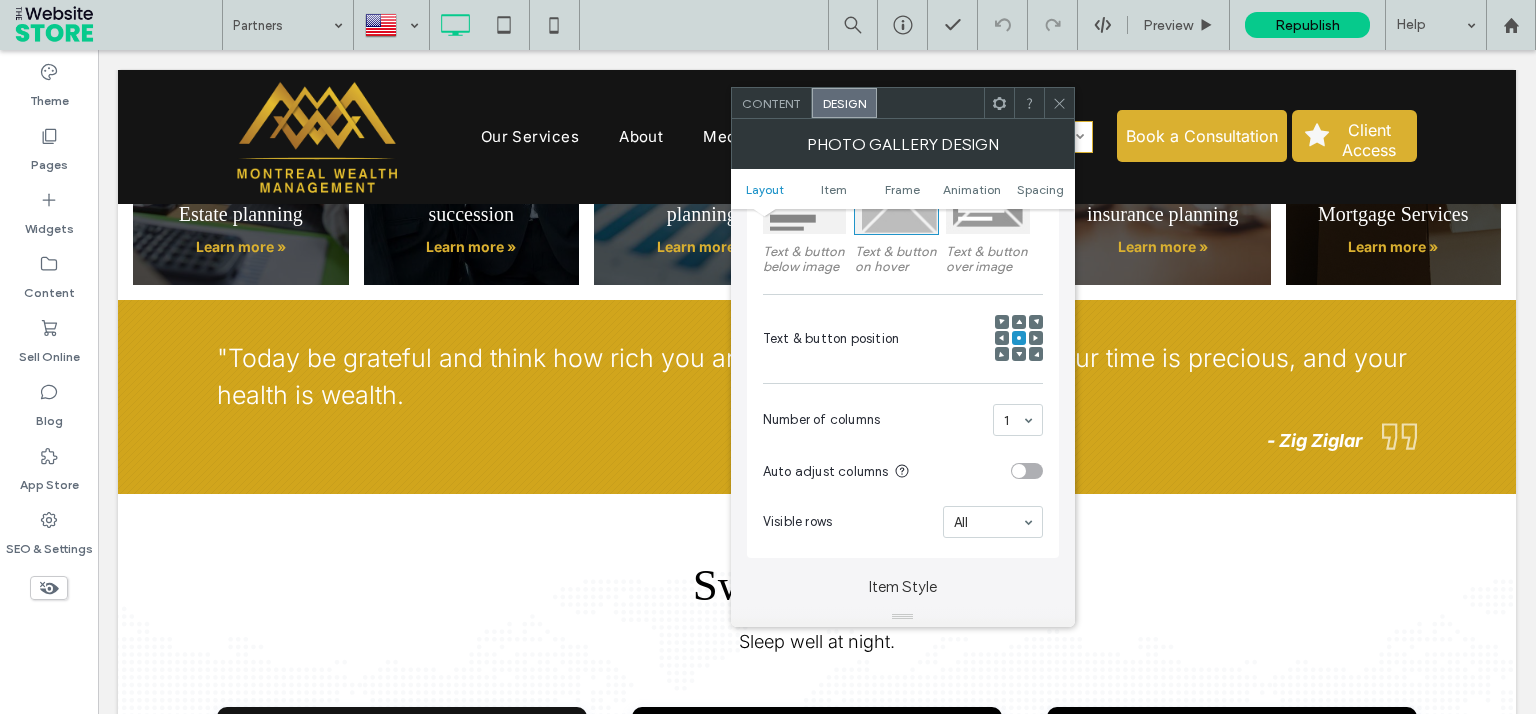 scroll, scrollTop: 720, scrollLeft: 0, axis: vertical 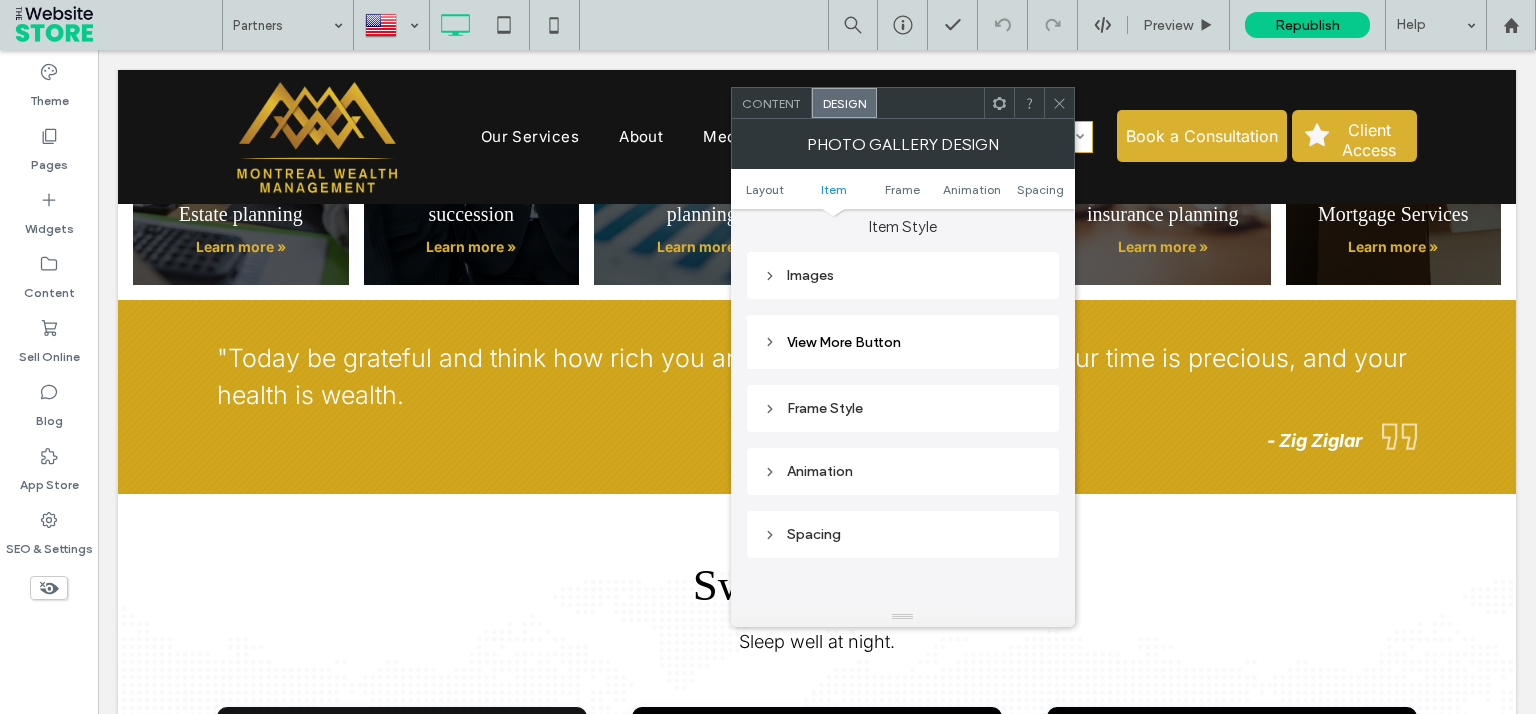 click on "Images" at bounding box center (903, 275) 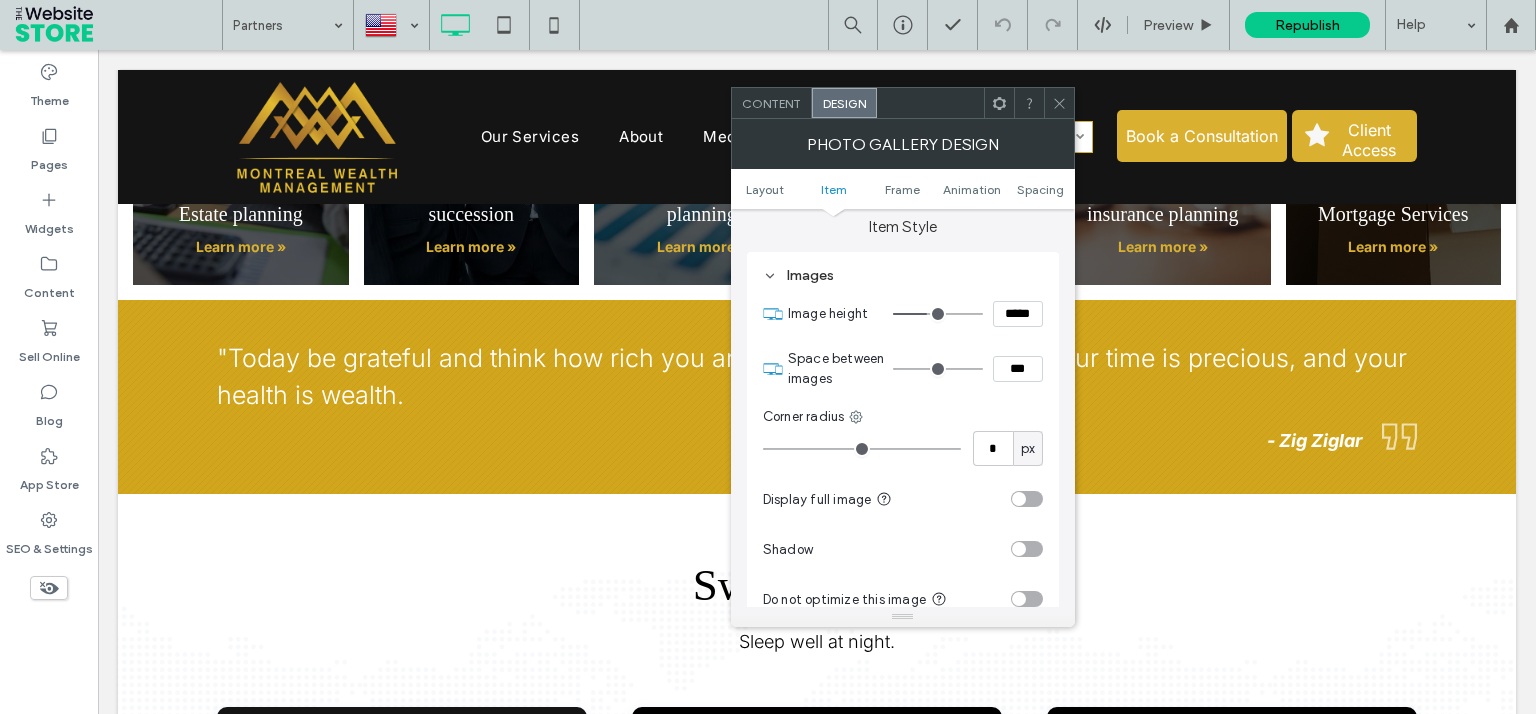 click on "*****" at bounding box center (1018, 314) 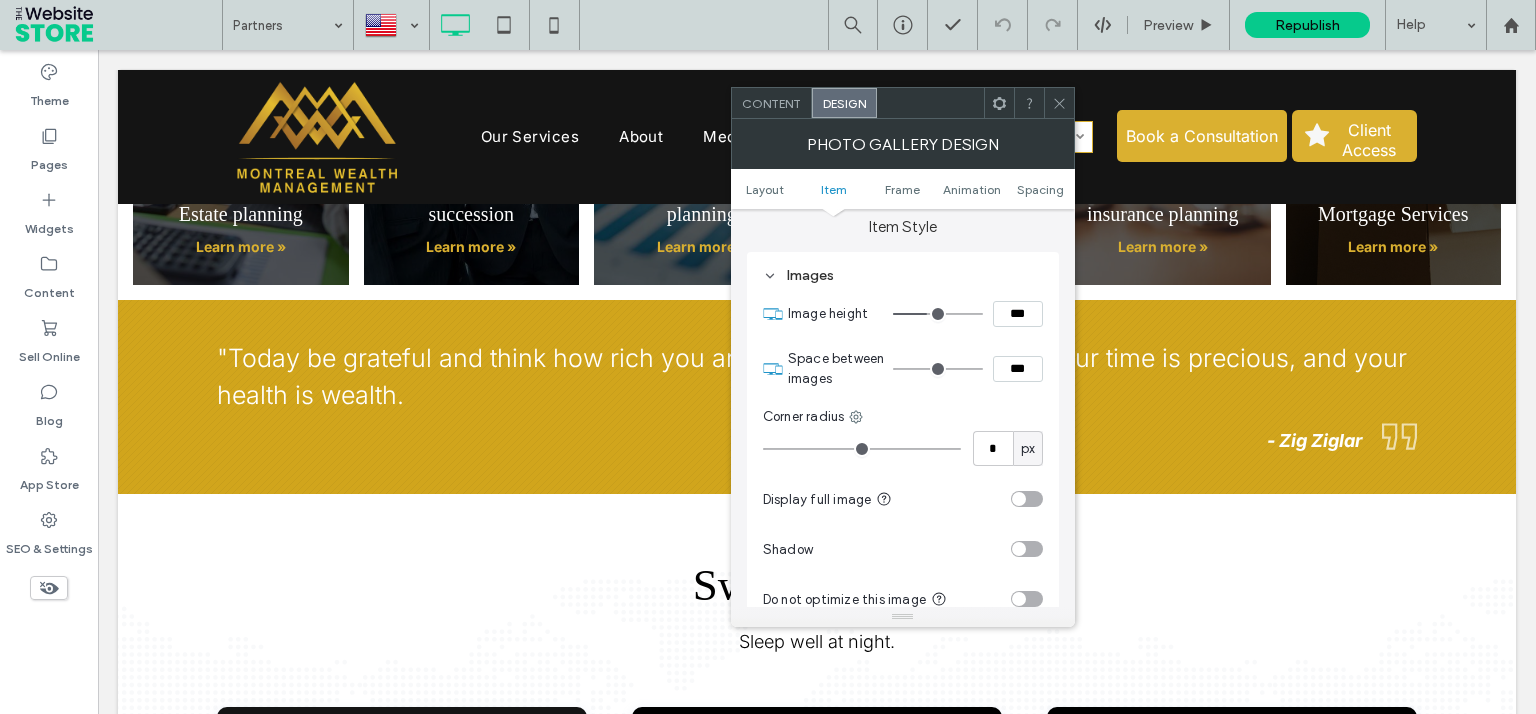 type on "*****" 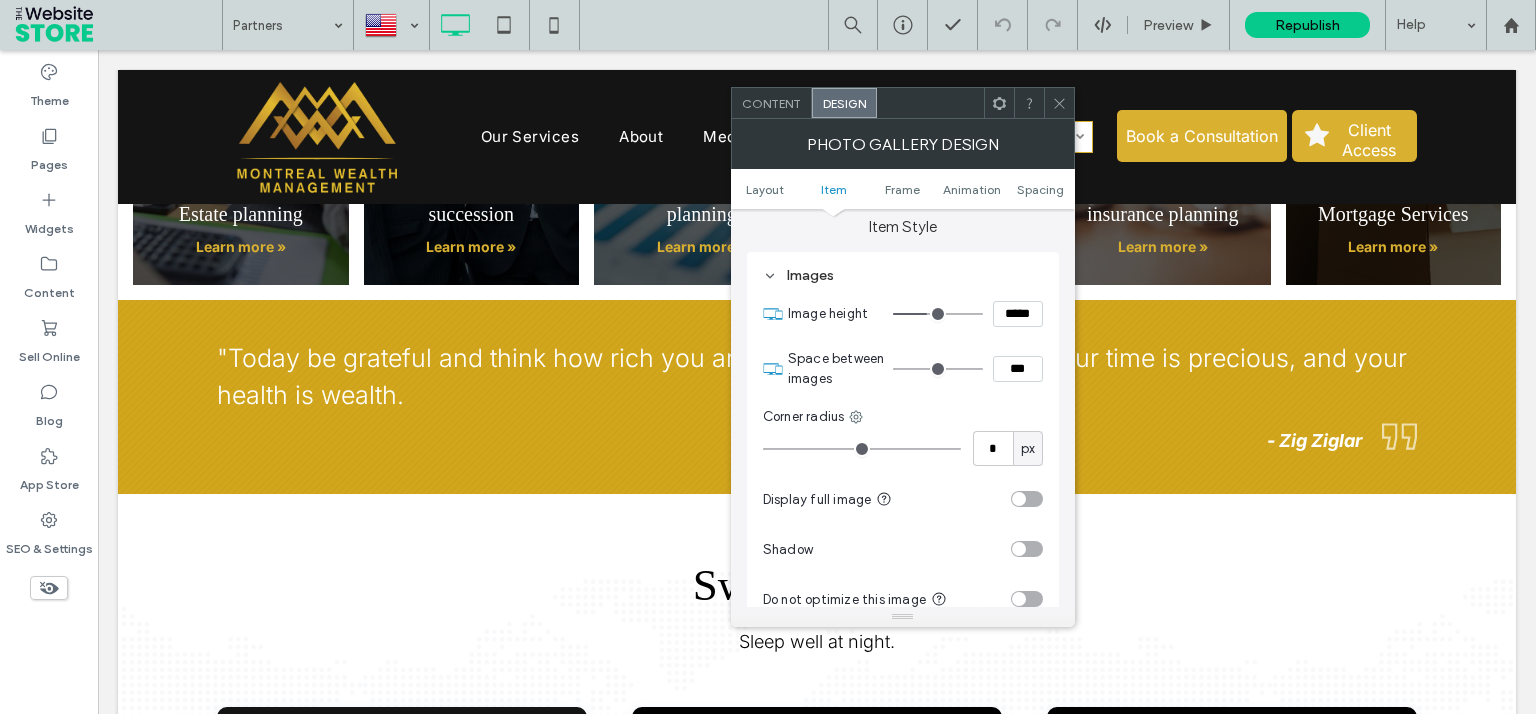 type on "***" 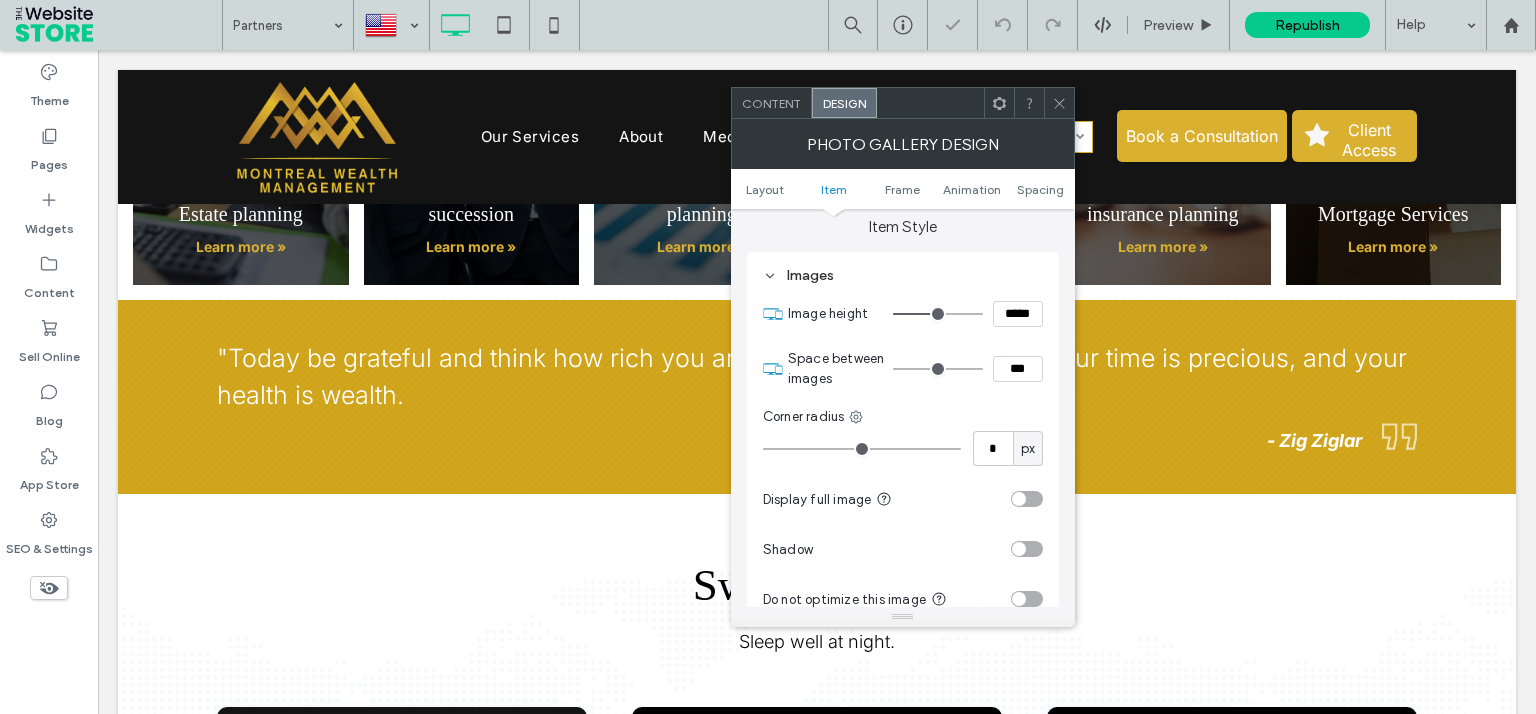 click 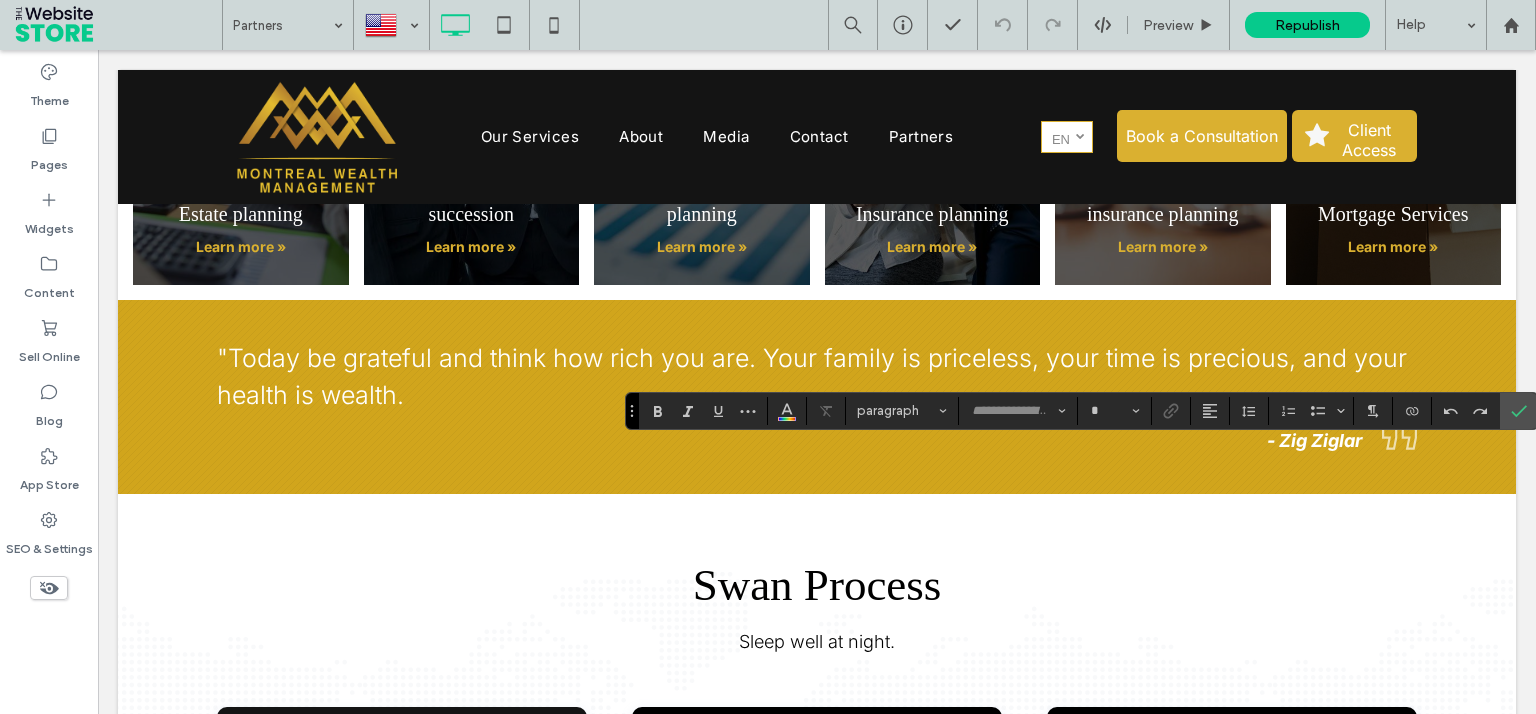 type on "*****" 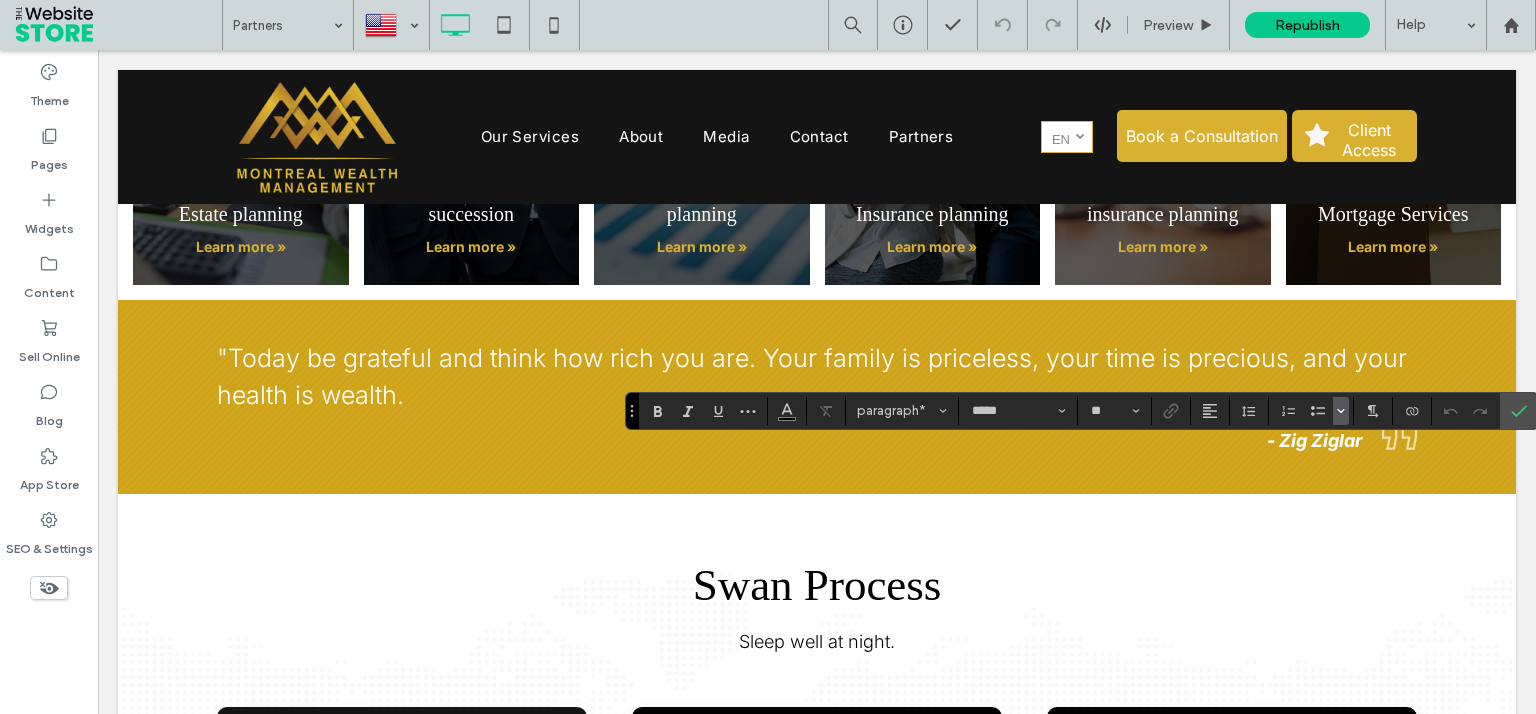 click 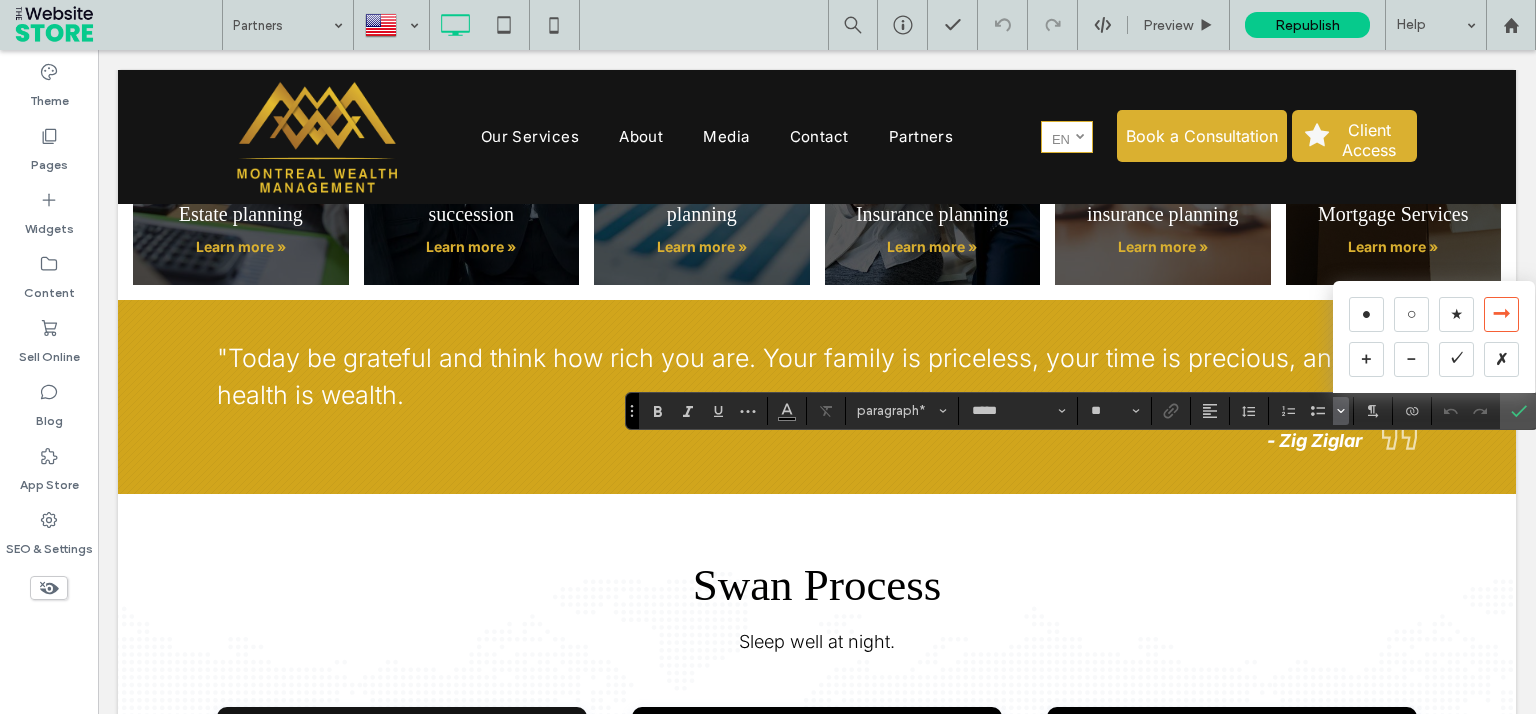 click on "➞" at bounding box center (1501, 314) 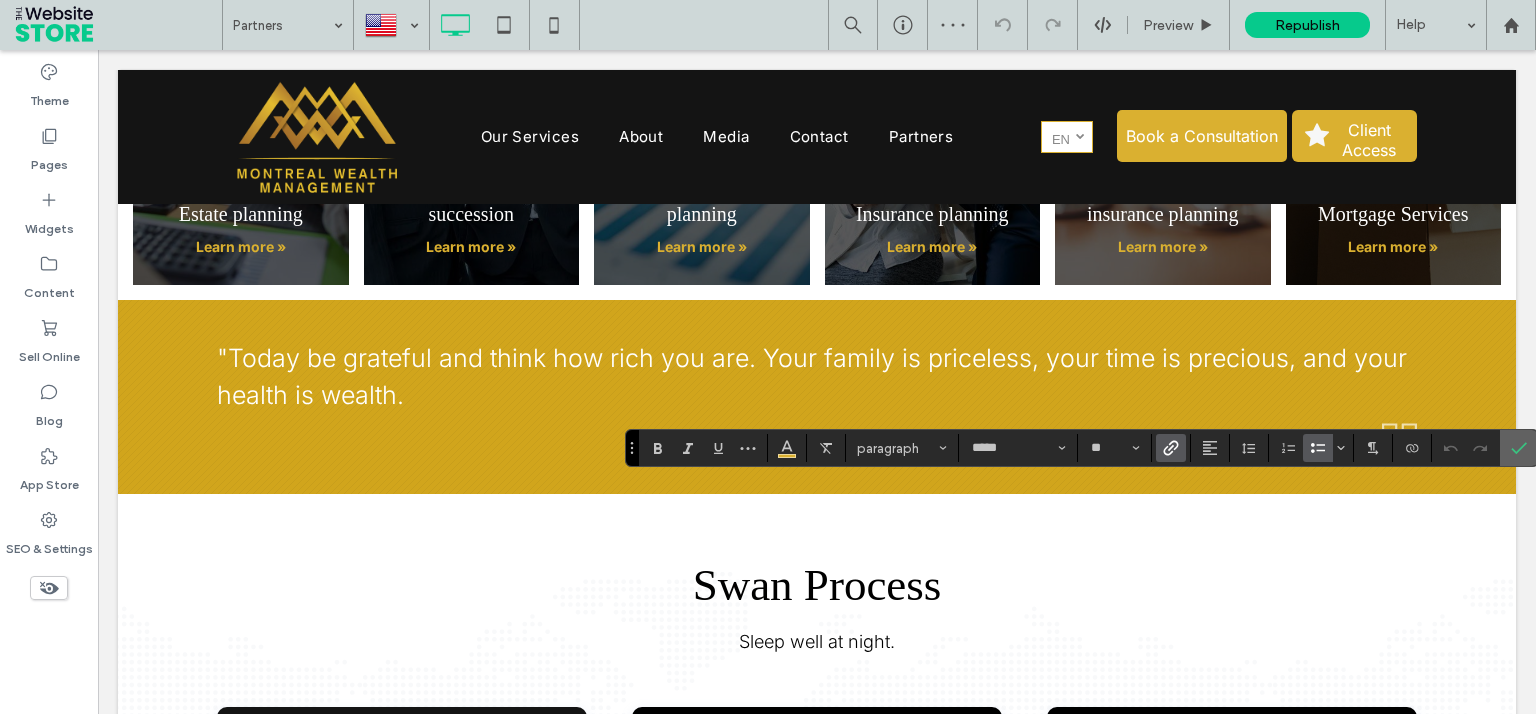 click 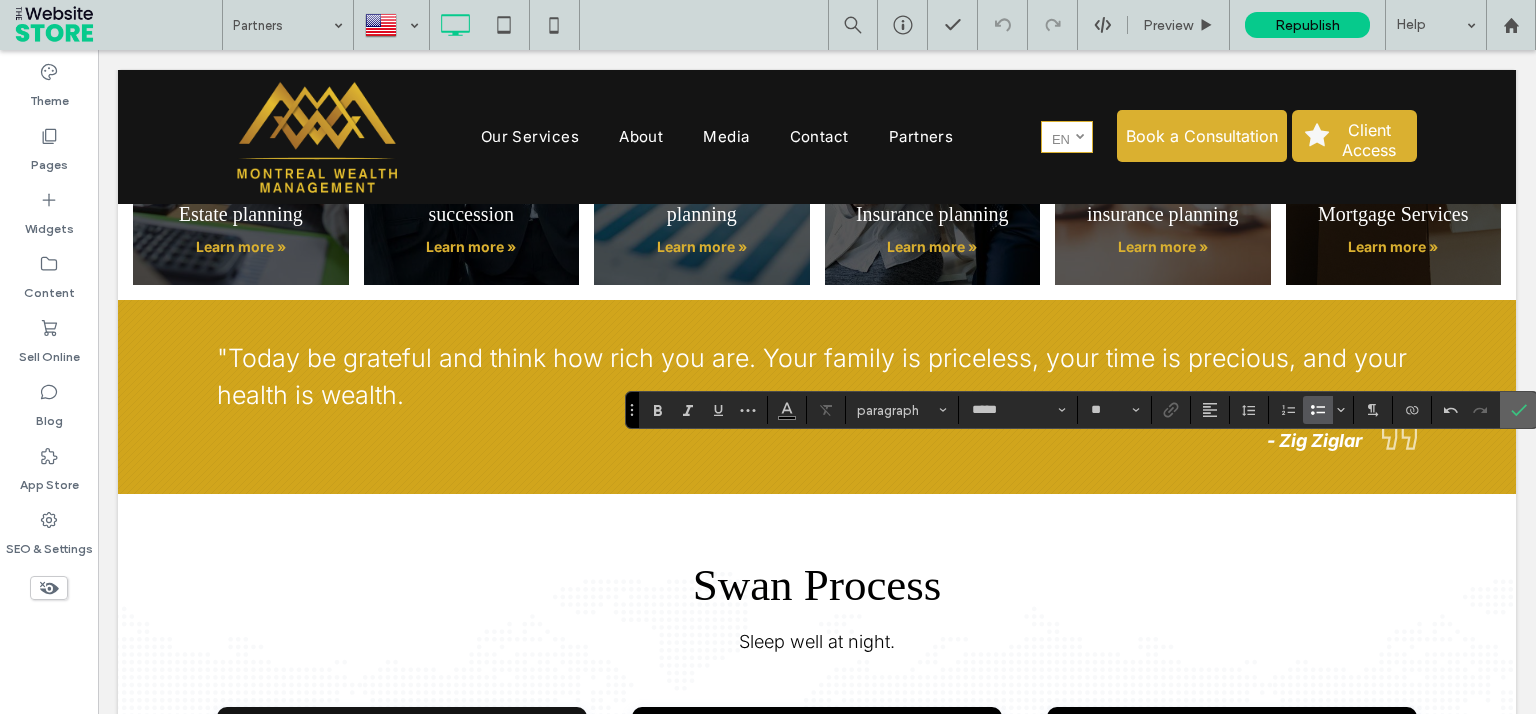 click at bounding box center [1519, 410] 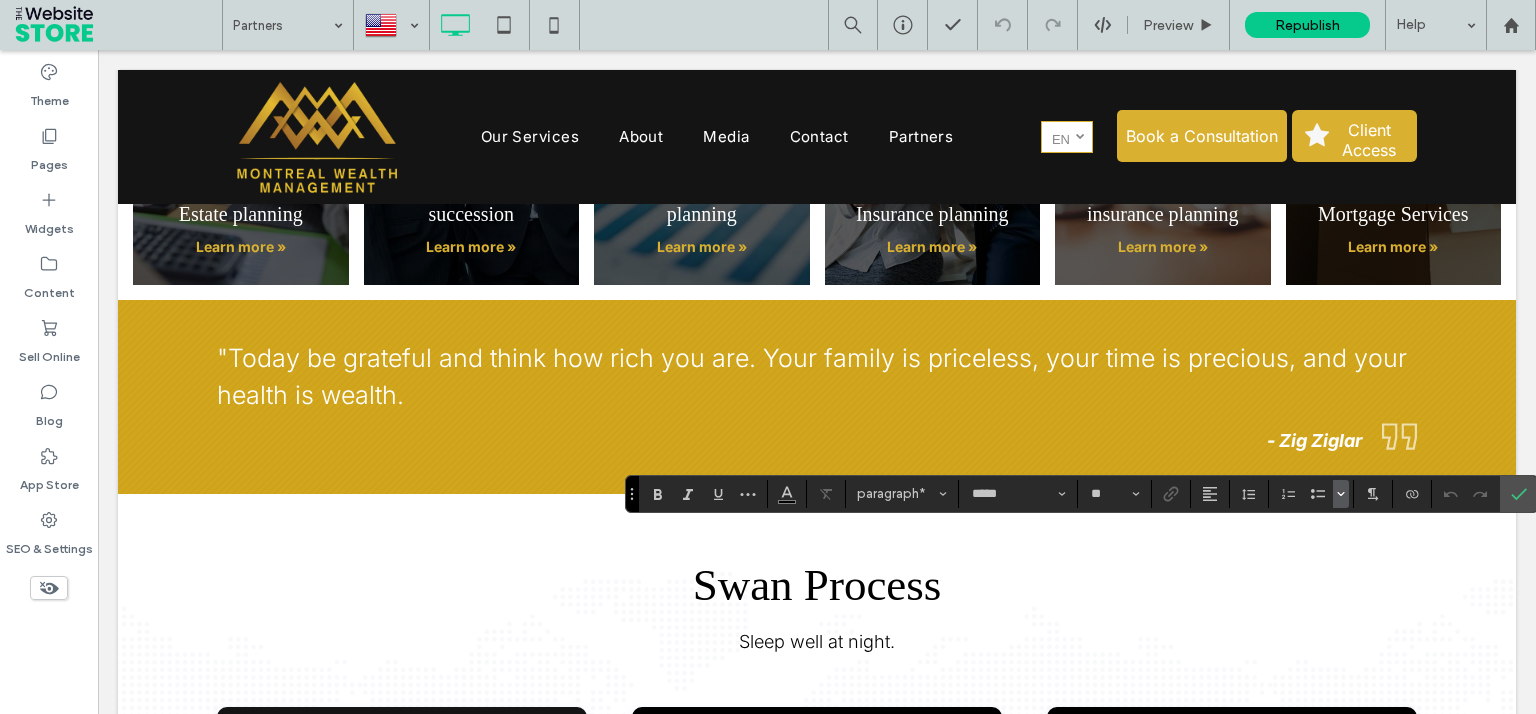 click at bounding box center (1341, 494) 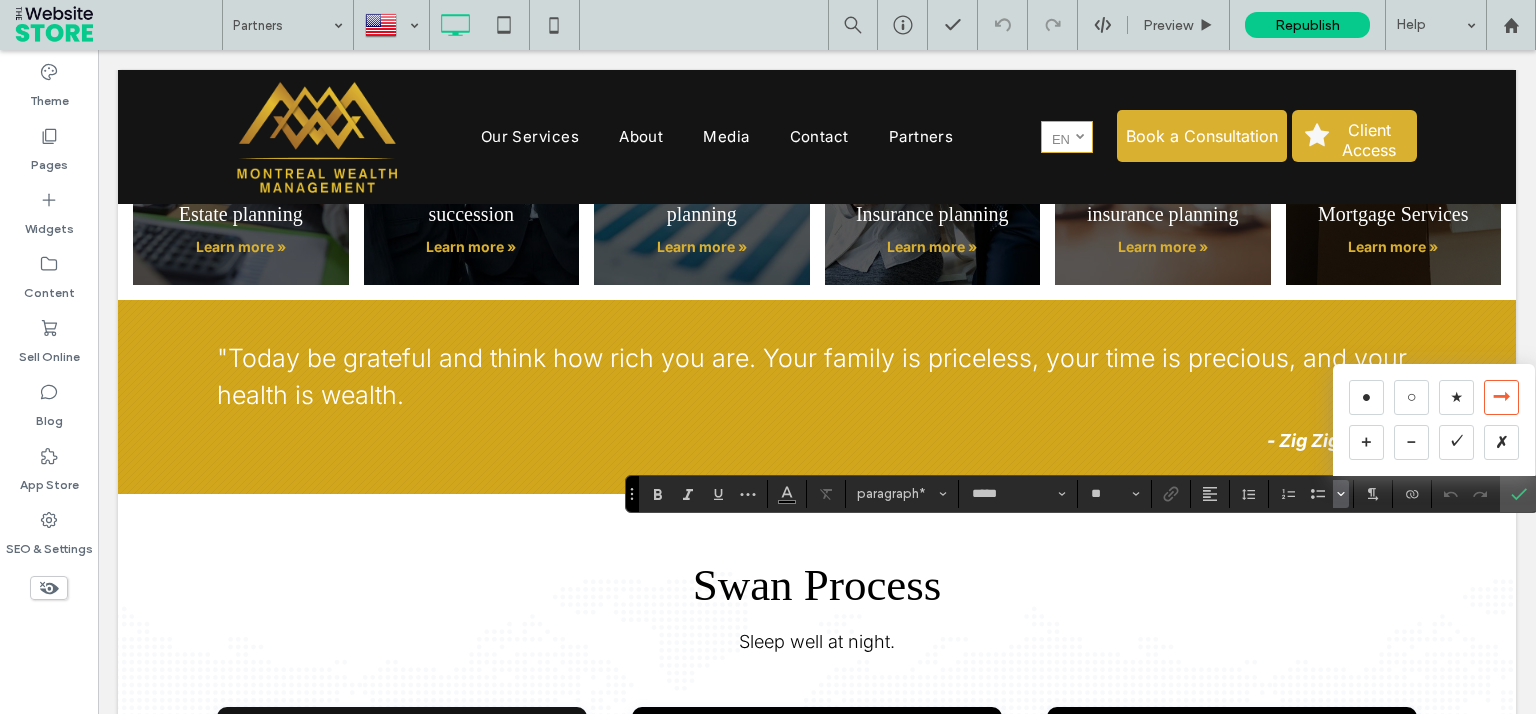 click on "➞" at bounding box center (1501, 397) 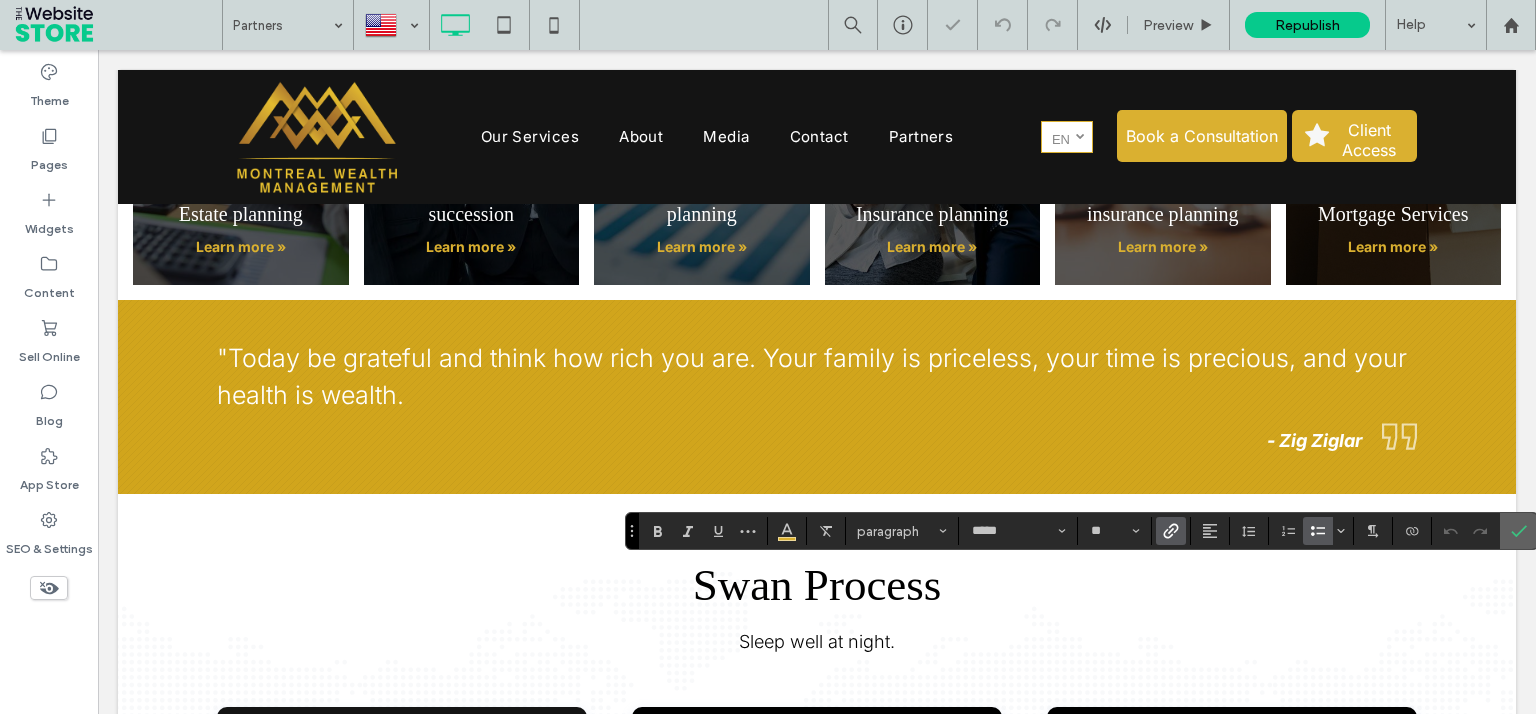 click at bounding box center (1519, 531) 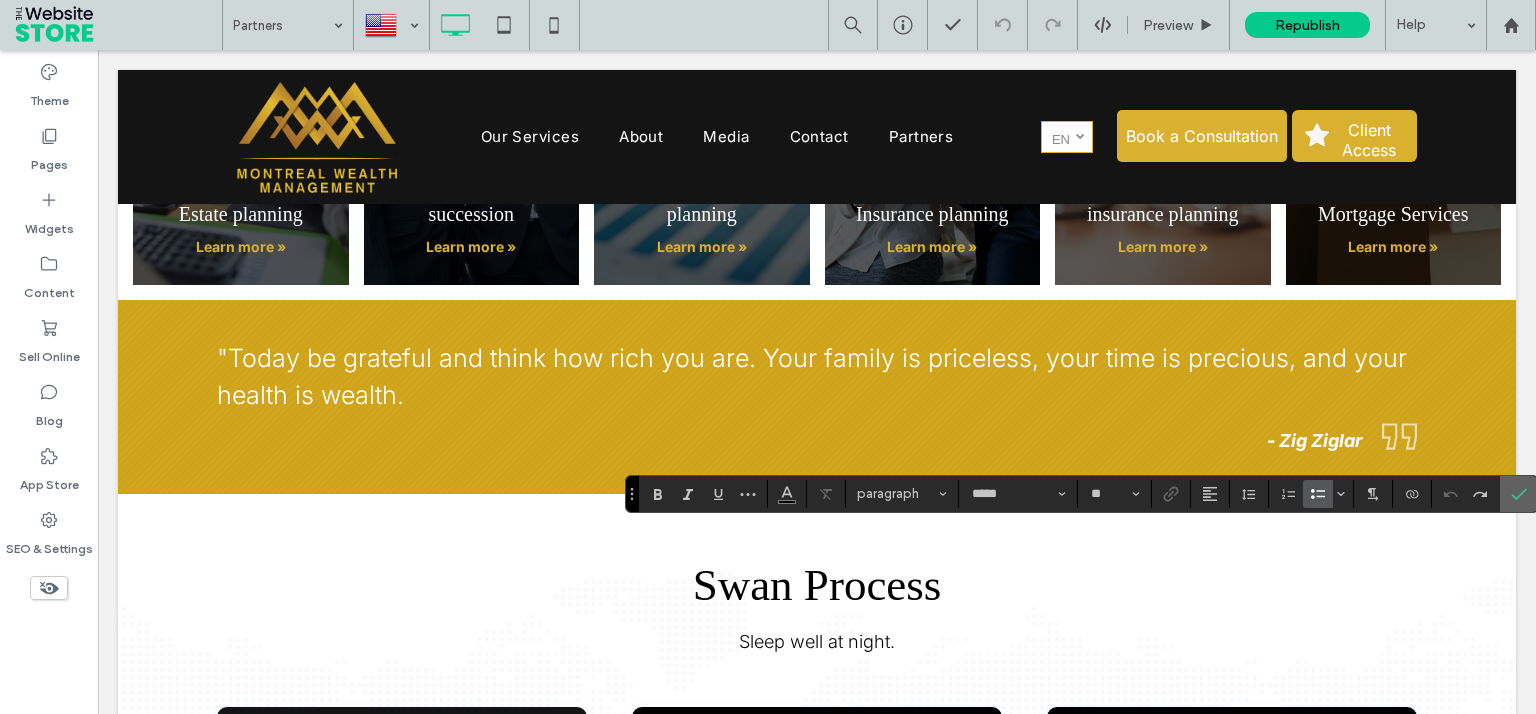 click at bounding box center (1519, 494) 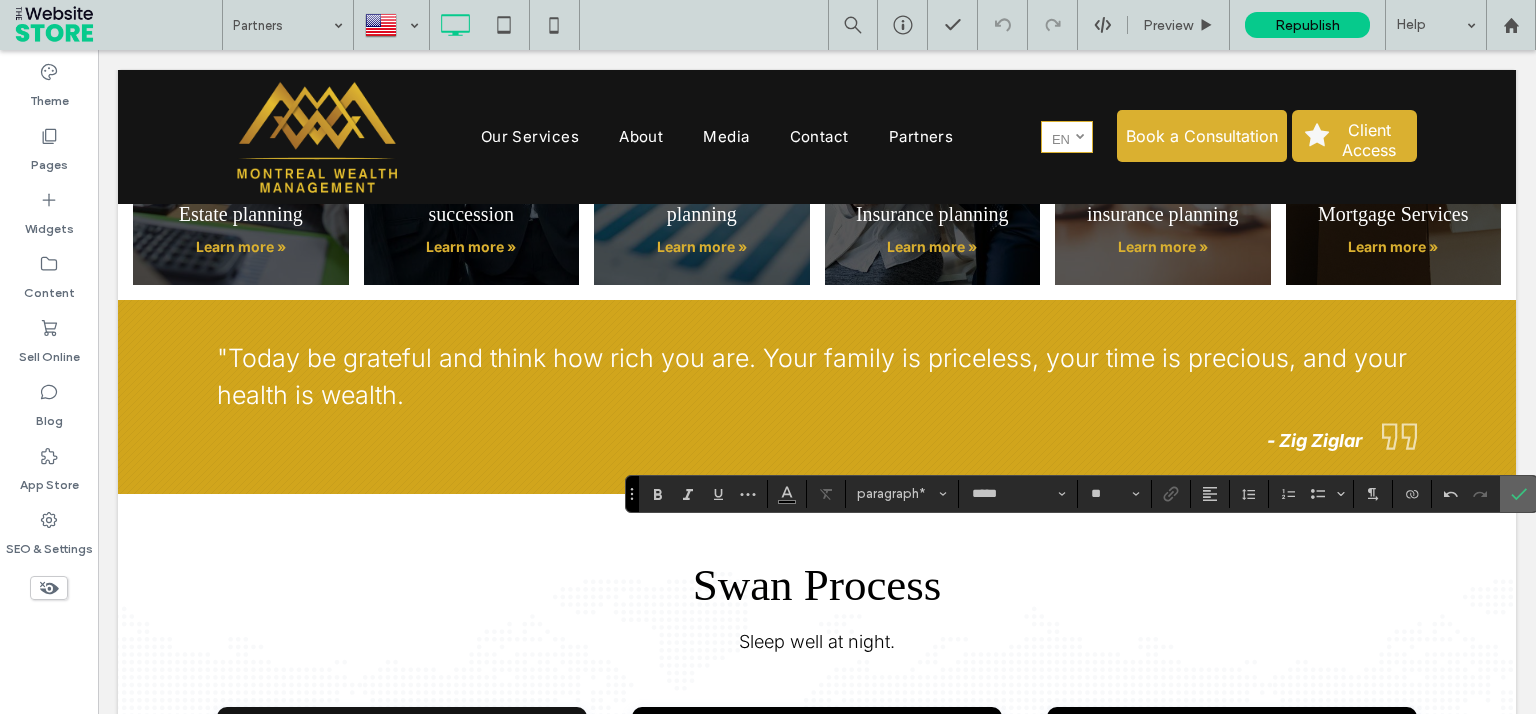 click at bounding box center [1519, 494] 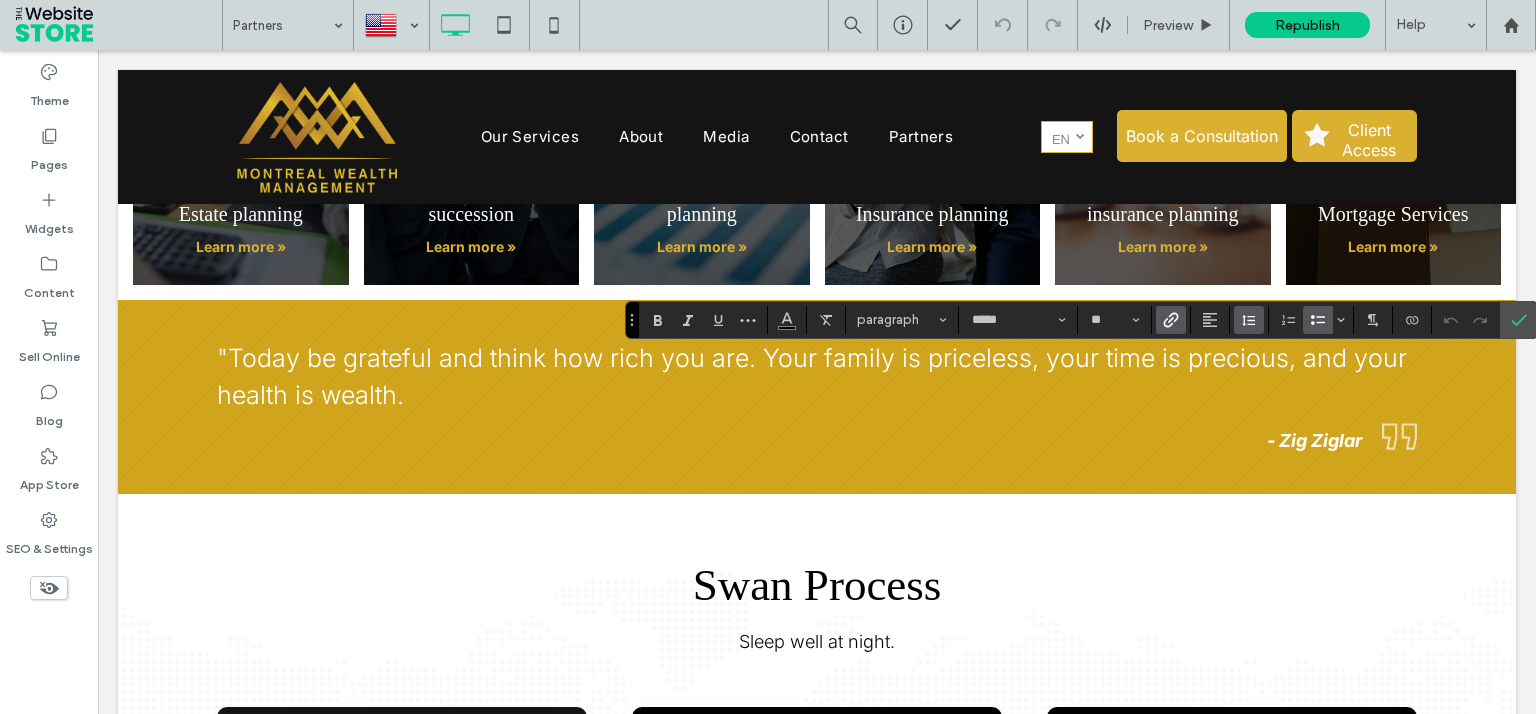 click 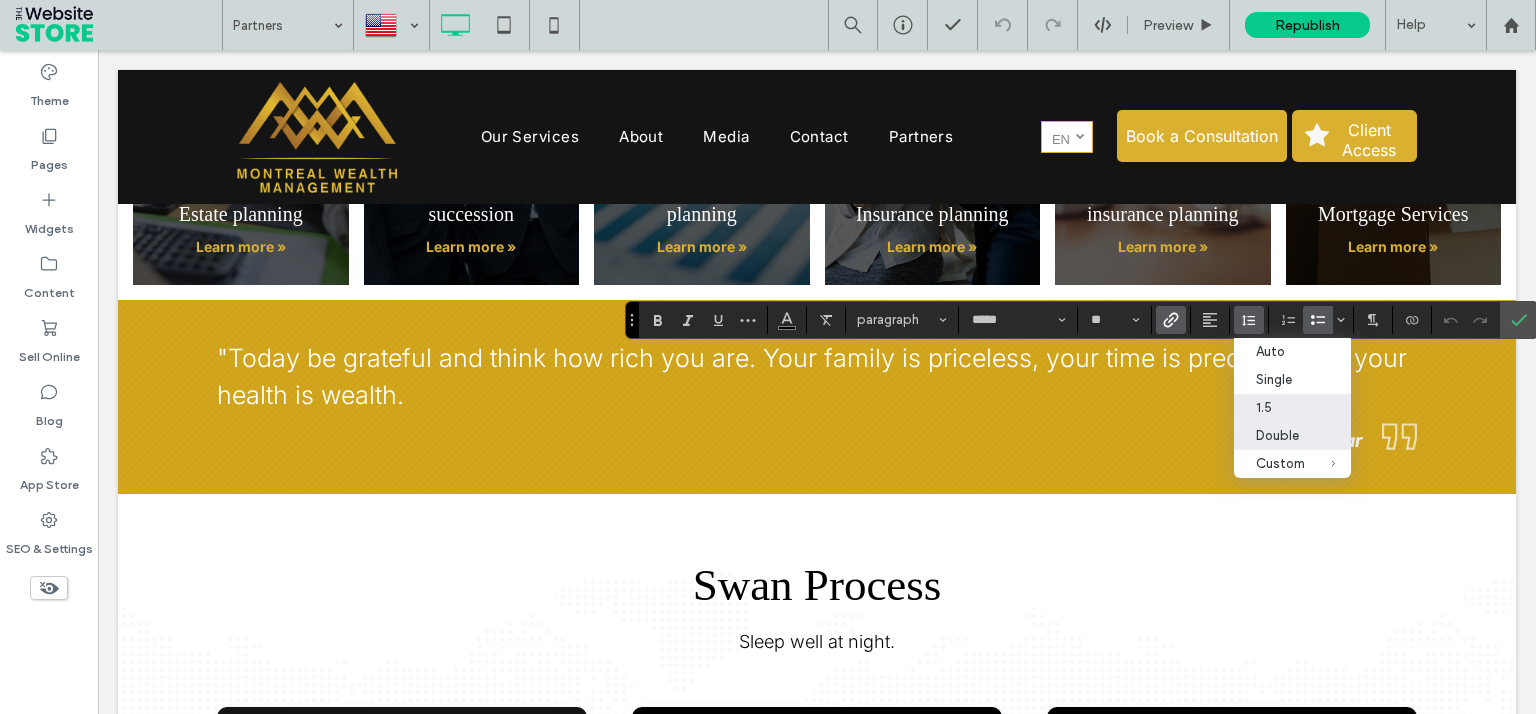 click on "Double" at bounding box center [1280, 435] 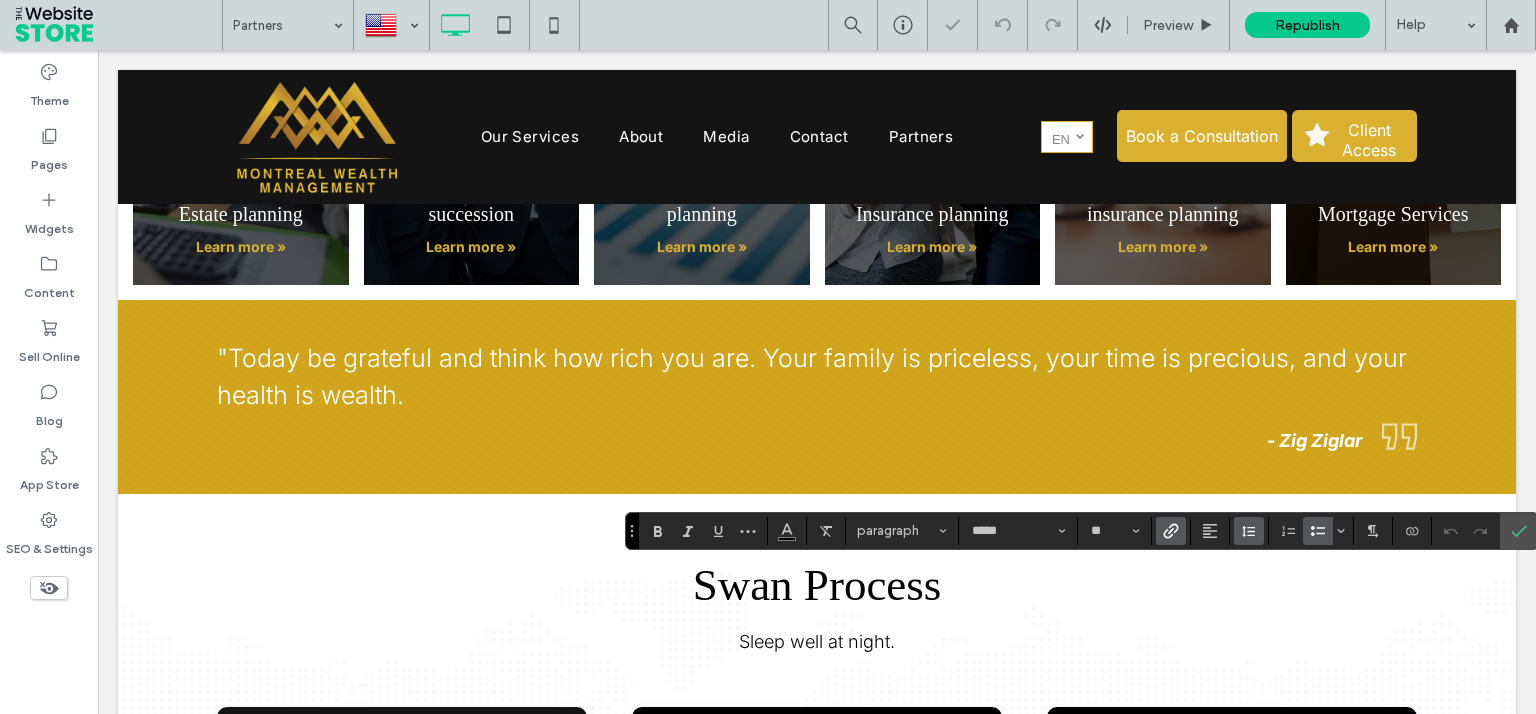 click 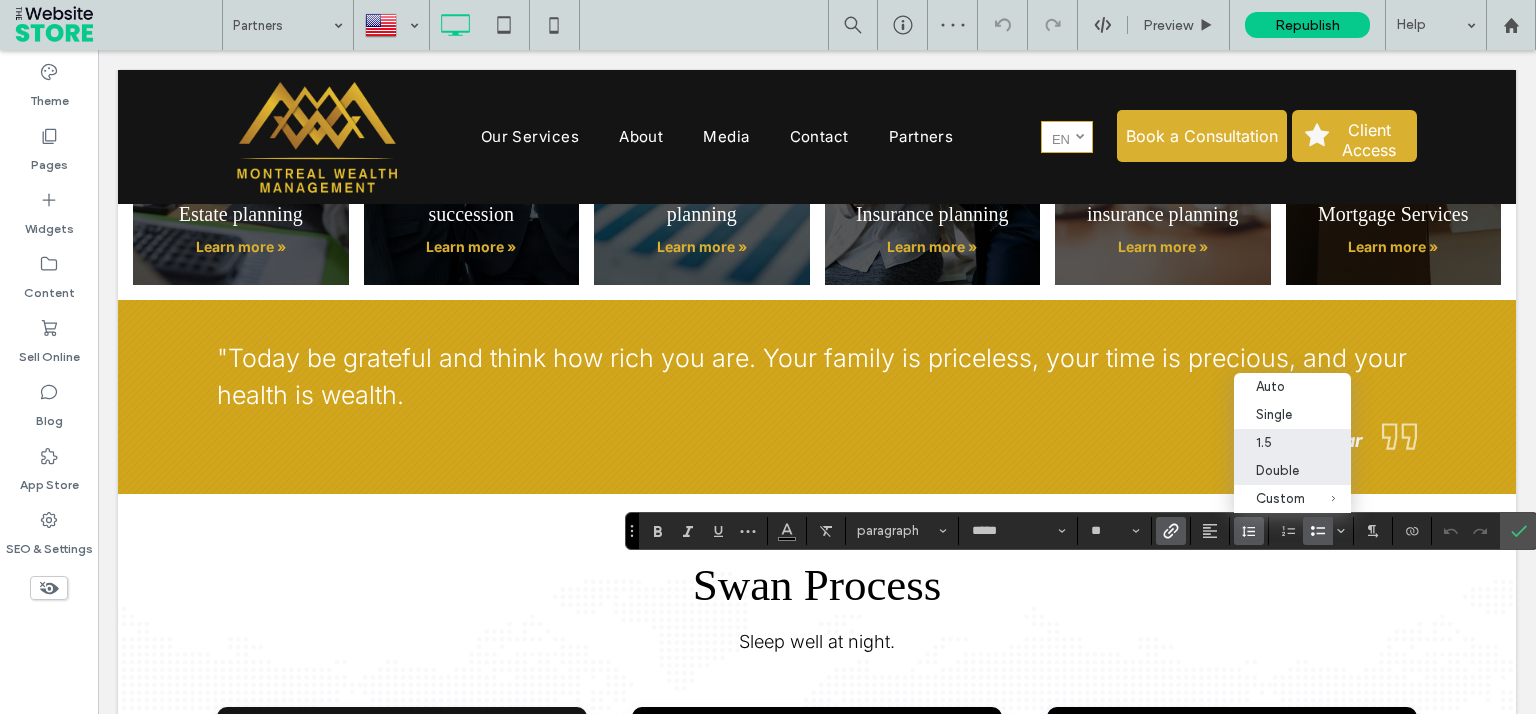 click on "Double" at bounding box center (1292, 471) 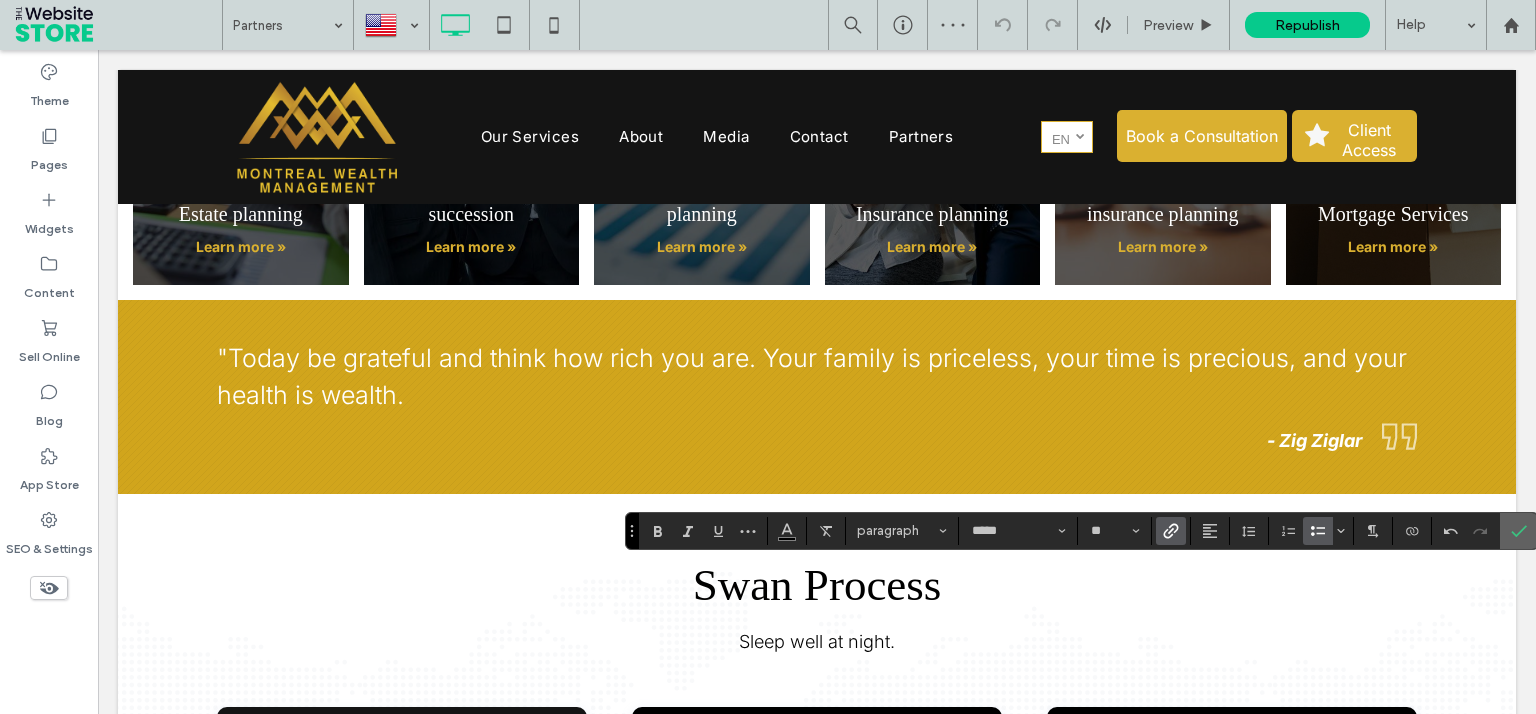 click at bounding box center [1519, 531] 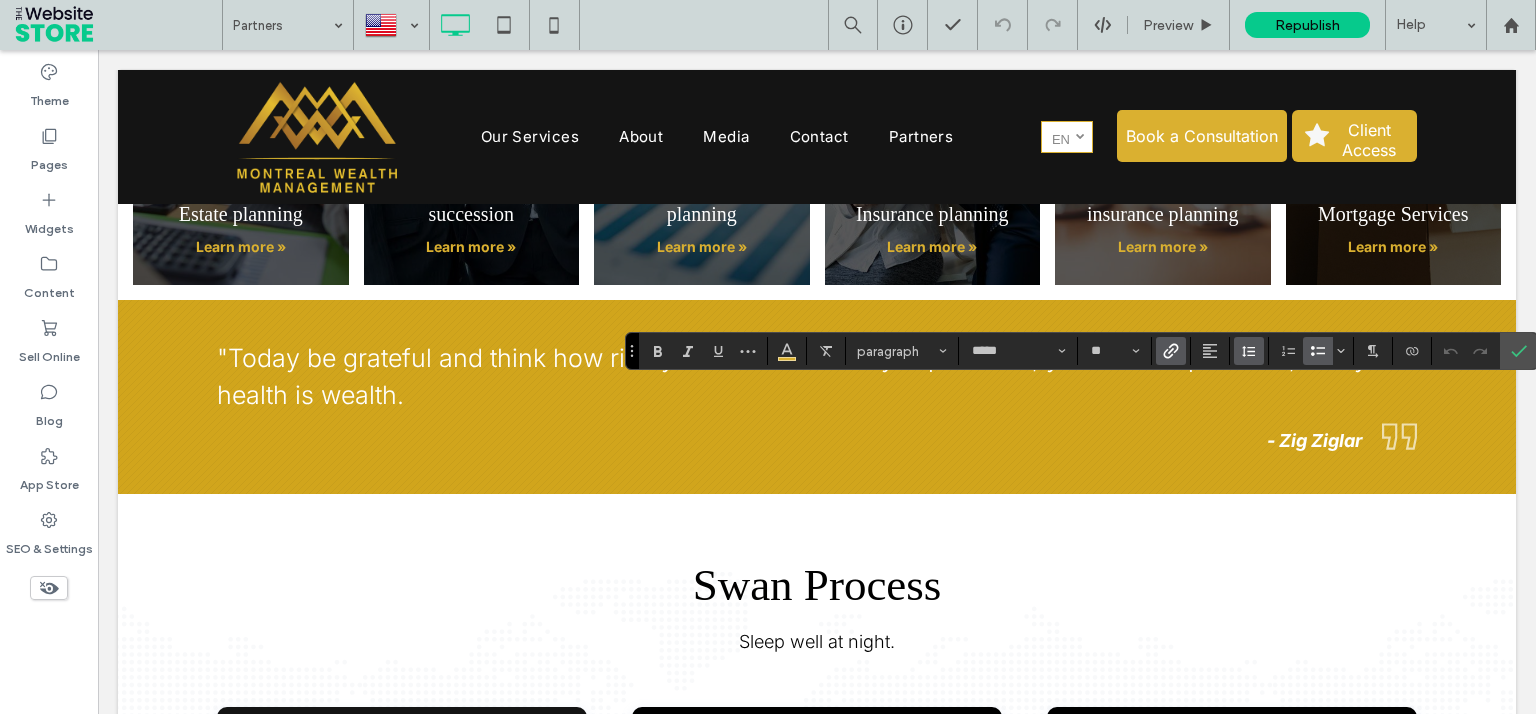 click 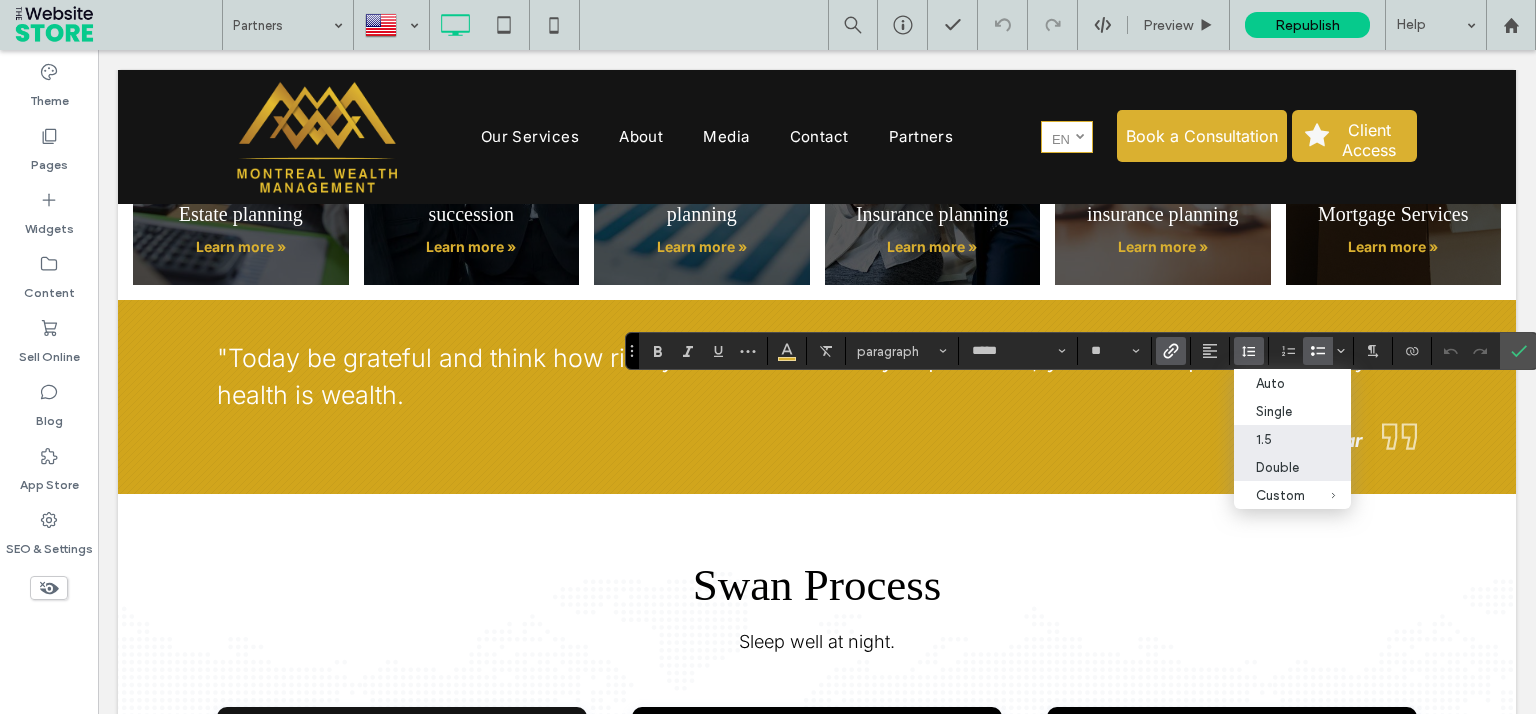 click on "Double" at bounding box center [1280, 467] 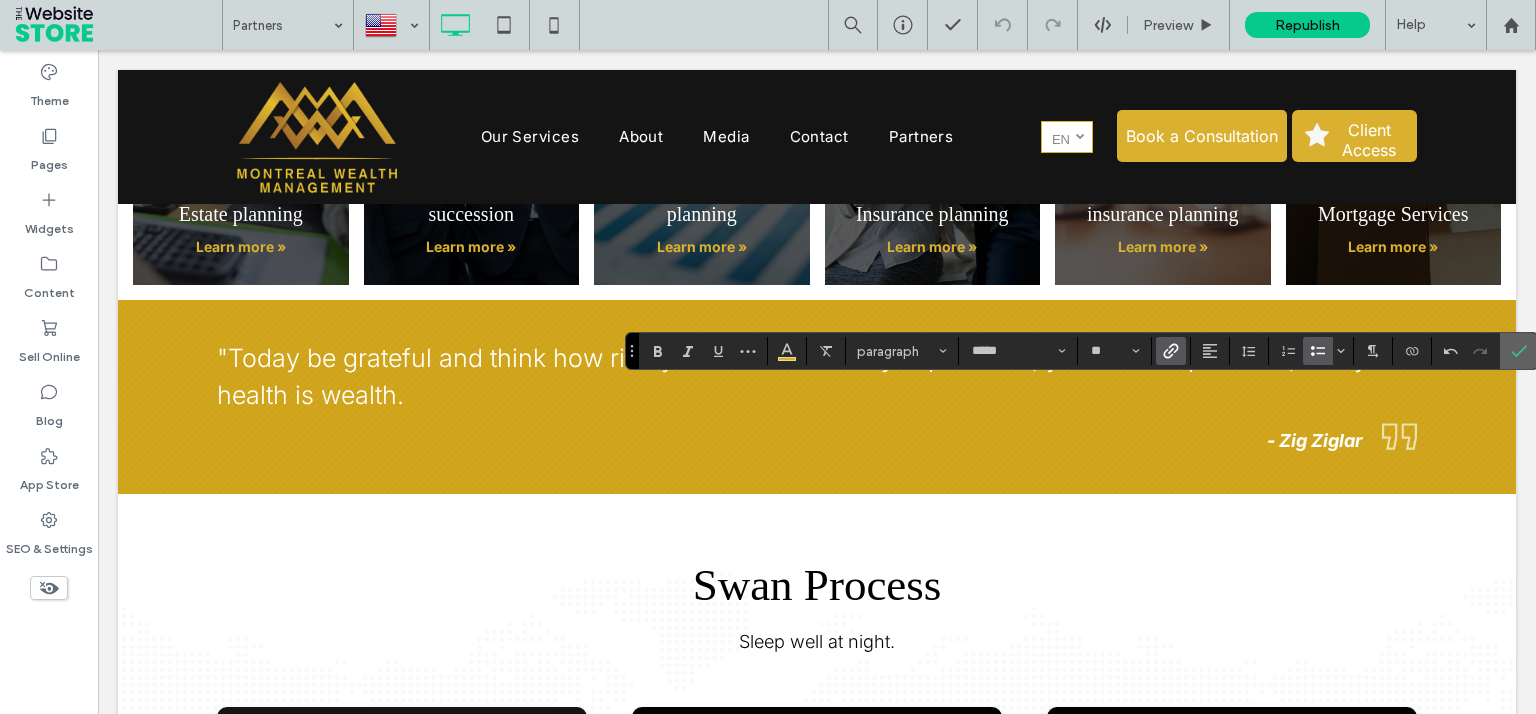 click 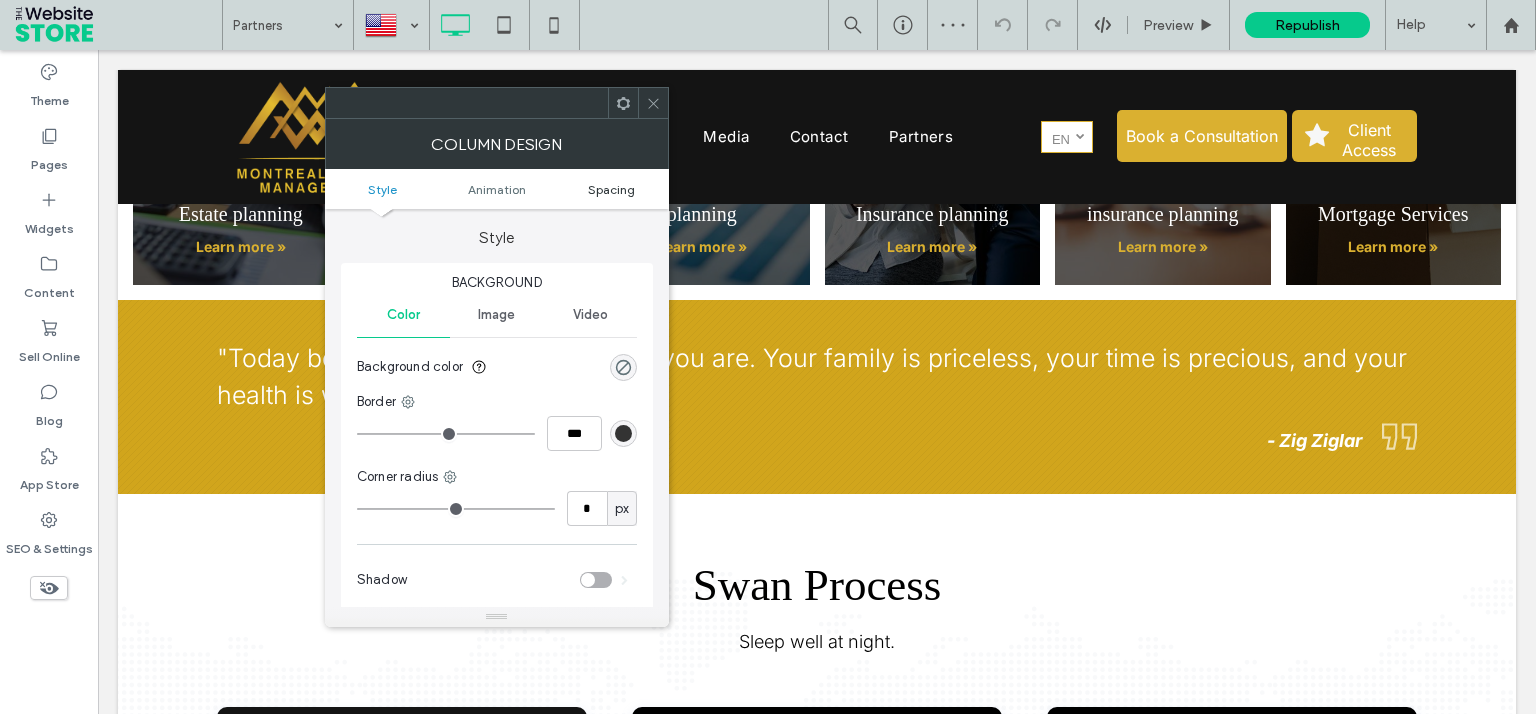 click on "Spacing" at bounding box center (611, 189) 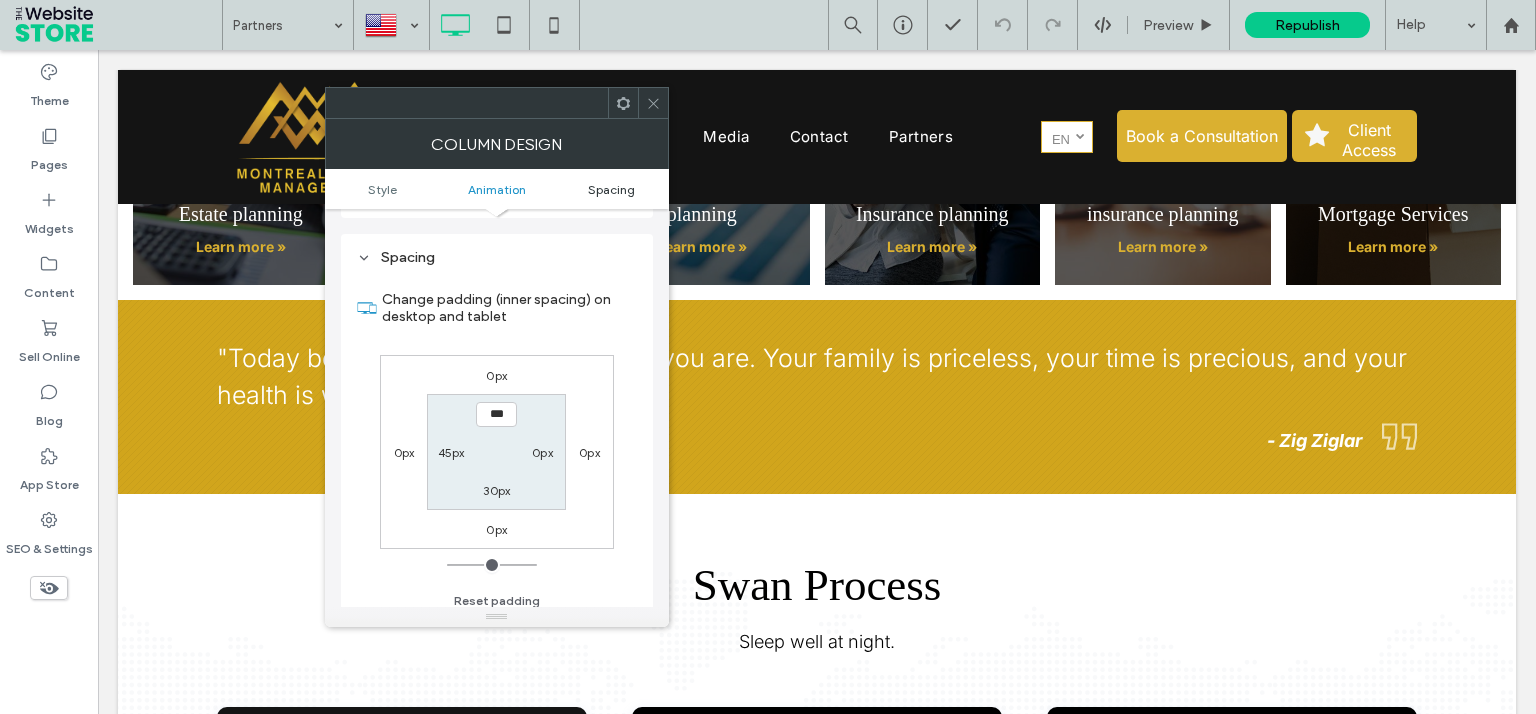 scroll, scrollTop: 468, scrollLeft: 0, axis: vertical 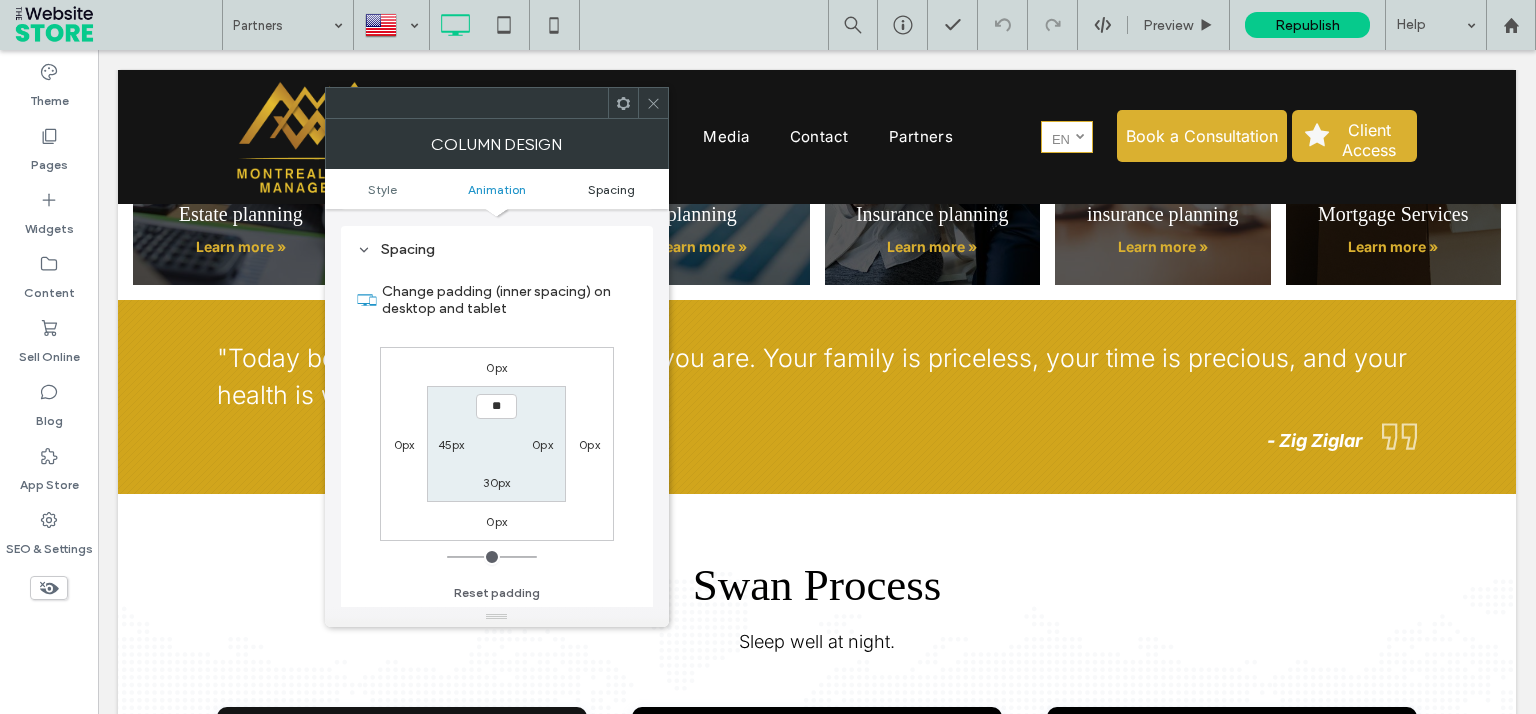 type on "****" 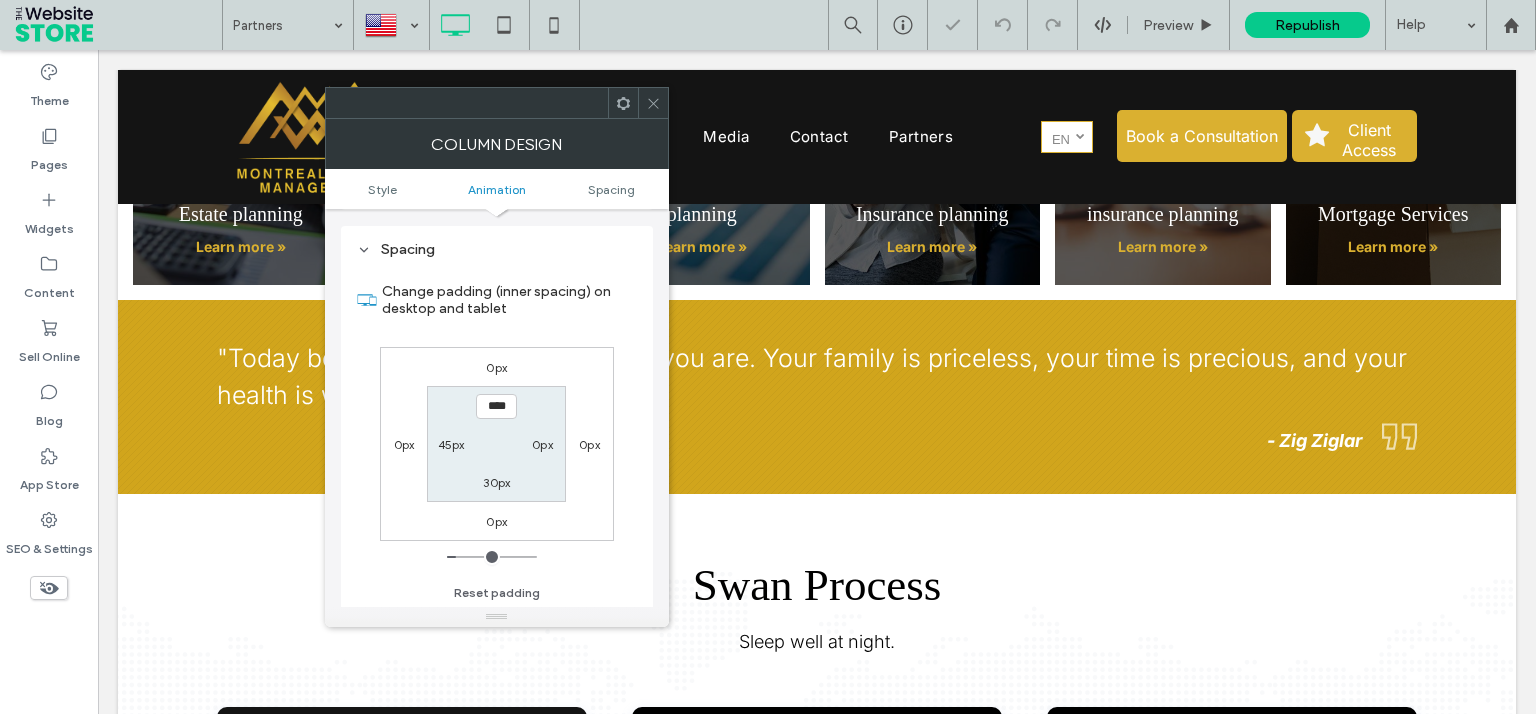 click 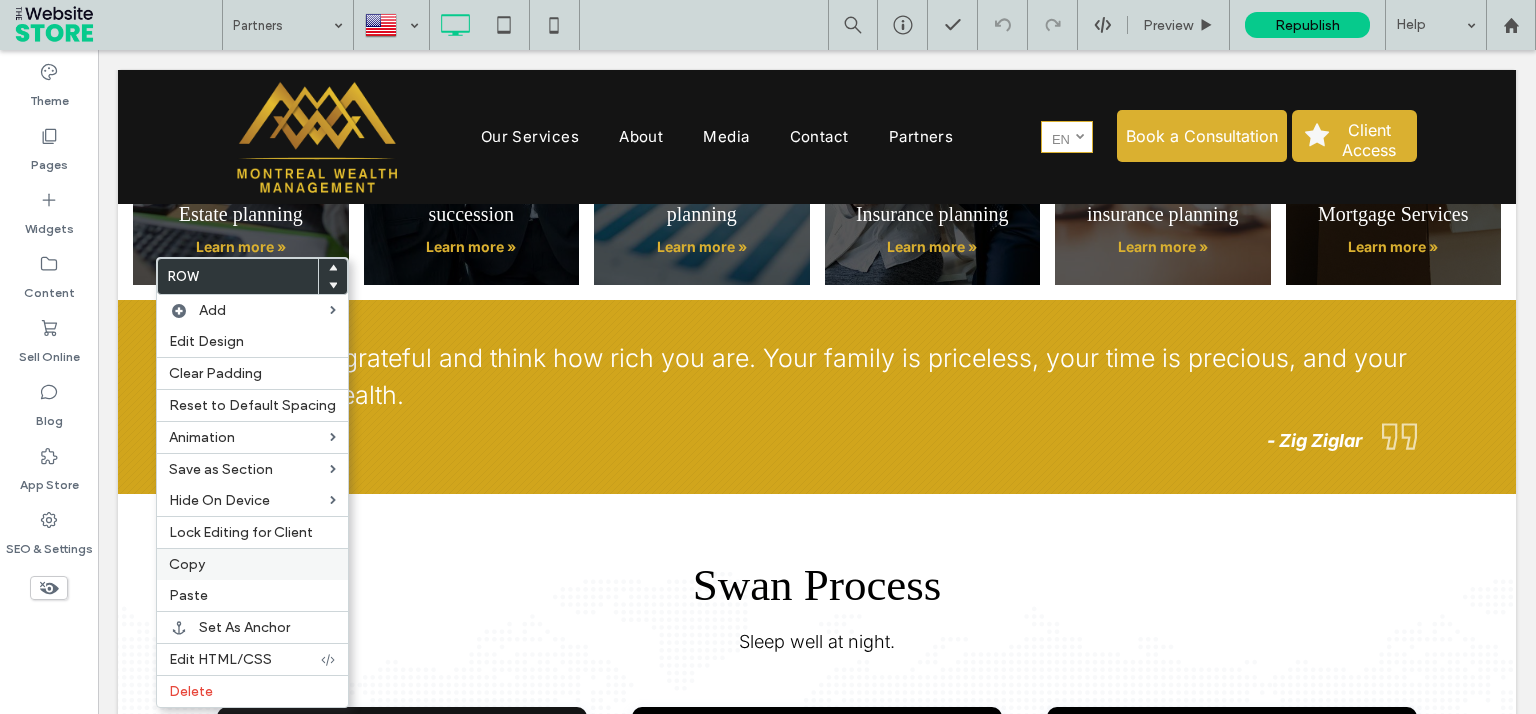 click on "Copy" at bounding box center [252, 564] 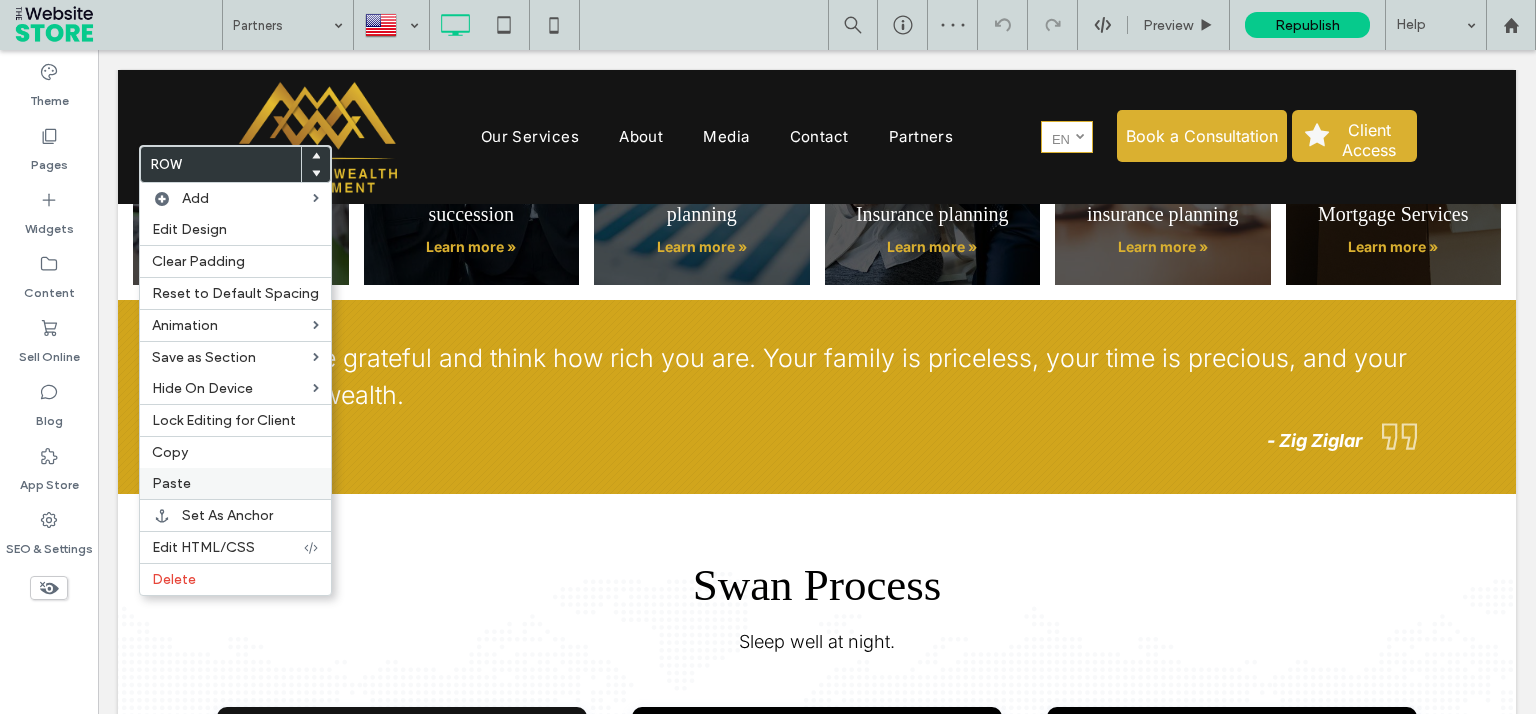 click on "Paste" at bounding box center (171, 483) 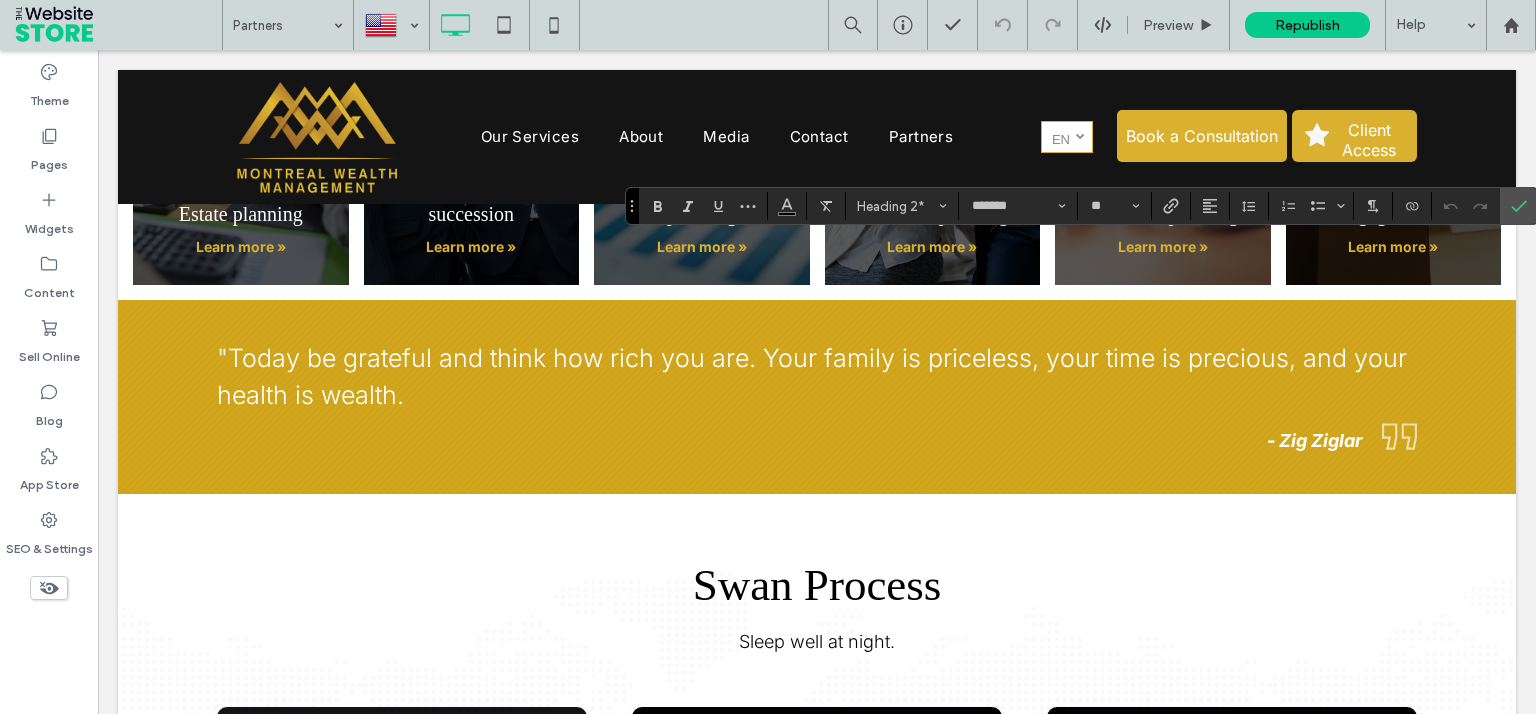 click on "Heading 2* ******* **" at bounding box center [1082, 206] 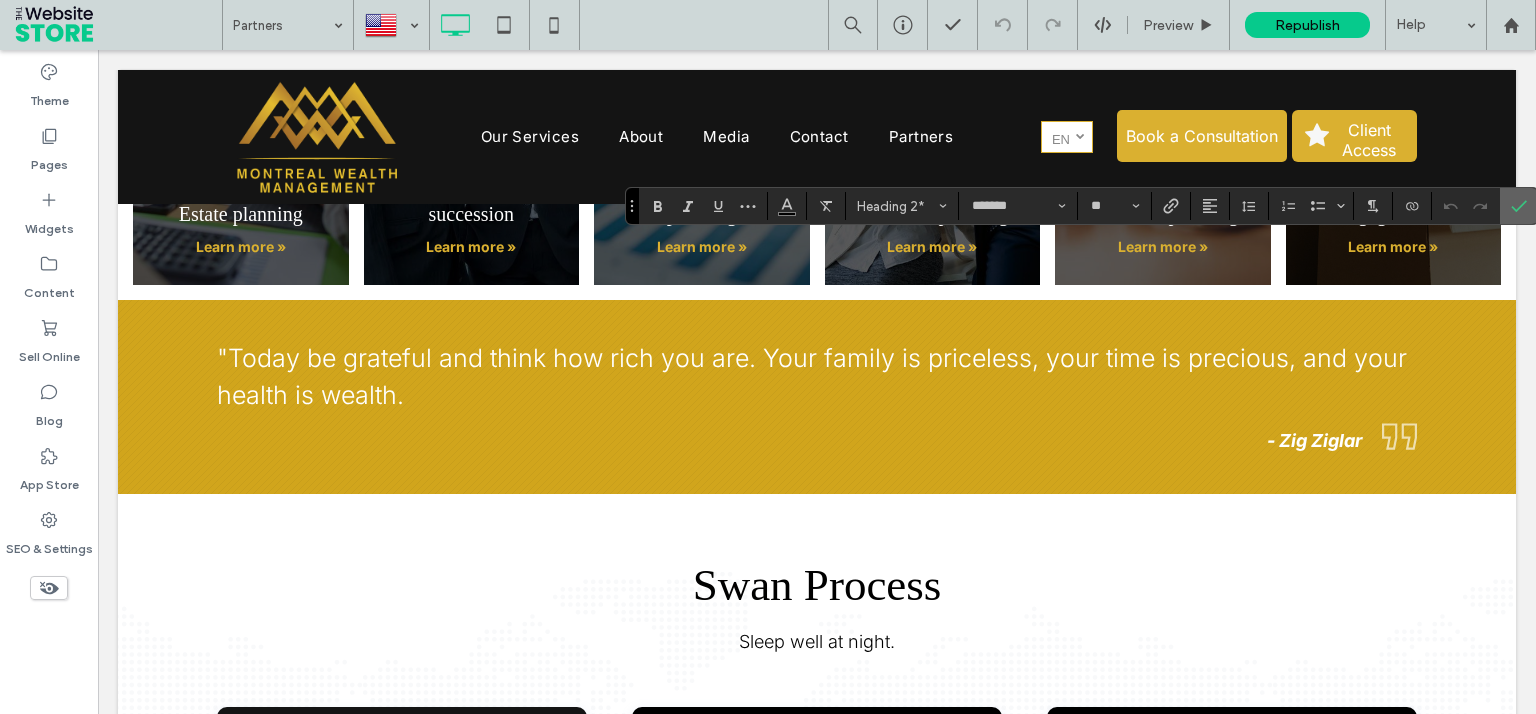 click at bounding box center [1519, 206] 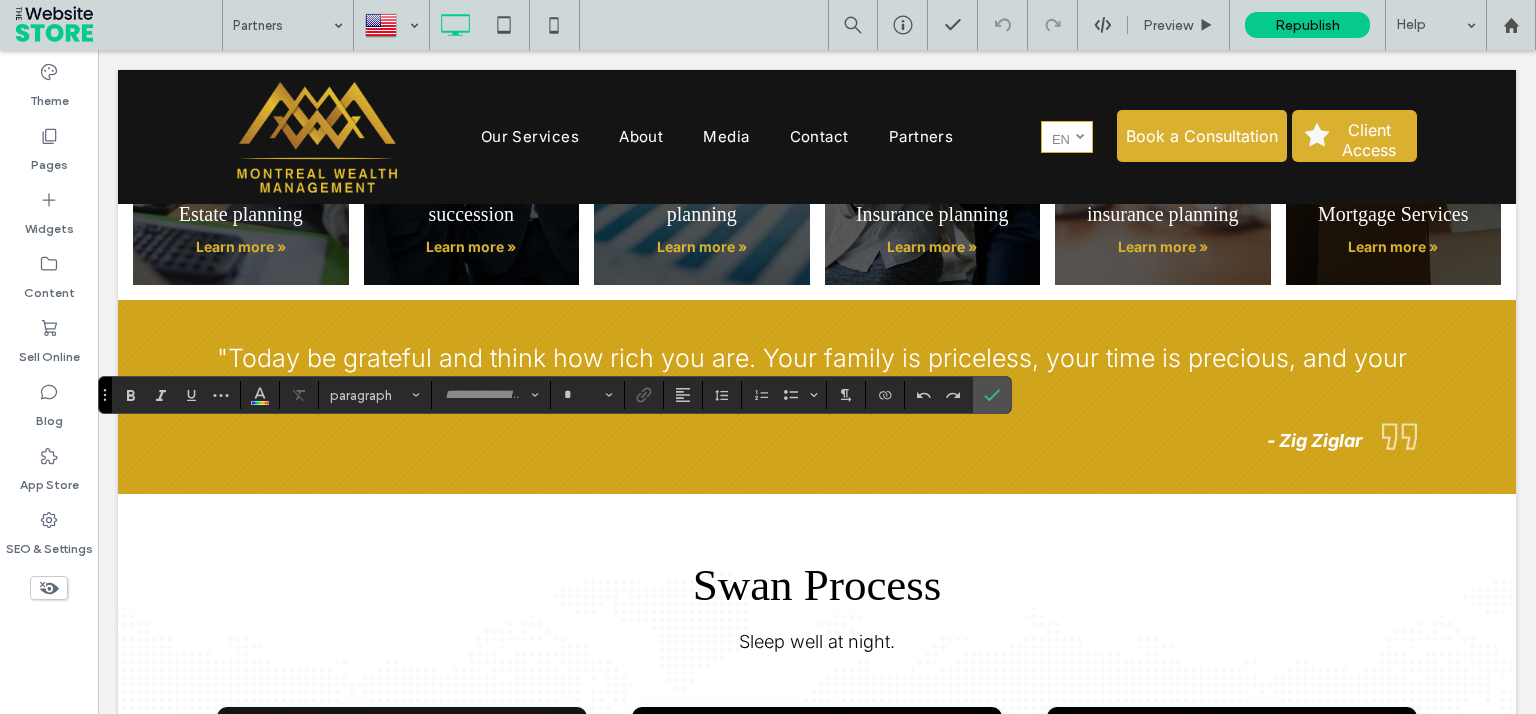 type on "*******" 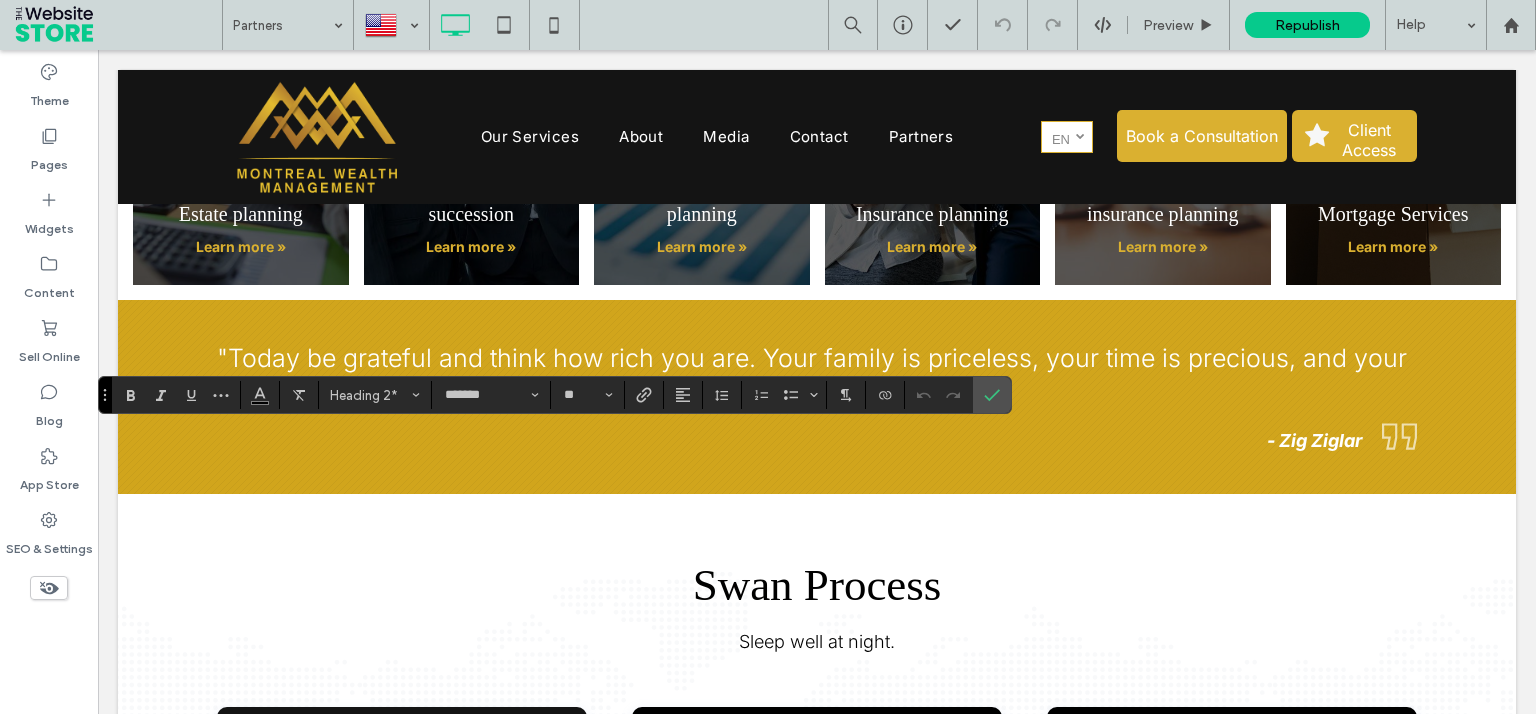 type on "*****" 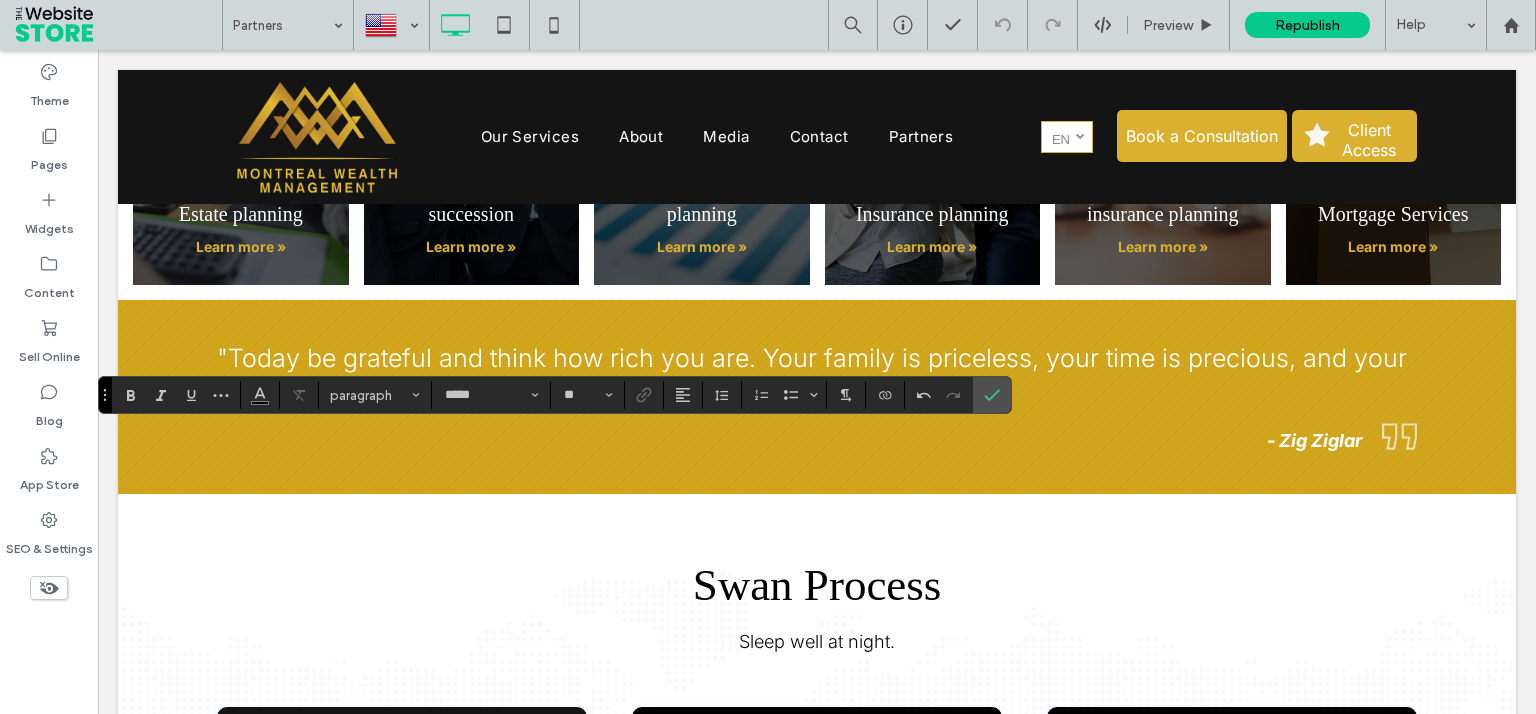 type on "*******" 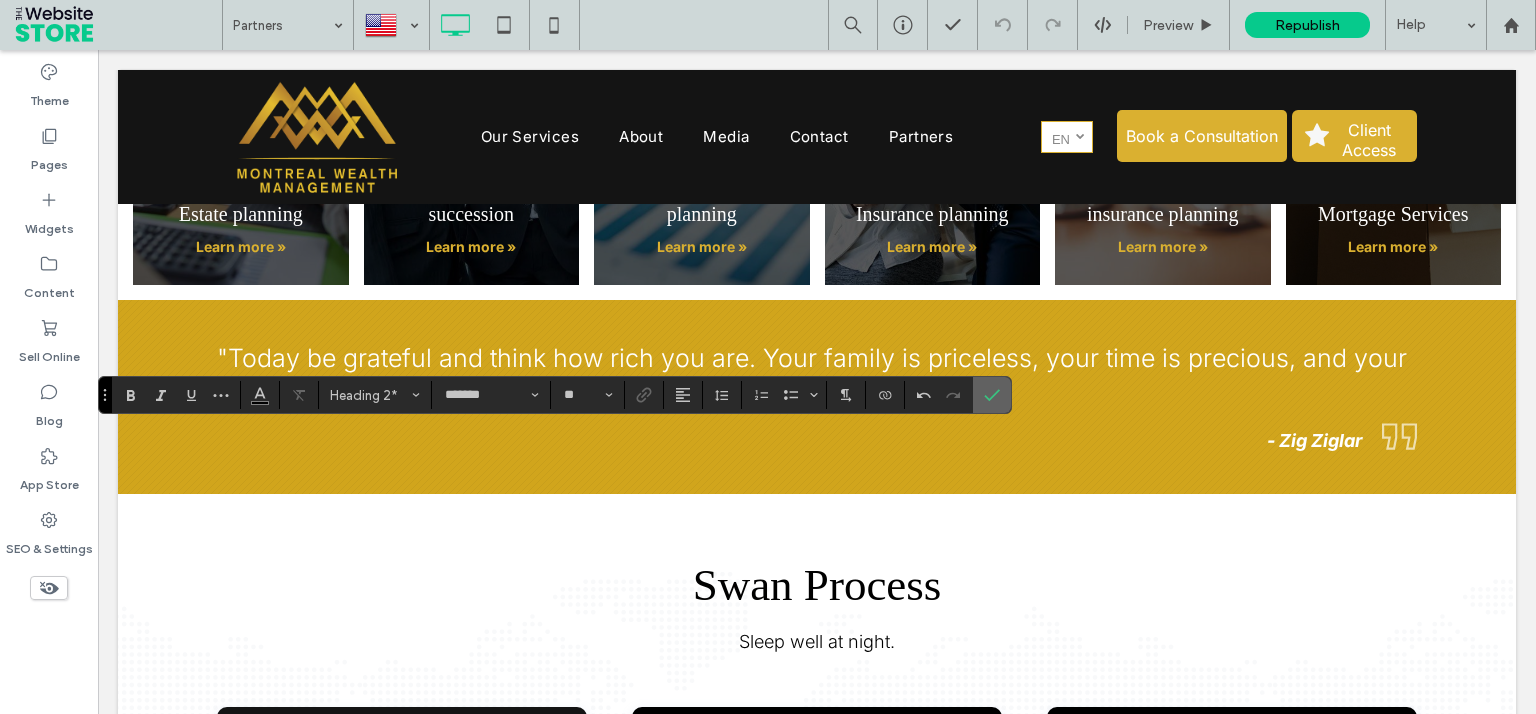 click 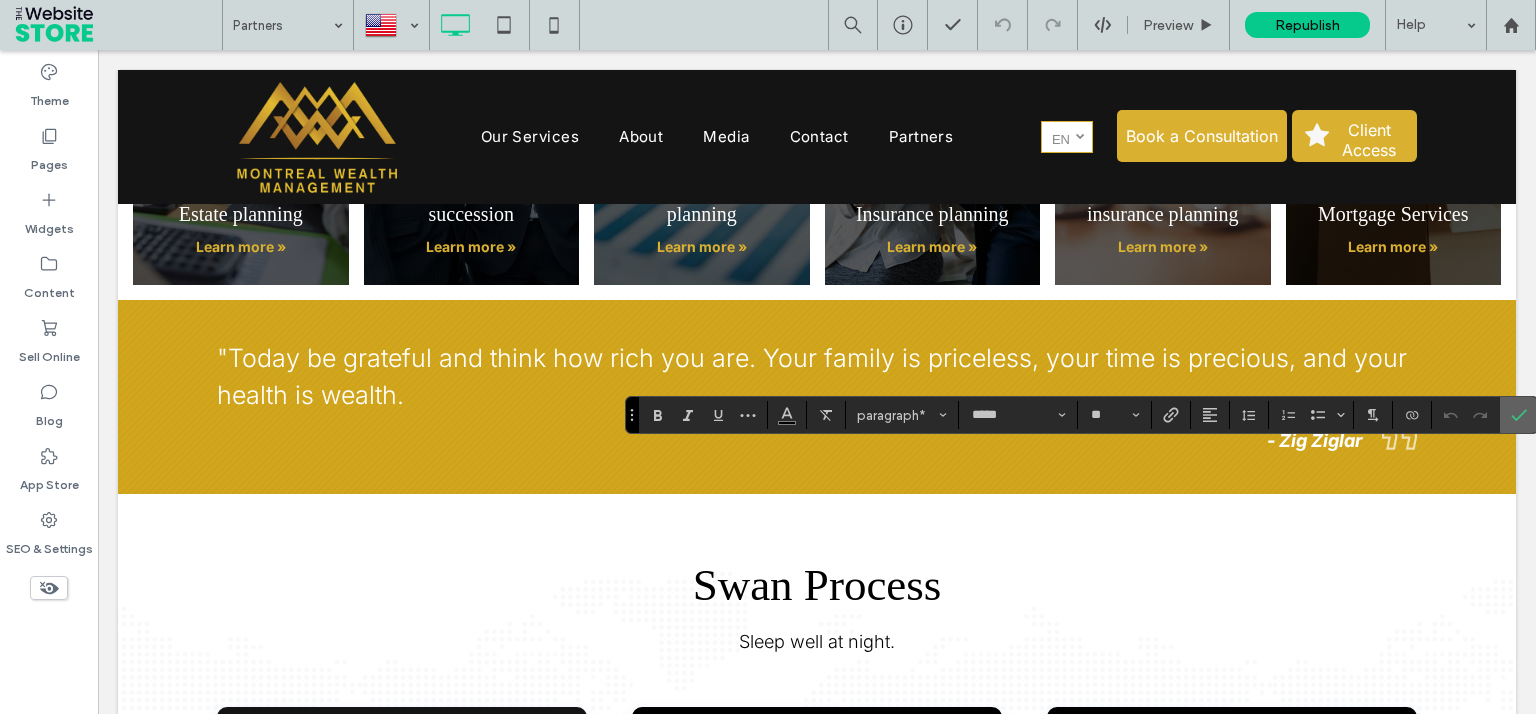 click at bounding box center [1519, 415] 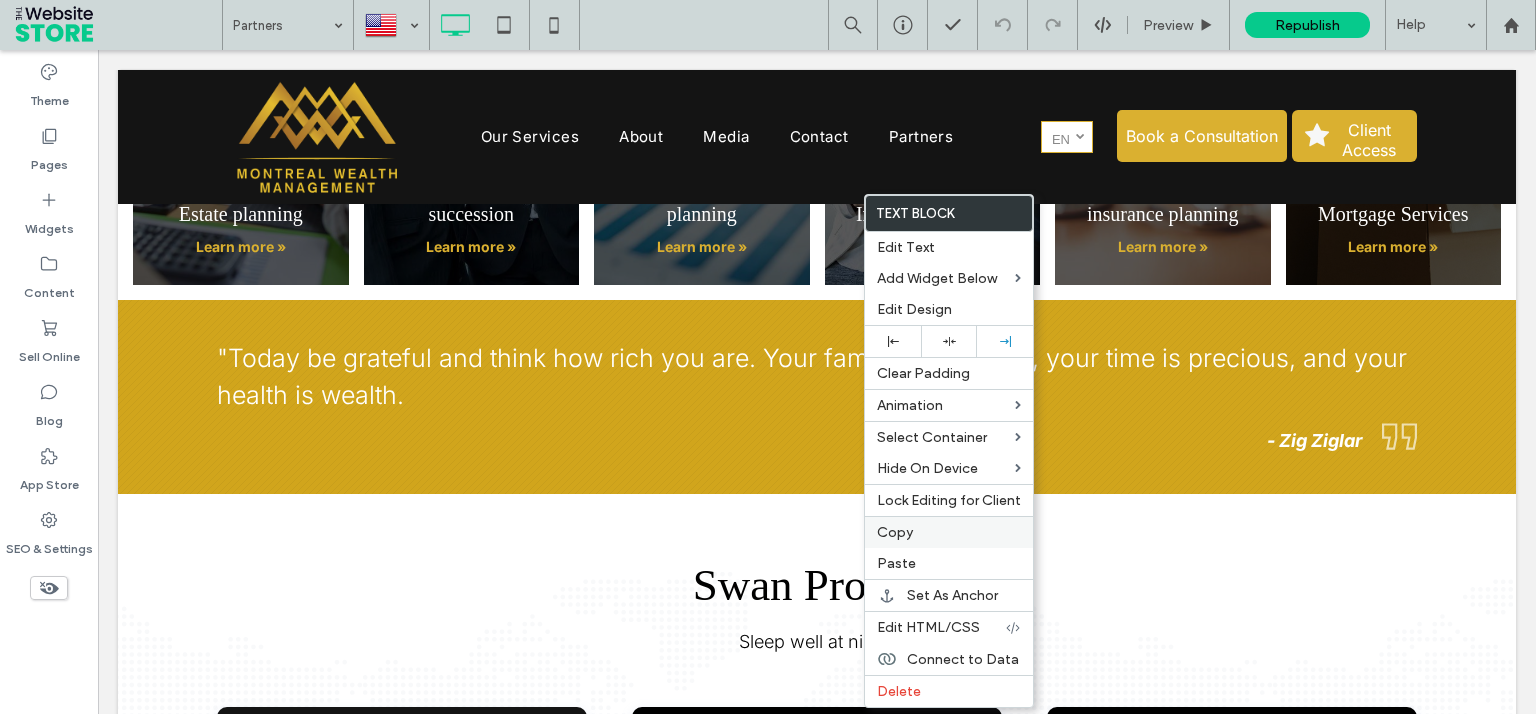 click on "Copy" at bounding box center (949, 532) 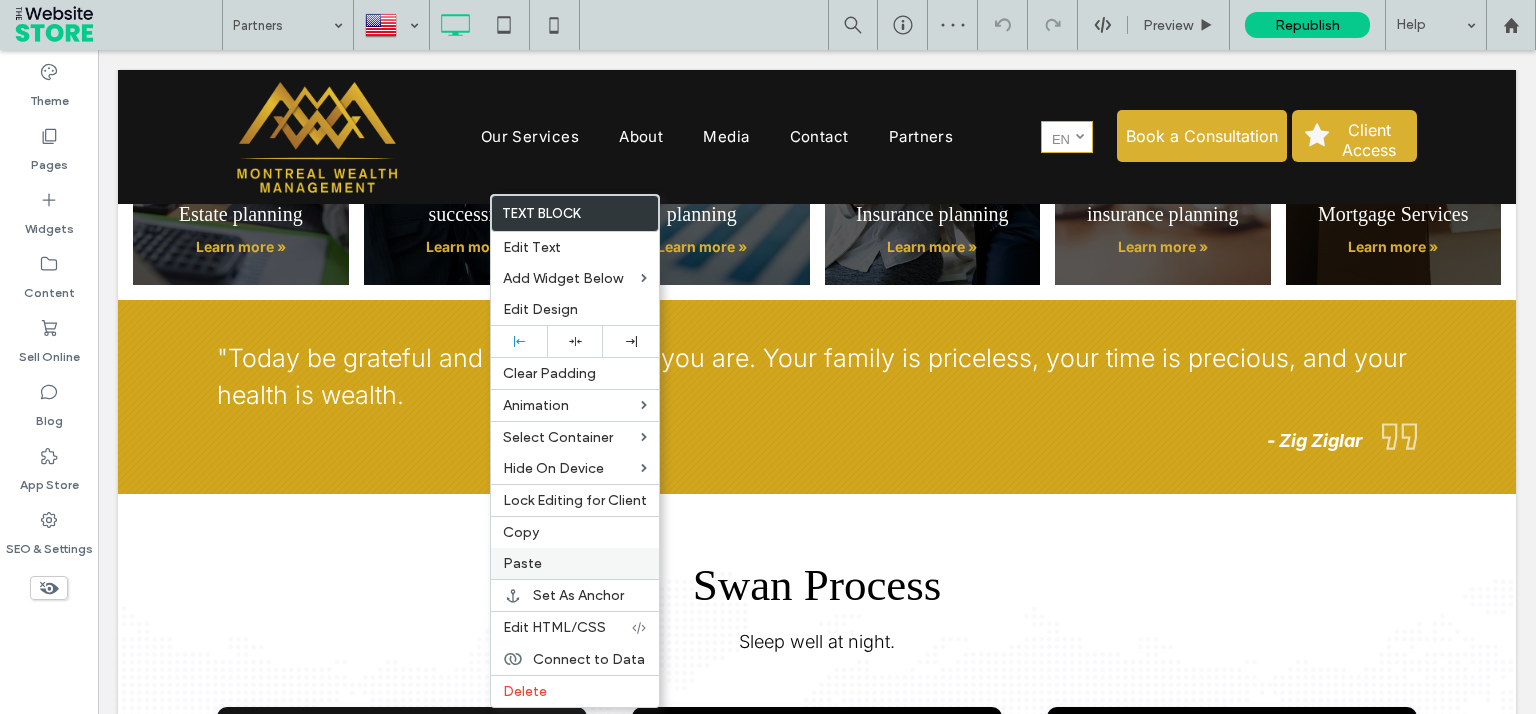click on "Paste" at bounding box center (522, 563) 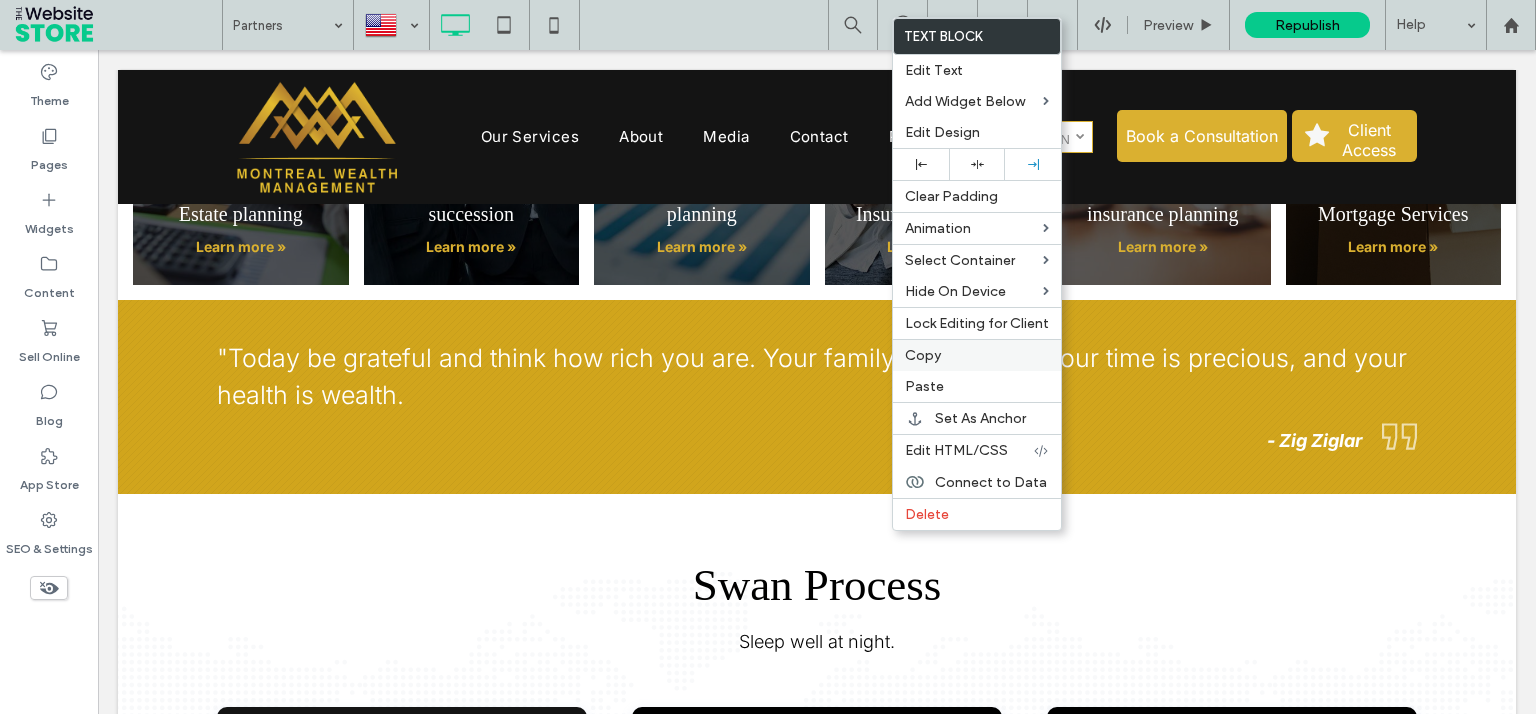click on "Copy" at bounding box center (977, 355) 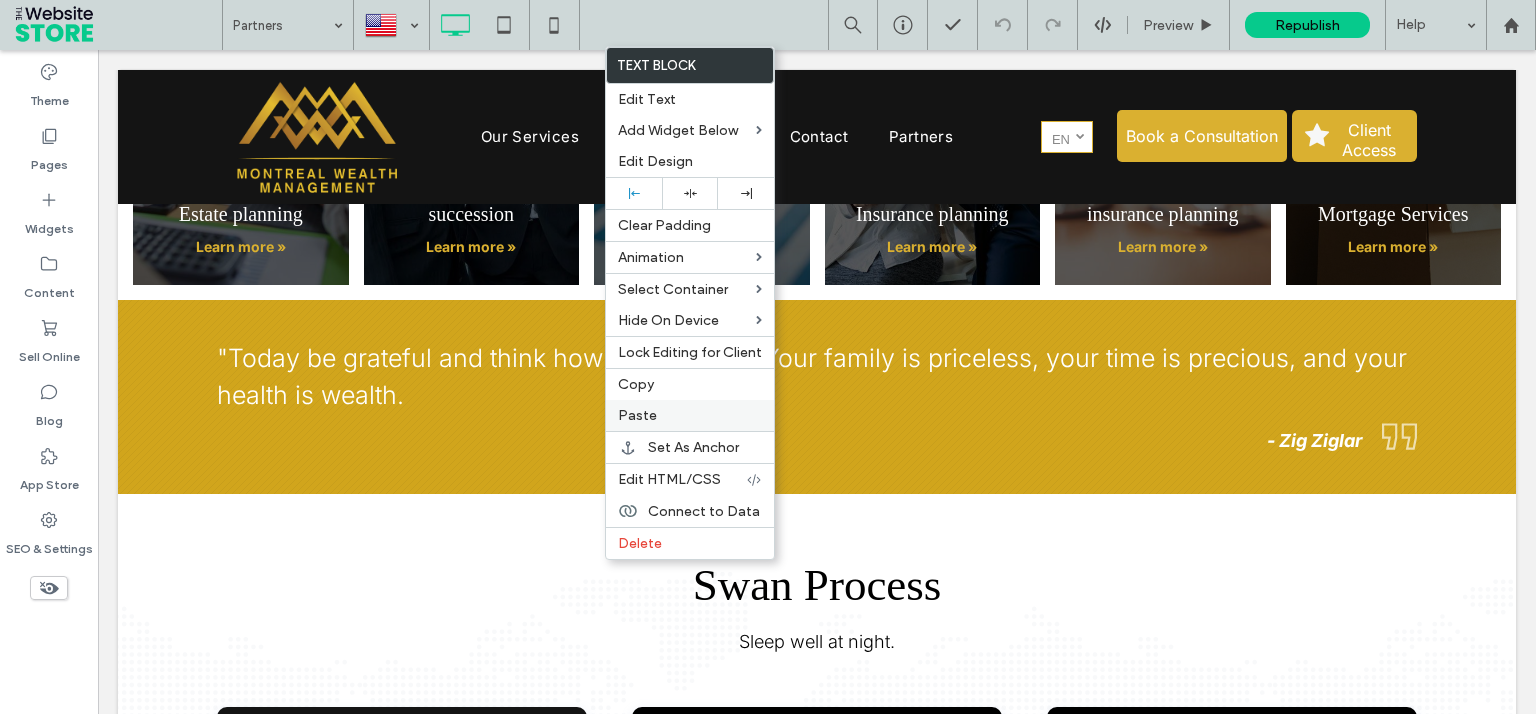 click on "Paste" at bounding box center [690, 415] 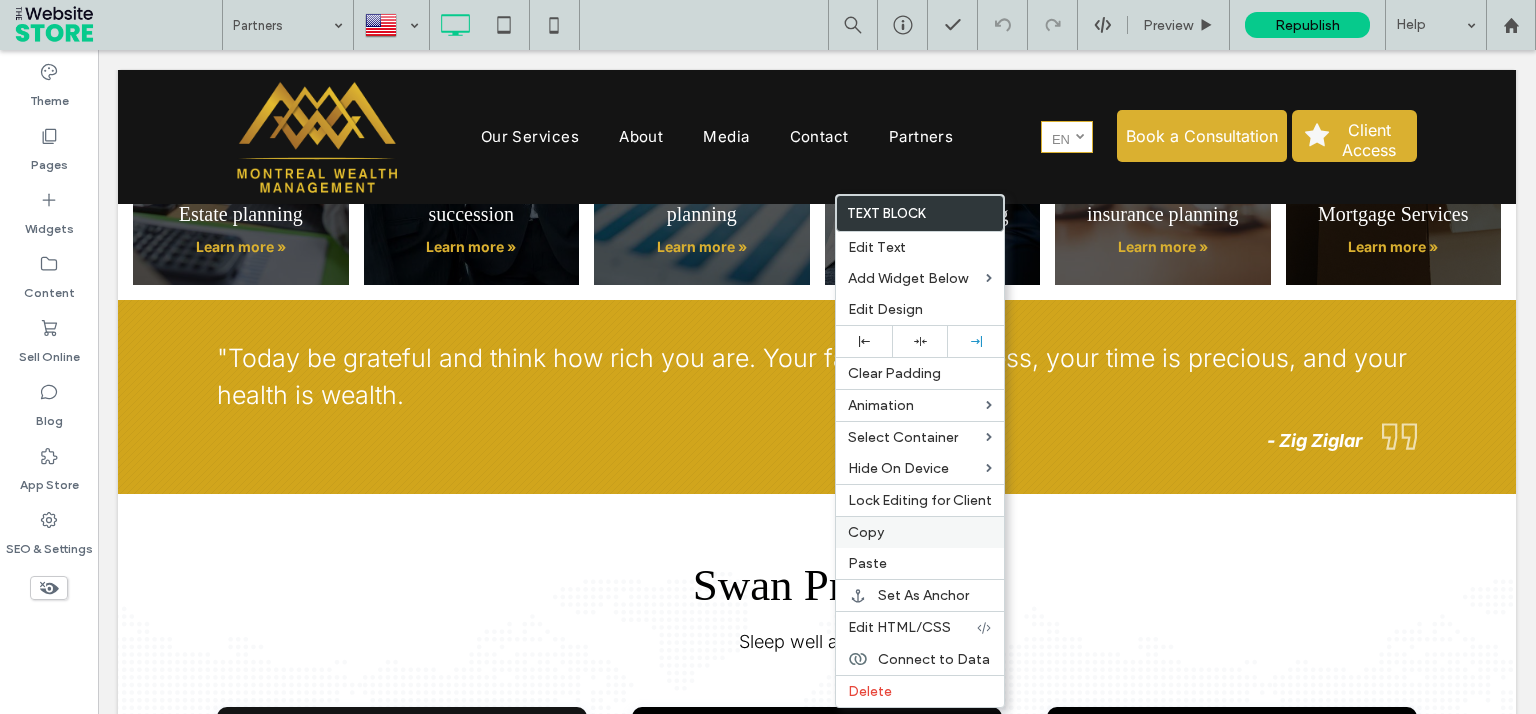 click on "Copy" at bounding box center [920, 532] 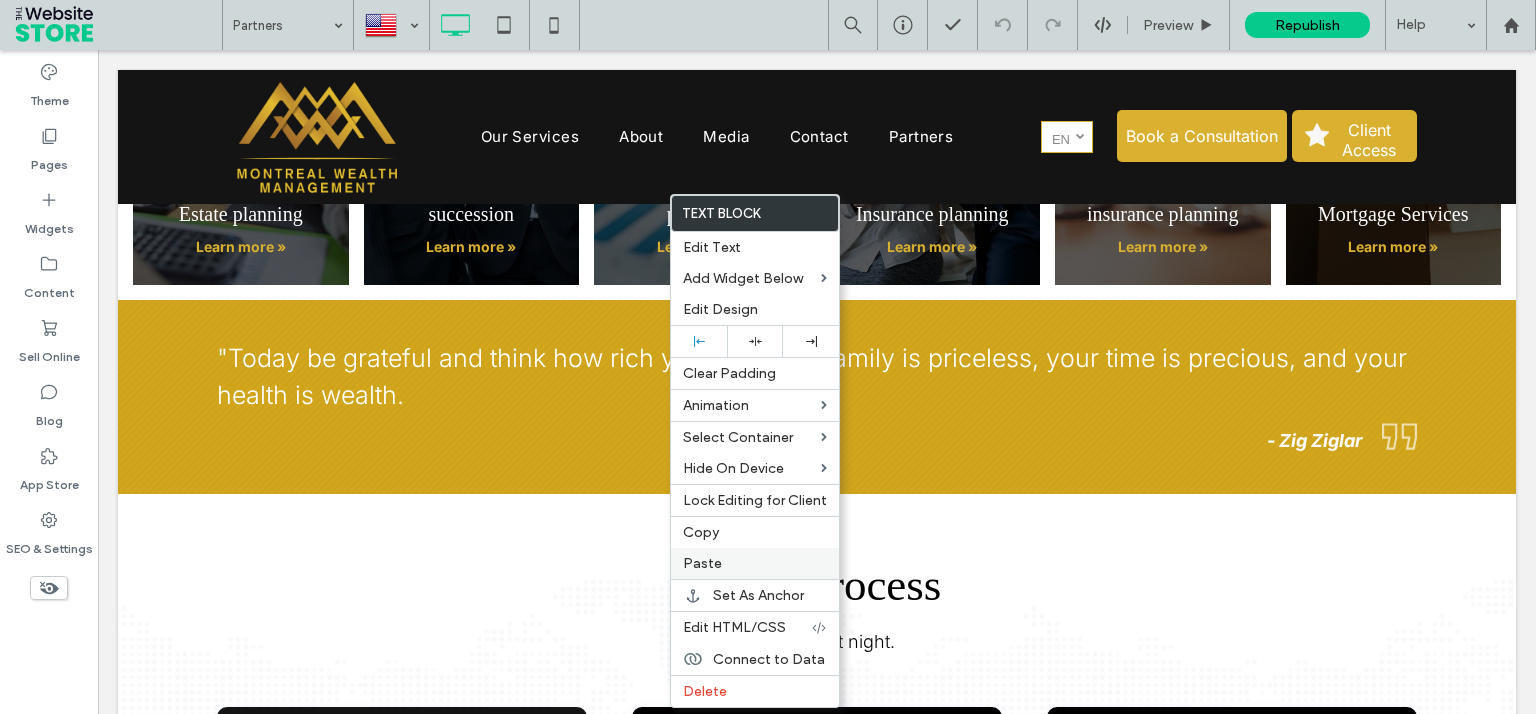 click on "Paste" at bounding box center (755, 563) 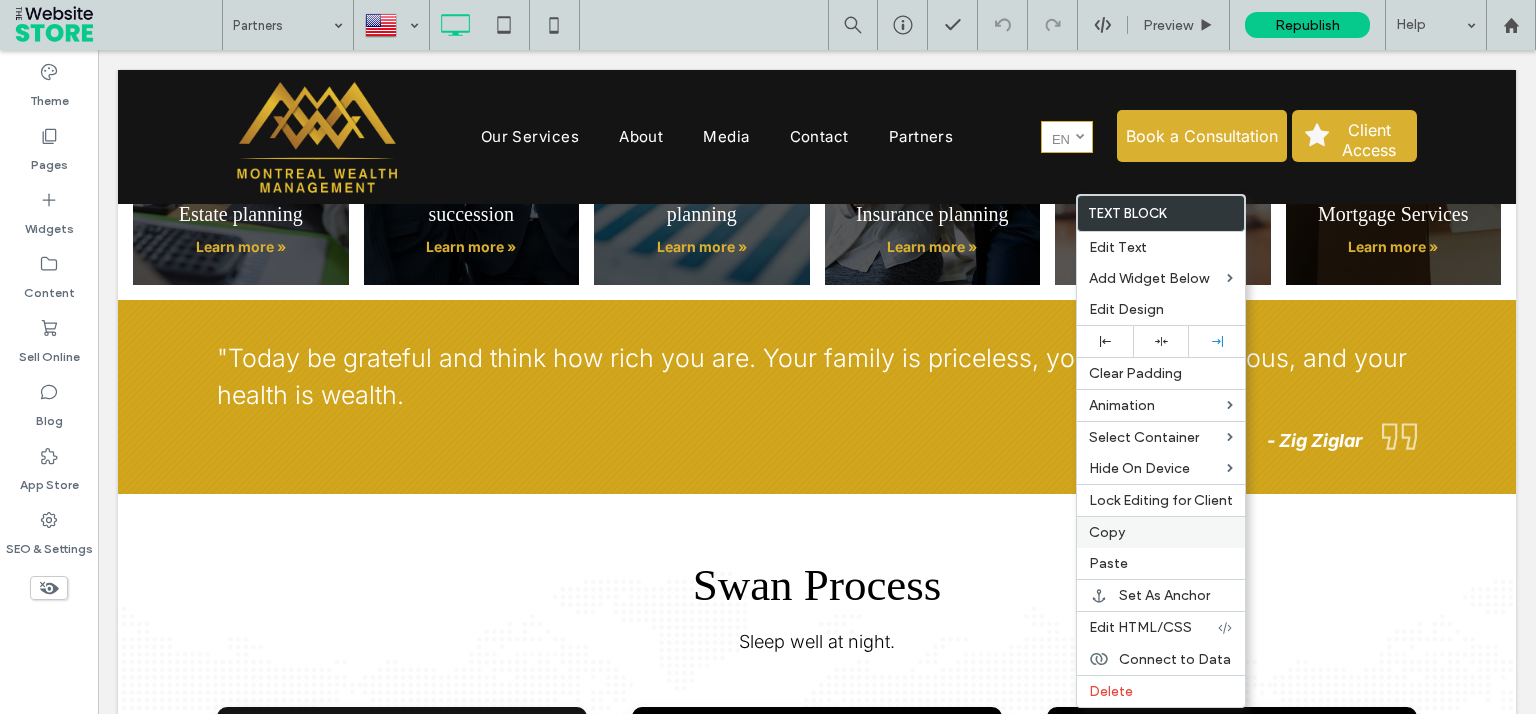 click on "Copy" at bounding box center [1161, 532] 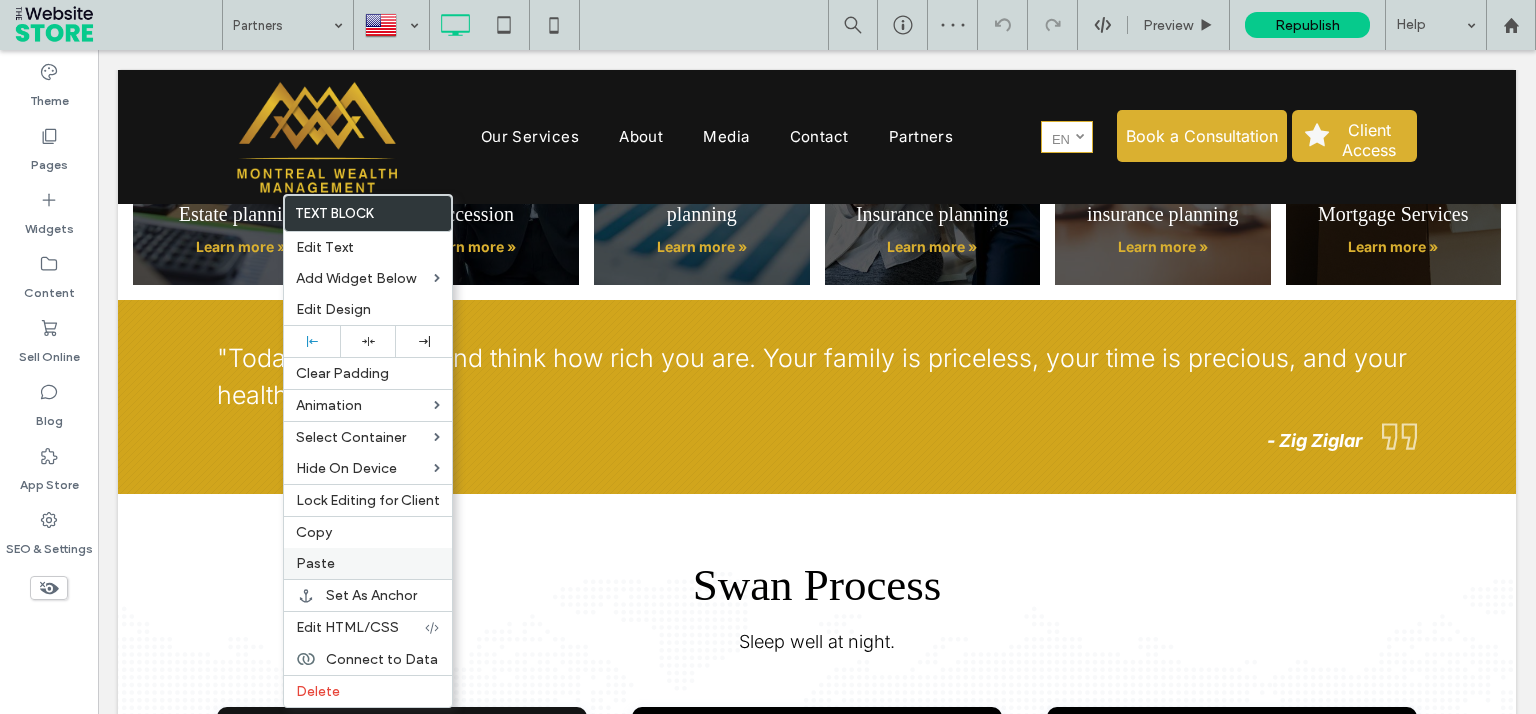 click on "Paste" at bounding box center (368, 563) 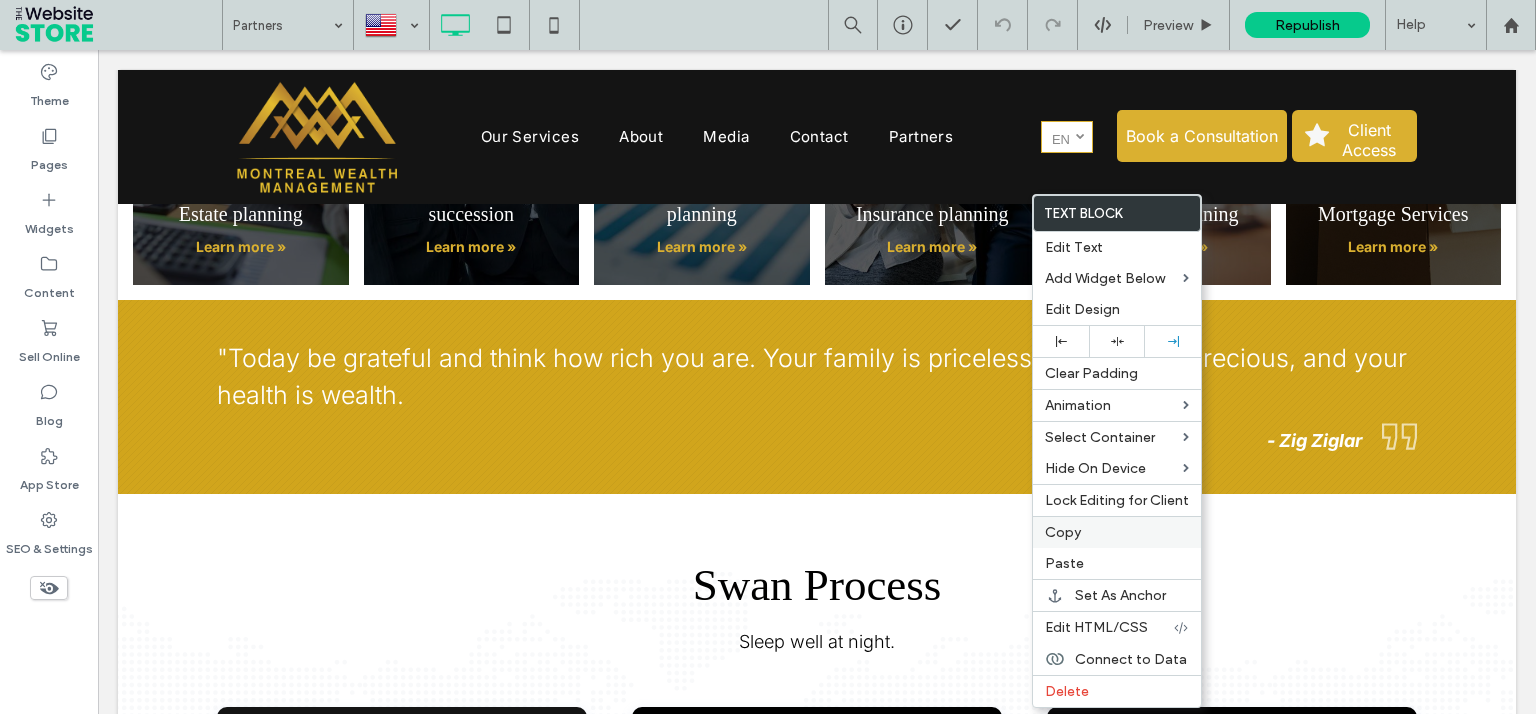 click on "Copy" at bounding box center (1117, 532) 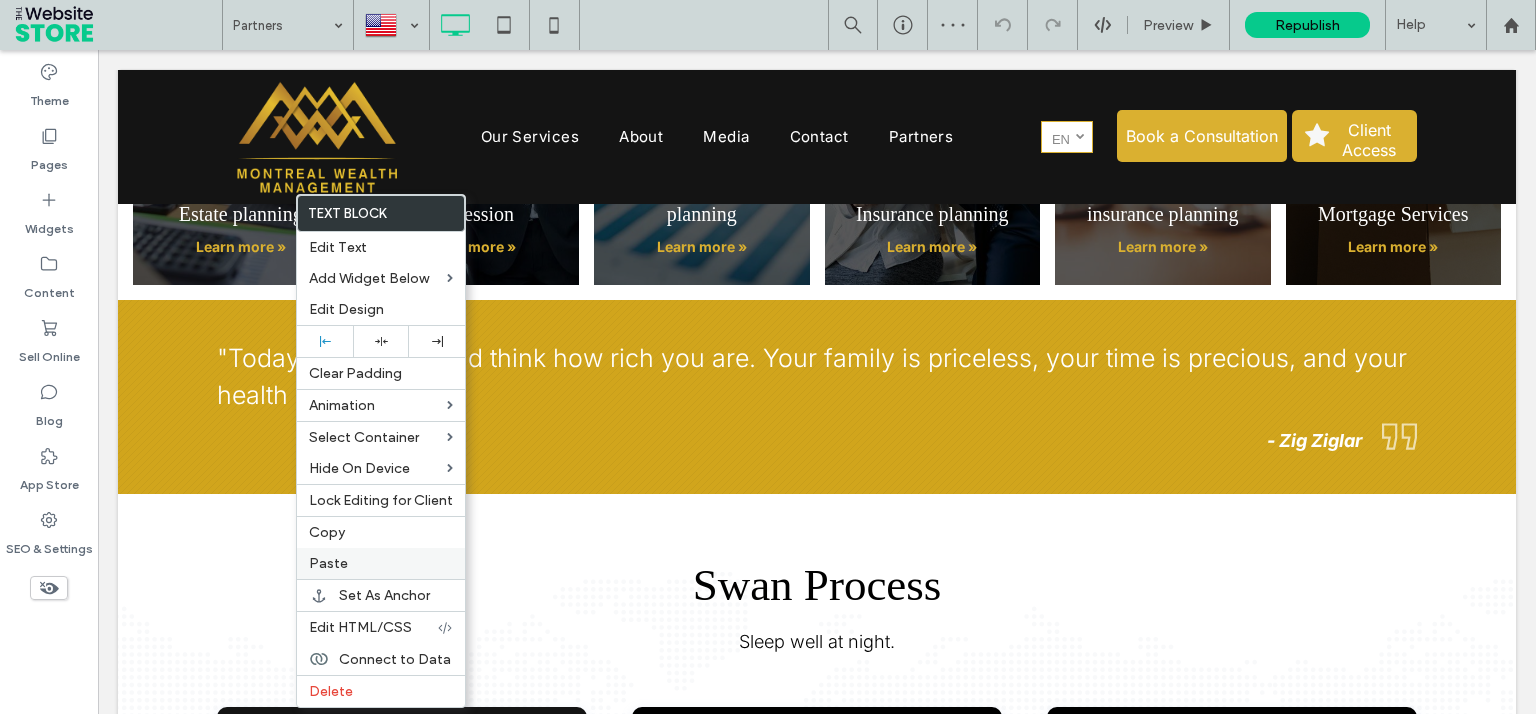 click on "Paste" at bounding box center (381, 563) 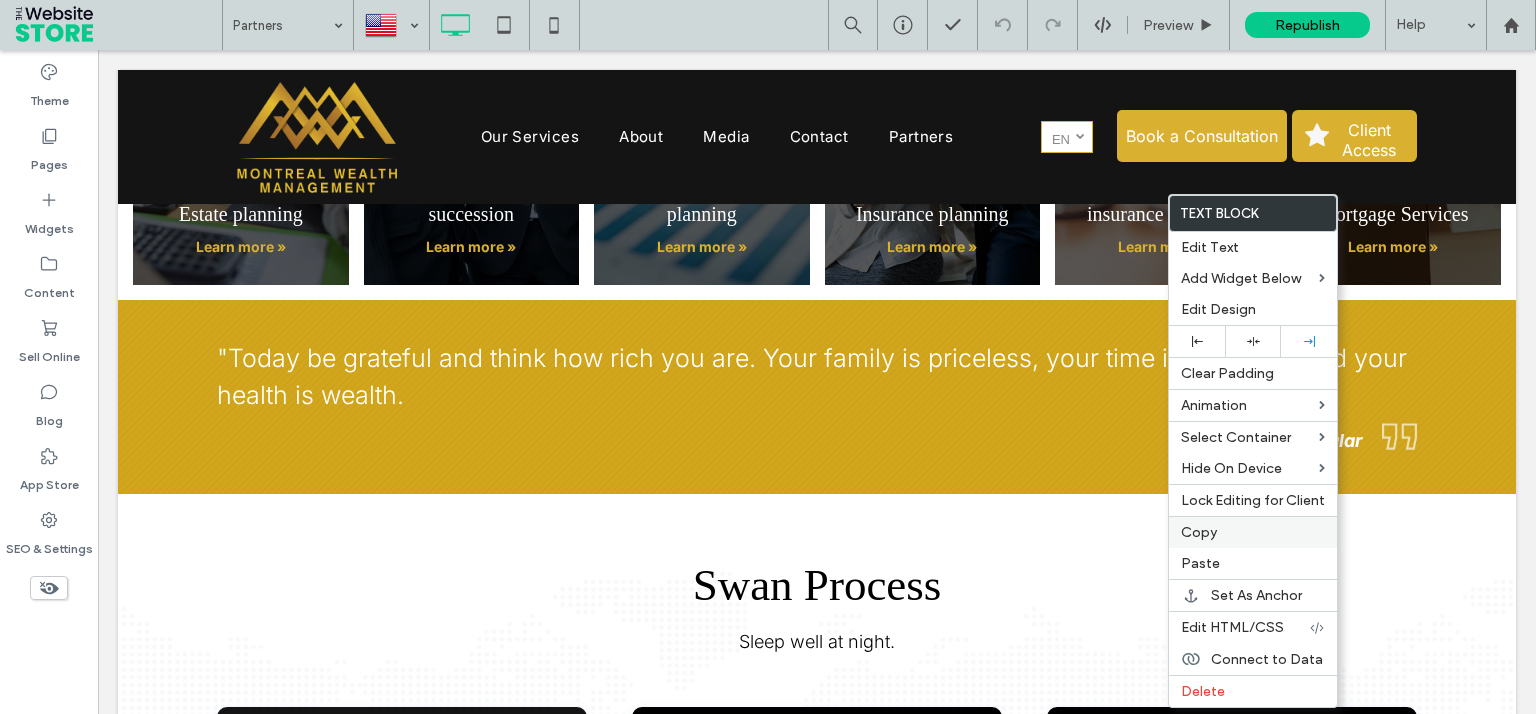 click on "Copy" at bounding box center [1199, 532] 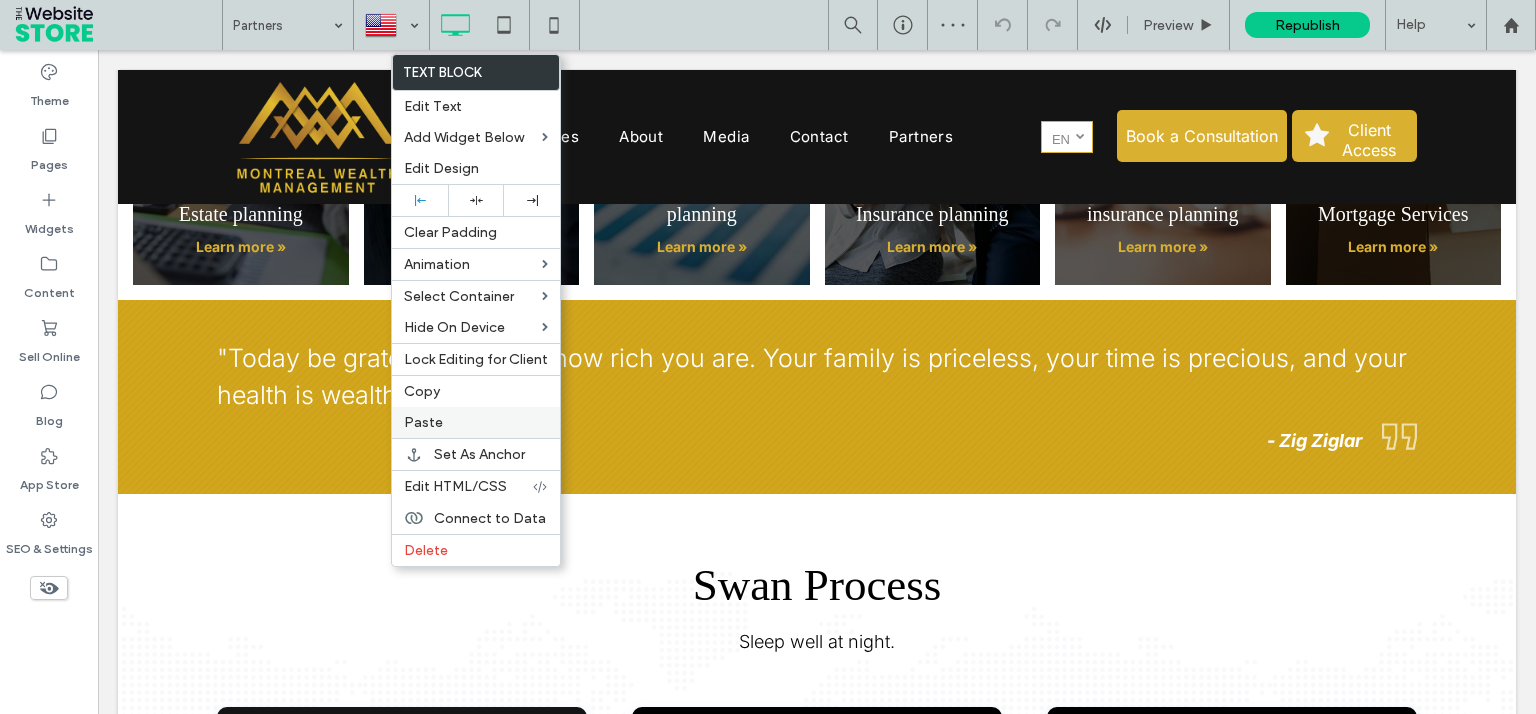 click on "Paste" at bounding box center [476, 422] 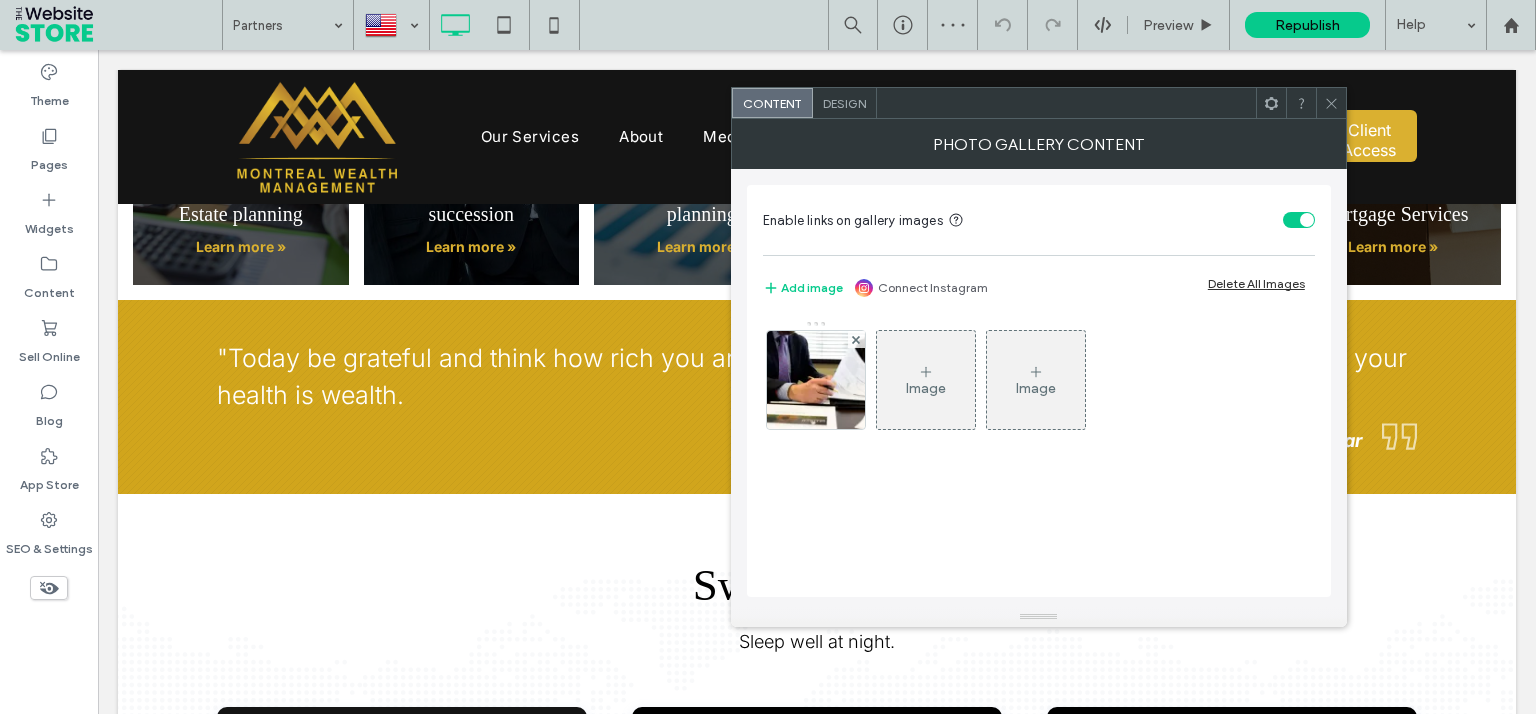 click on "Design" at bounding box center [845, 103] 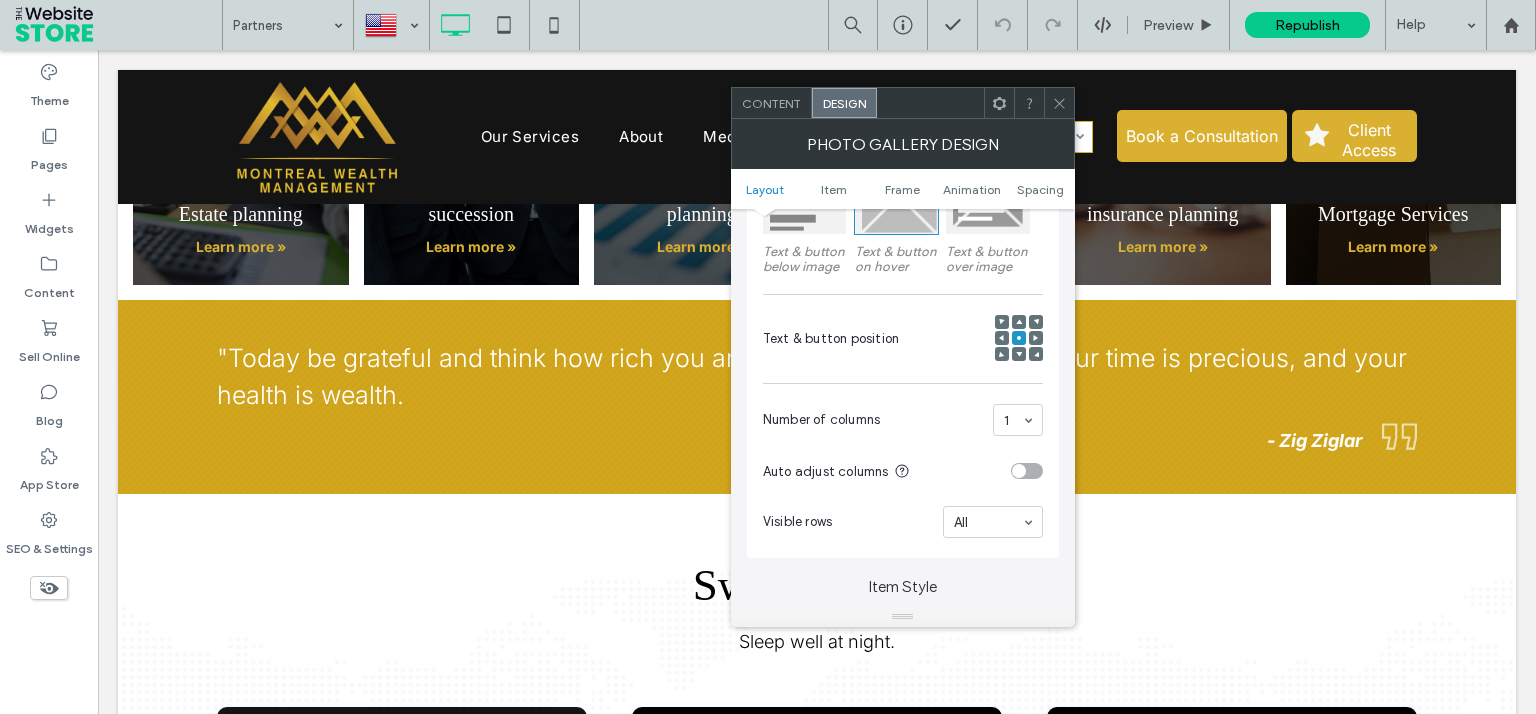 scroll, scrollTop: 720, scrollLeft: 0, axis: vertical 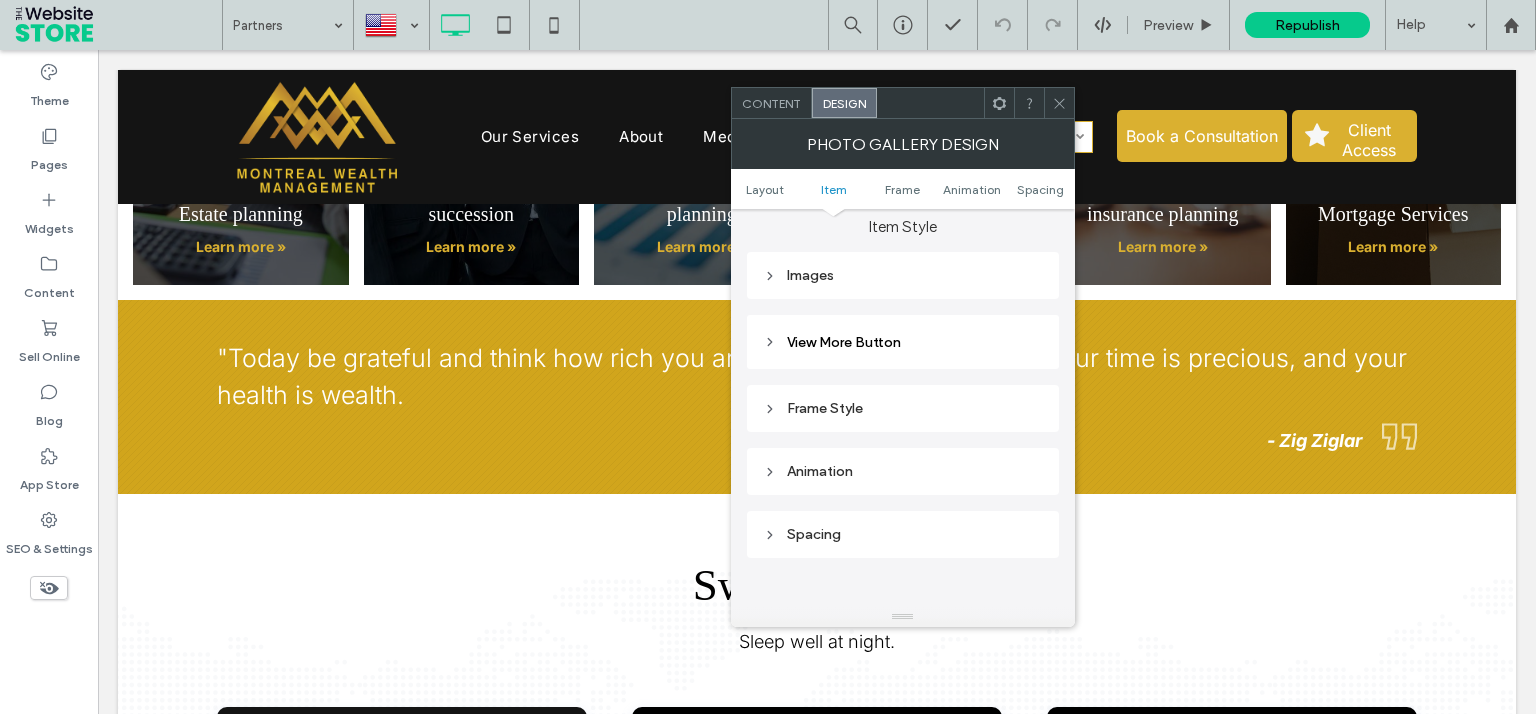 click on "Images" at bounding box center [903, 275] 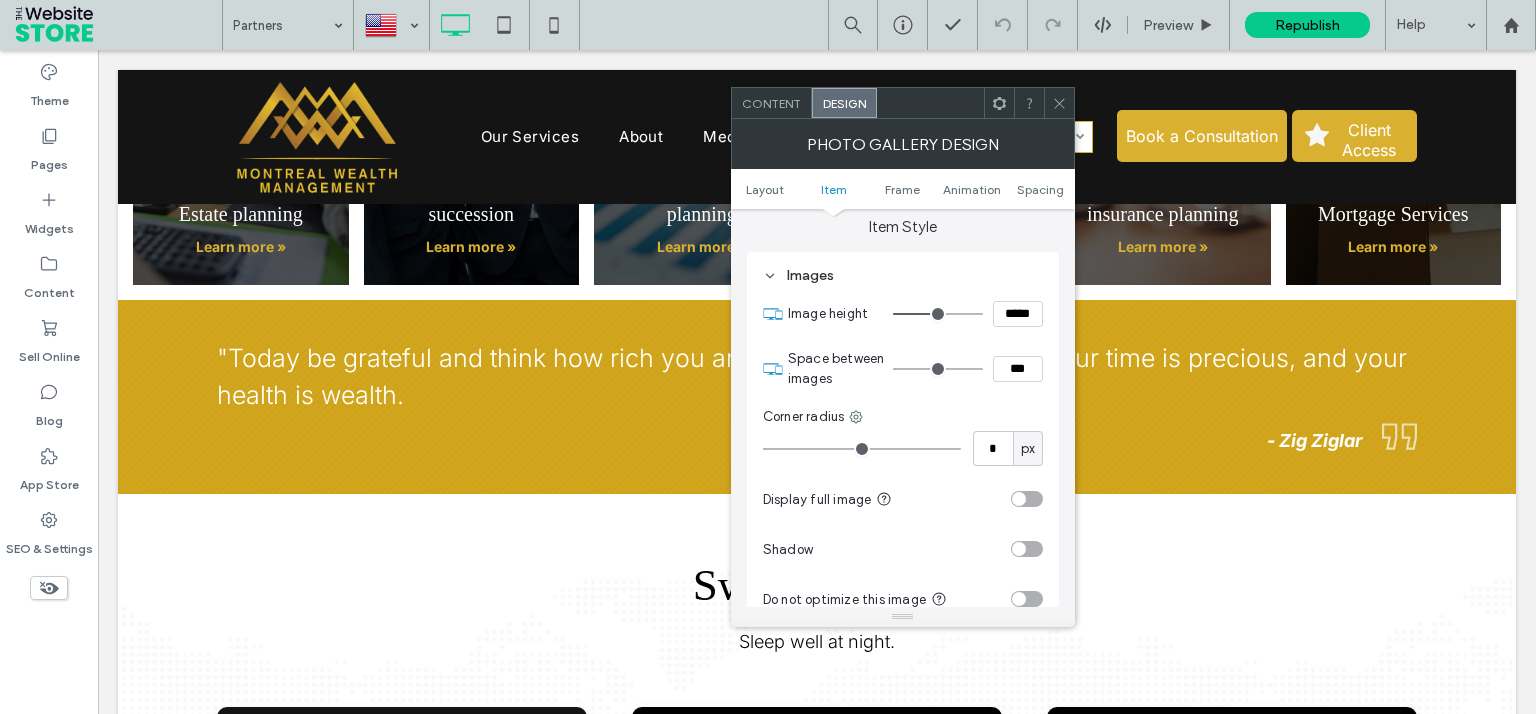 type on "*" 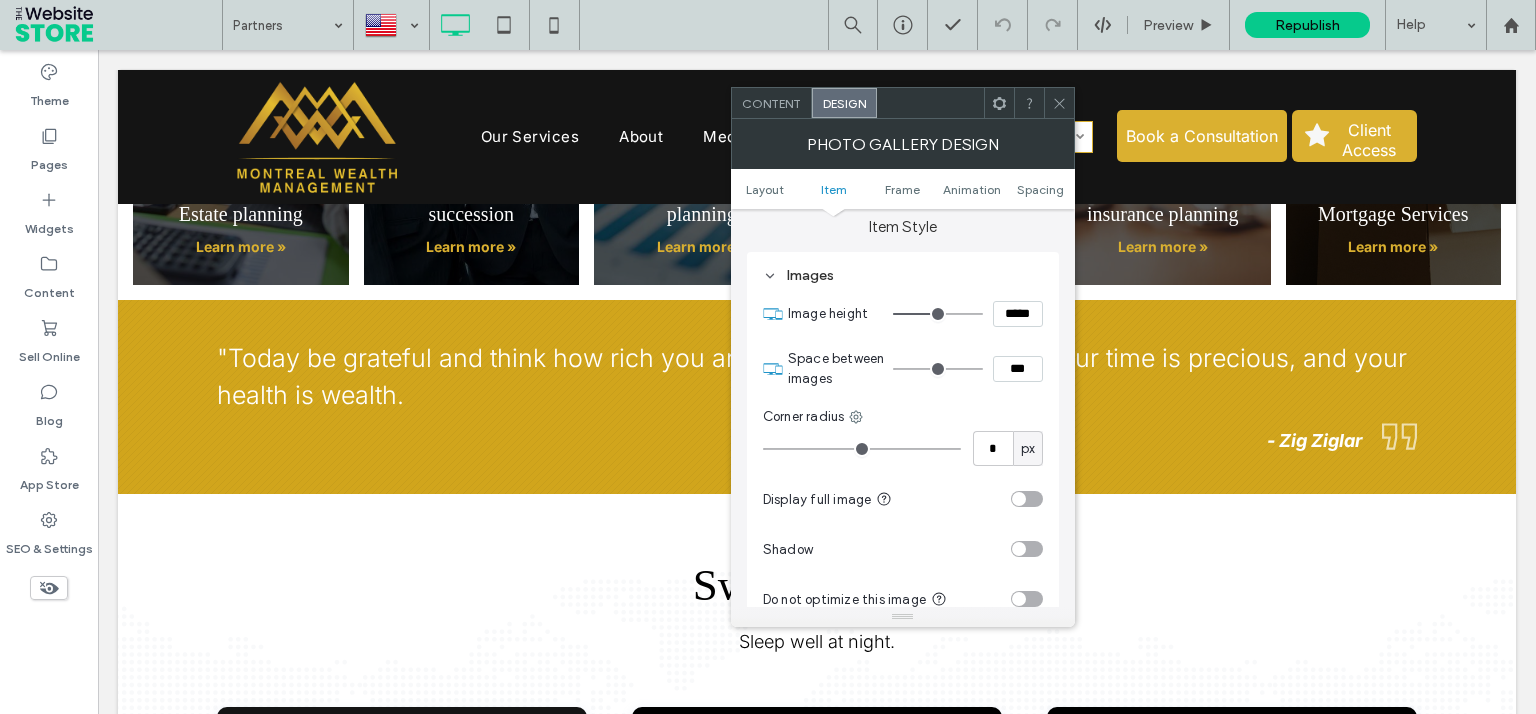 type on "*" 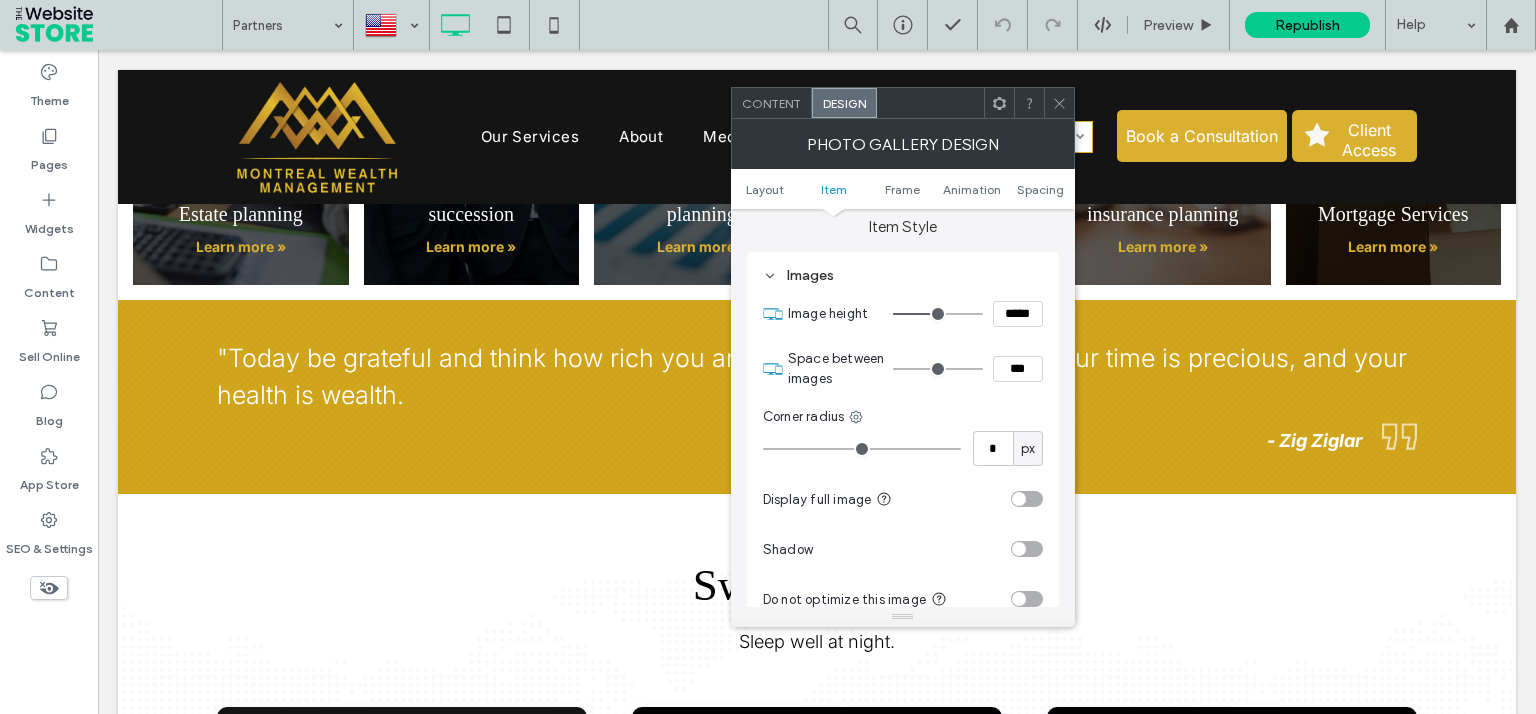 click on "*****" at bounding box center [1018, 314] 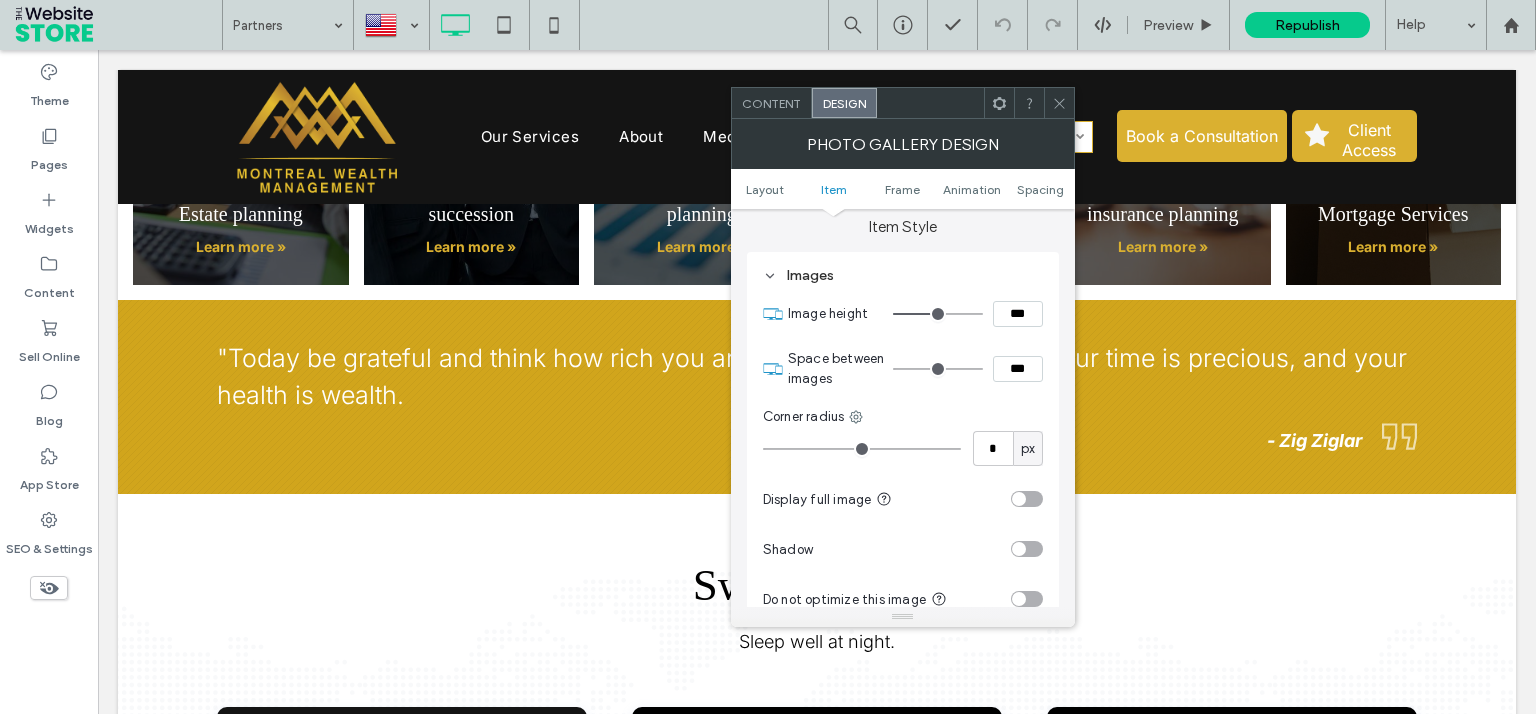 type on "*****" 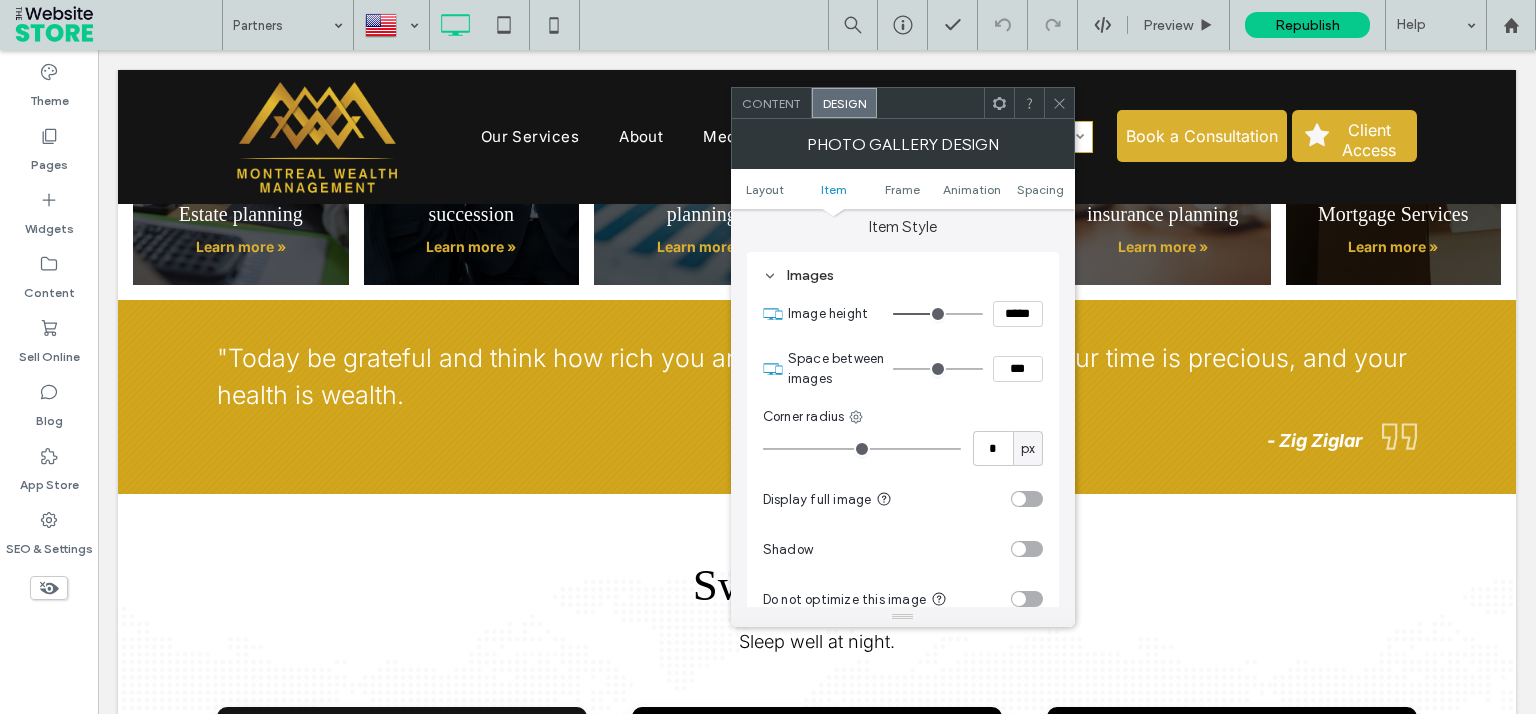 type on "***" 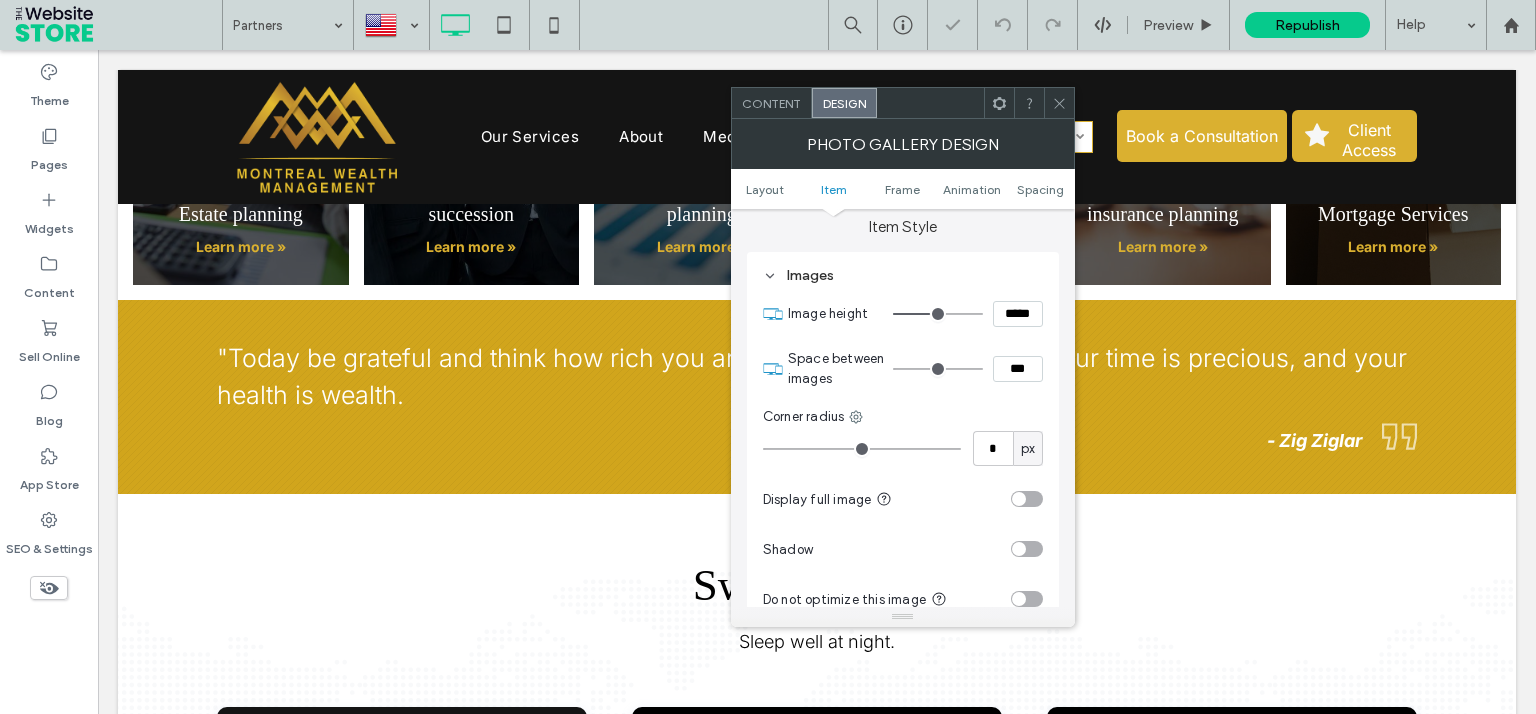 click at bounding box center (1059, 103) 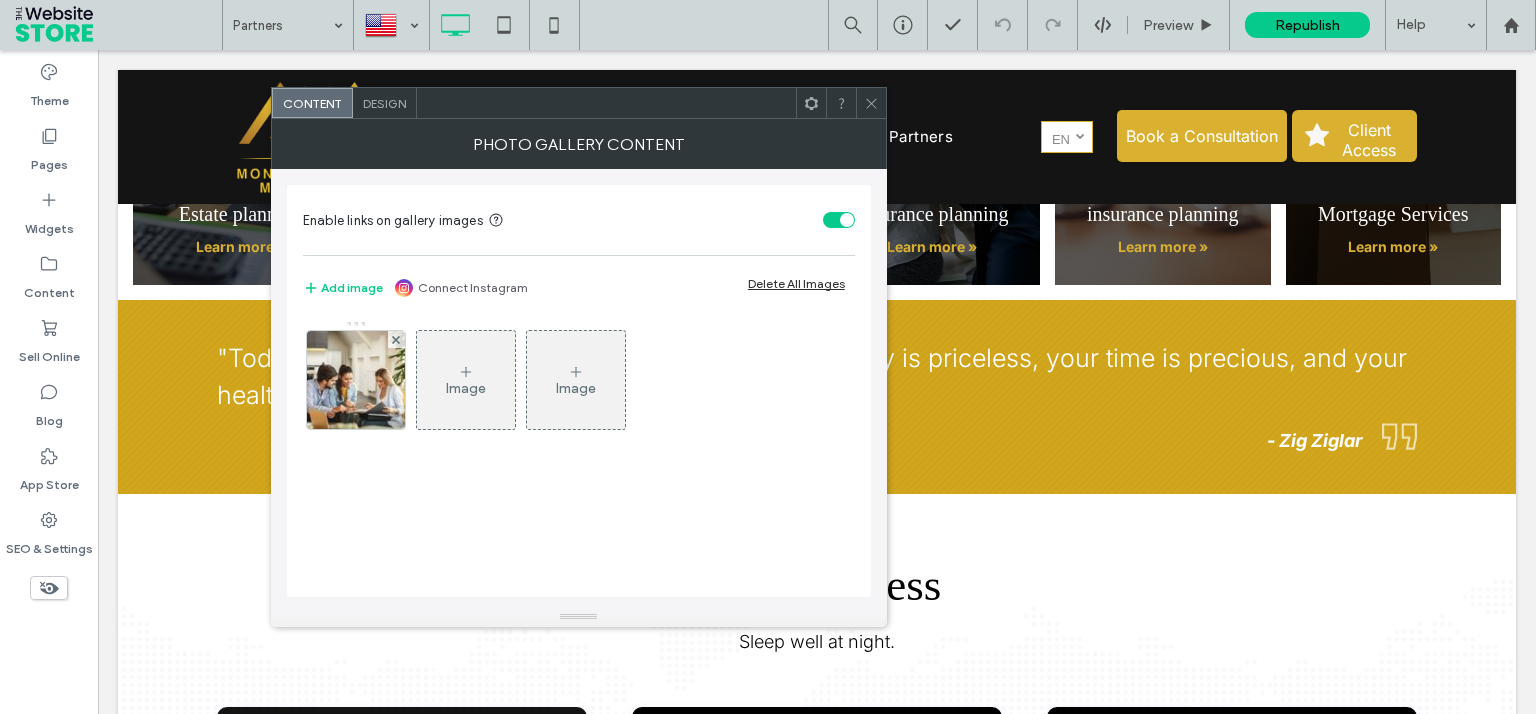 click on "Design" at bounding box center [384, 103] 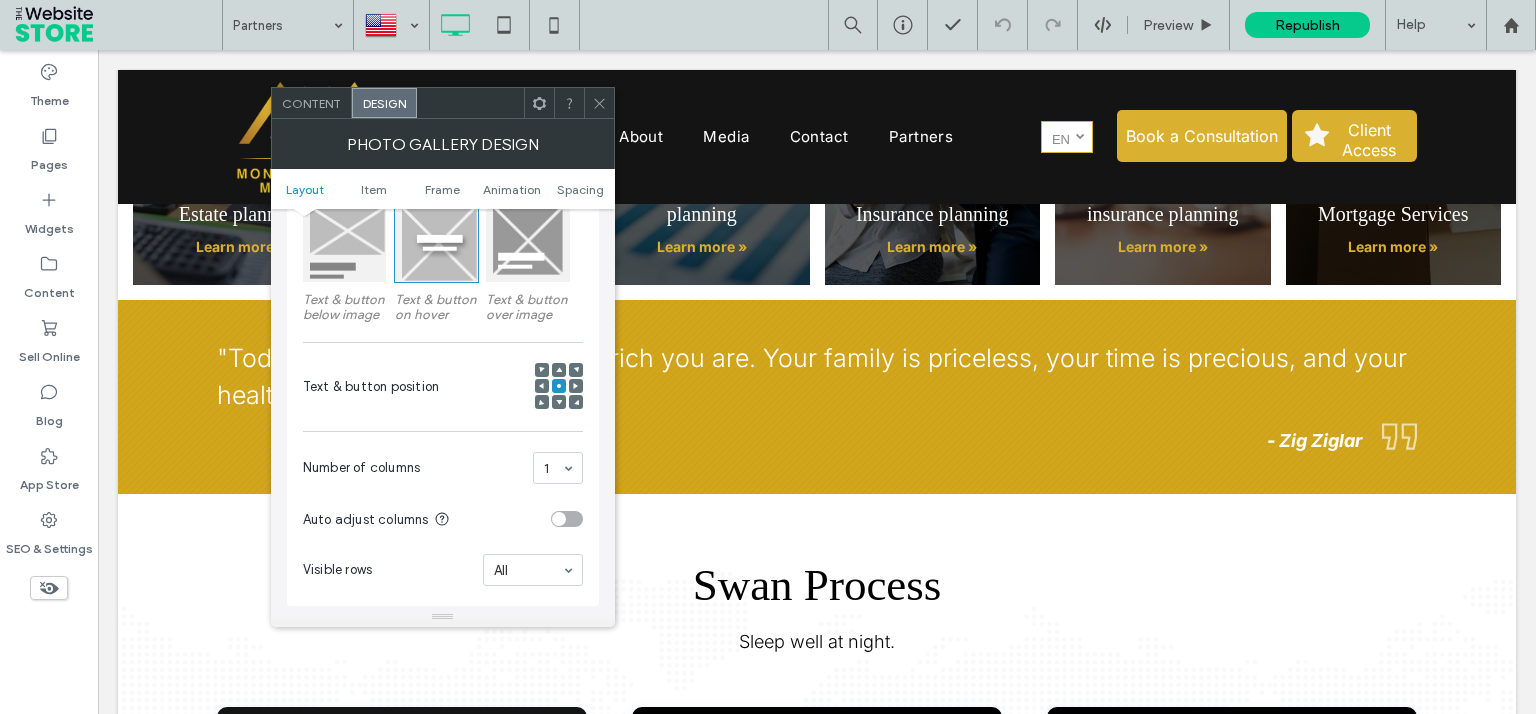 scroll, scrollTop: 720, scrollLeft: 0, axis: vertical 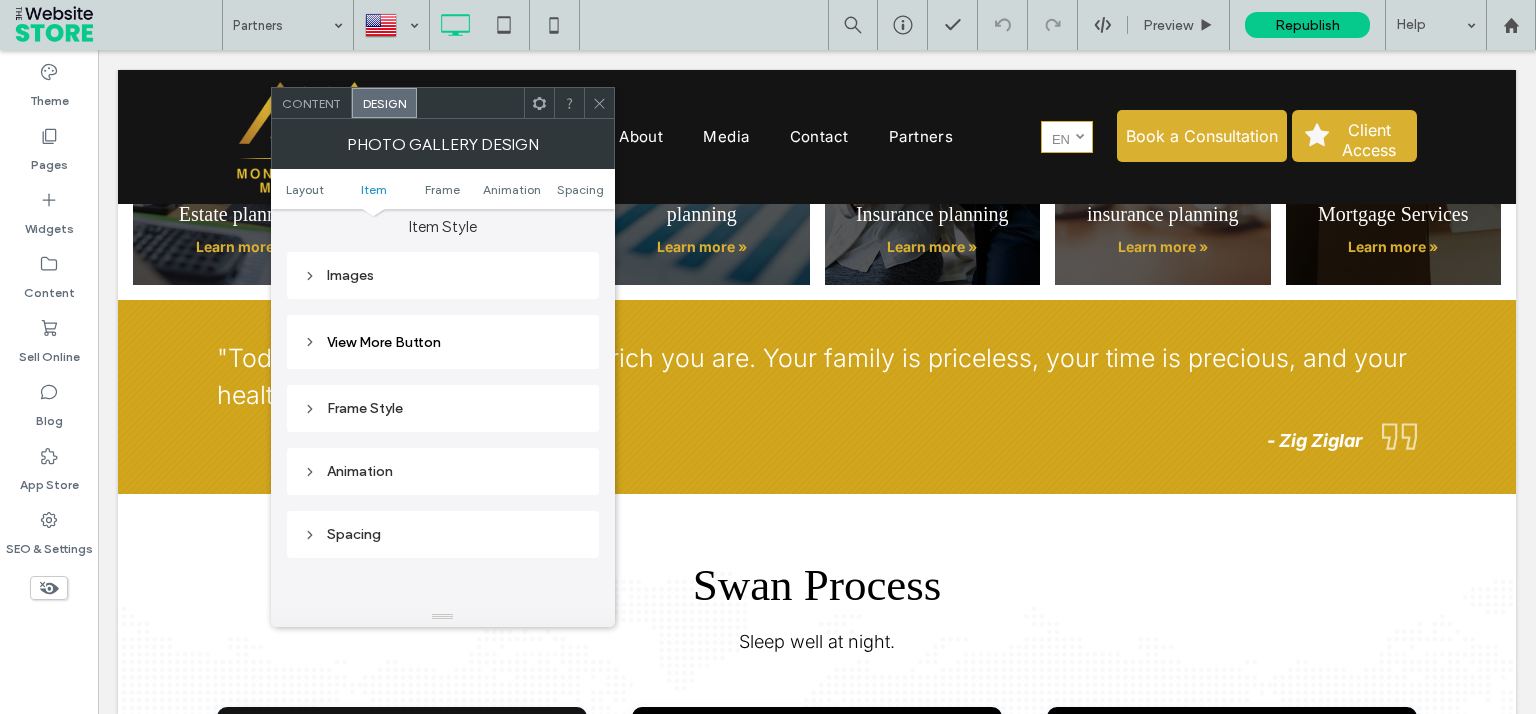 click on "Images" at bounding box center (443, 275) 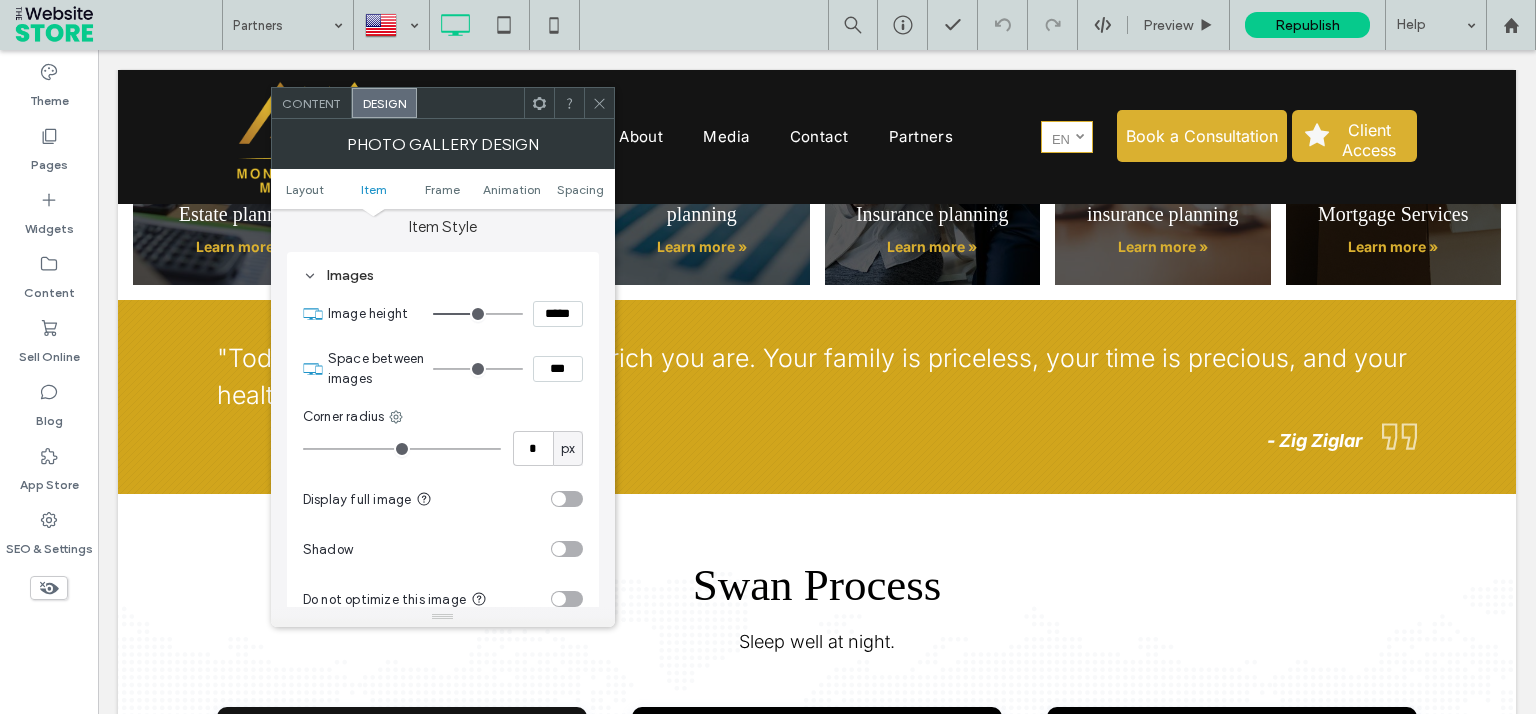click on "*****" at bounding box center (558, 314) 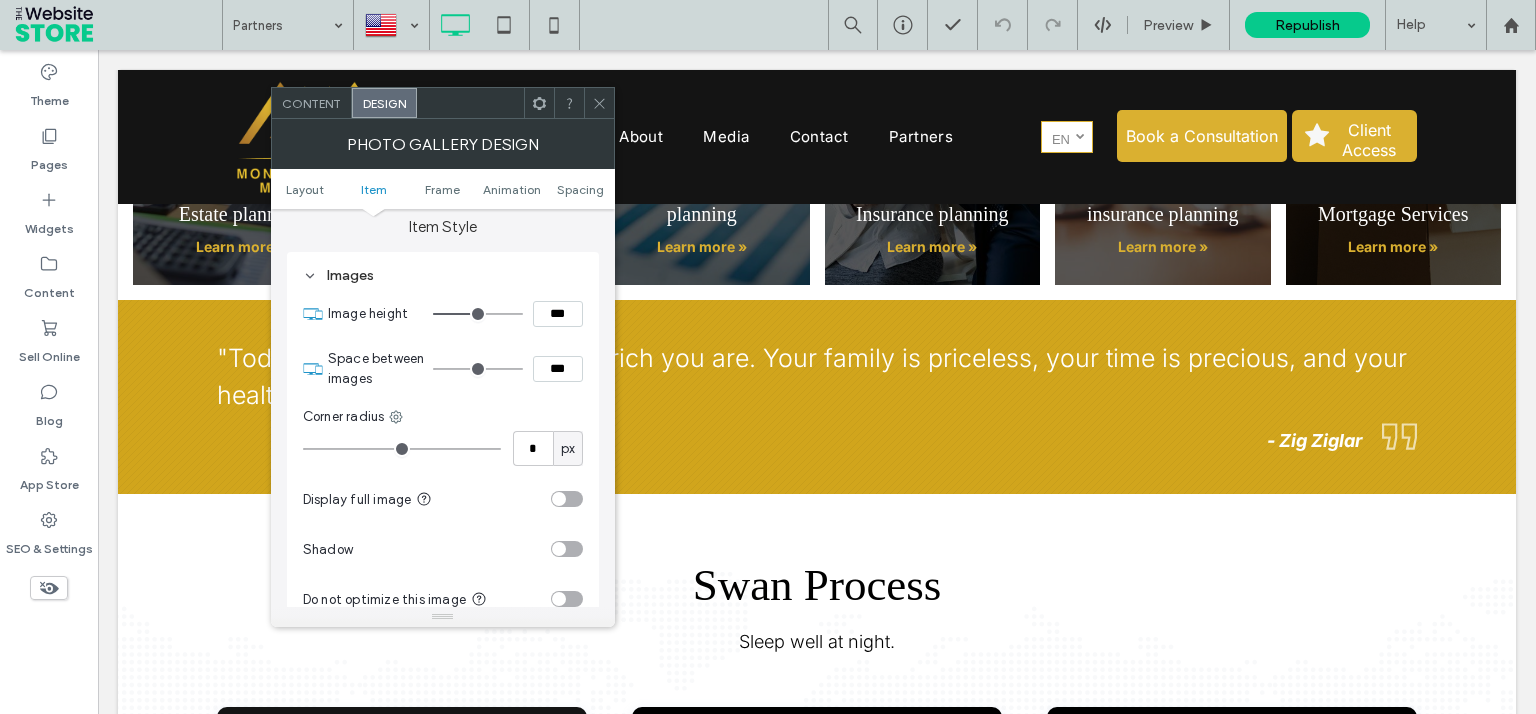 type on "*****" 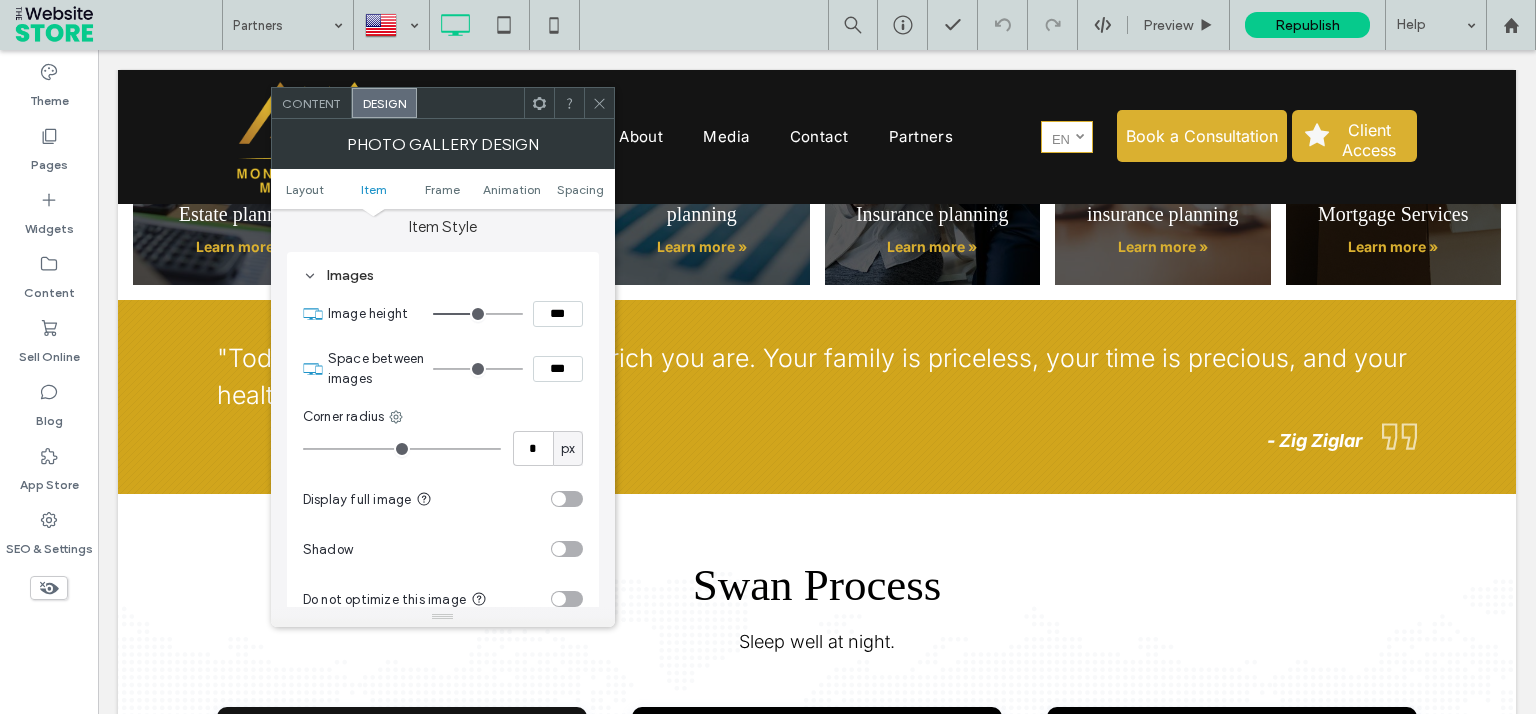 type on "***" 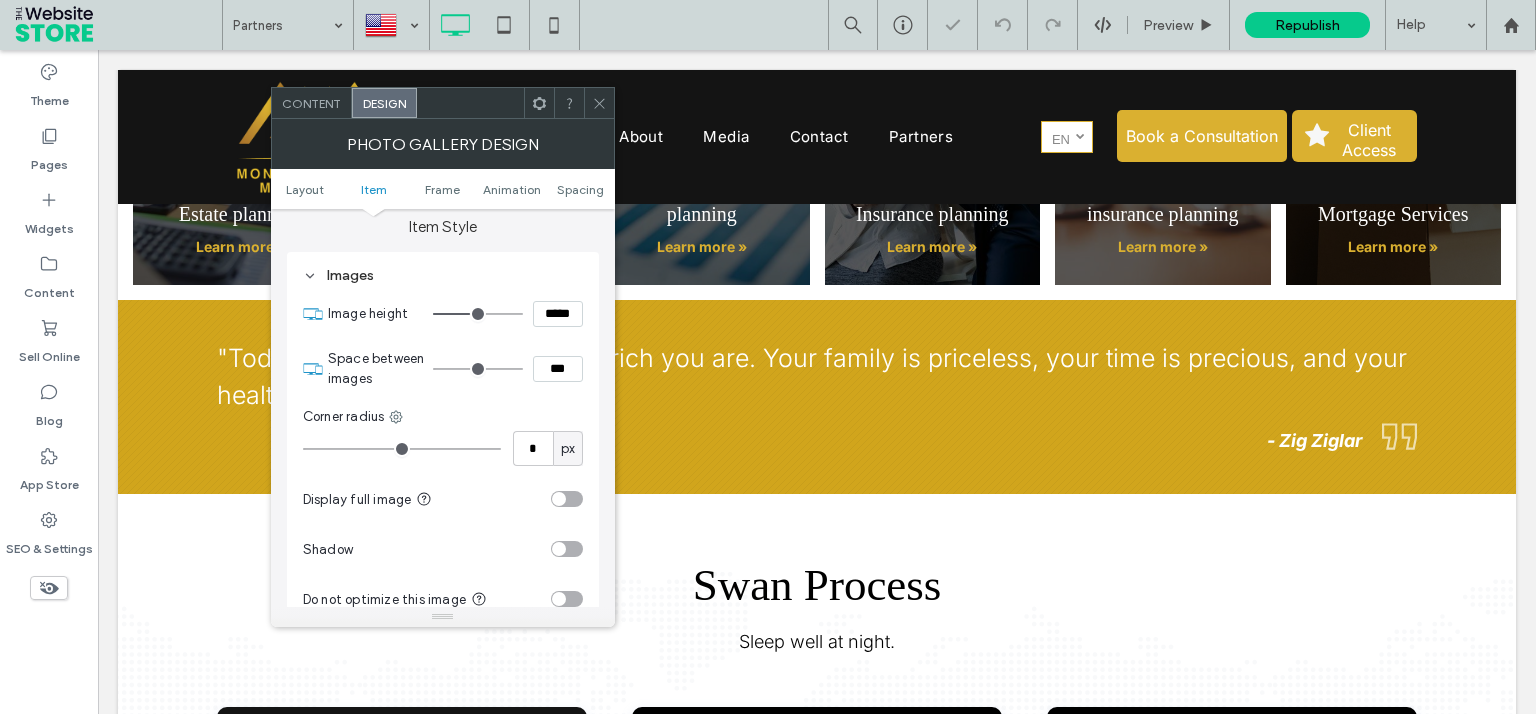 click on "*****" at bounding box center [558, 314] 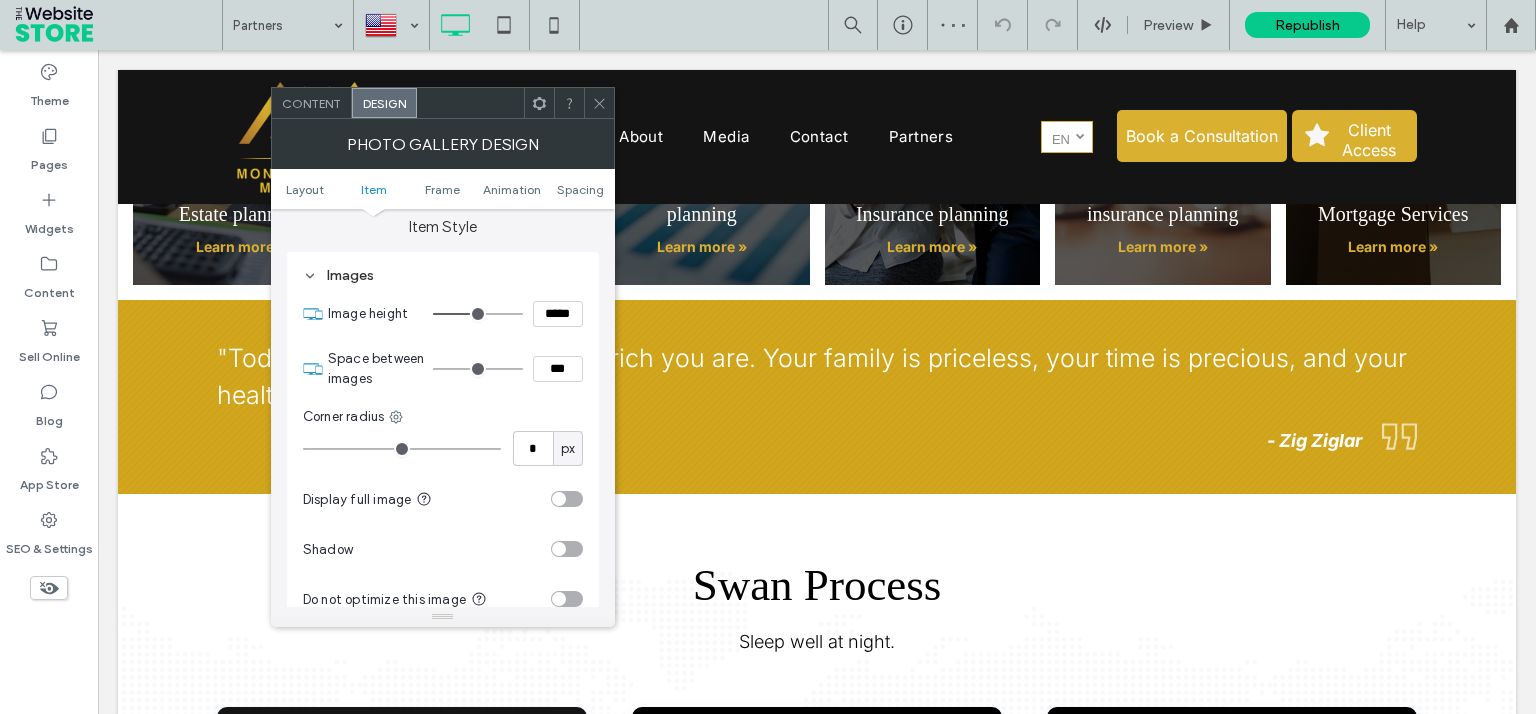 click on "*****" at bounding box center [558, 314] 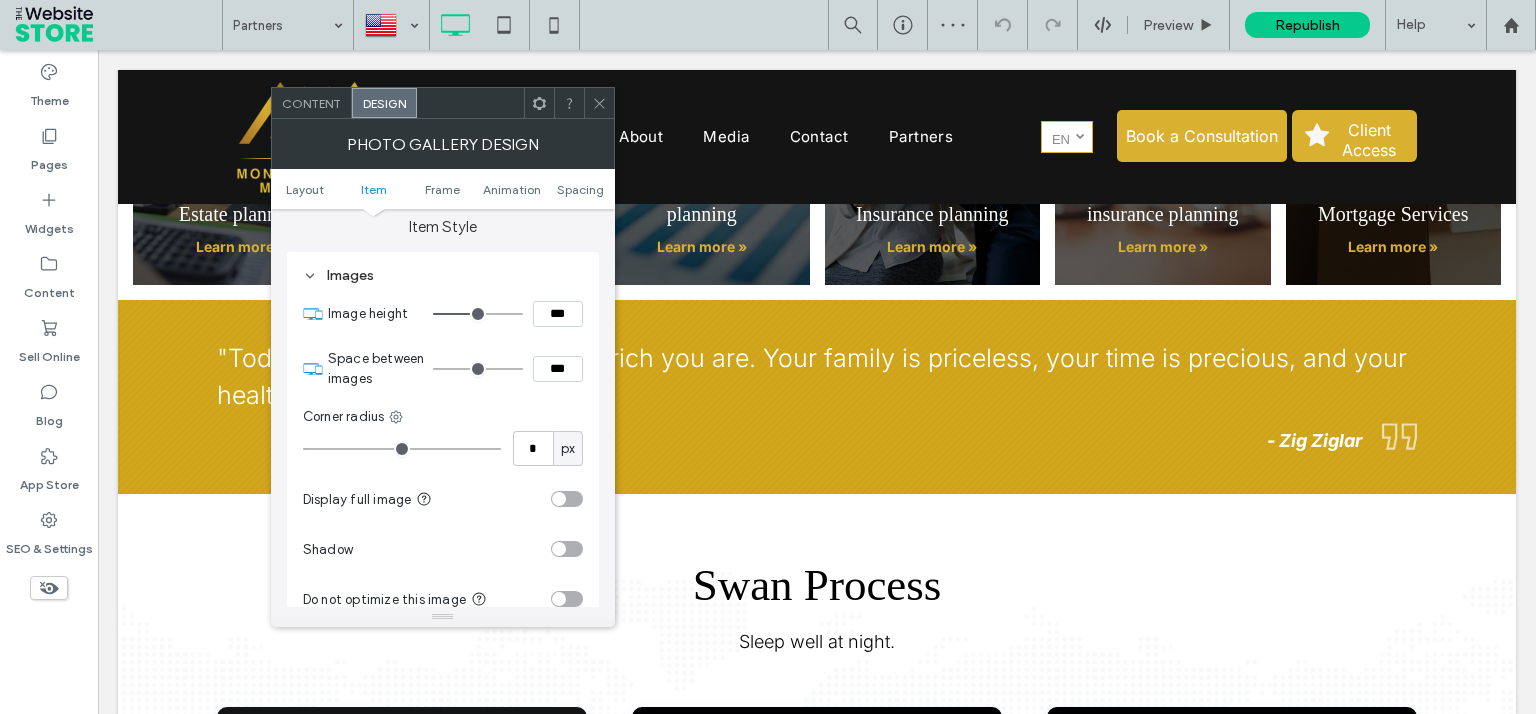 type on "*****" 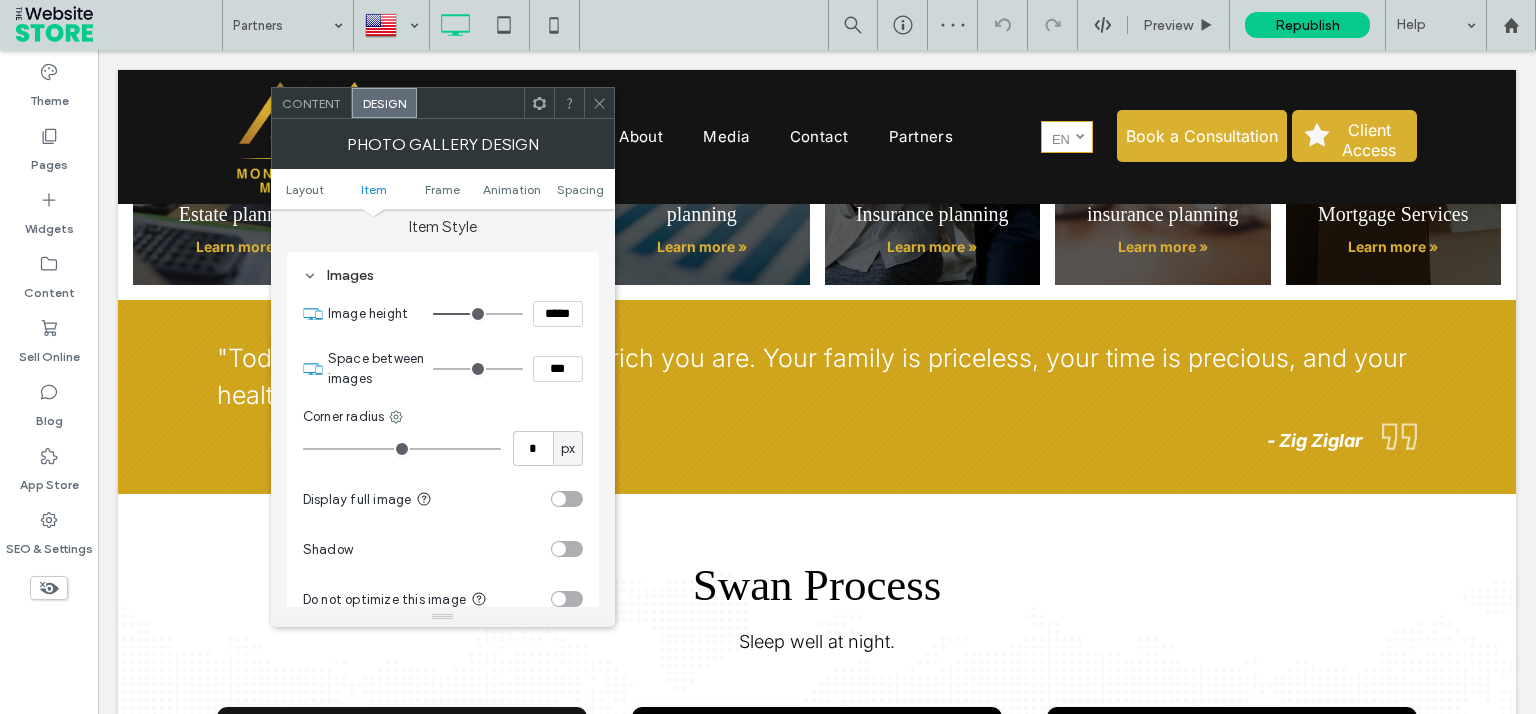 type on "***" 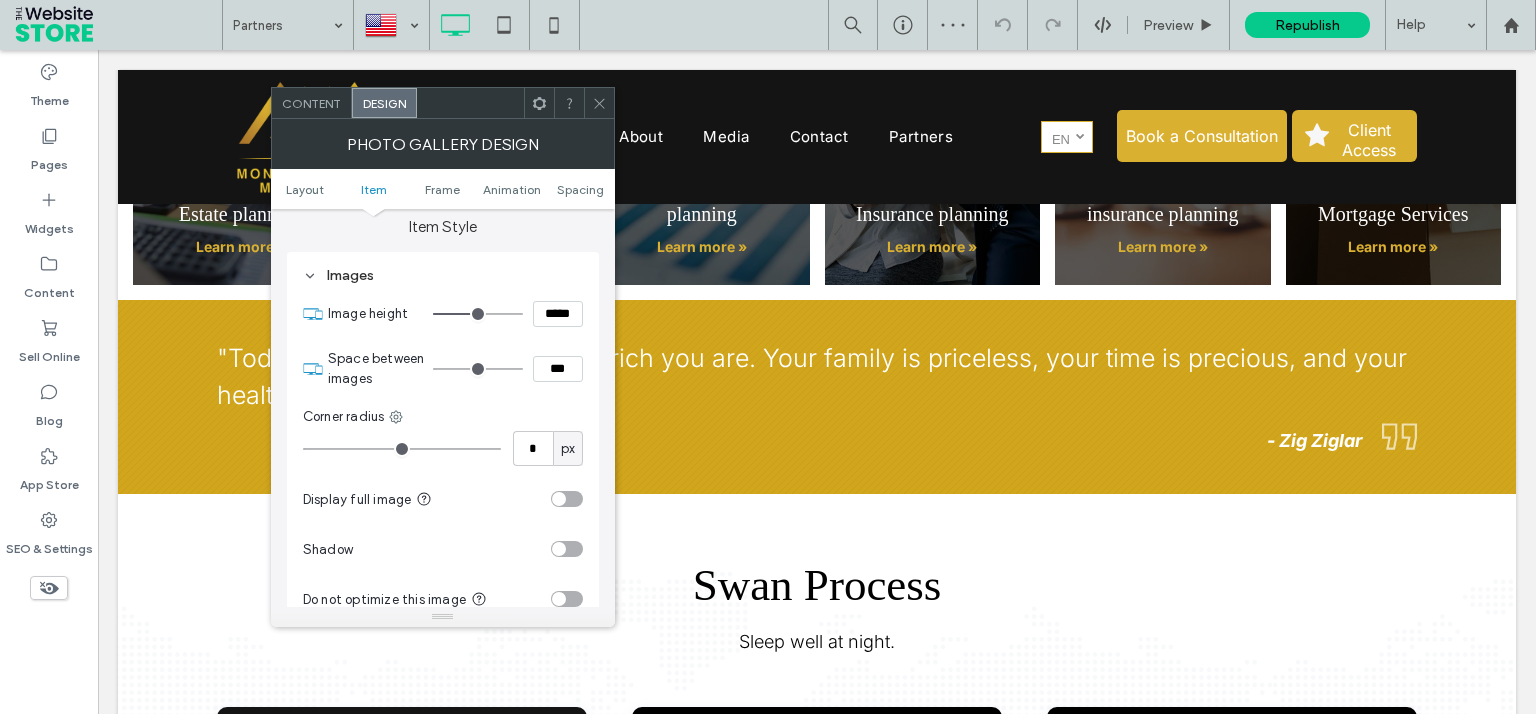 click 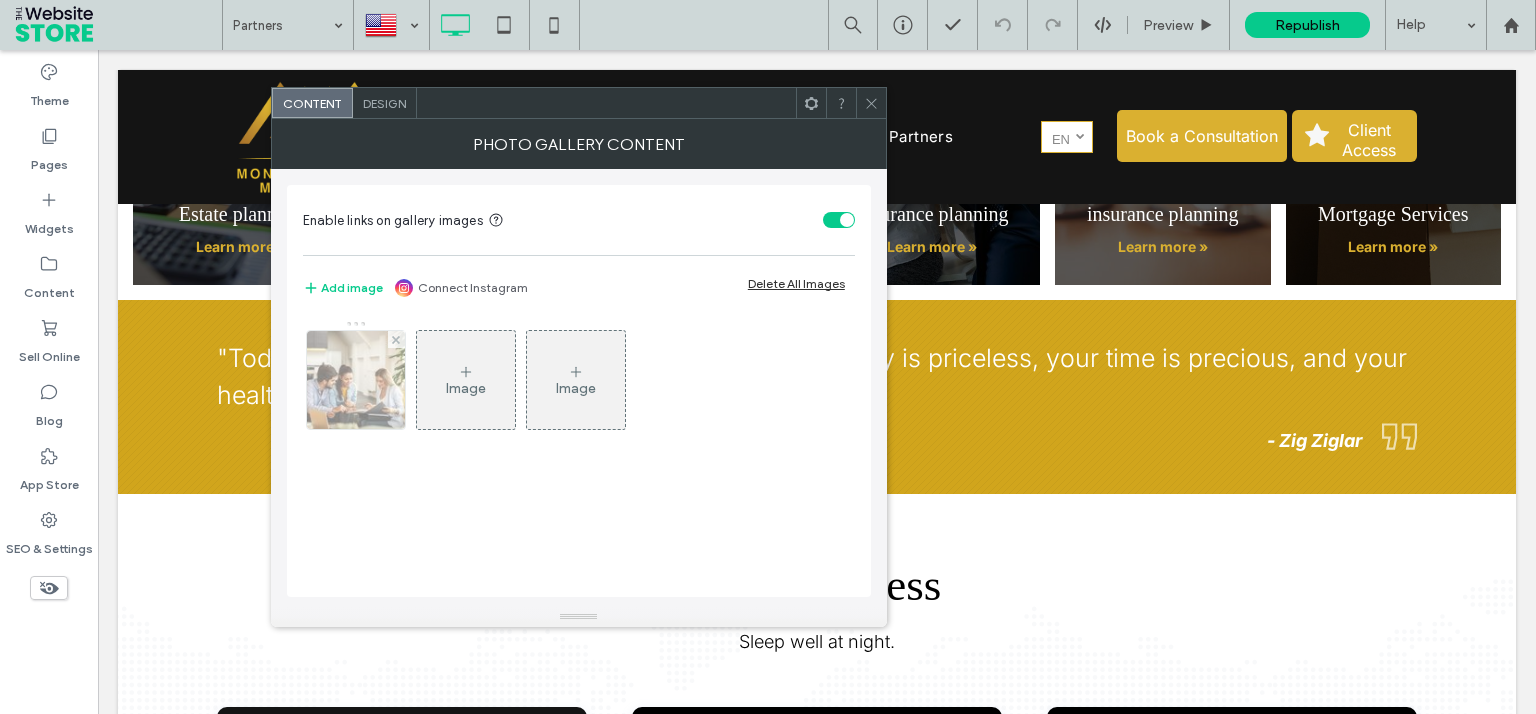 click at bounding box center [356, 380] 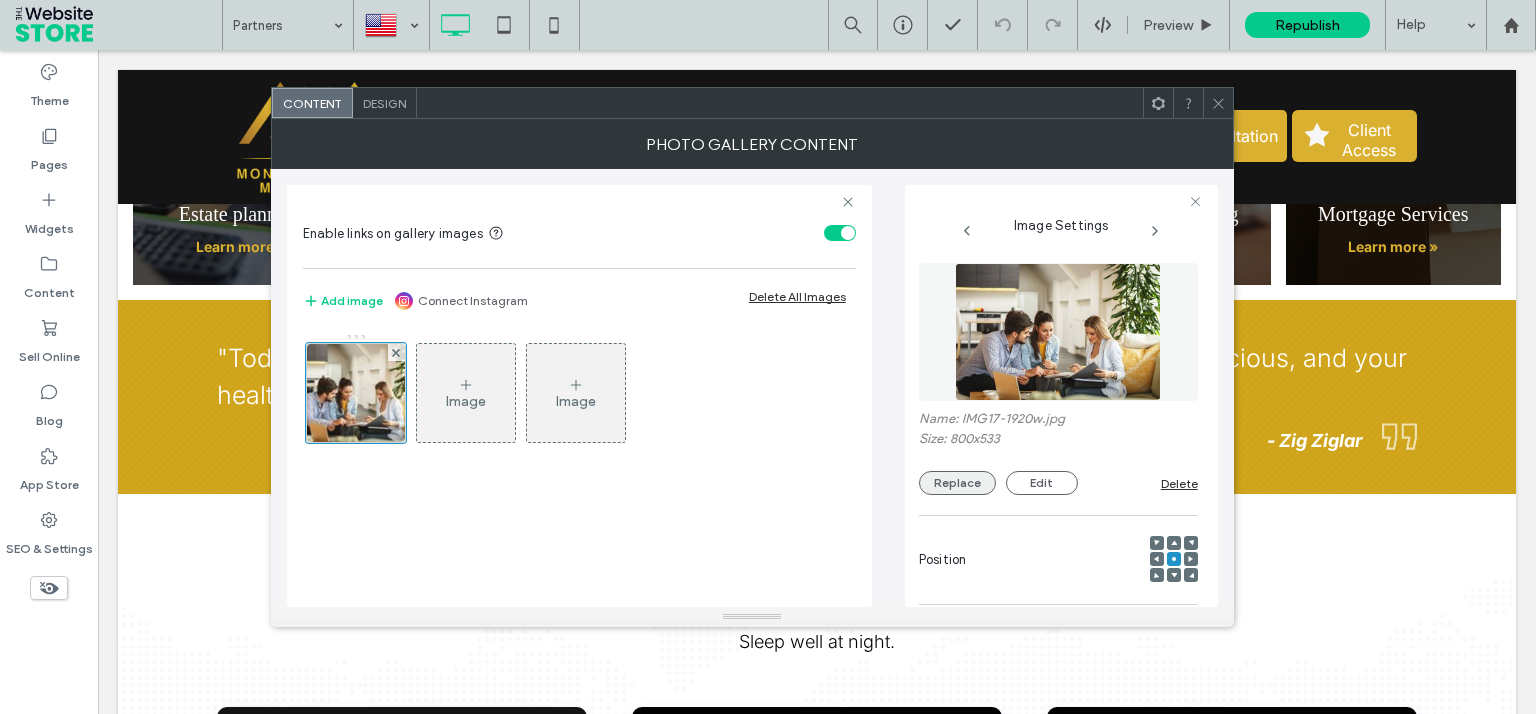 click on "Replace" at bounding box center [957, 483] 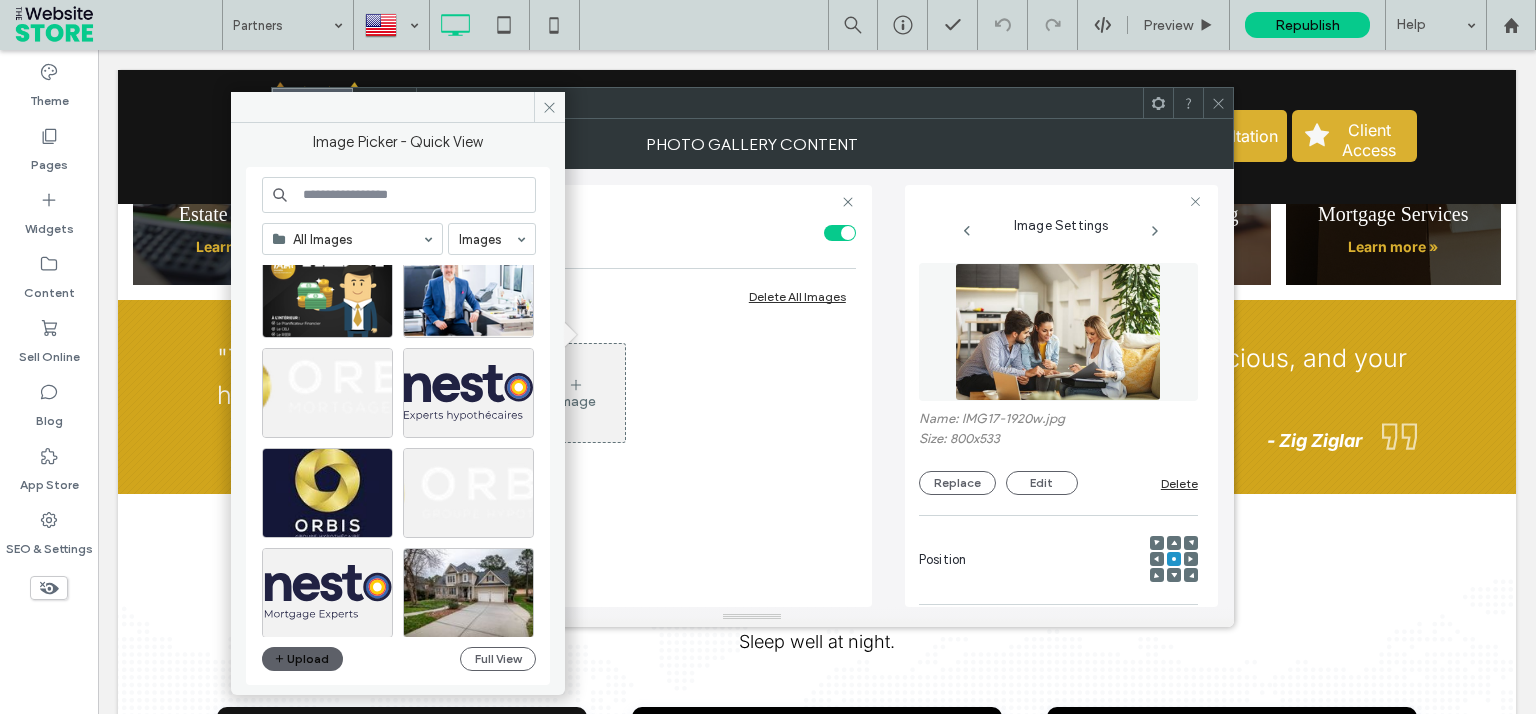 scroll, scrollTop: 224, scrollLeft: 0, axis: vertical 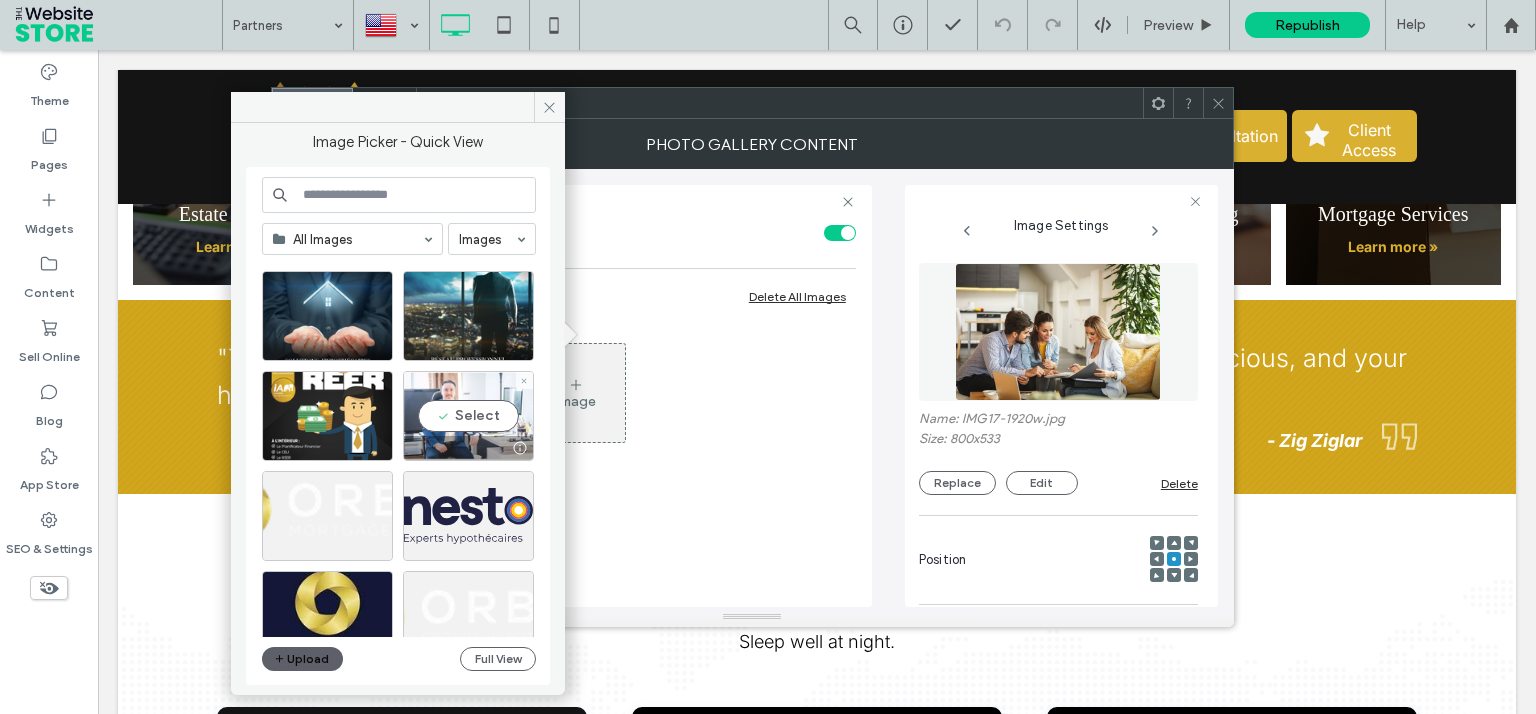 click on "Select" at bounding box center [468, 416] 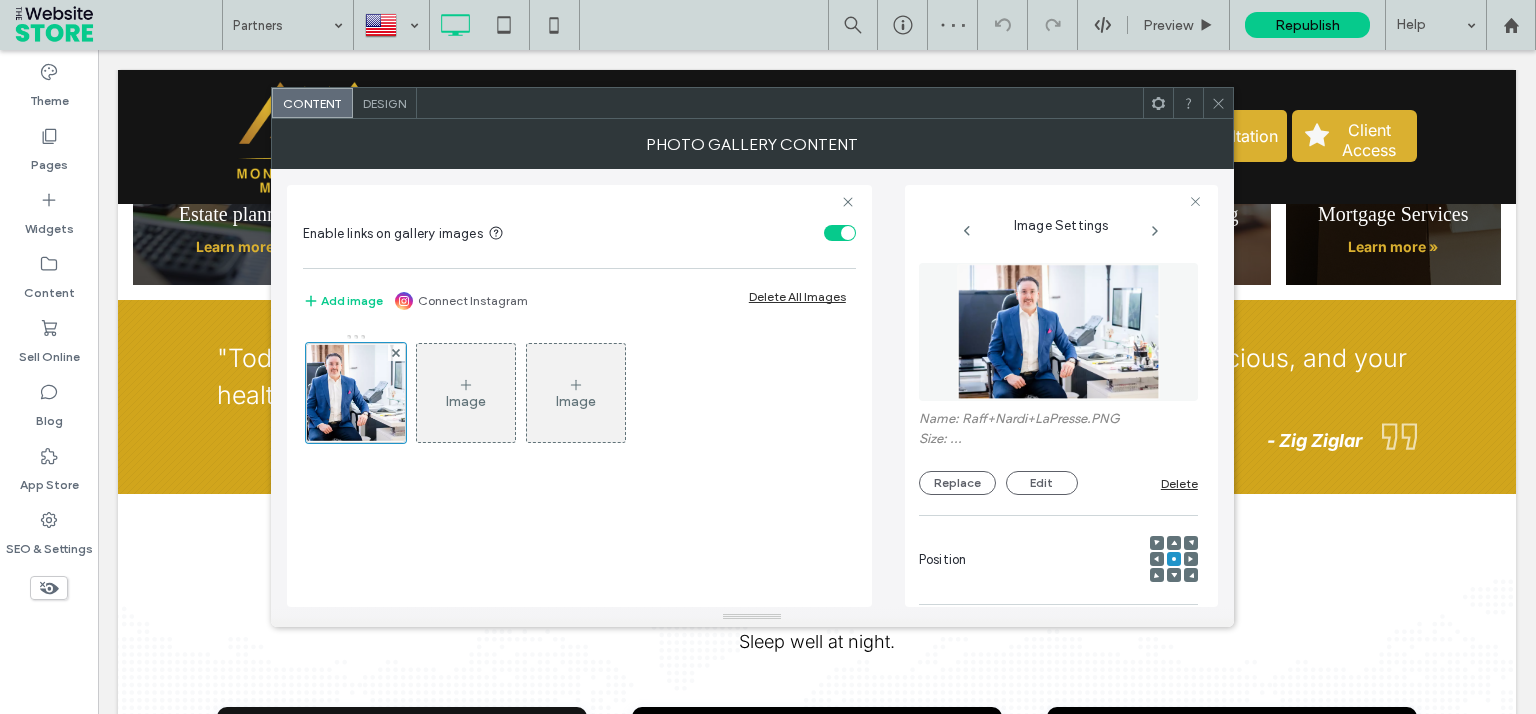 click 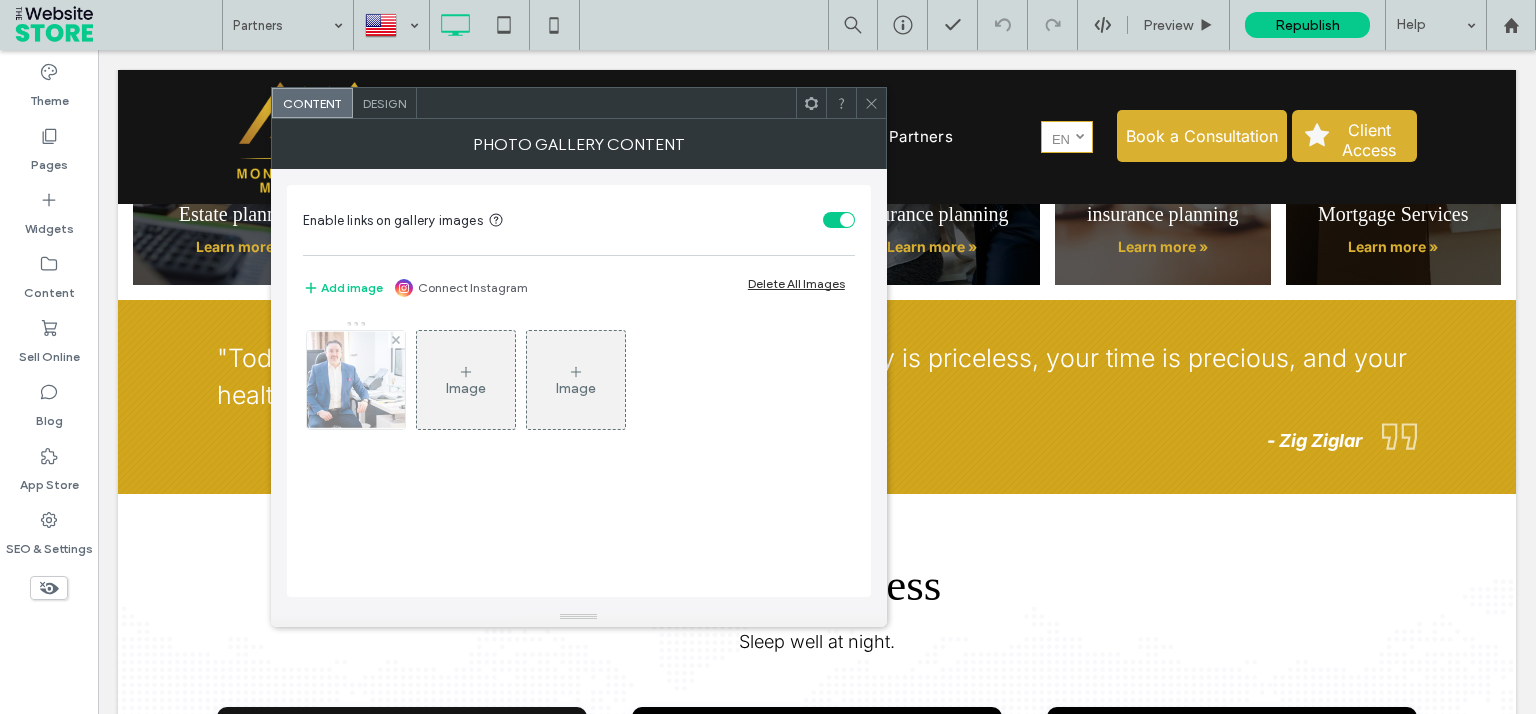 click at bounding box center (356, 380) 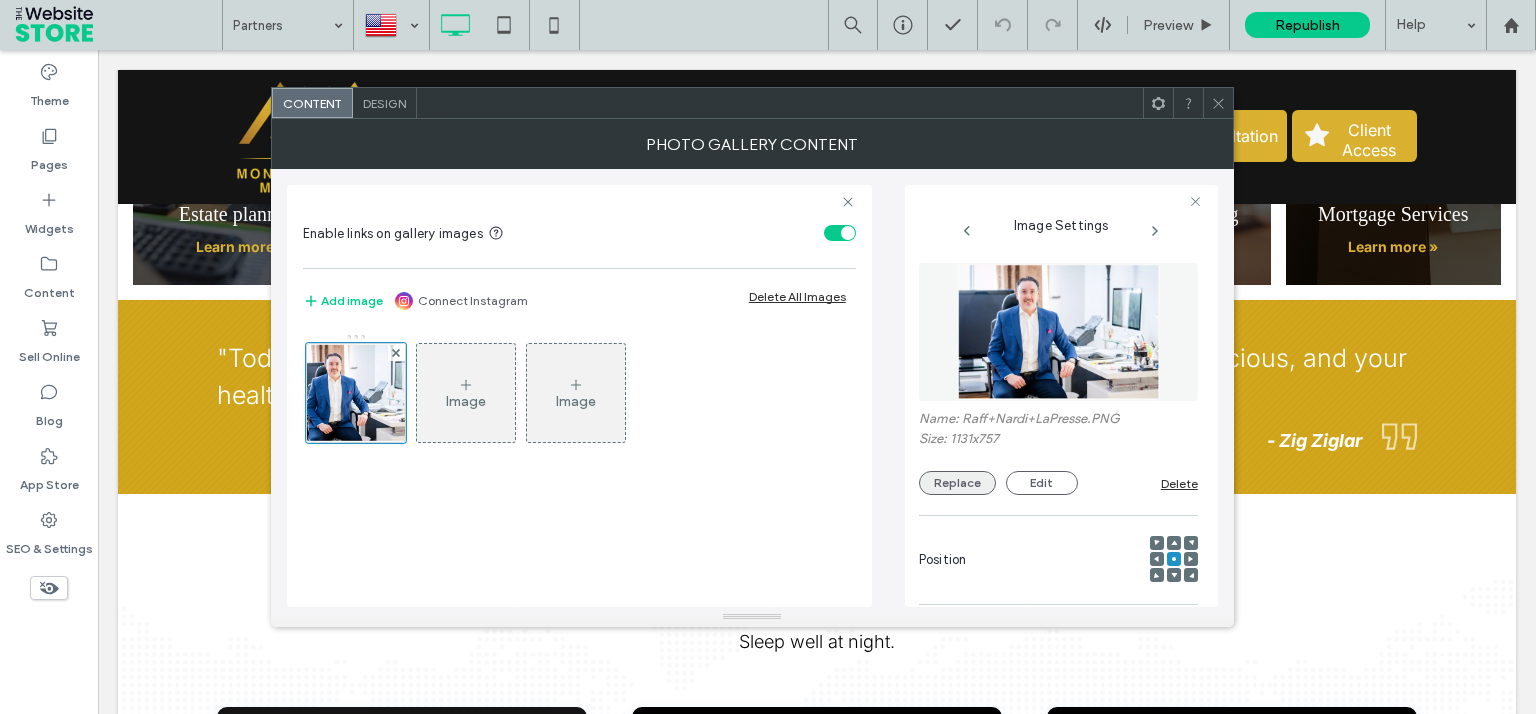 click on "Replace" at bounding box center [957, 483] 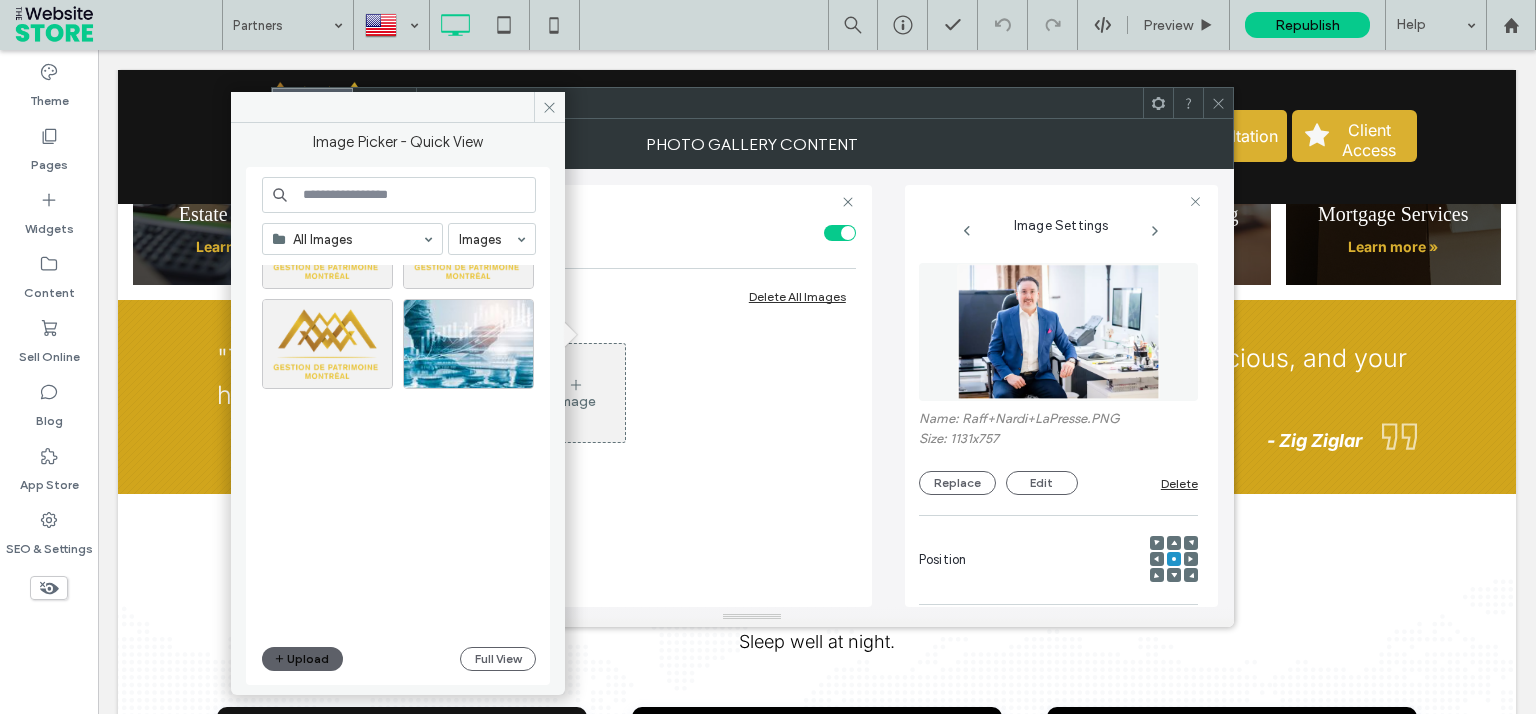 scroll, scrollTop: 1528, scrollLeft: 0, axis: vertical 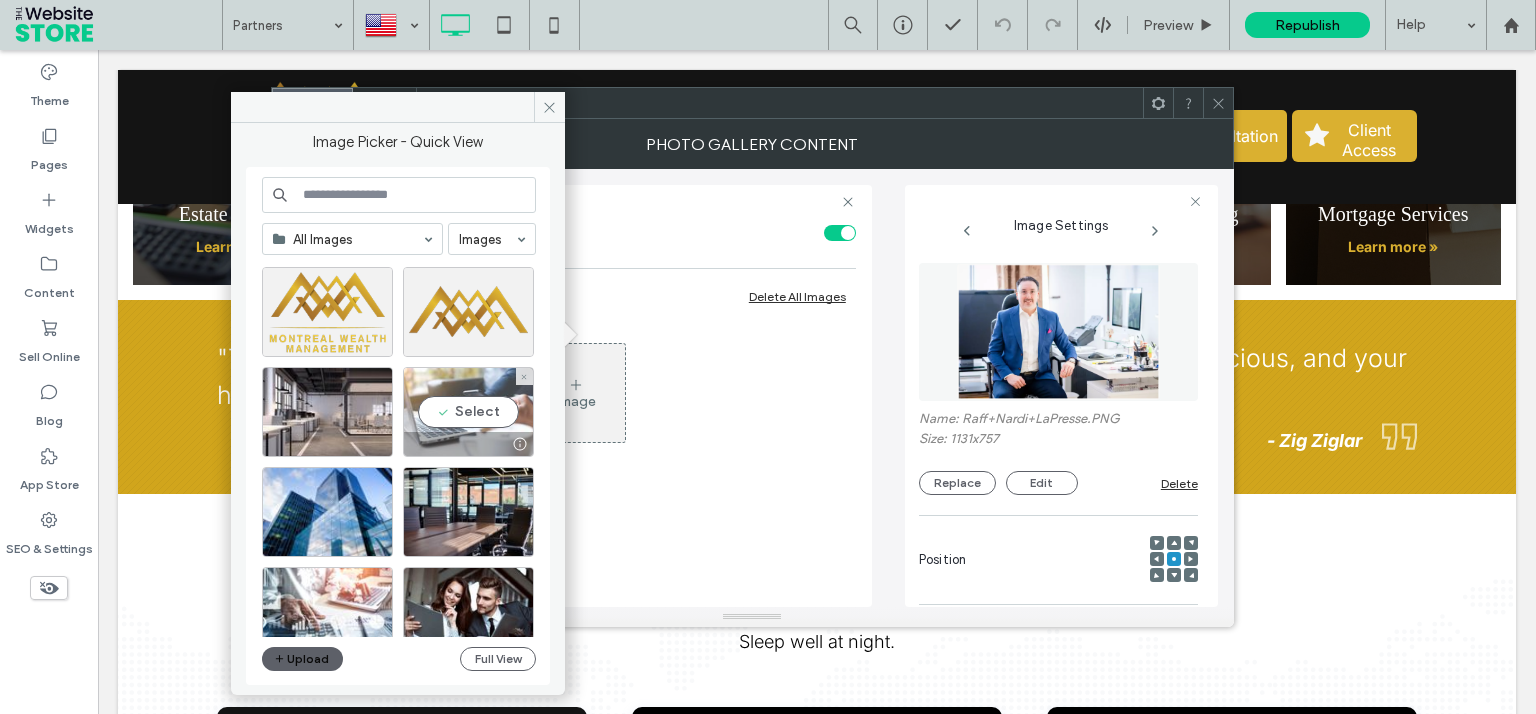 click on "Select" at bounding box center (468, 412) 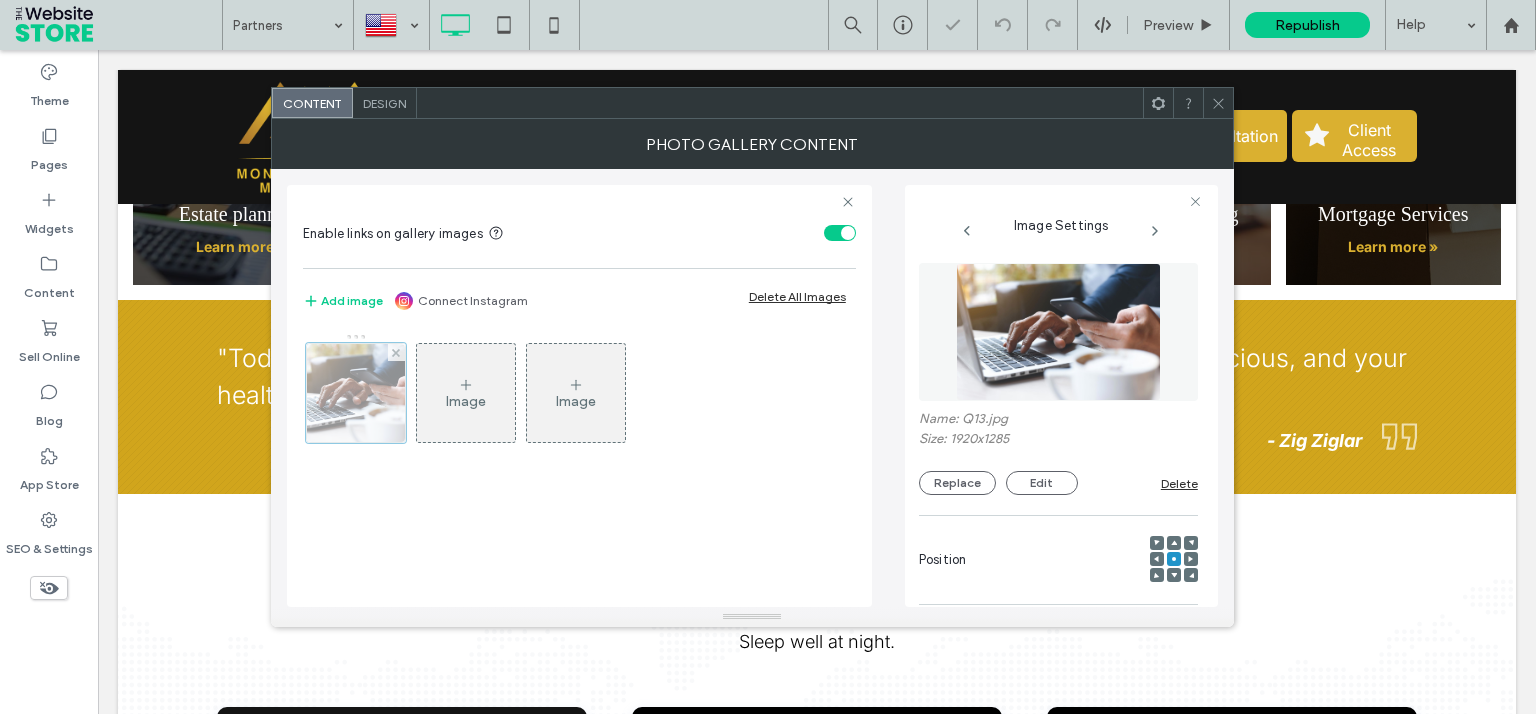click at bounding box center [356, 393] 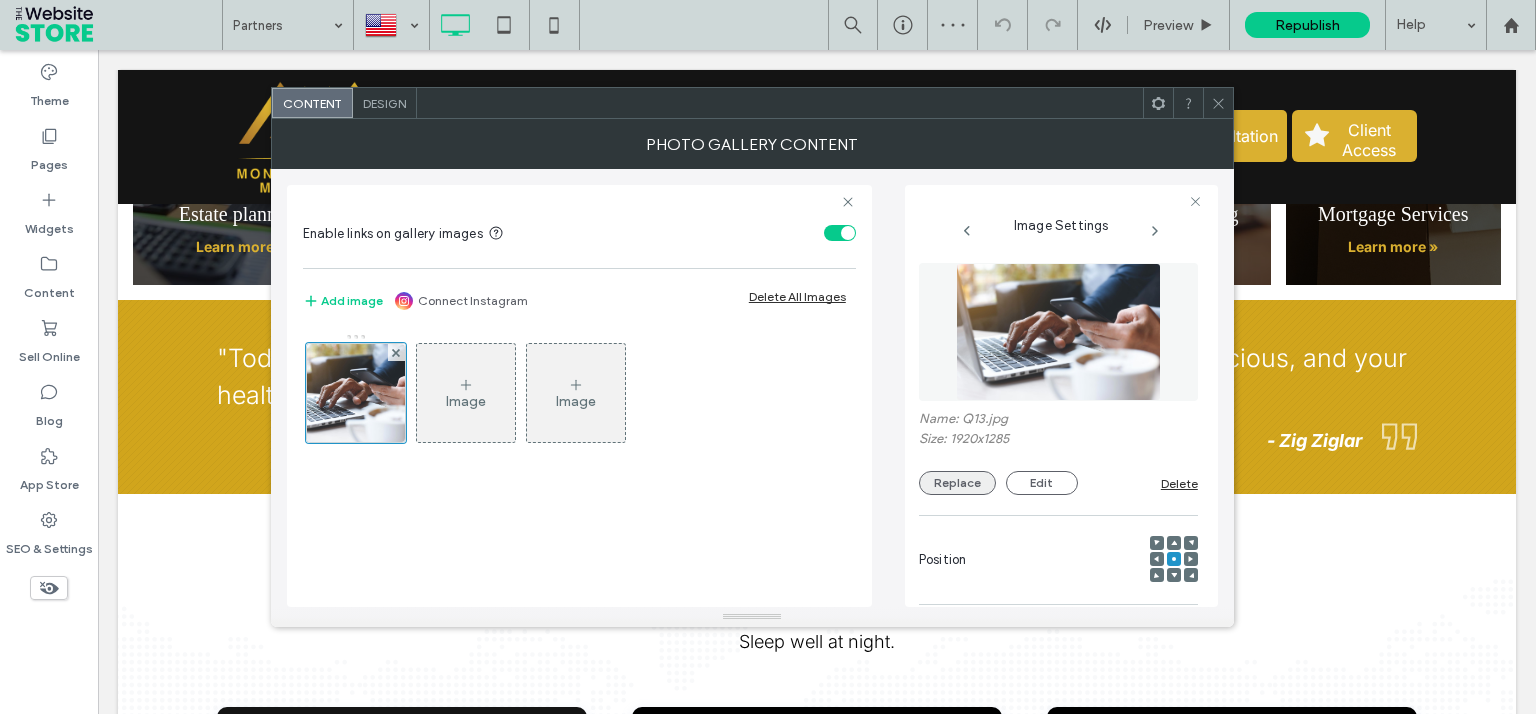 click on "Replace" at bounding box center (957, 483) 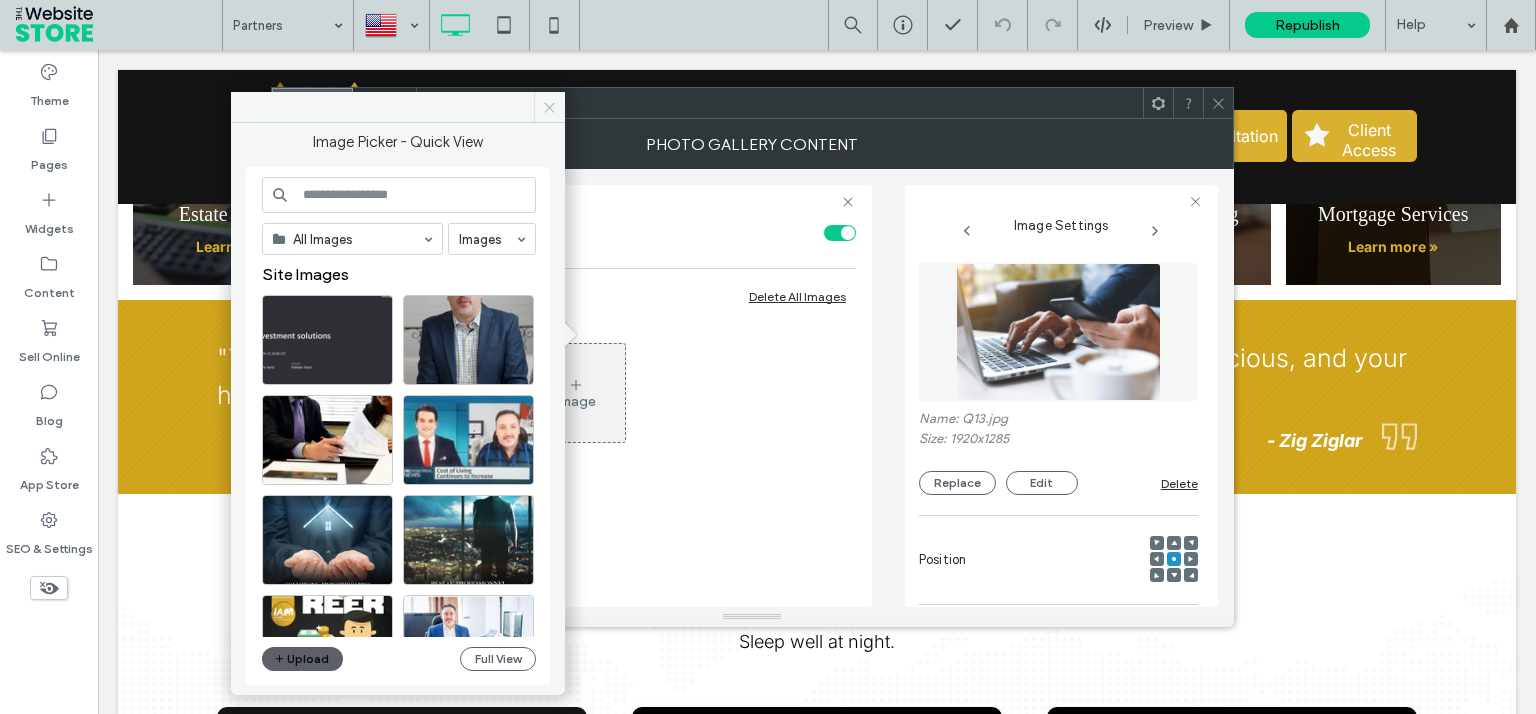 click 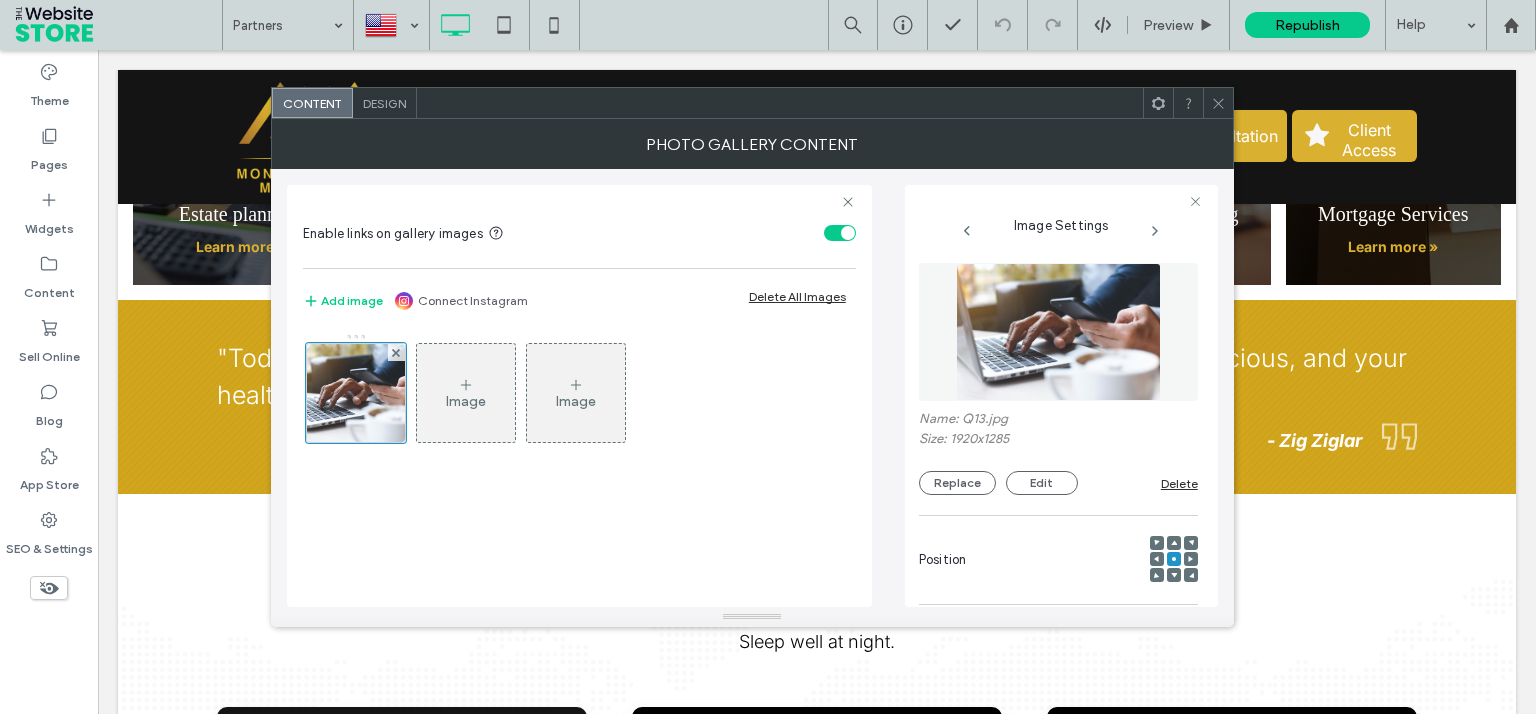 click 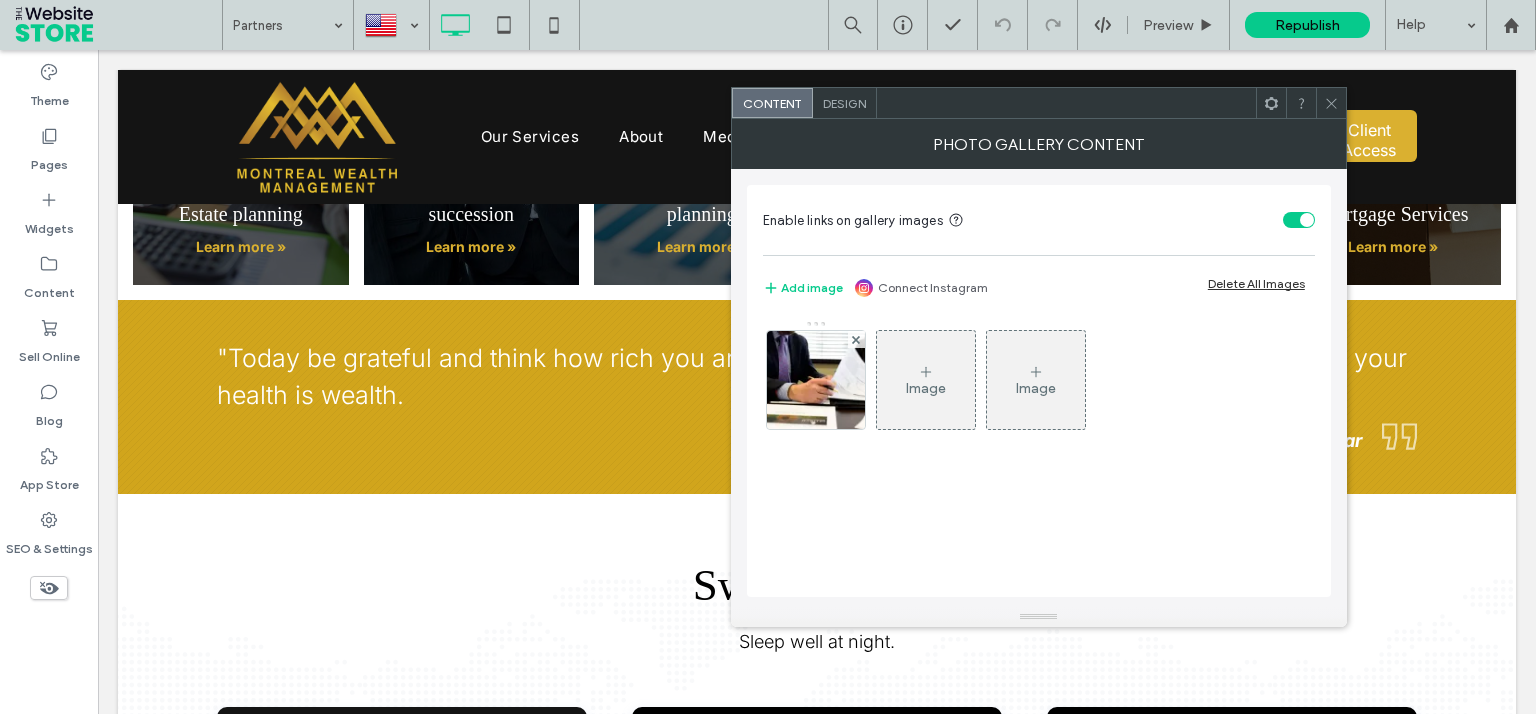click on "Design" at bounding box center [844, 103] 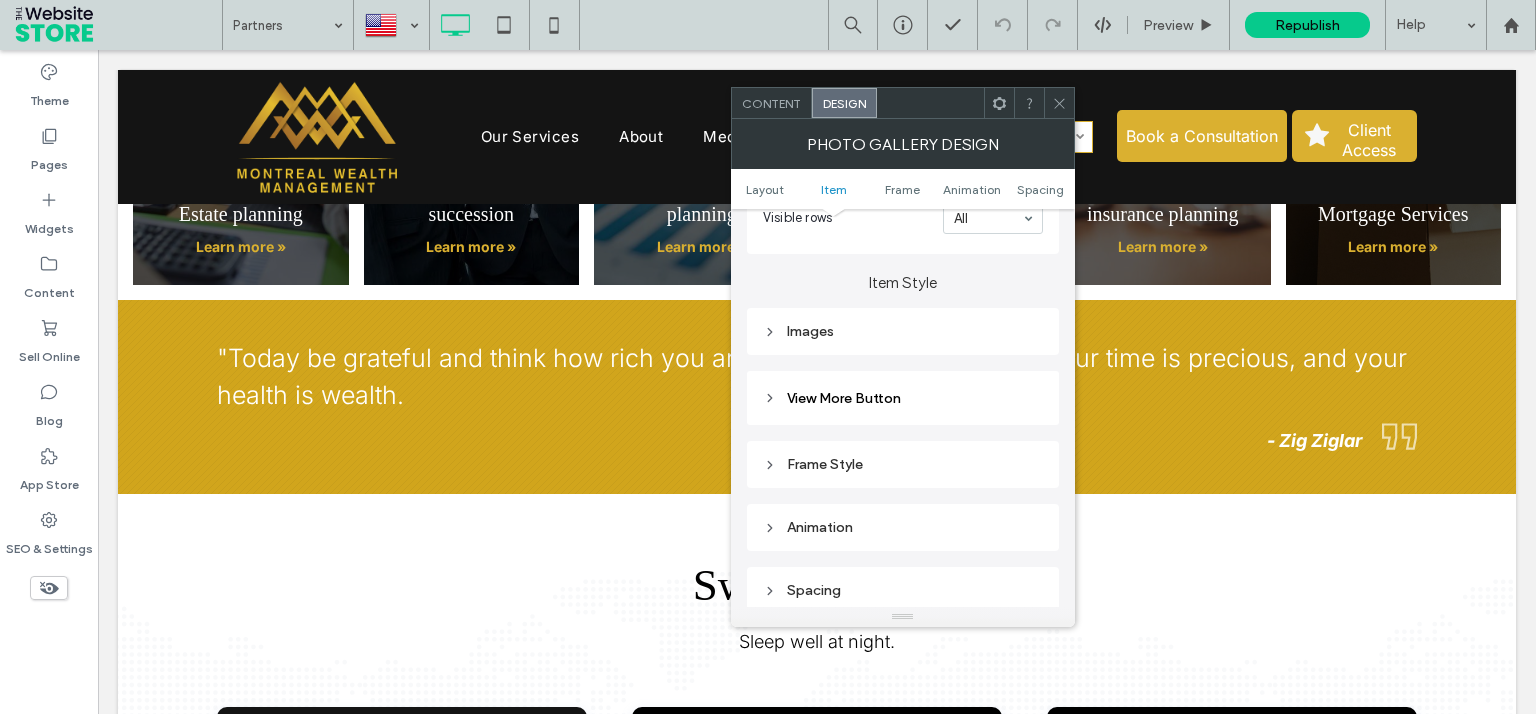 scroll, scrollTop: 720, scrollLeft: 0, axis: vertical 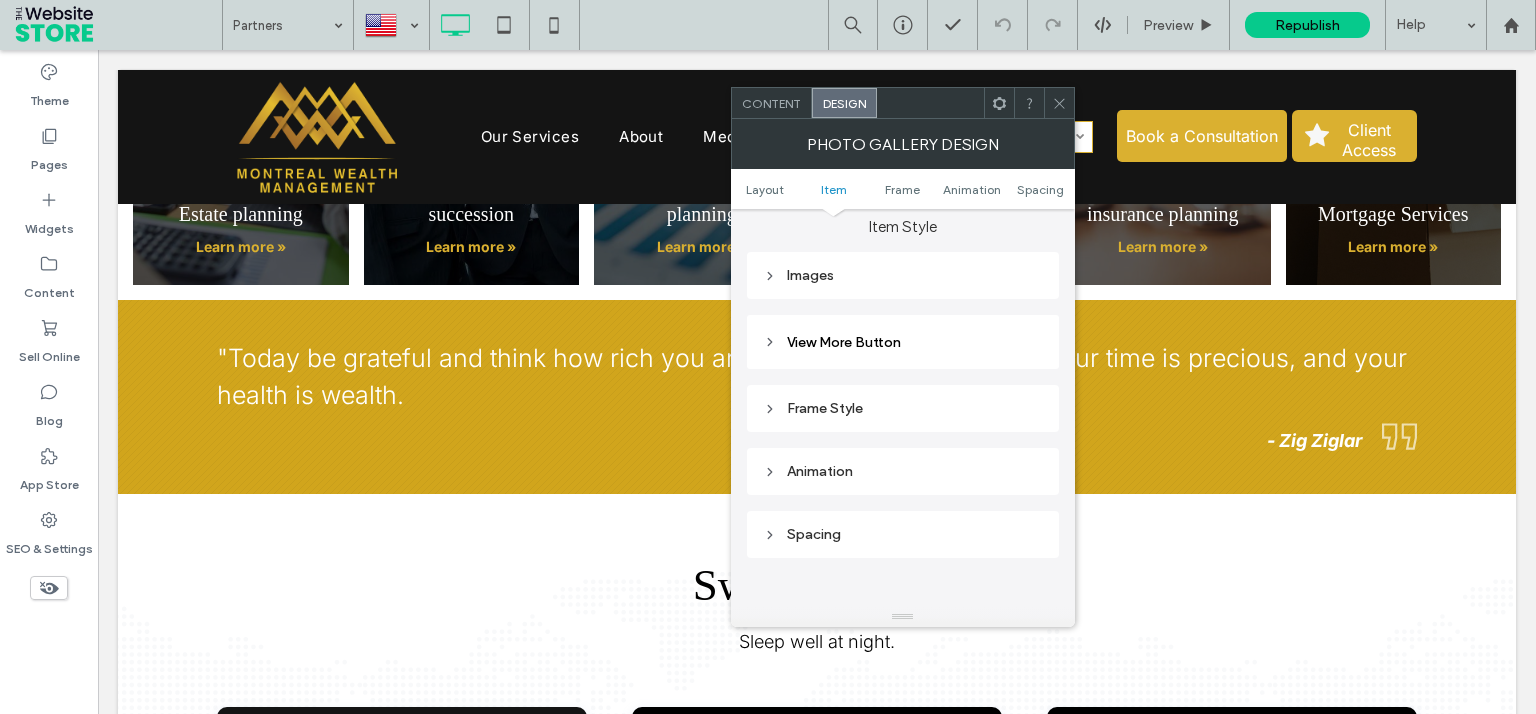 click on "Images" at bounding box center (903, 275) 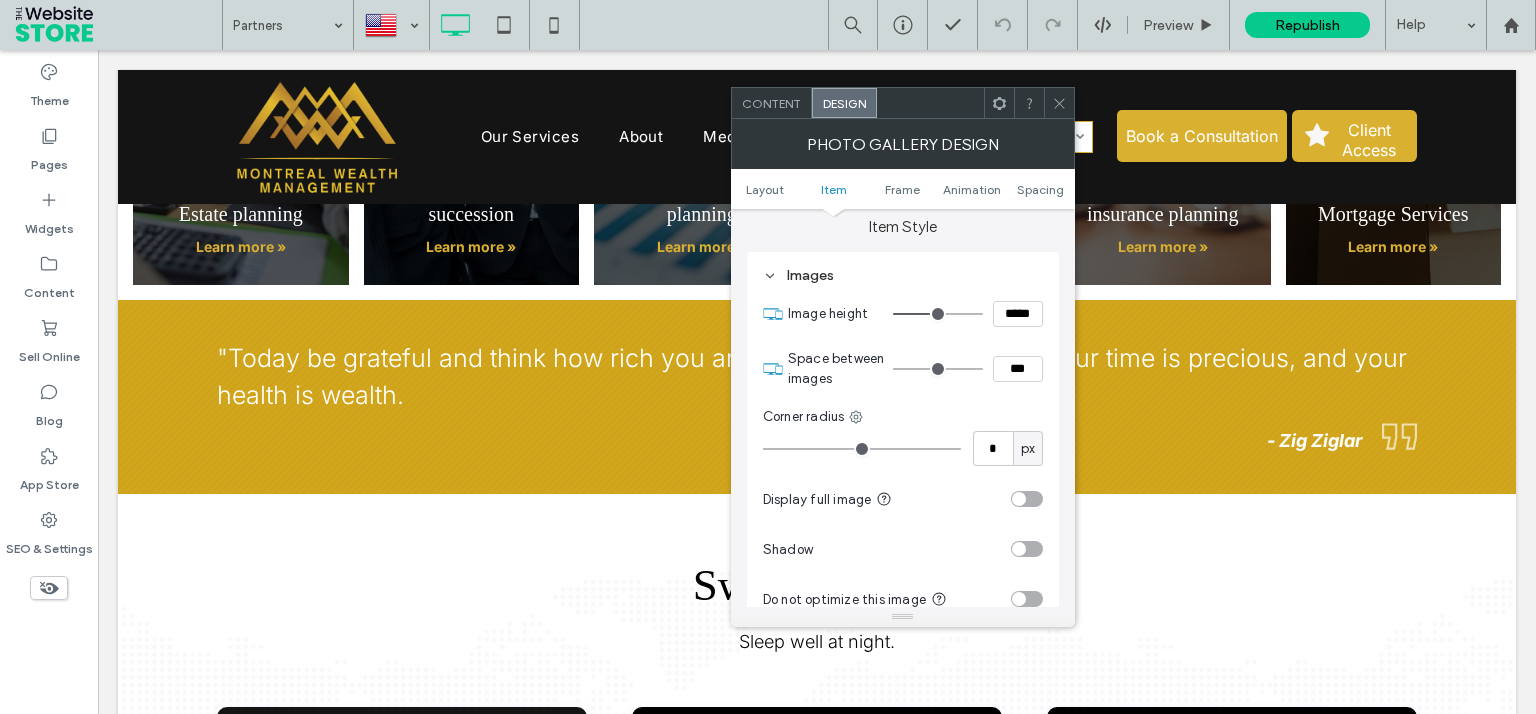 click on "*****" at bounding box center (1018, 314) 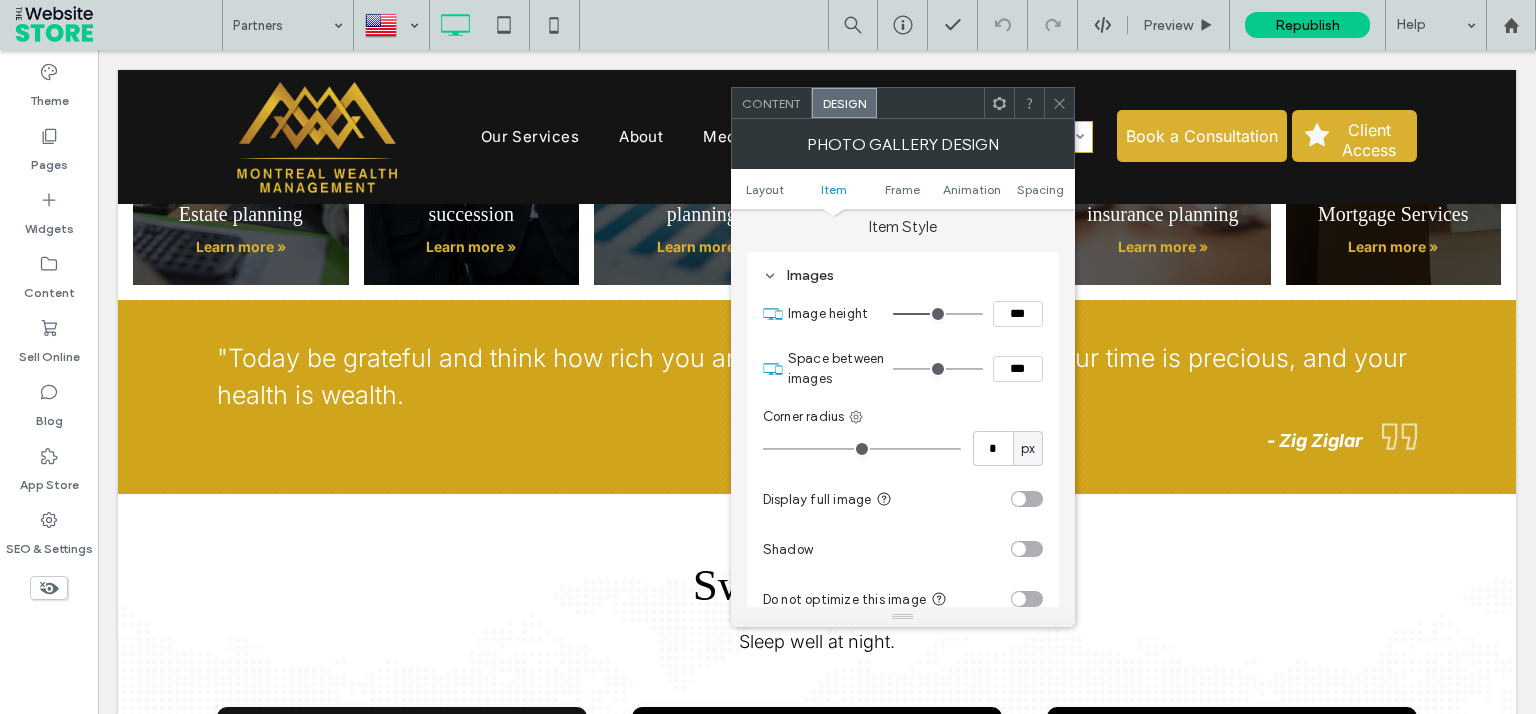 type on "*****" 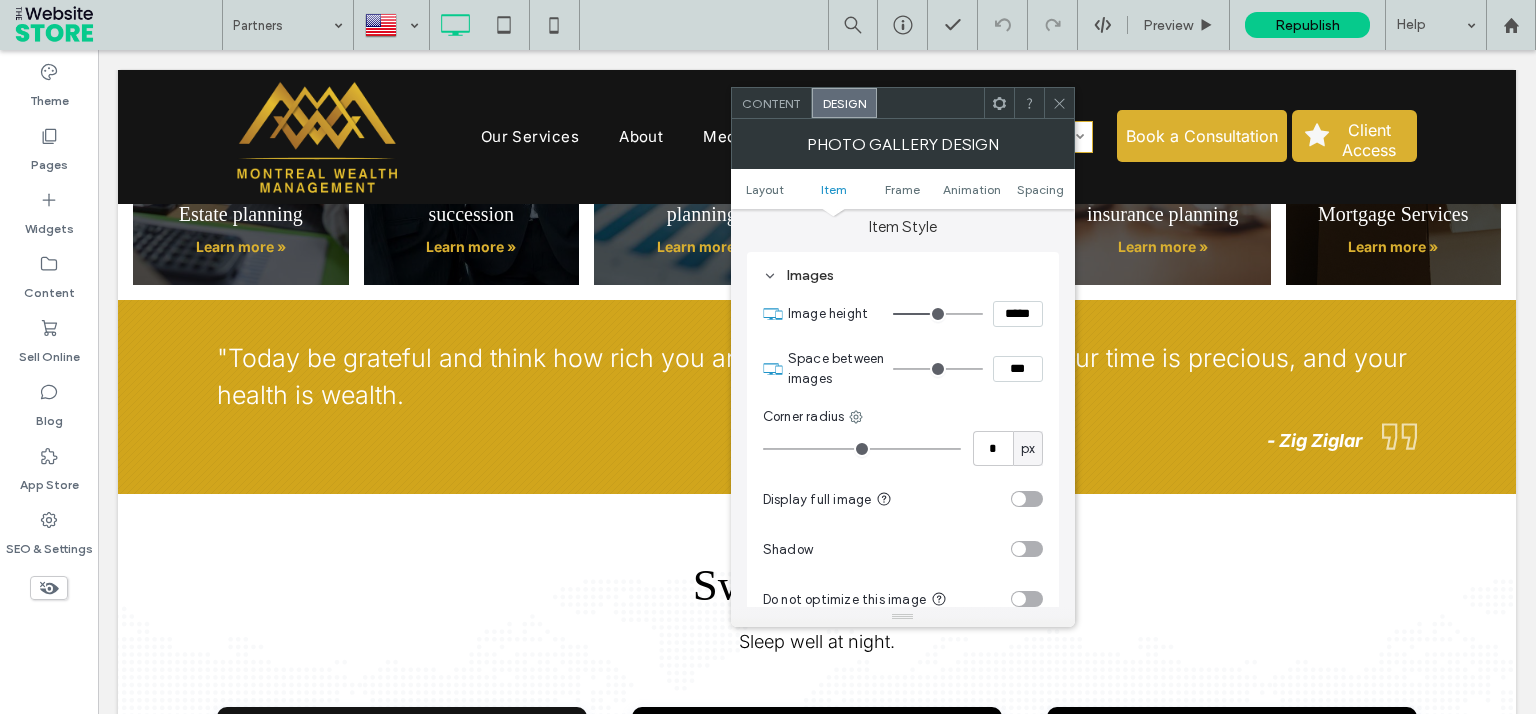 type on "***" 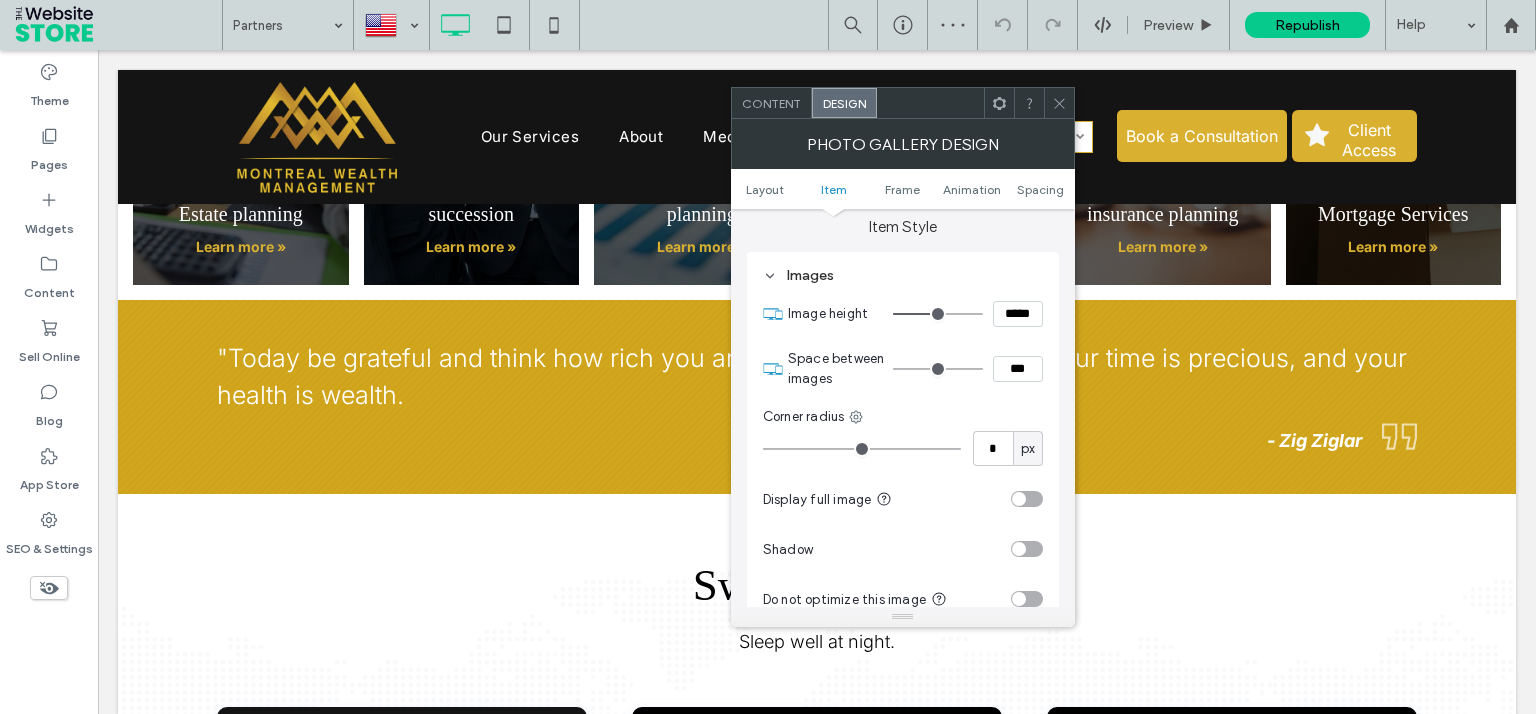 click 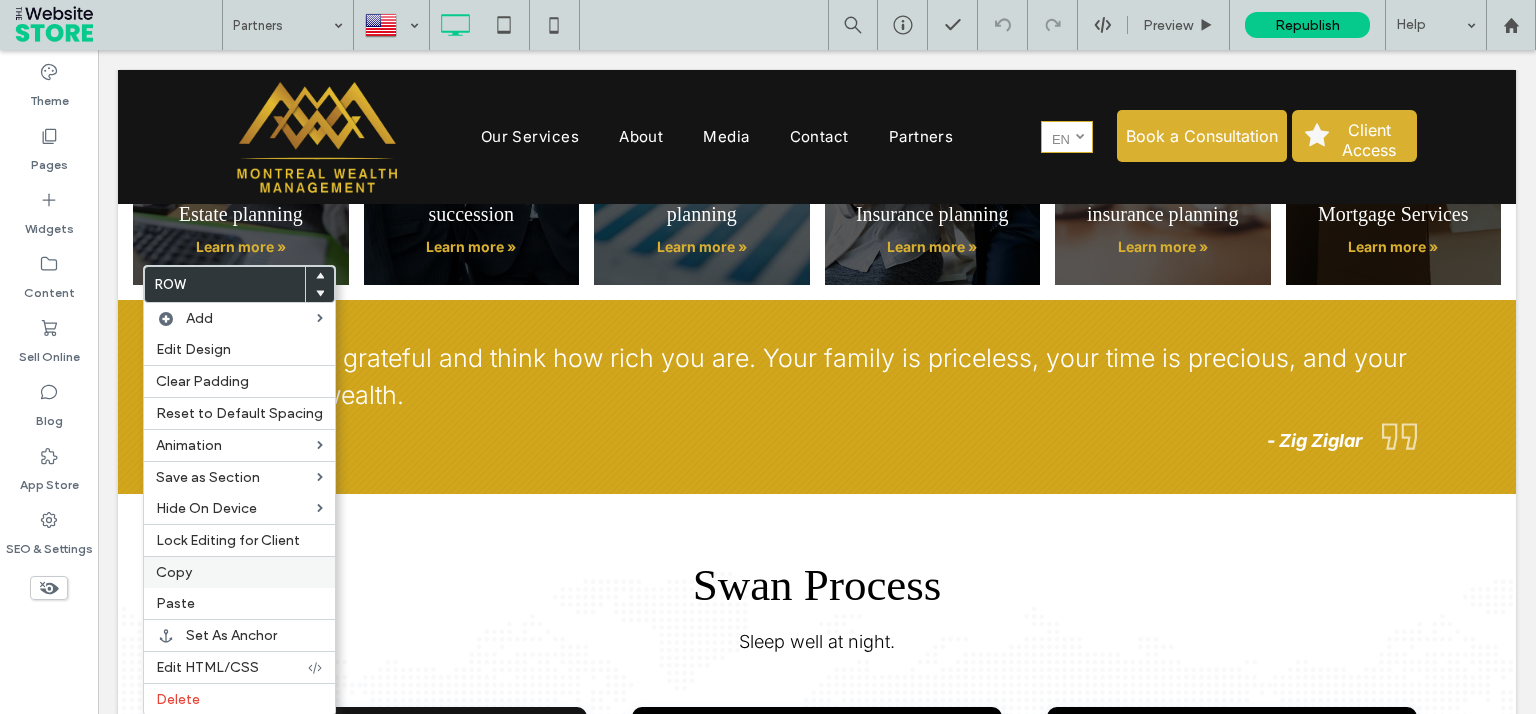 click on "Copy" at bounding box center (174, 572) 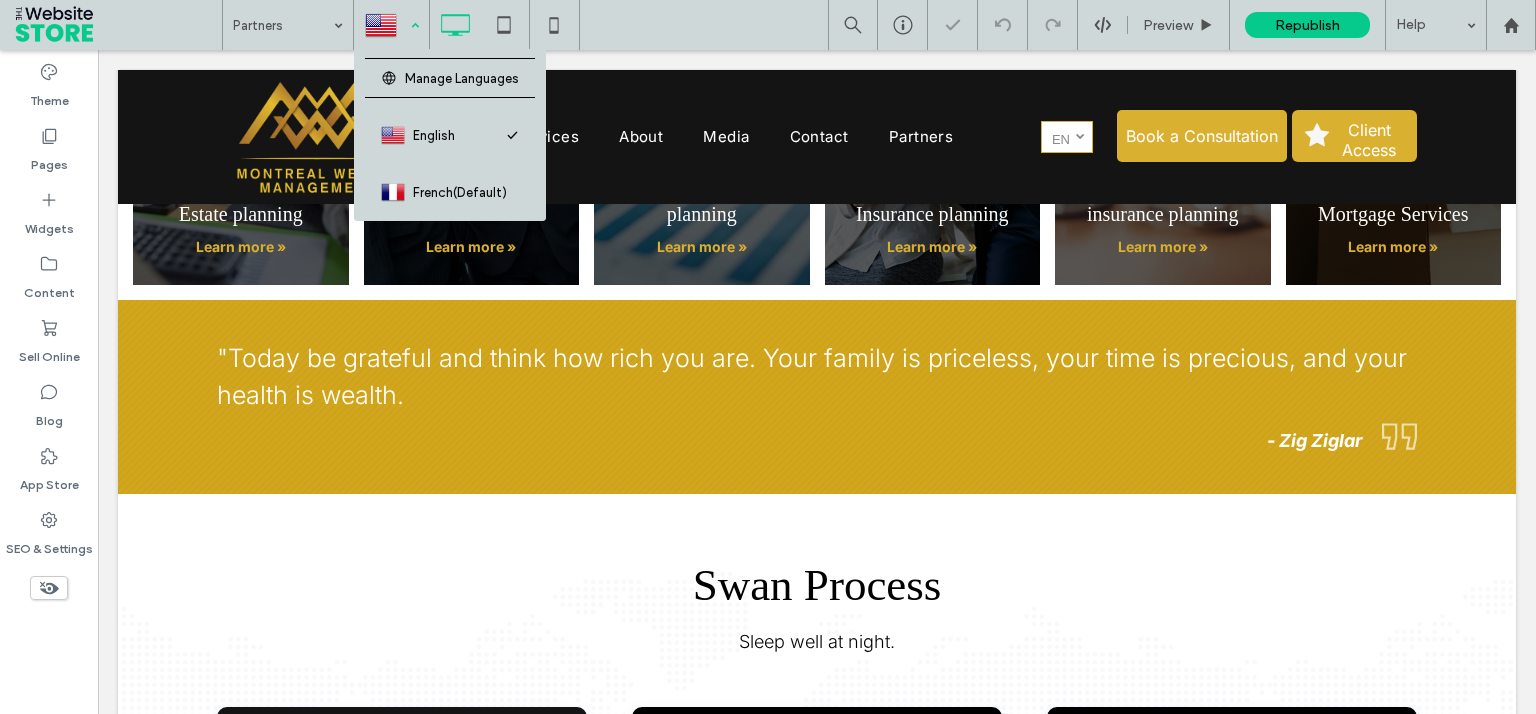 click at bounding box center [391, 25] 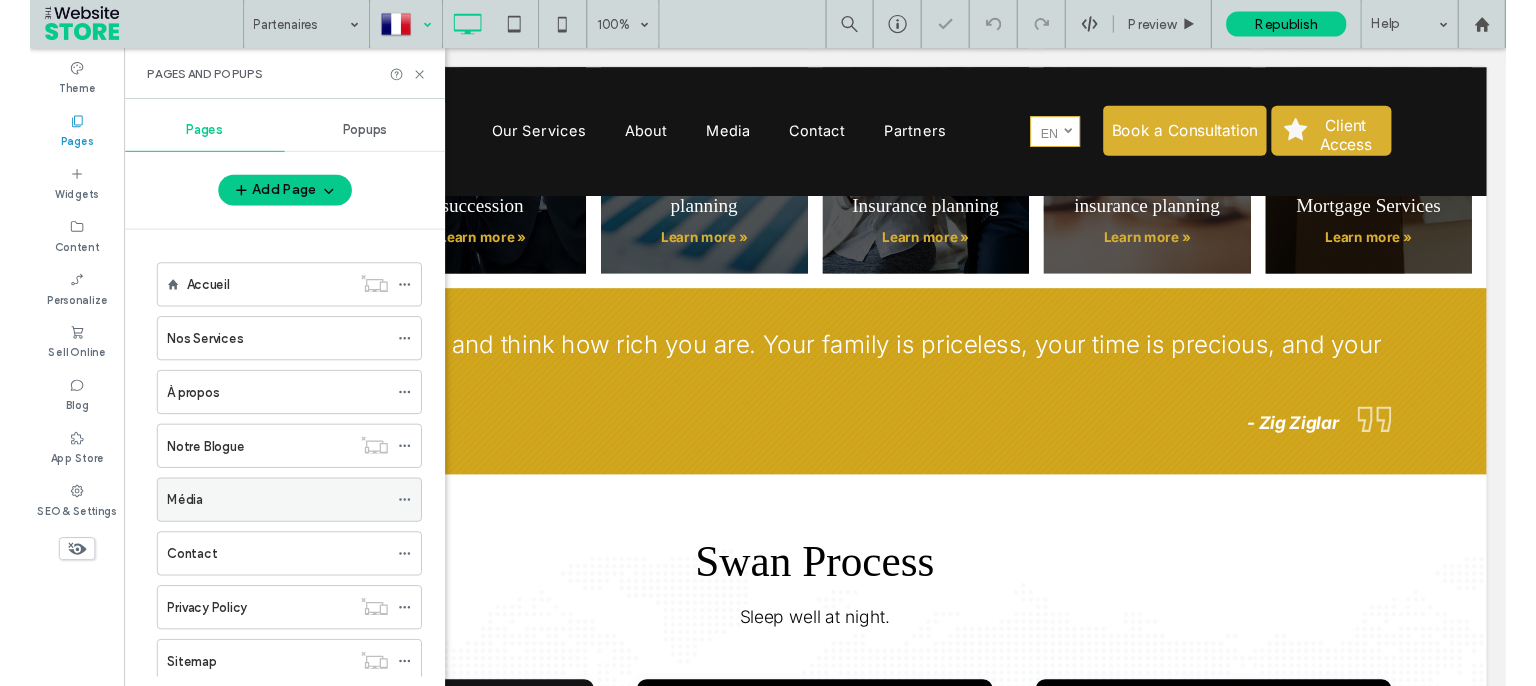 scroll, scrollTop: 108, scrollLeft: 0, axis: vertical 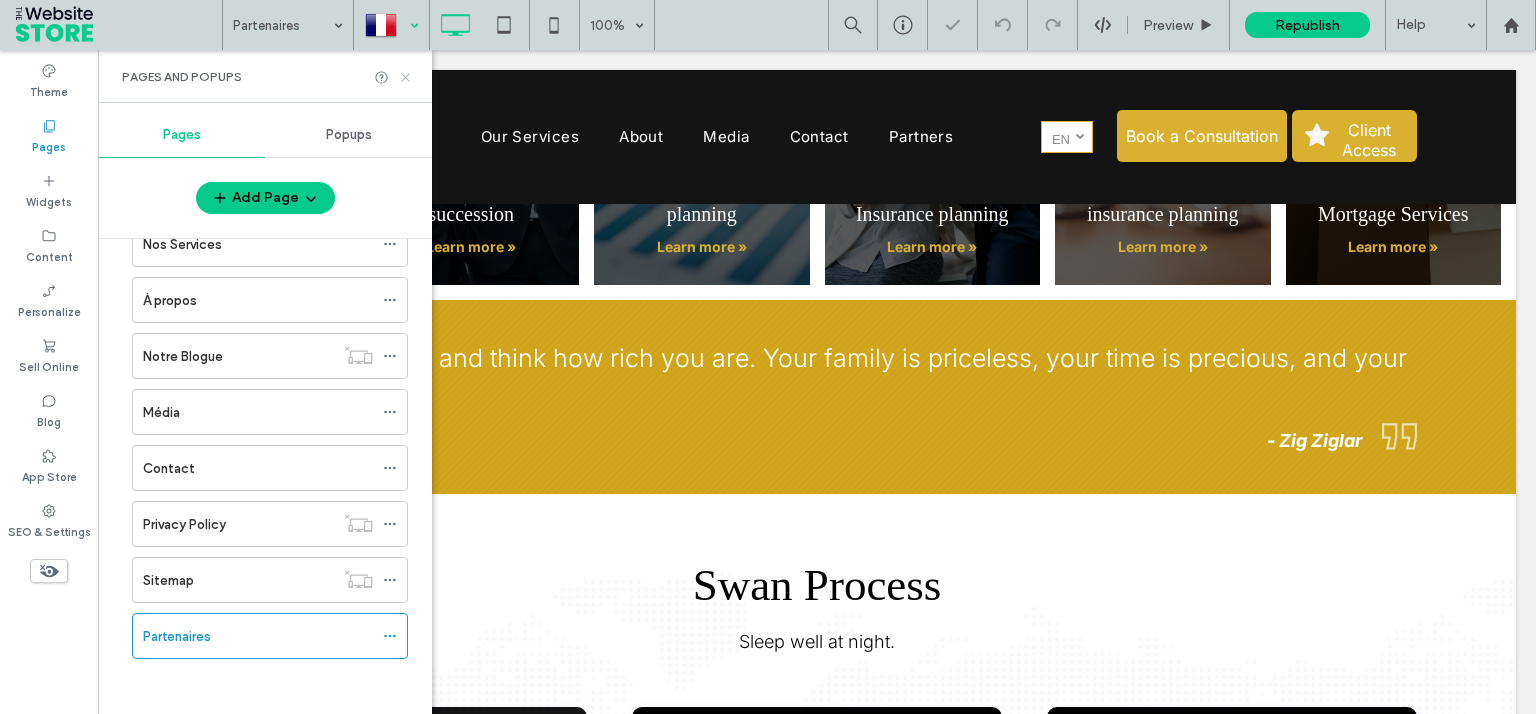 click 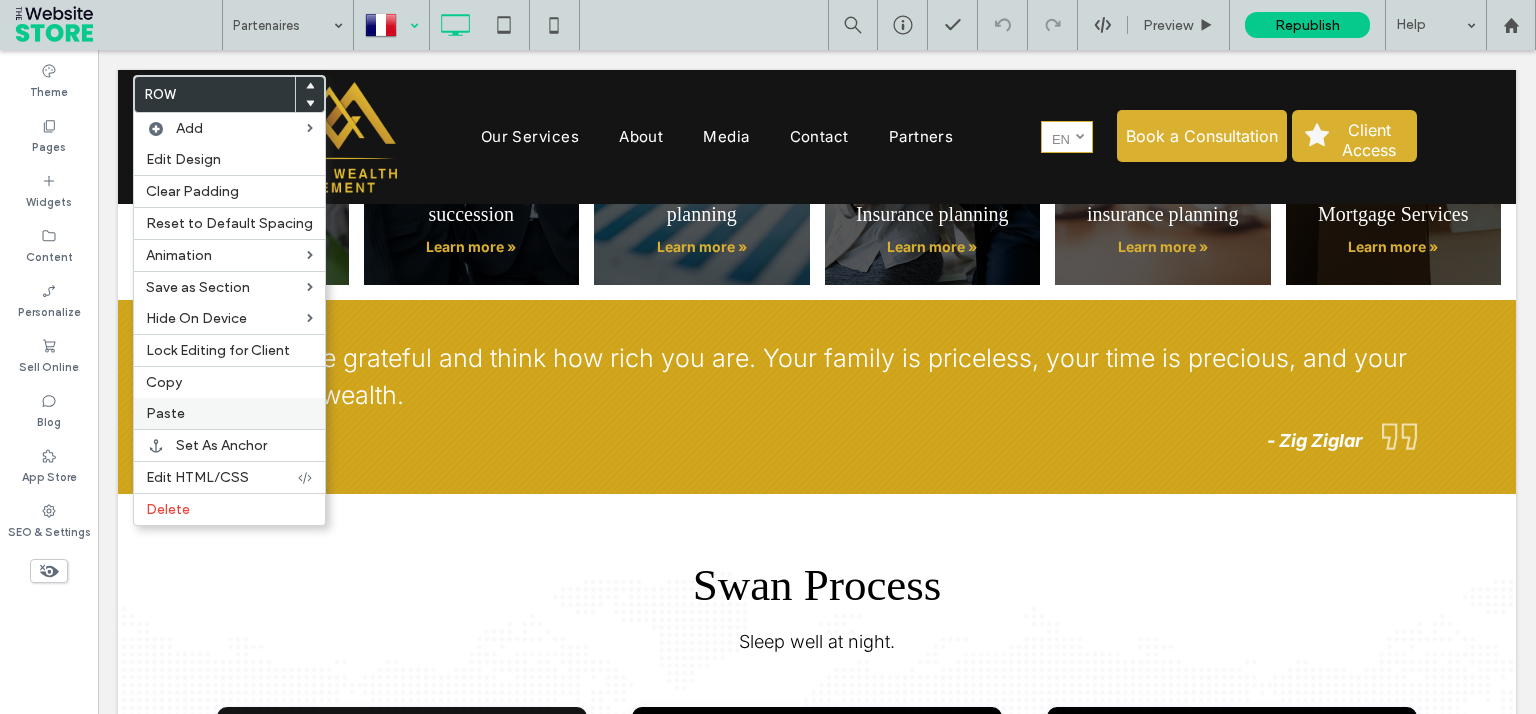 drag, startPoint x: 179, startPoint y: 408, endPoint x: 190, endPoint y: 407, distance: 11.045361 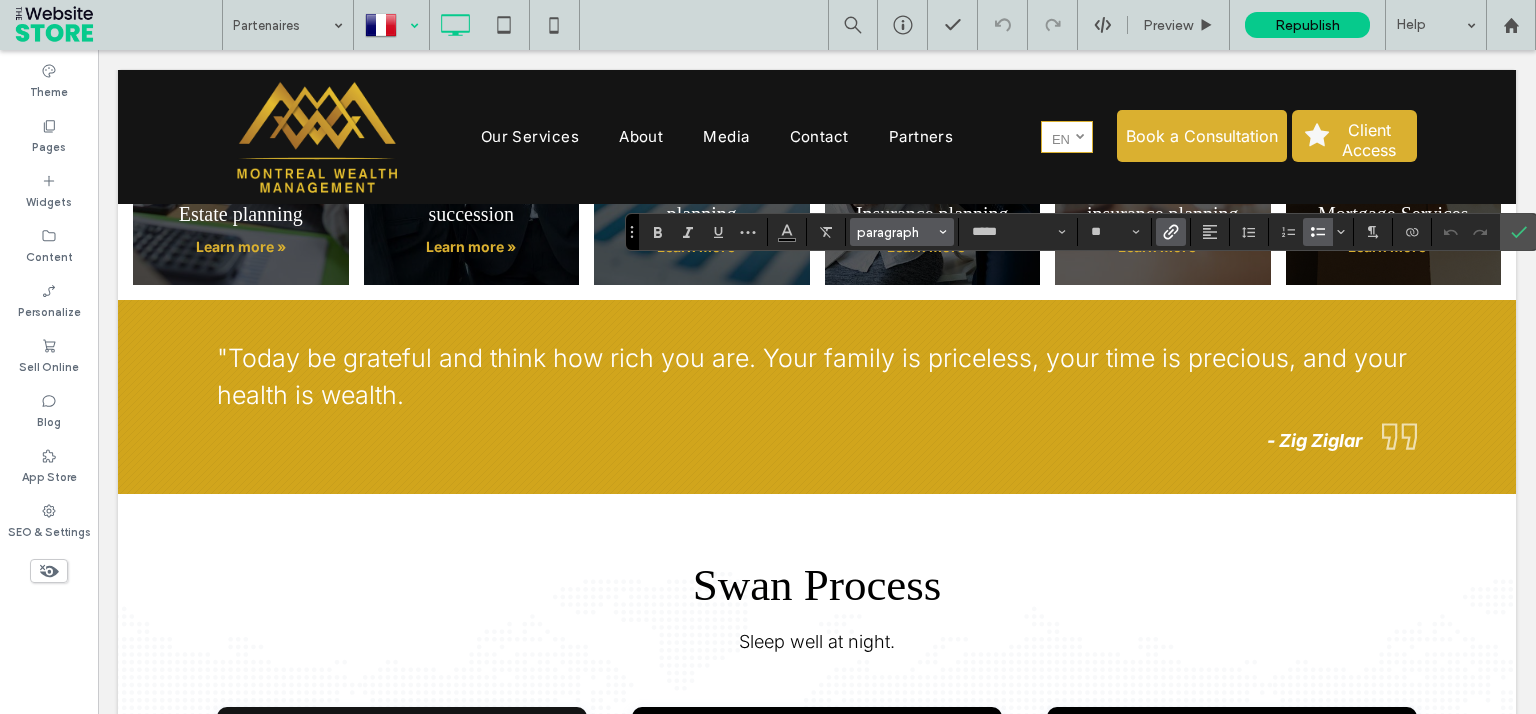 click on "paragraph" at bounding box center [902, 232] 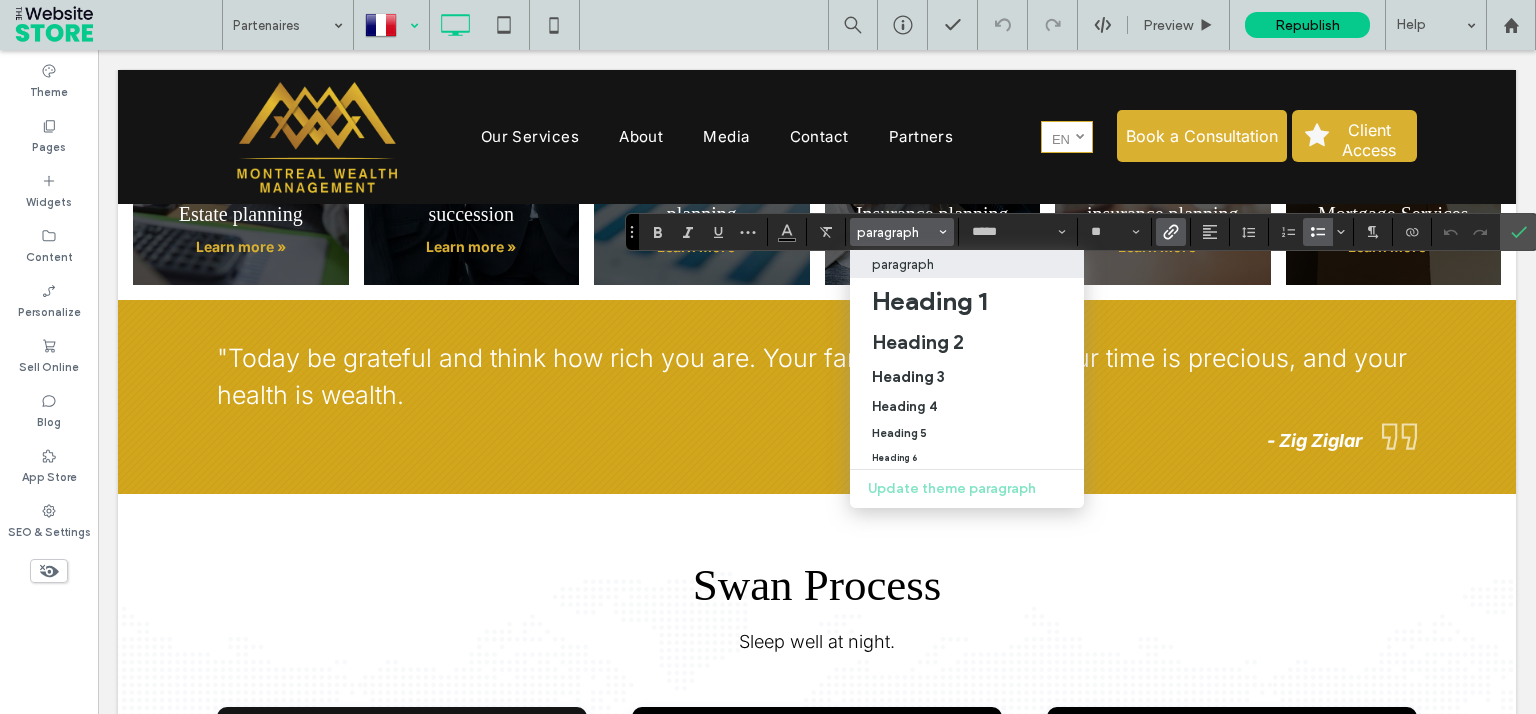 click on "paragraph" at bounding box center (903, 264) 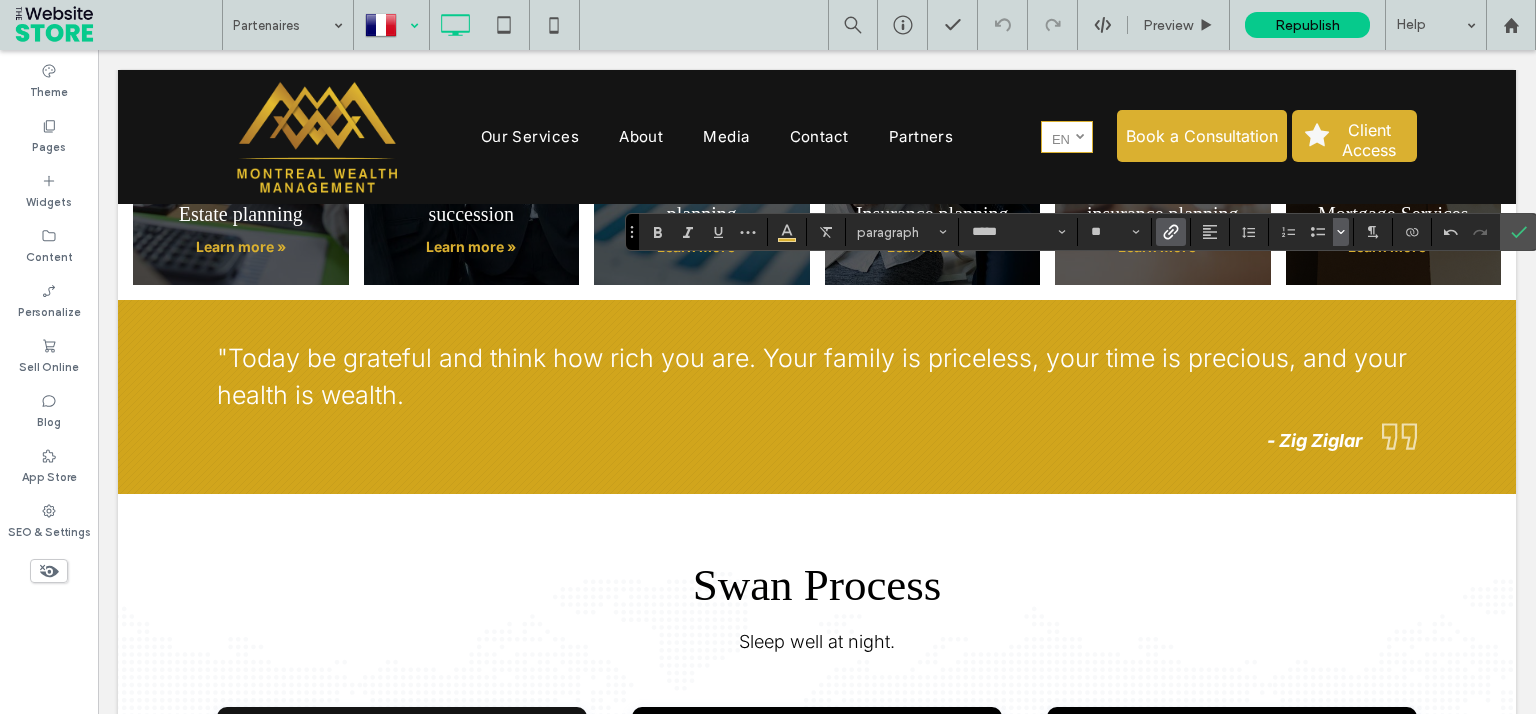 click at bounding box center (1341, 232) 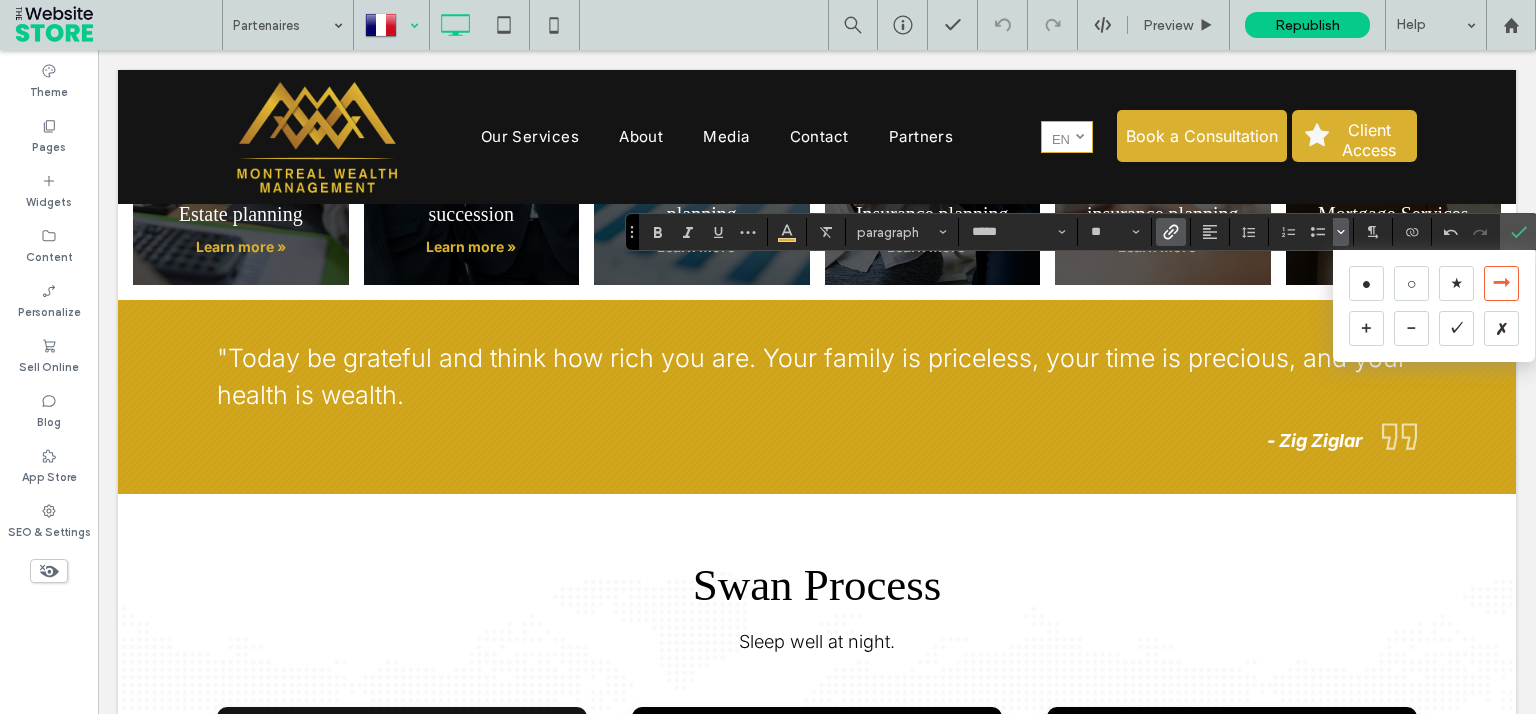 click on "➞" at bounding box center (1501, 283) 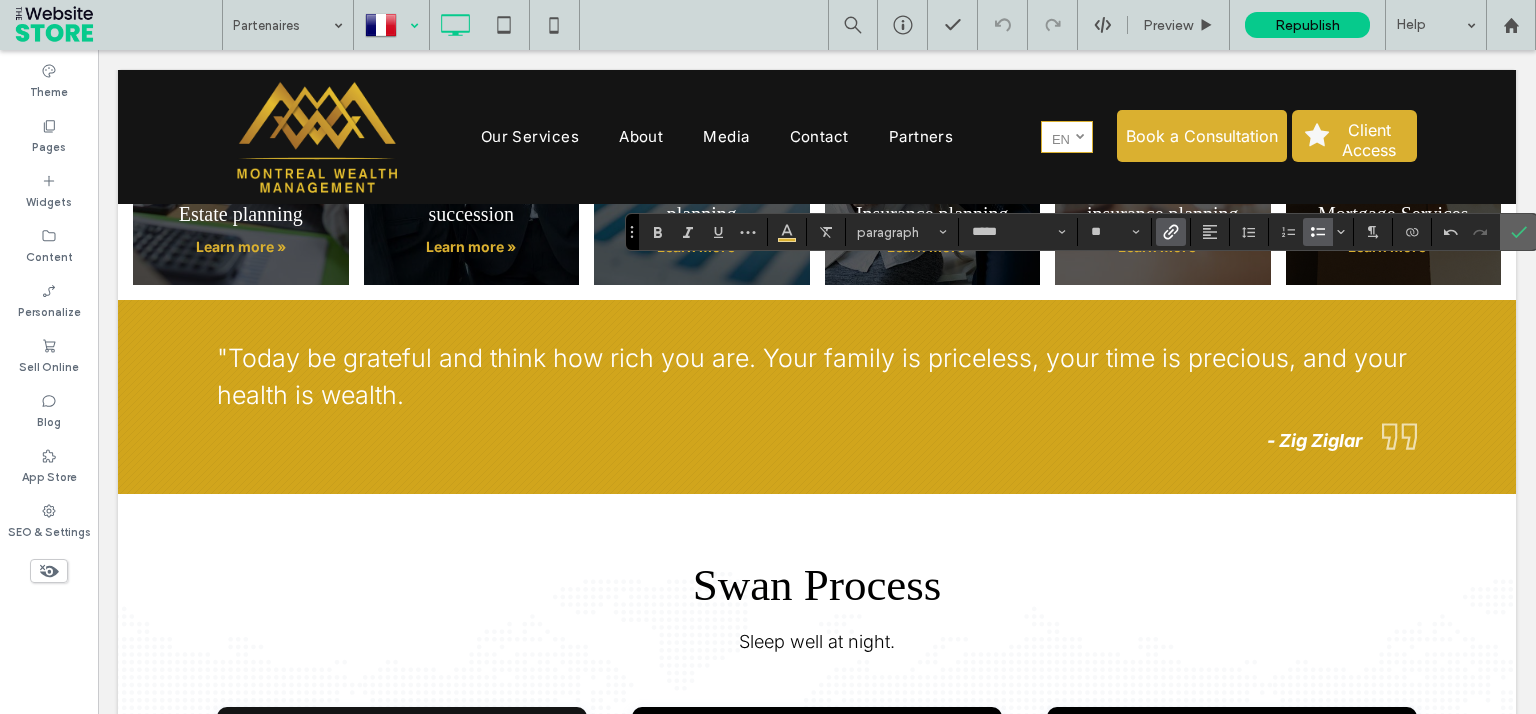 click 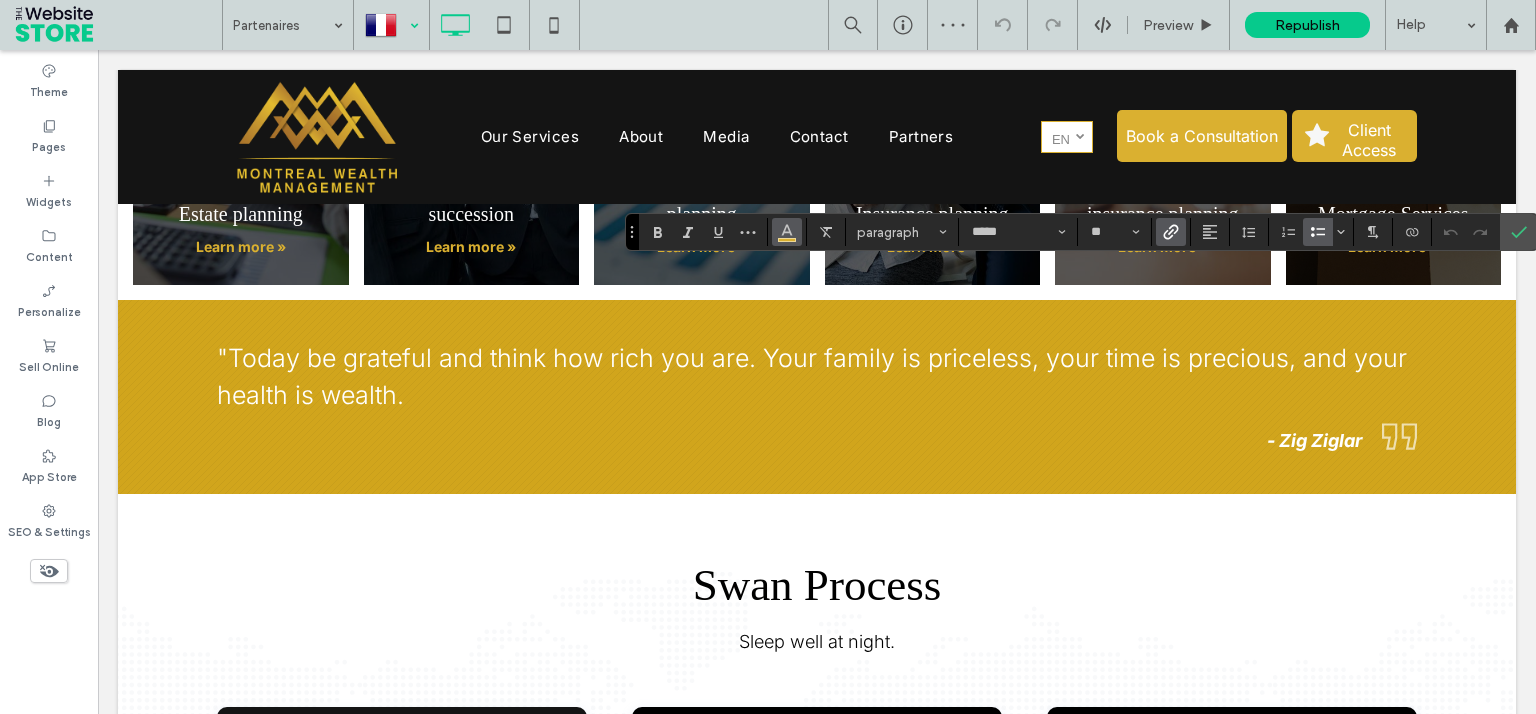 click 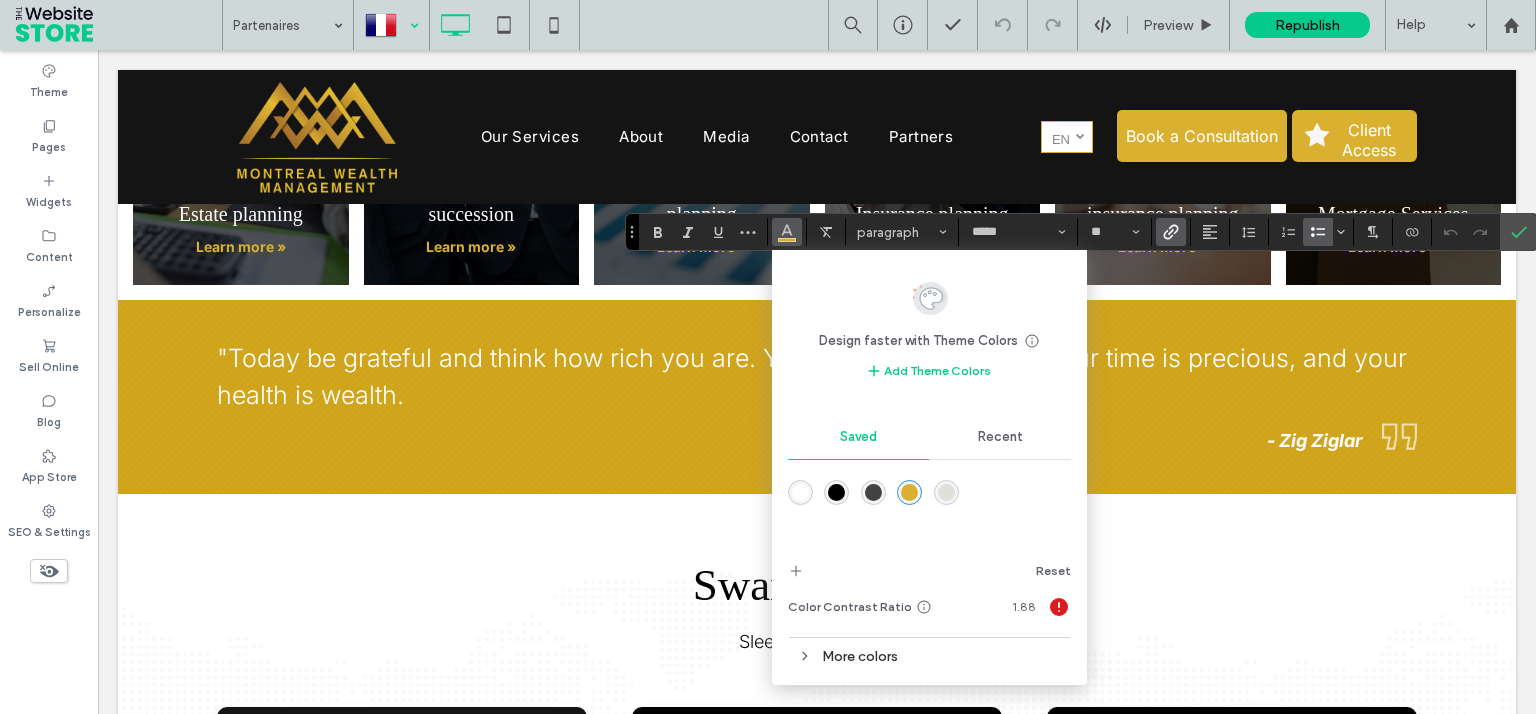 click at bounding box center (836, 492) 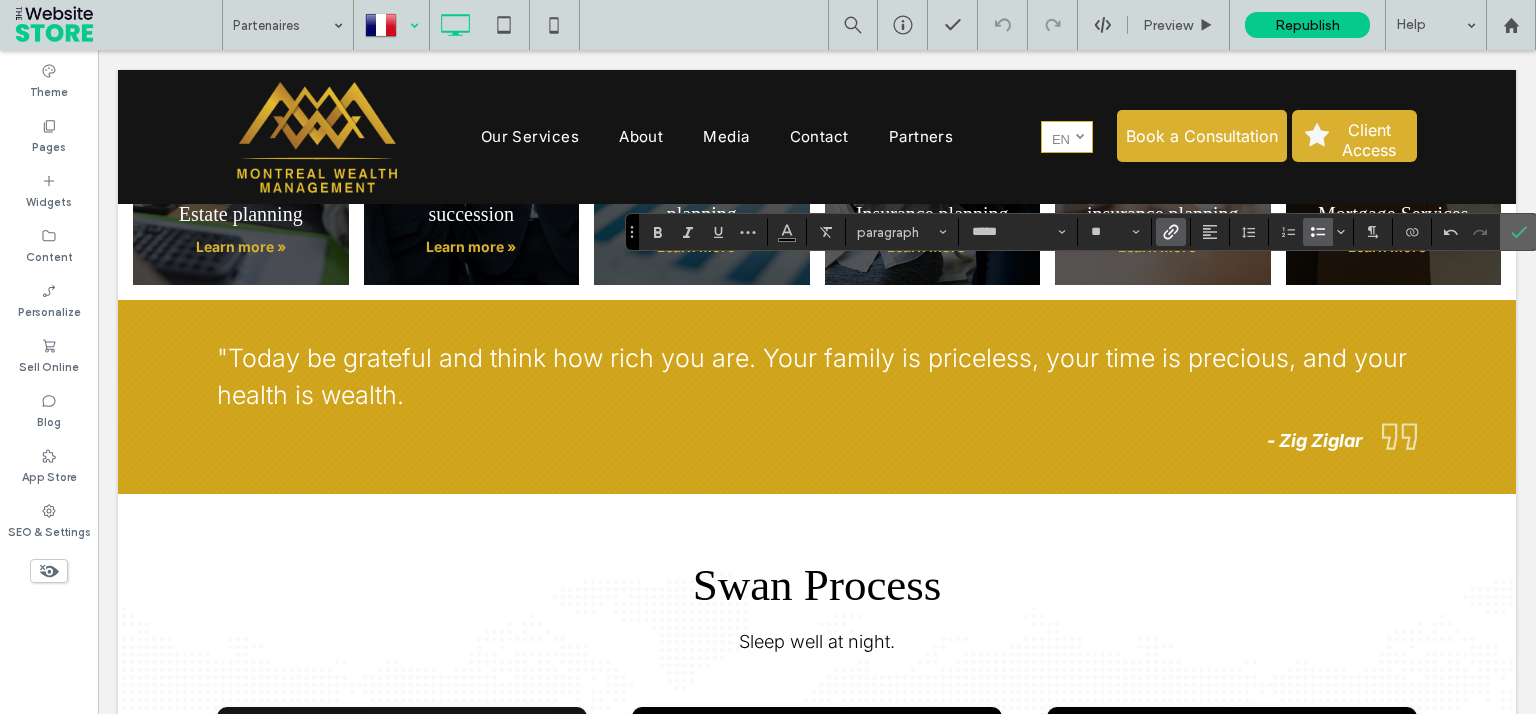 click at bounding box center [1519, 232] 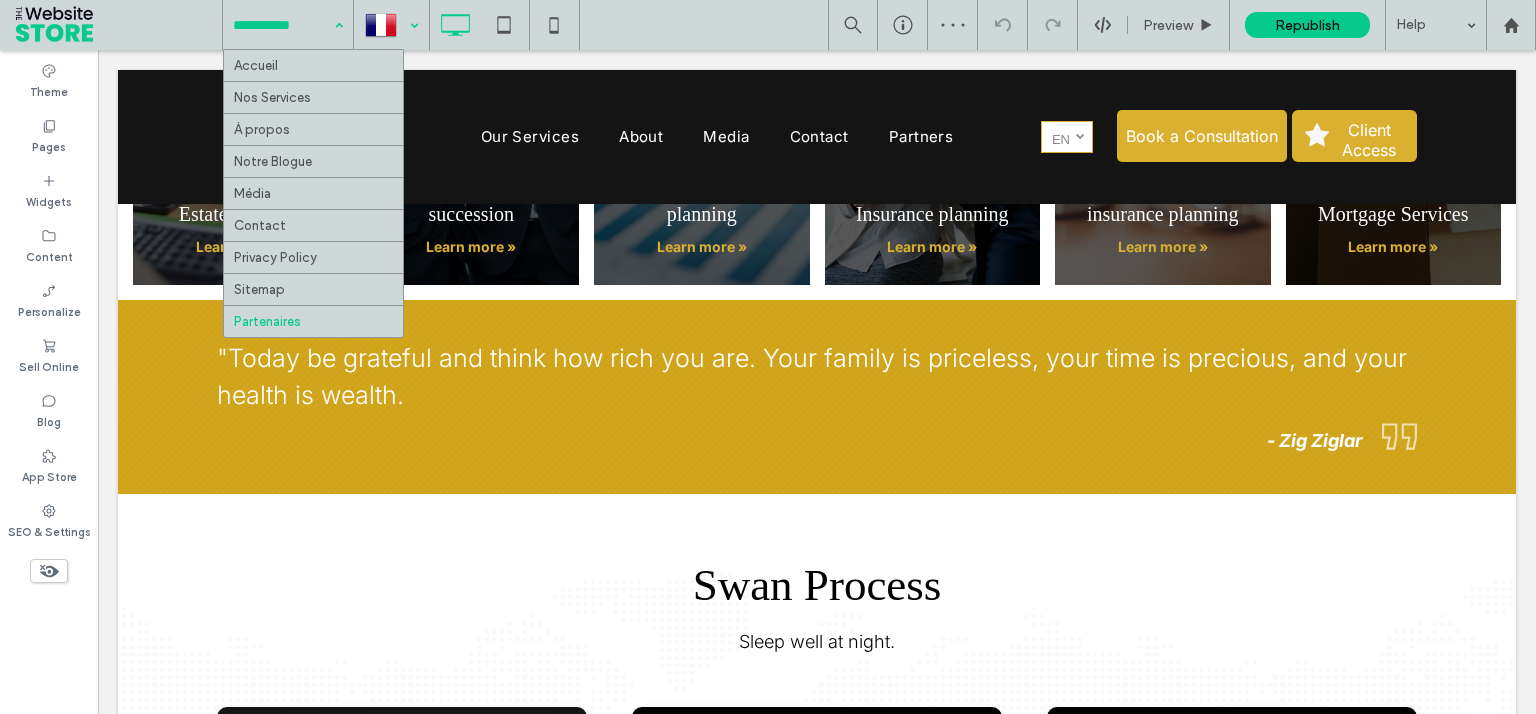 click at bounding box center [283, 25] 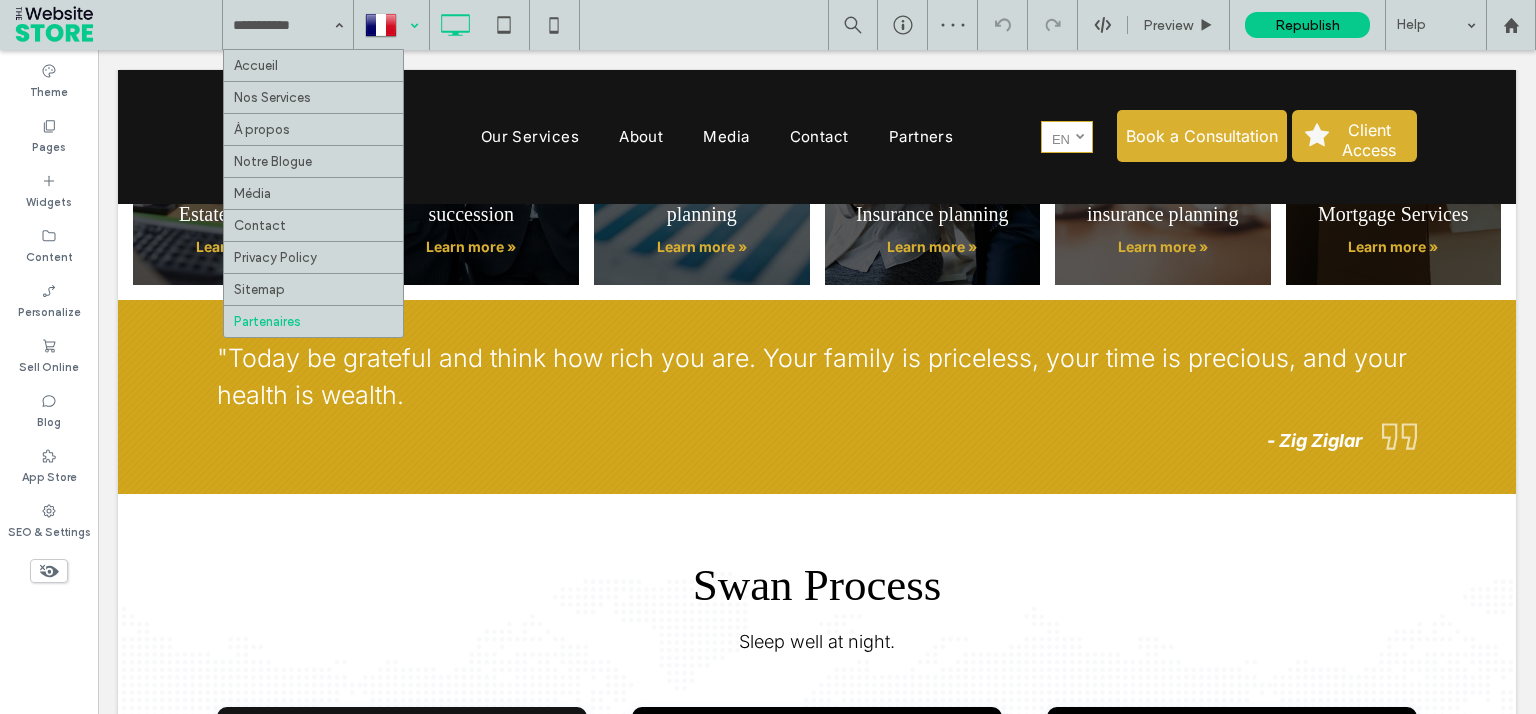 click at bounding box center (391, 25) 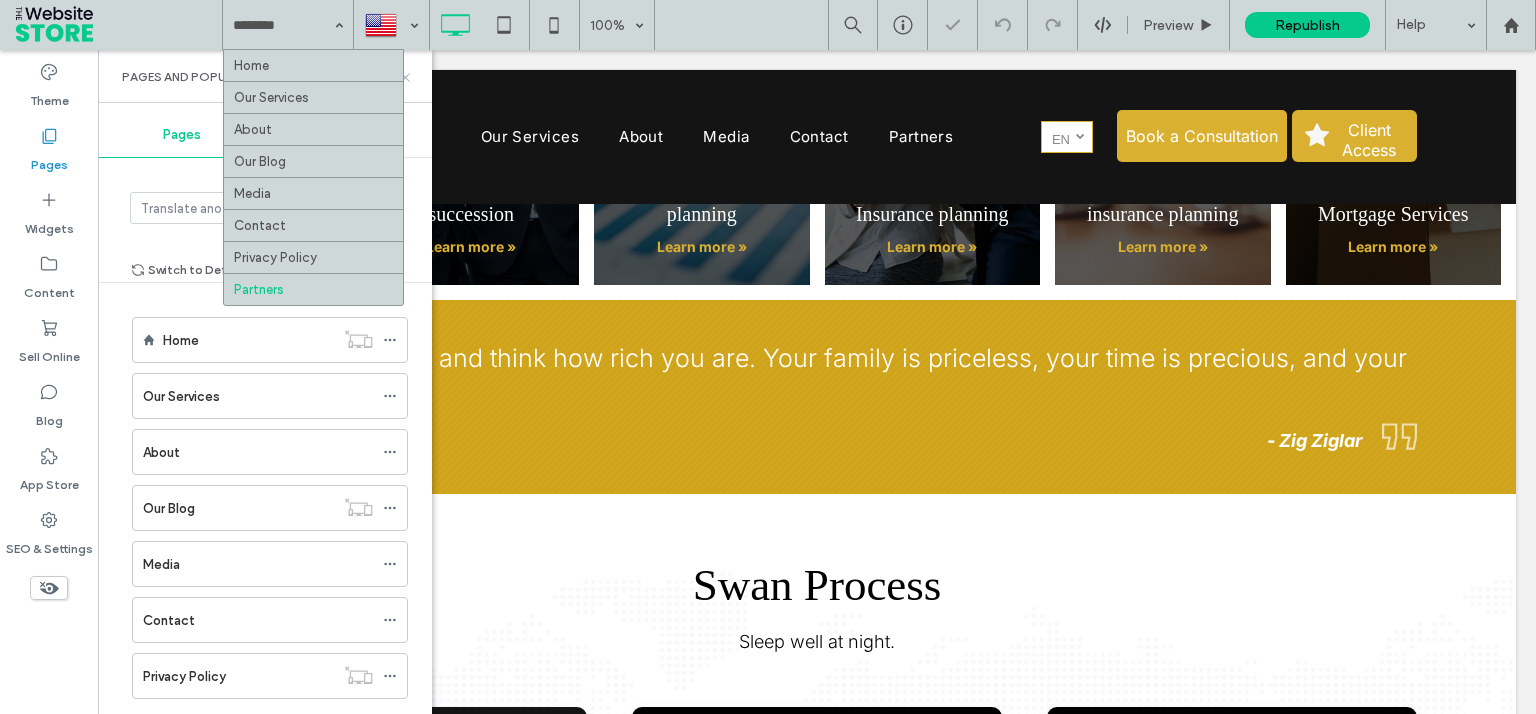 click 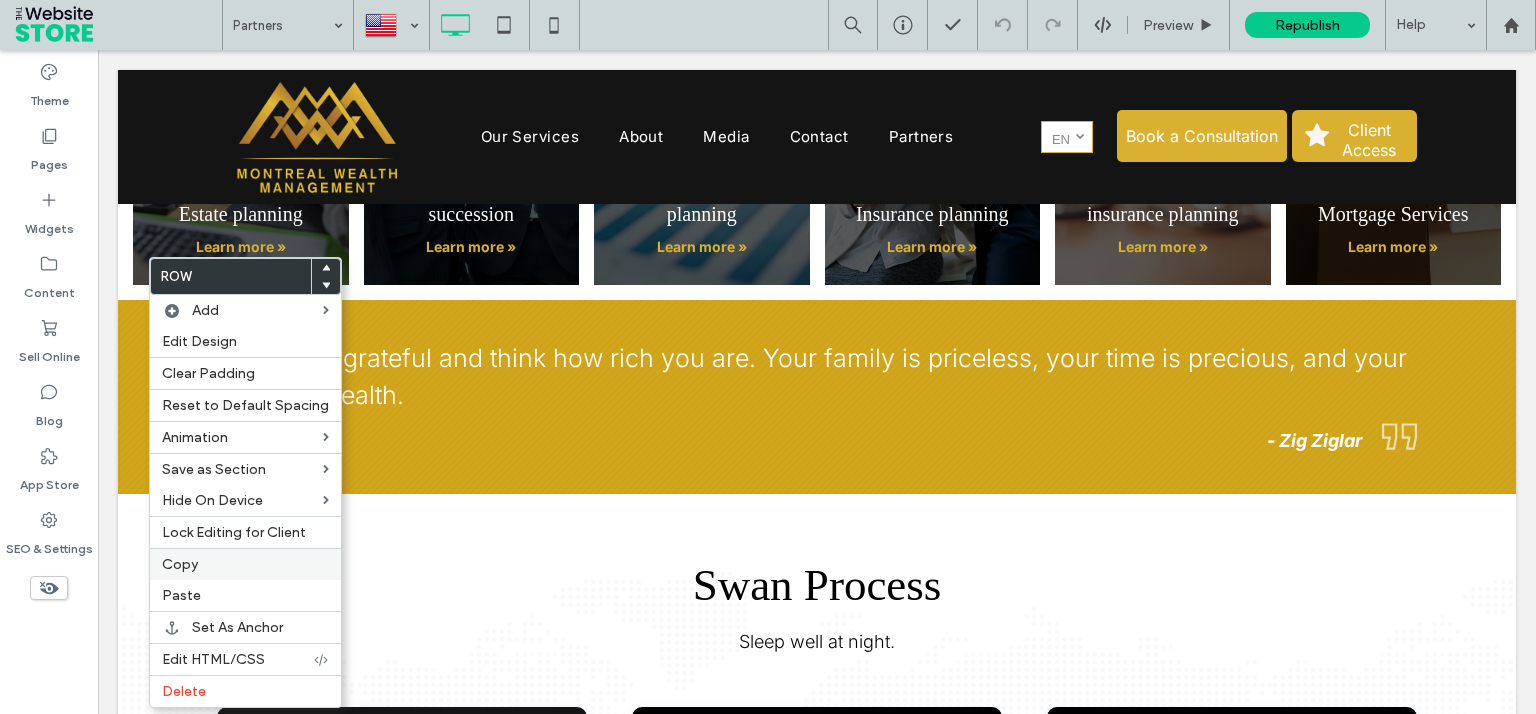 click on "Copy" at bounding box center (245, 564) 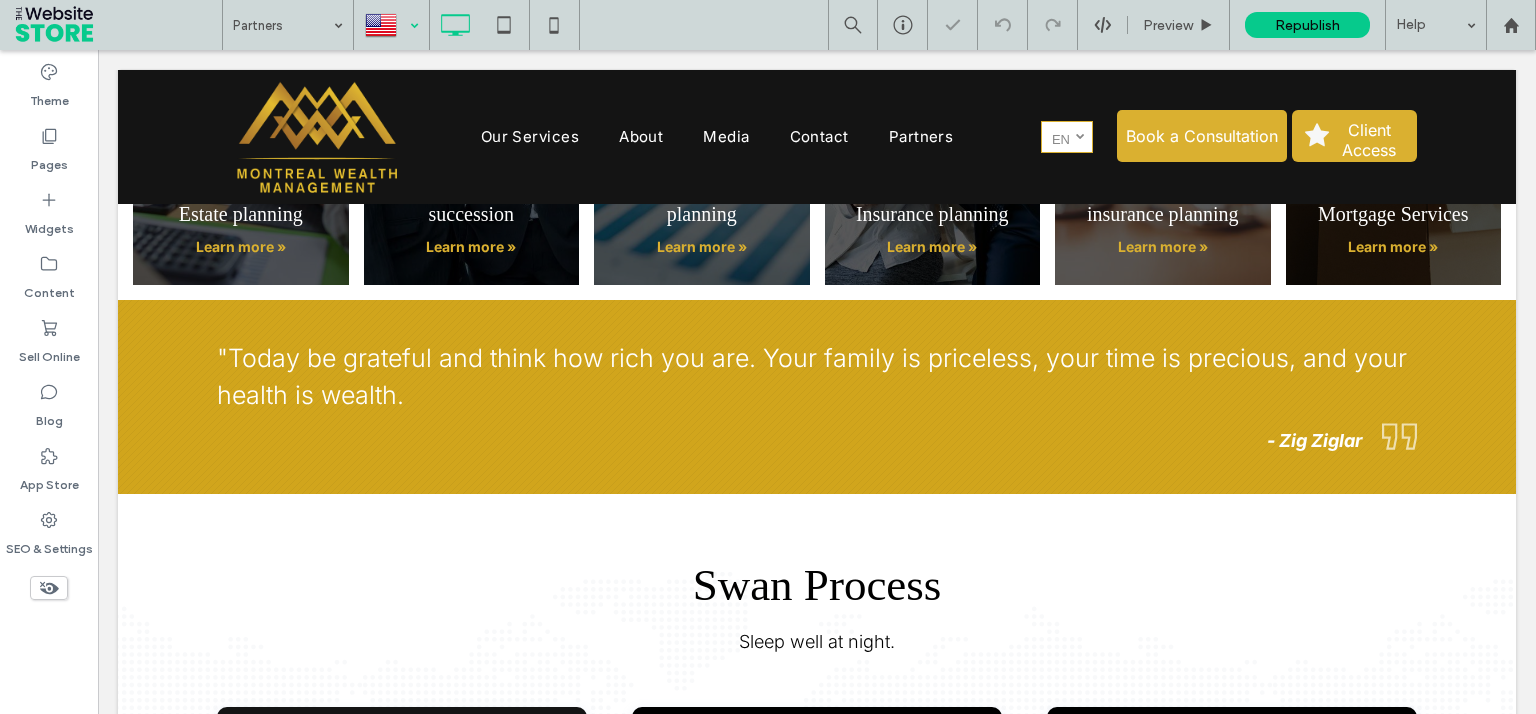 click at bounding box center [391, 25] 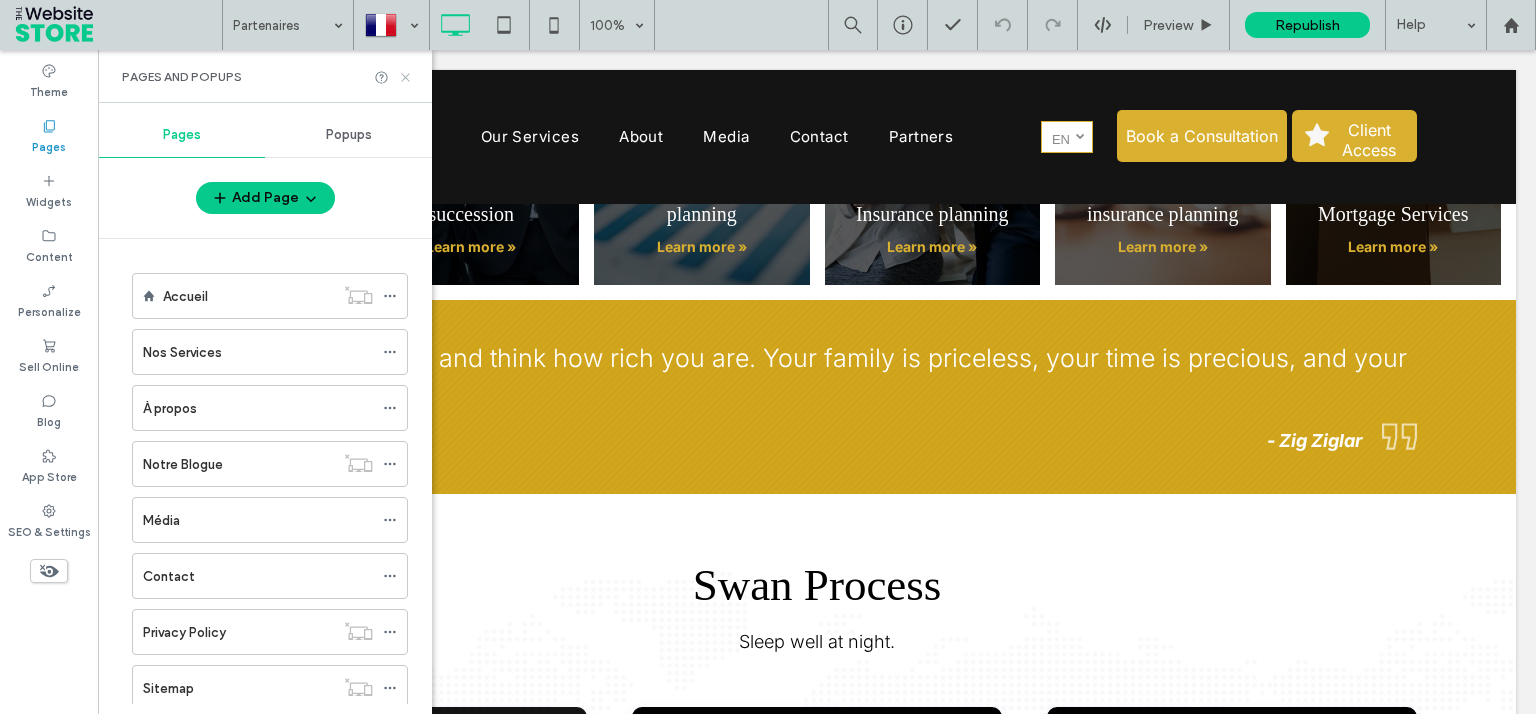 click 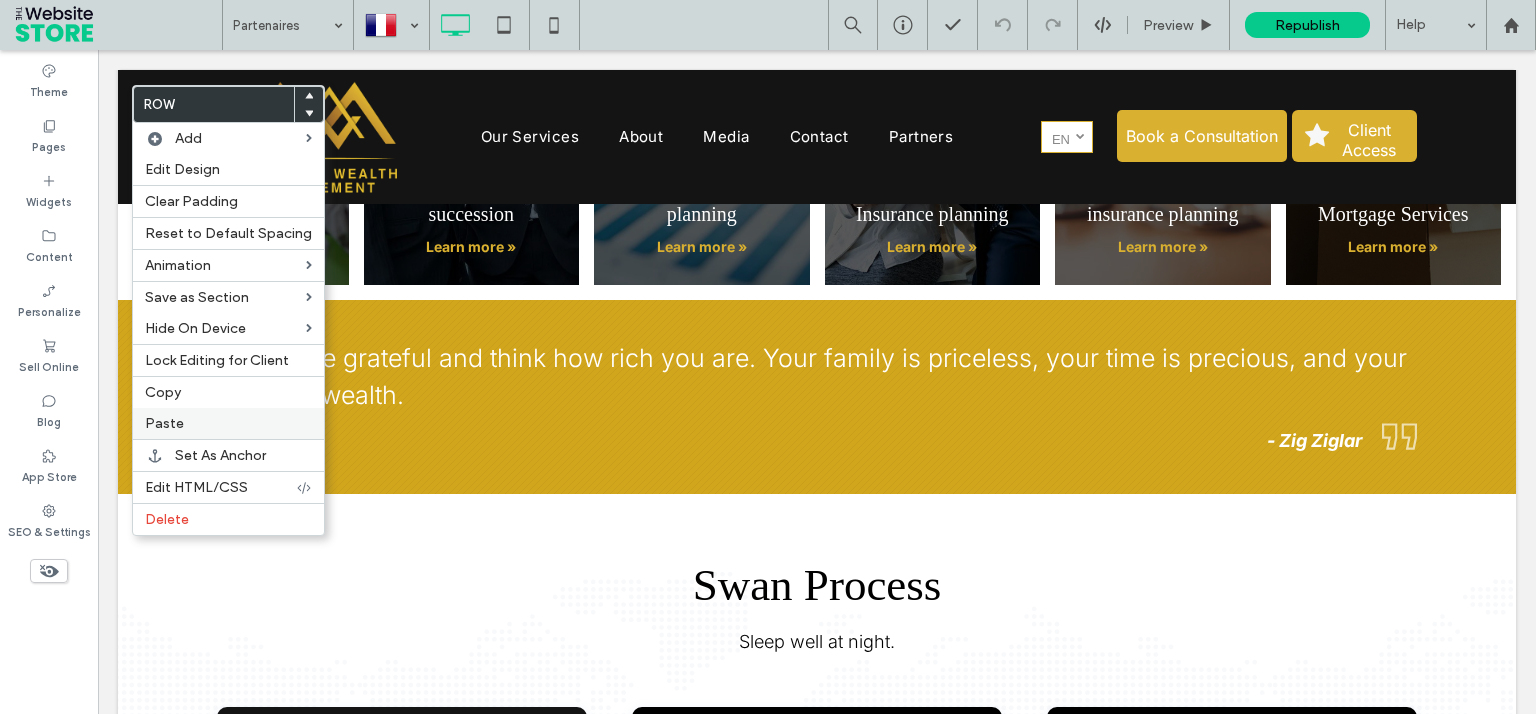 click on "Paste" at bounding box center [228, 423] 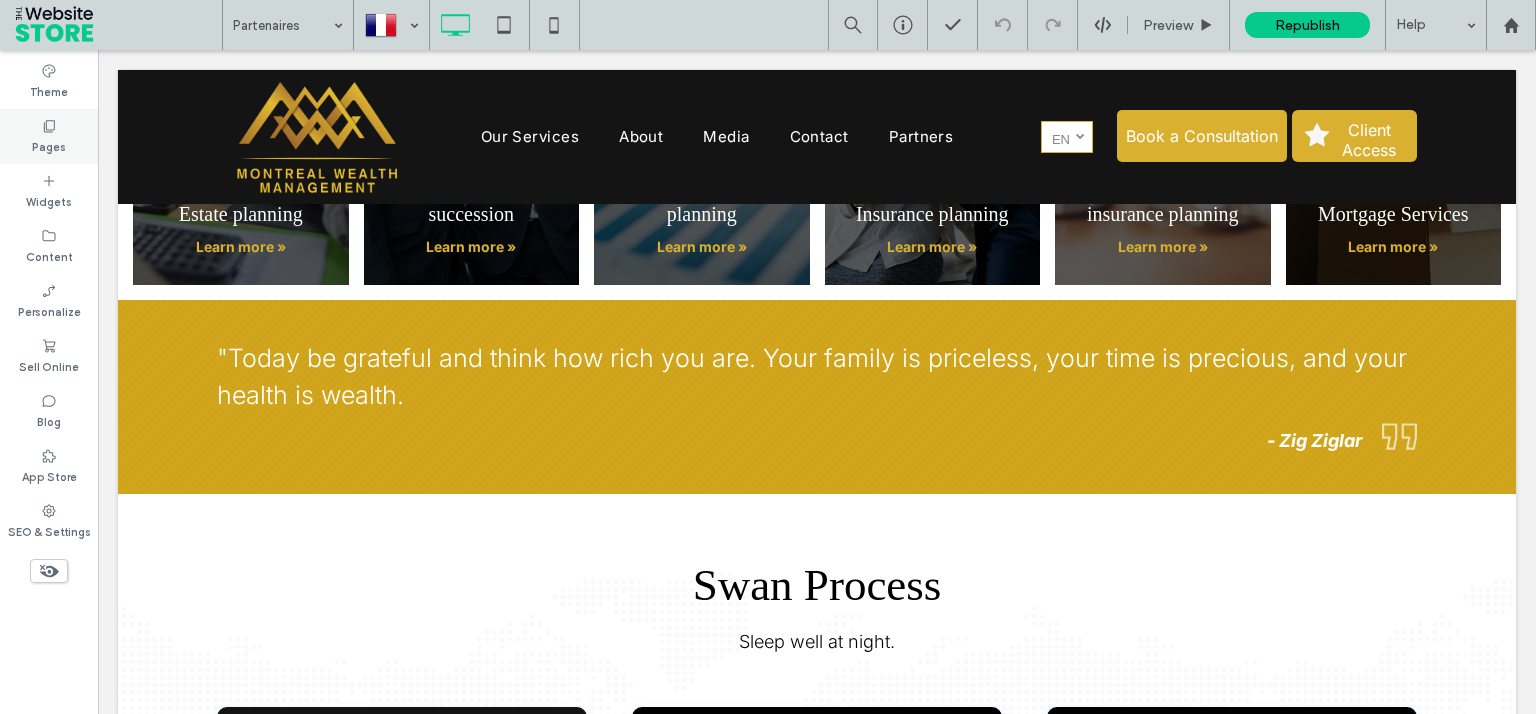 click 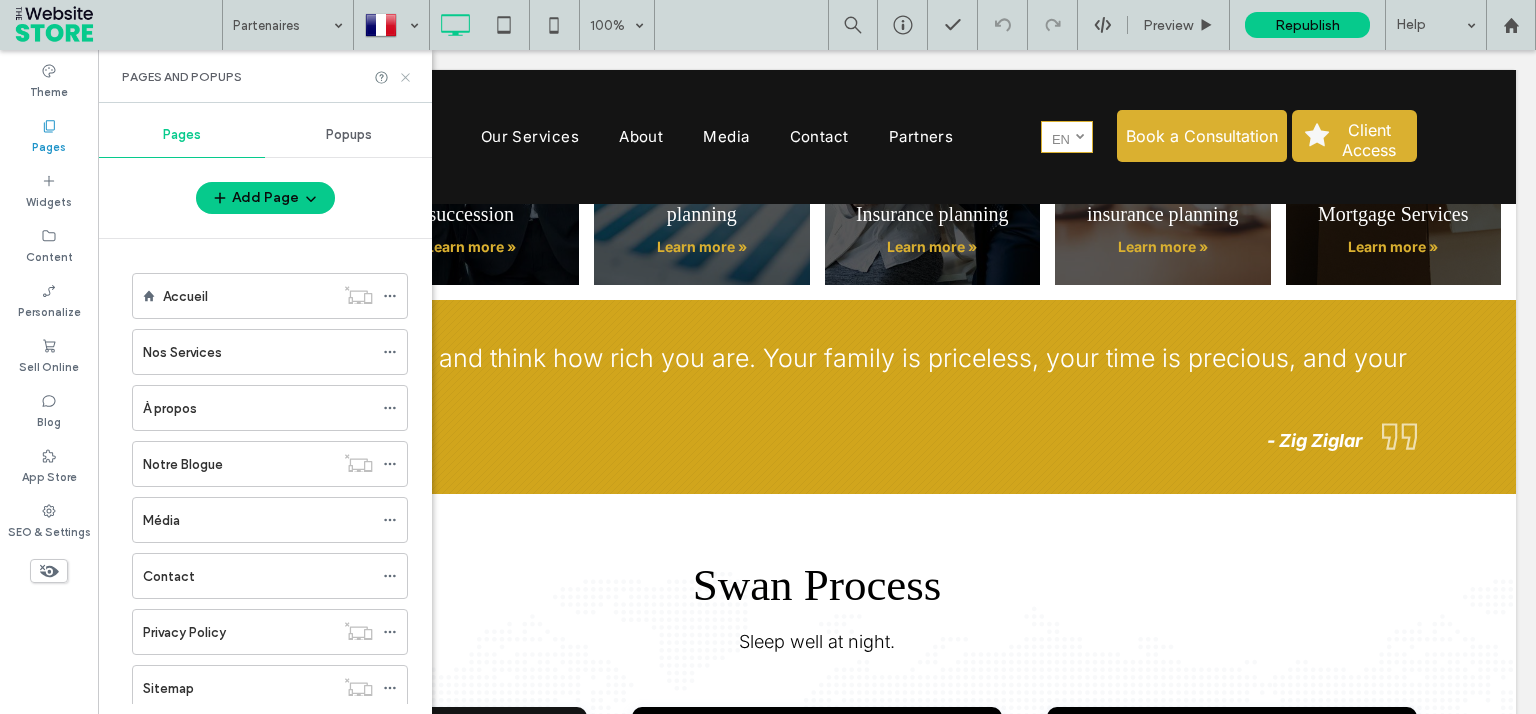 click 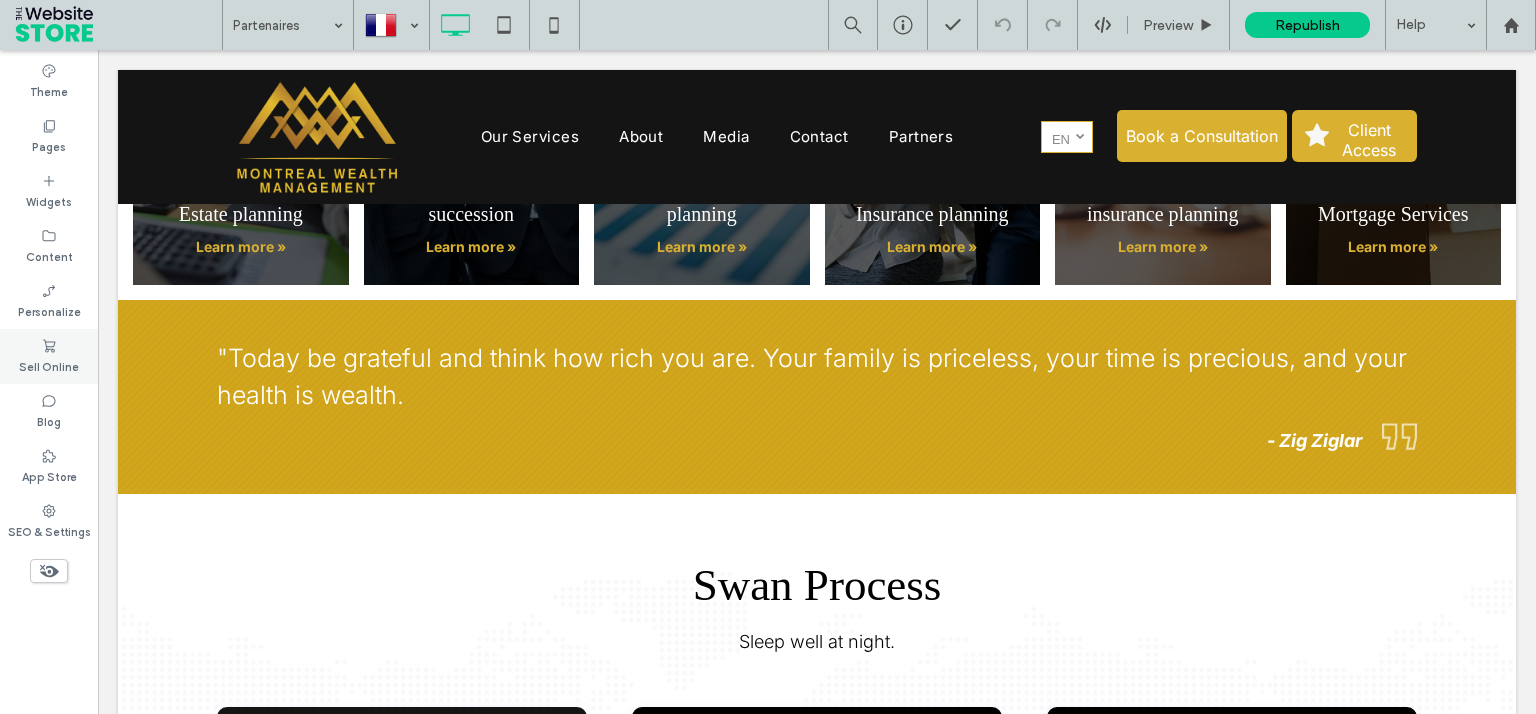 click on "Sell Online" at bounding box center (49, 365) 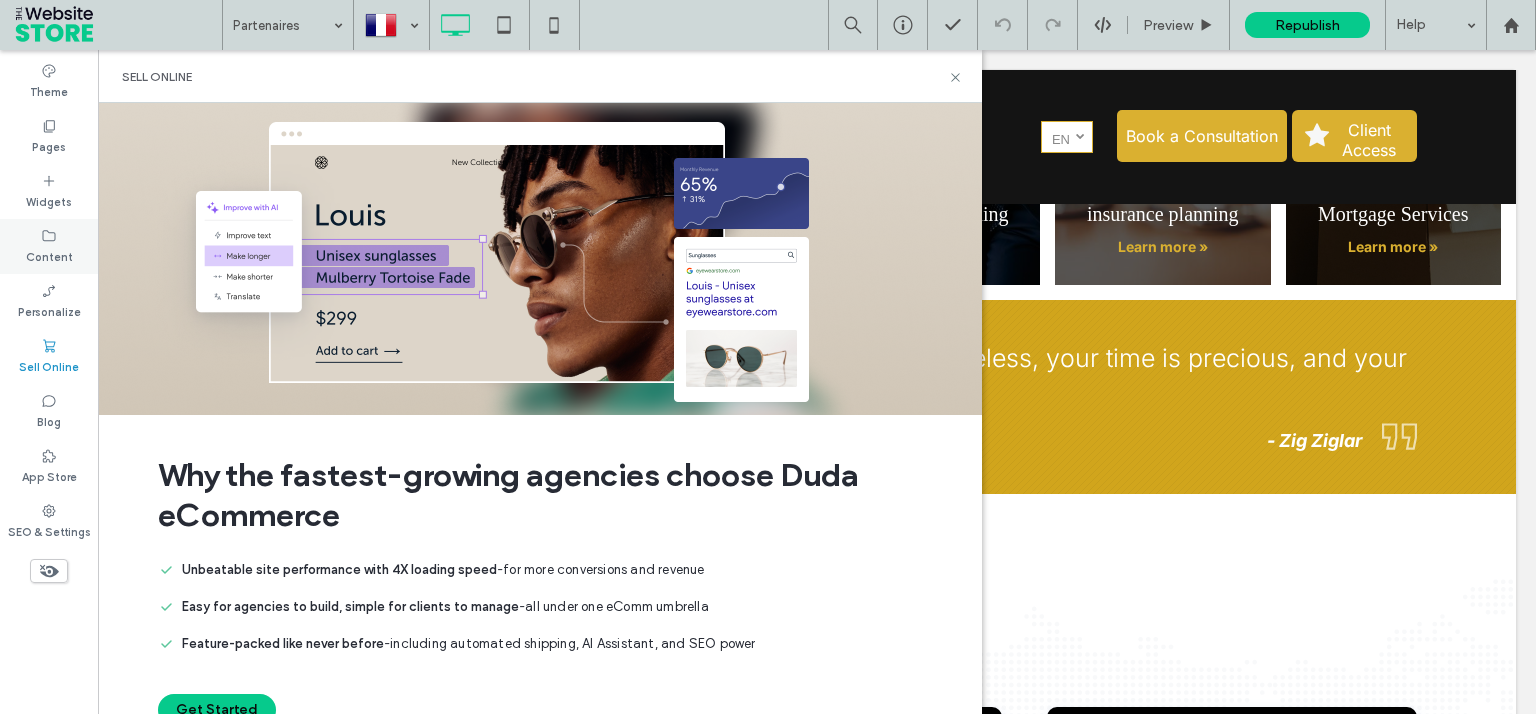 click 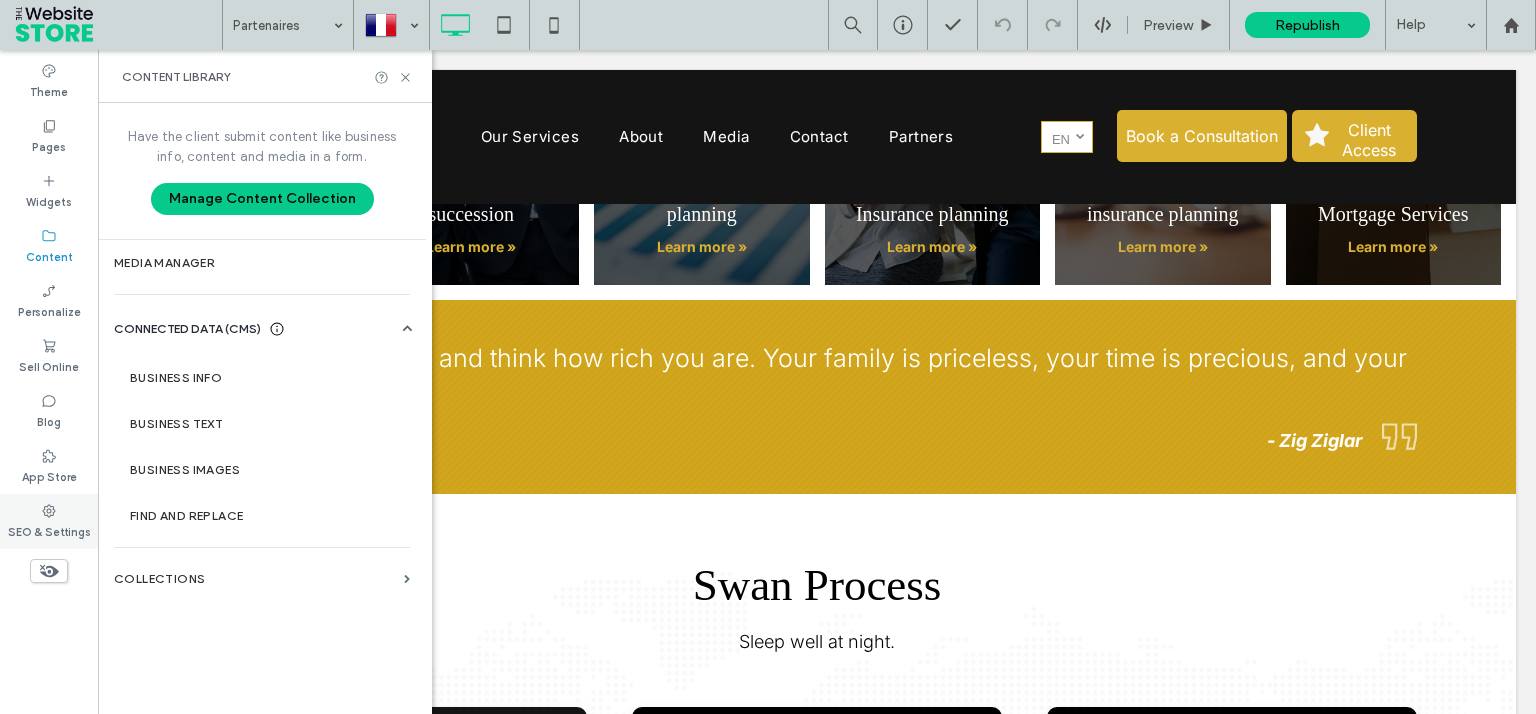click on "SEO & Settings" at bounding box center (49, 521) 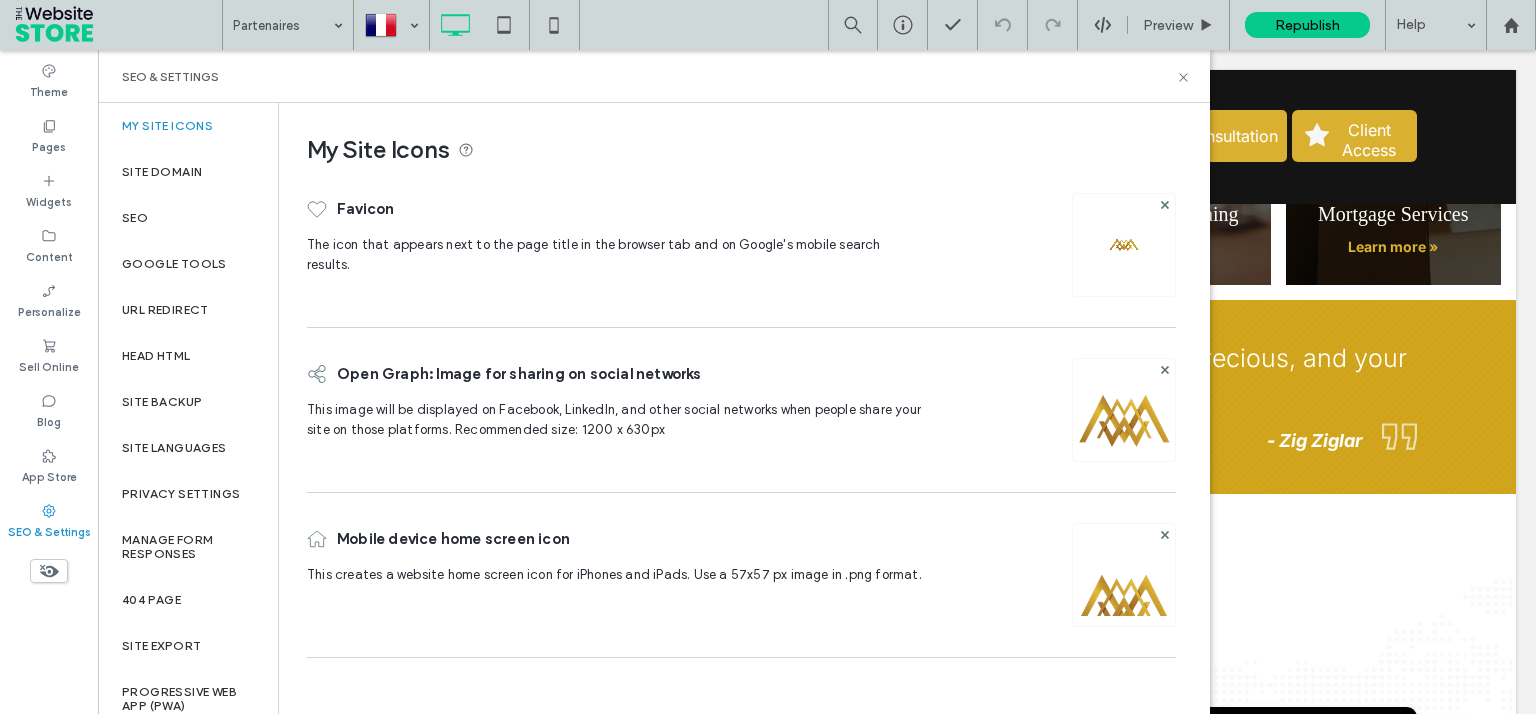 click on "SEO & Settings" at bounding box center [49, 530] 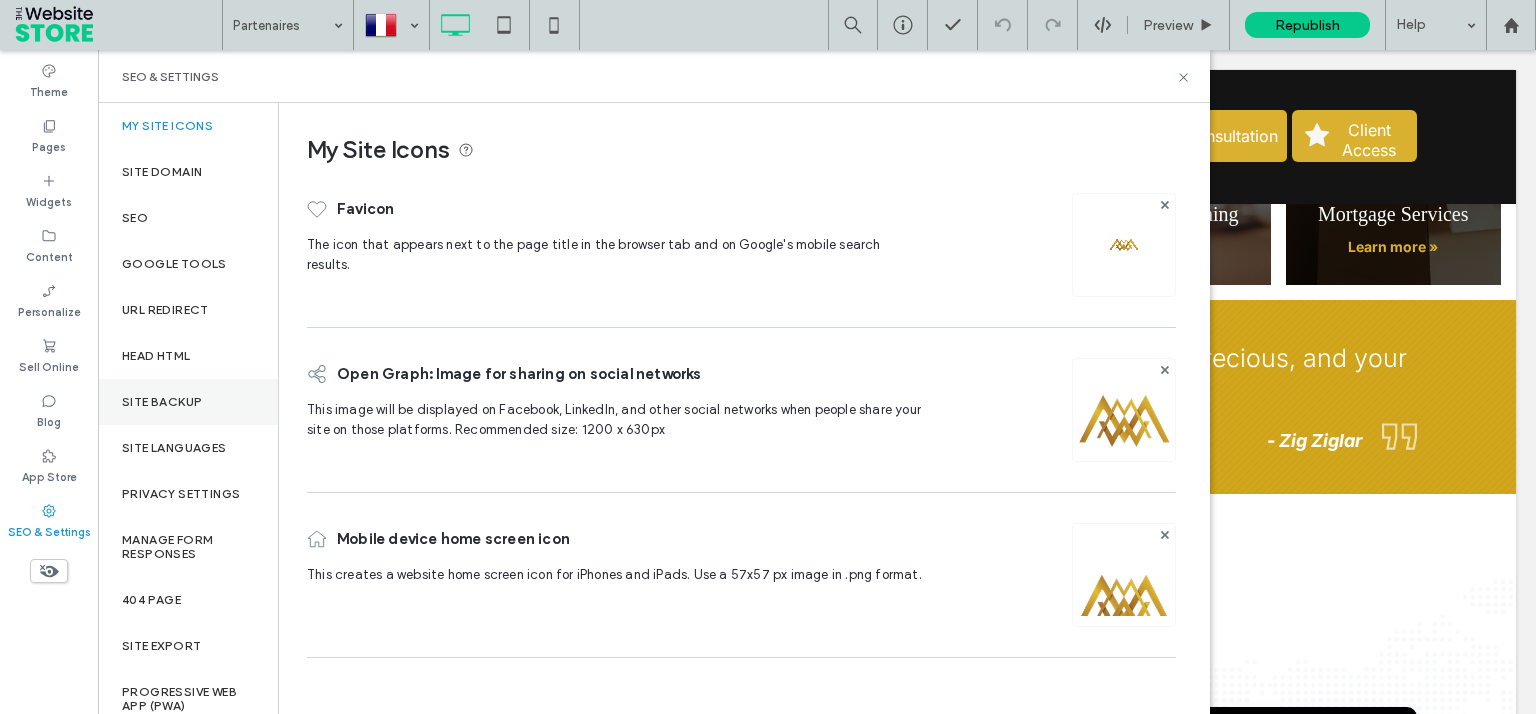 click on "Site Backup" at bounding box center (162, 402) 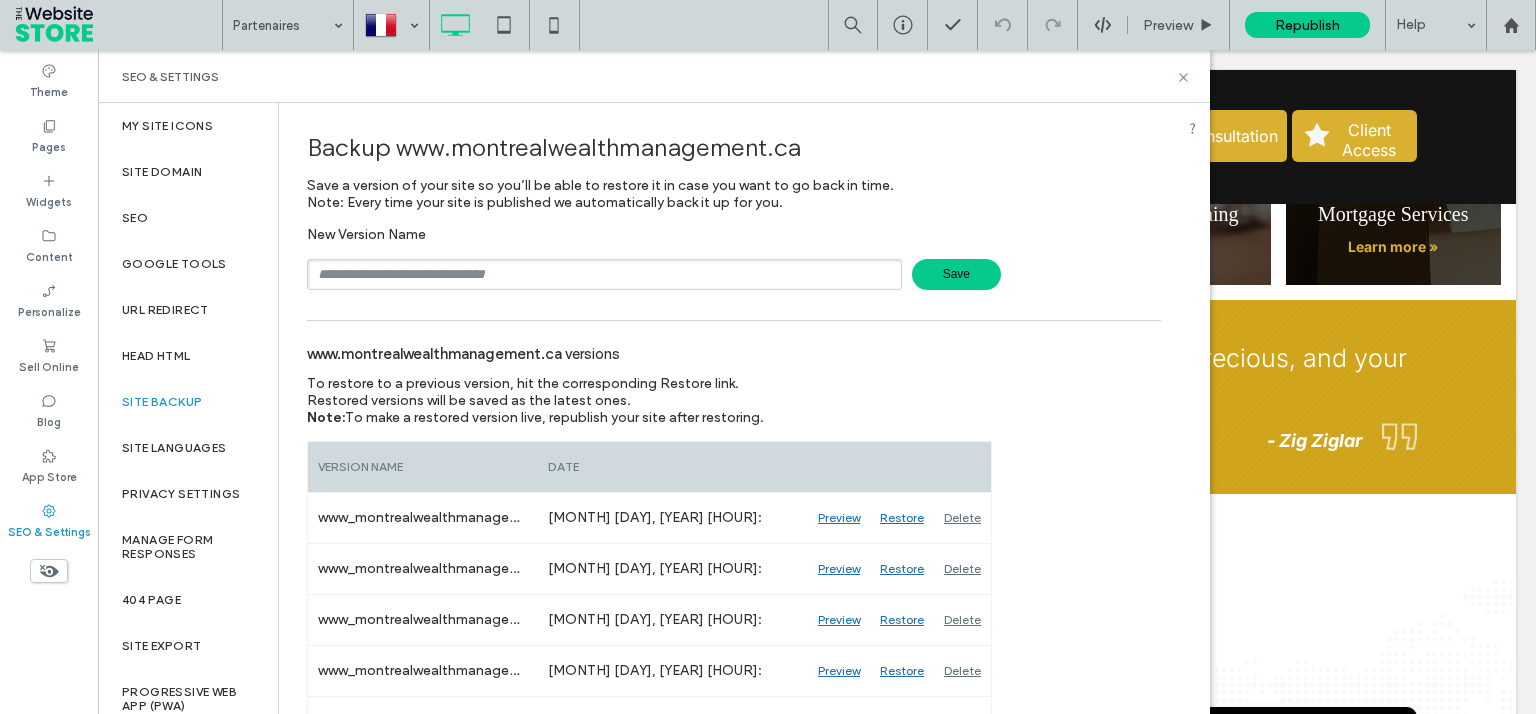 click at bounding box center [604, 274] 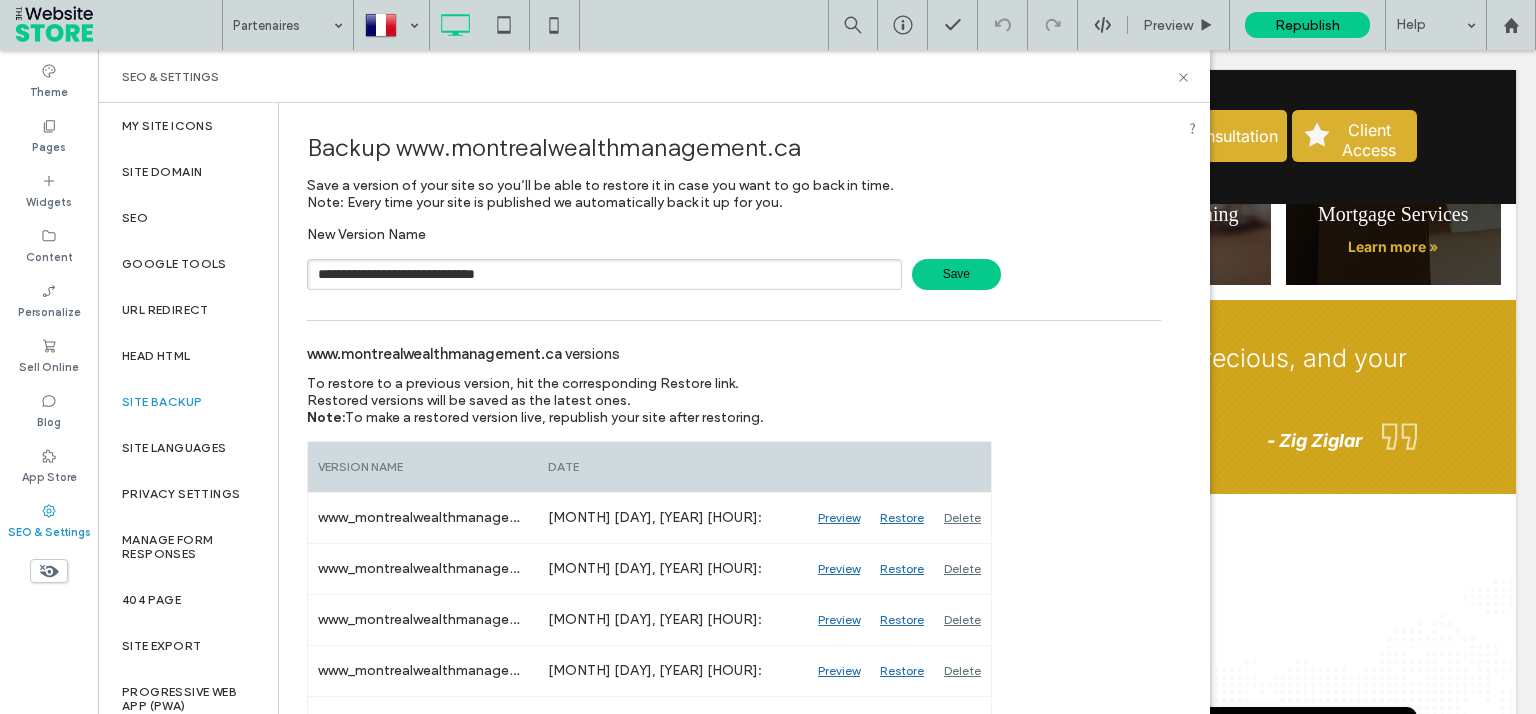 type on "**********" 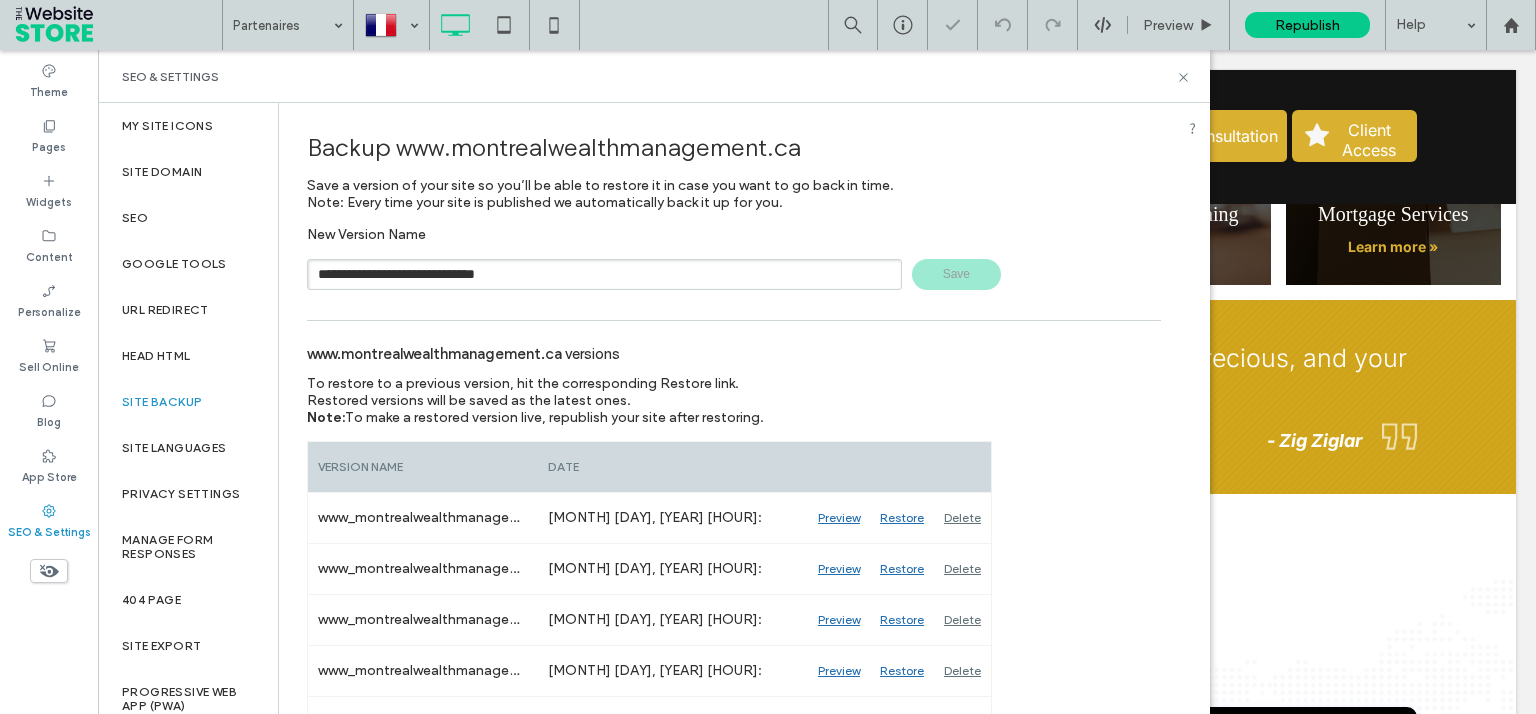 type 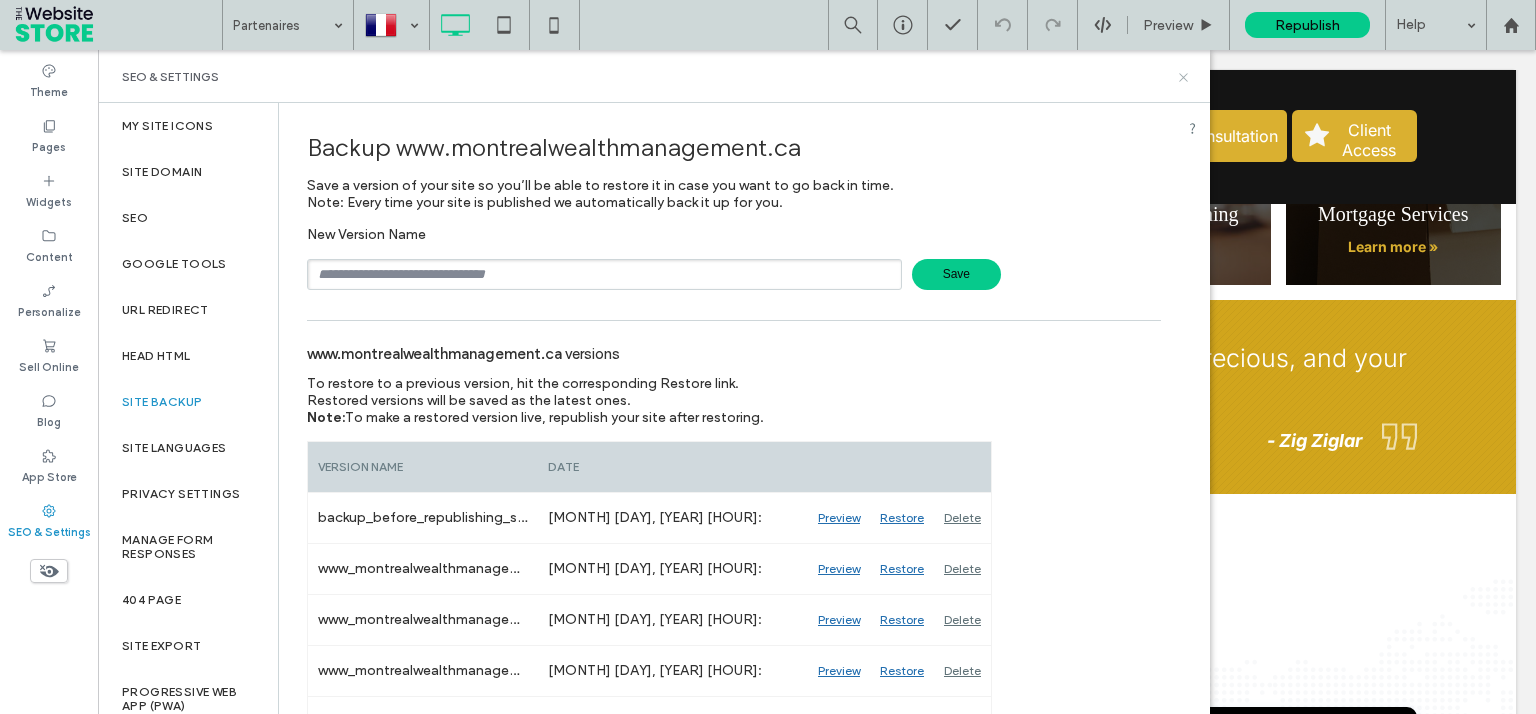 click 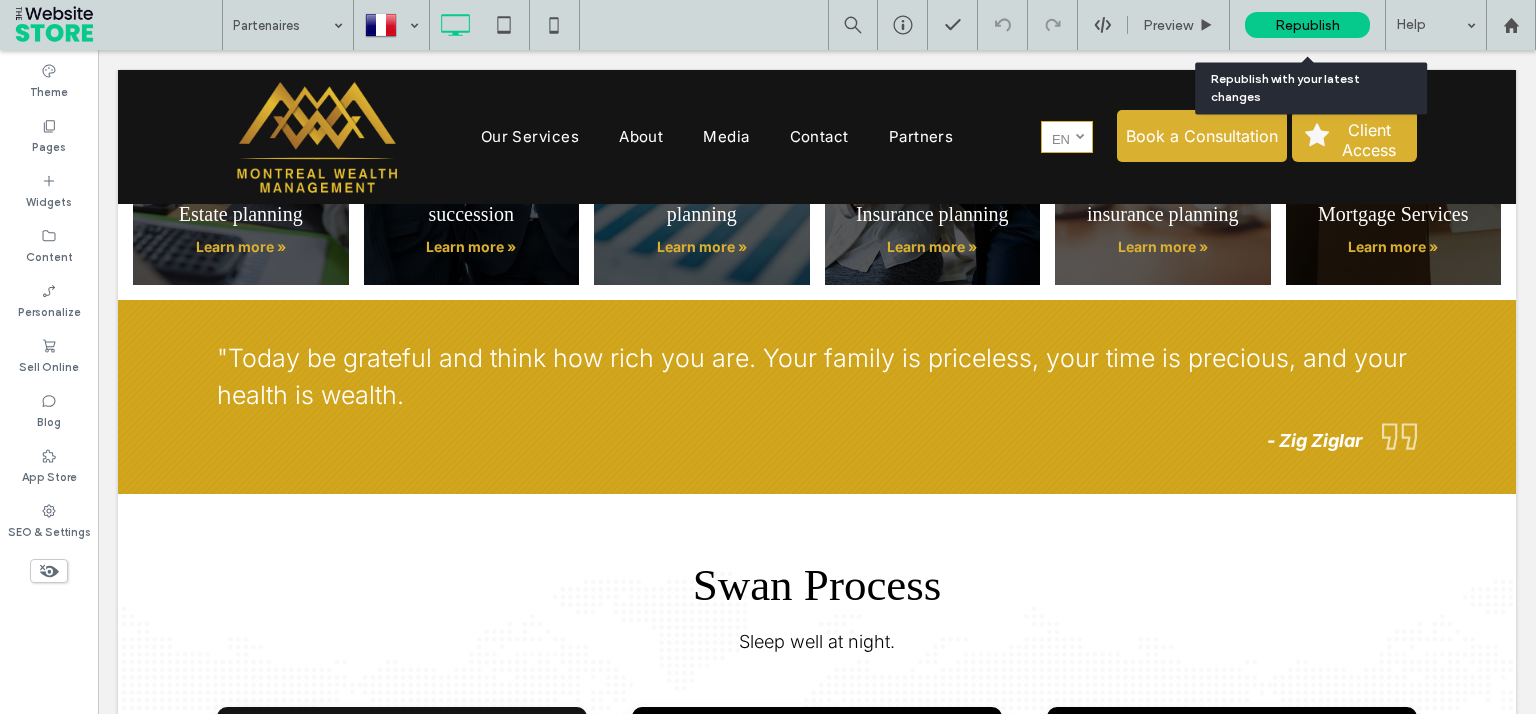 click on "Republish" at bounding box center (1307, 25) 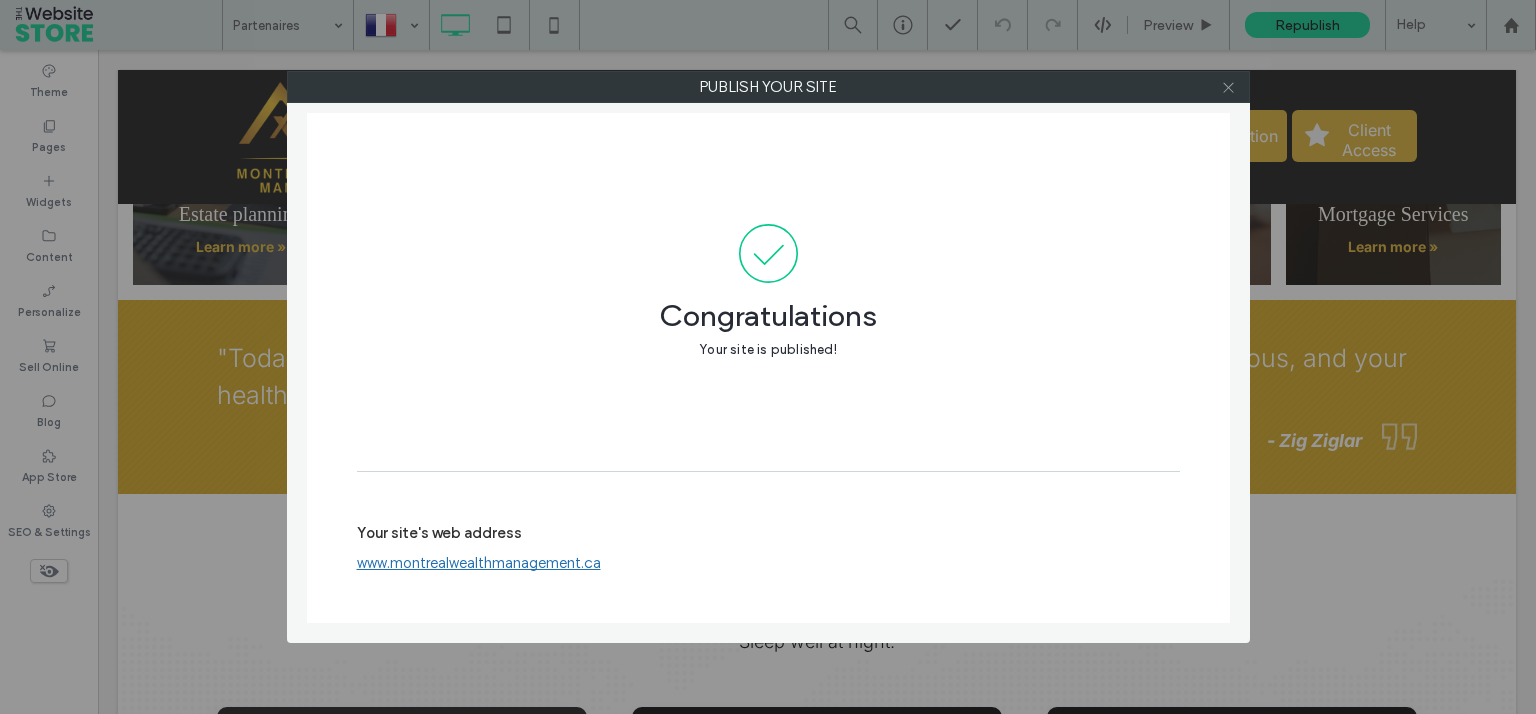 click 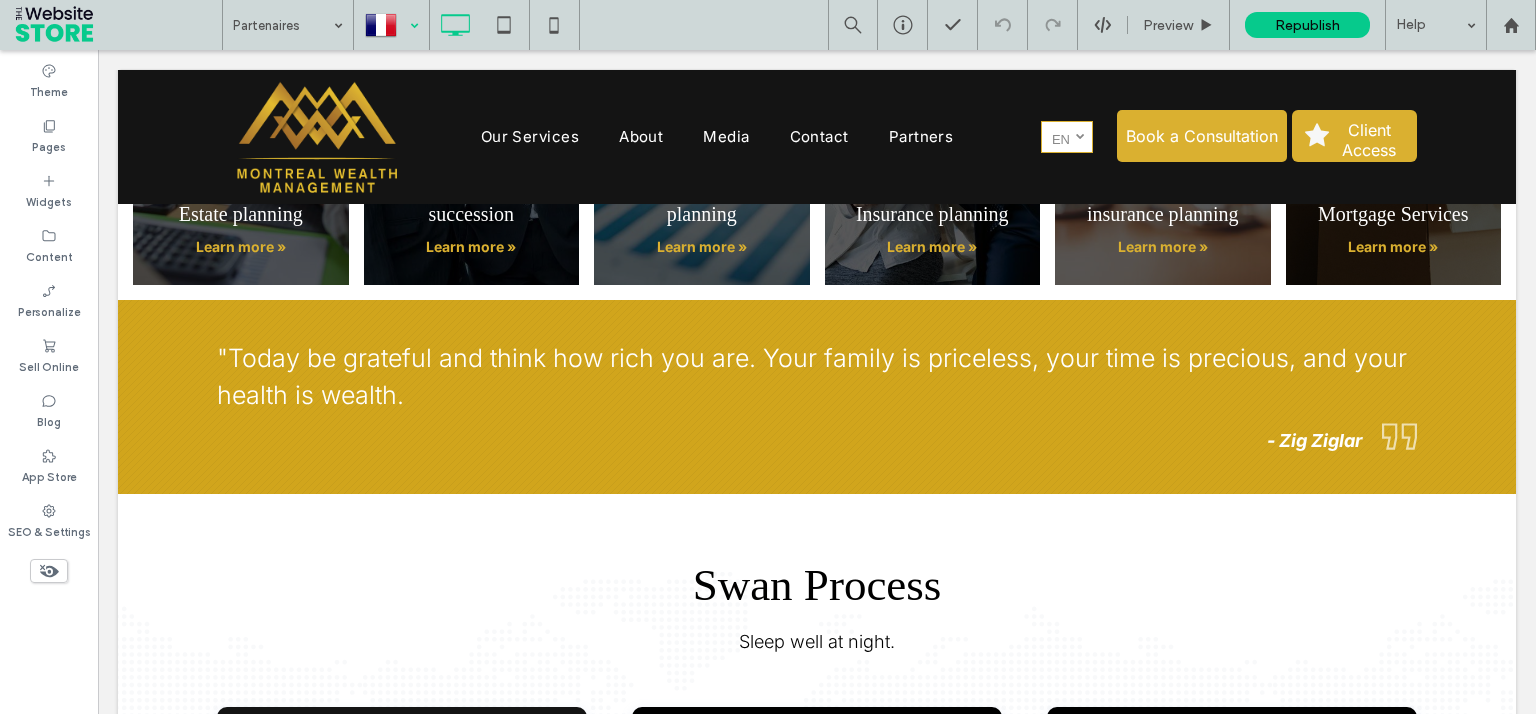 click at bounding box center [391, 25] 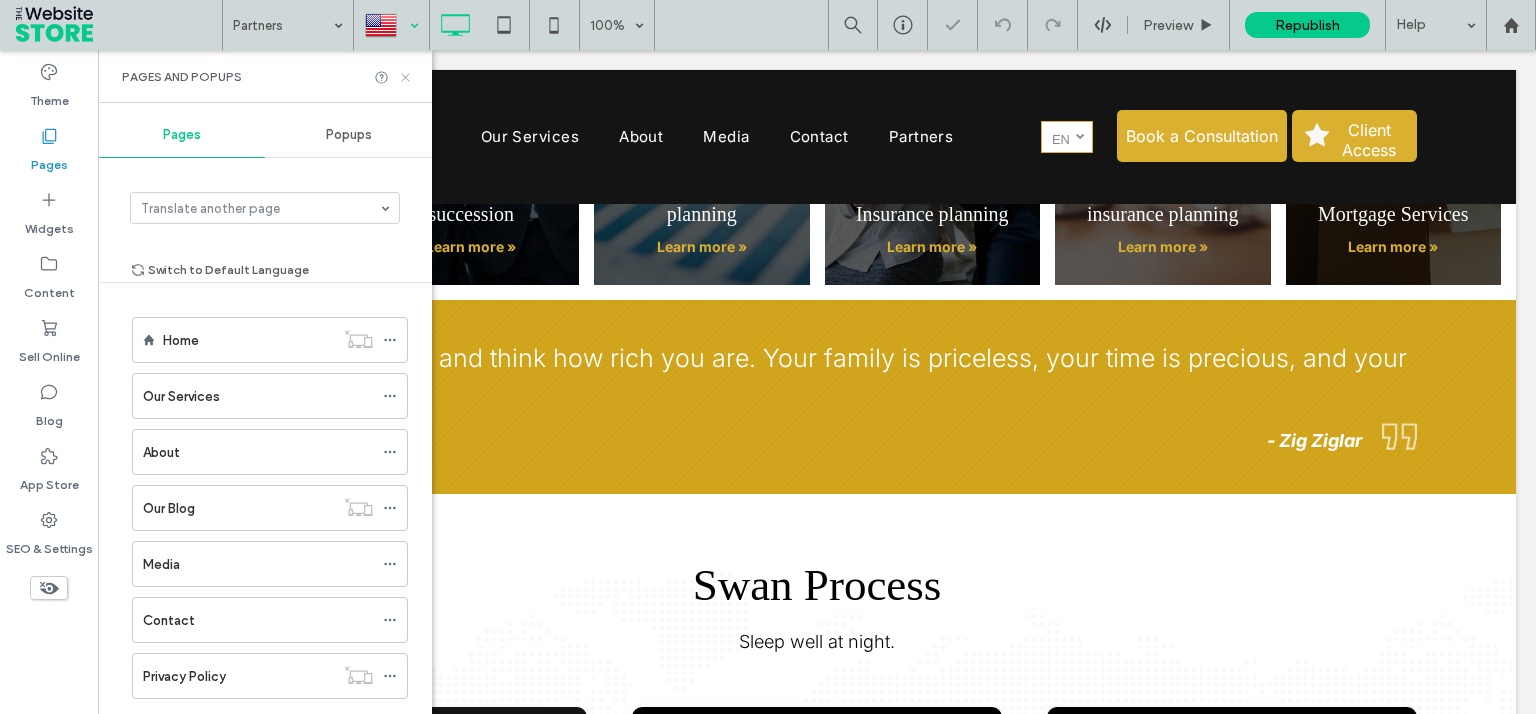 click 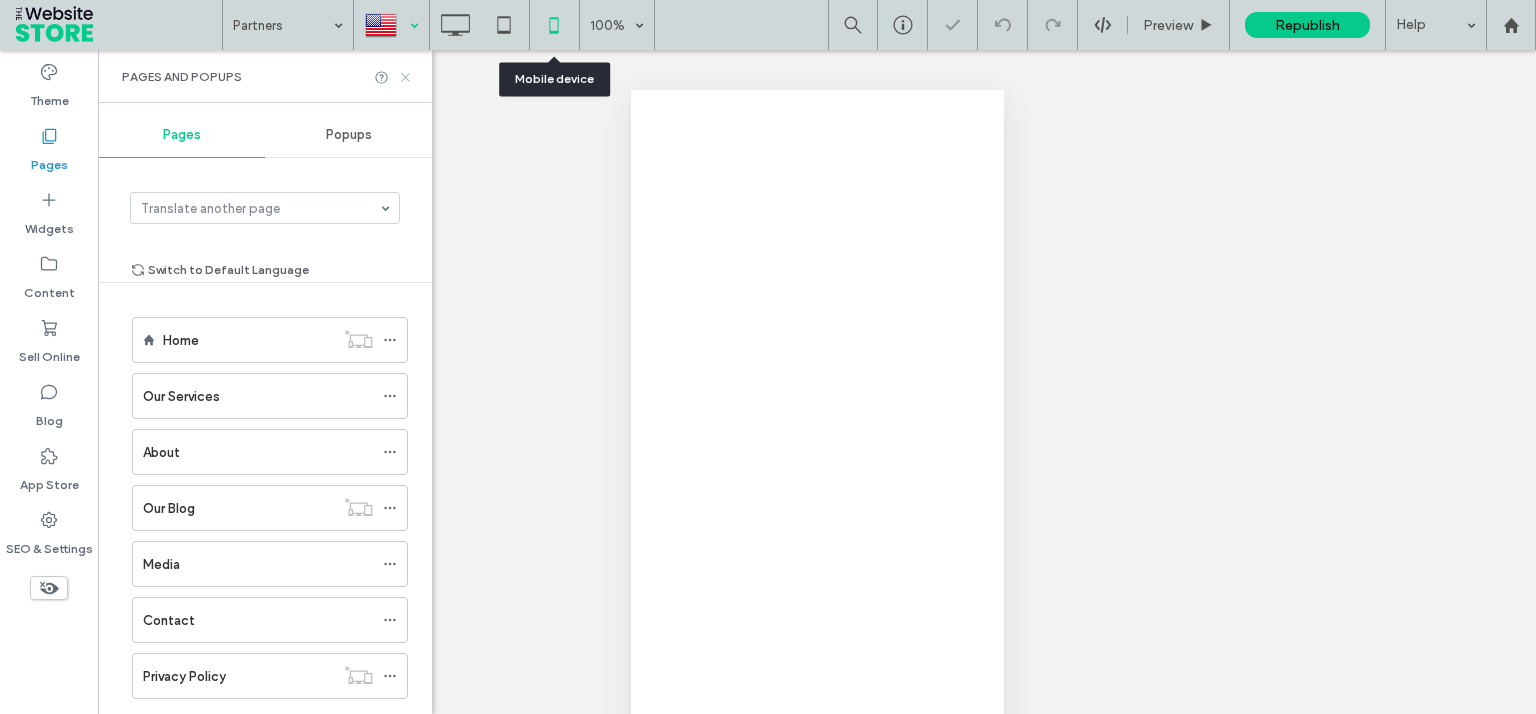 click 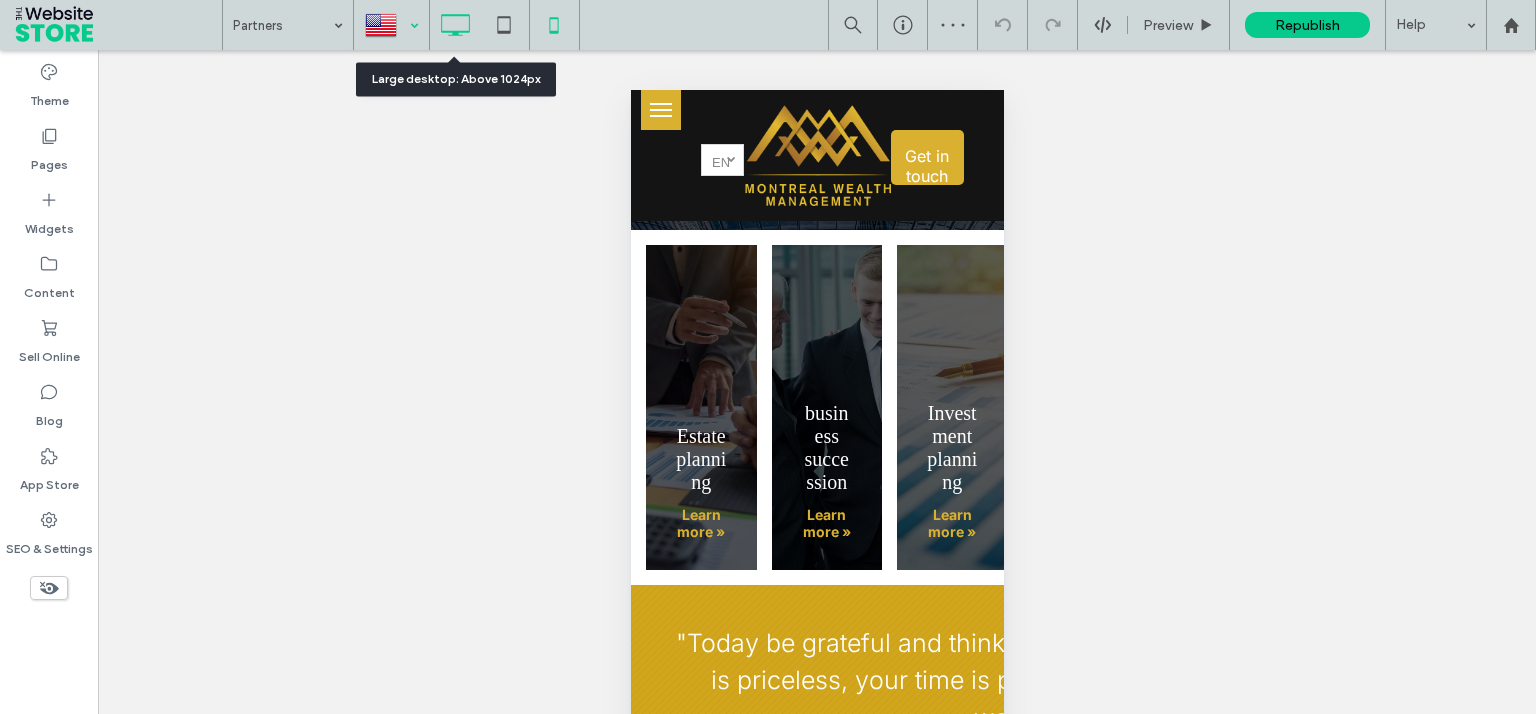 click 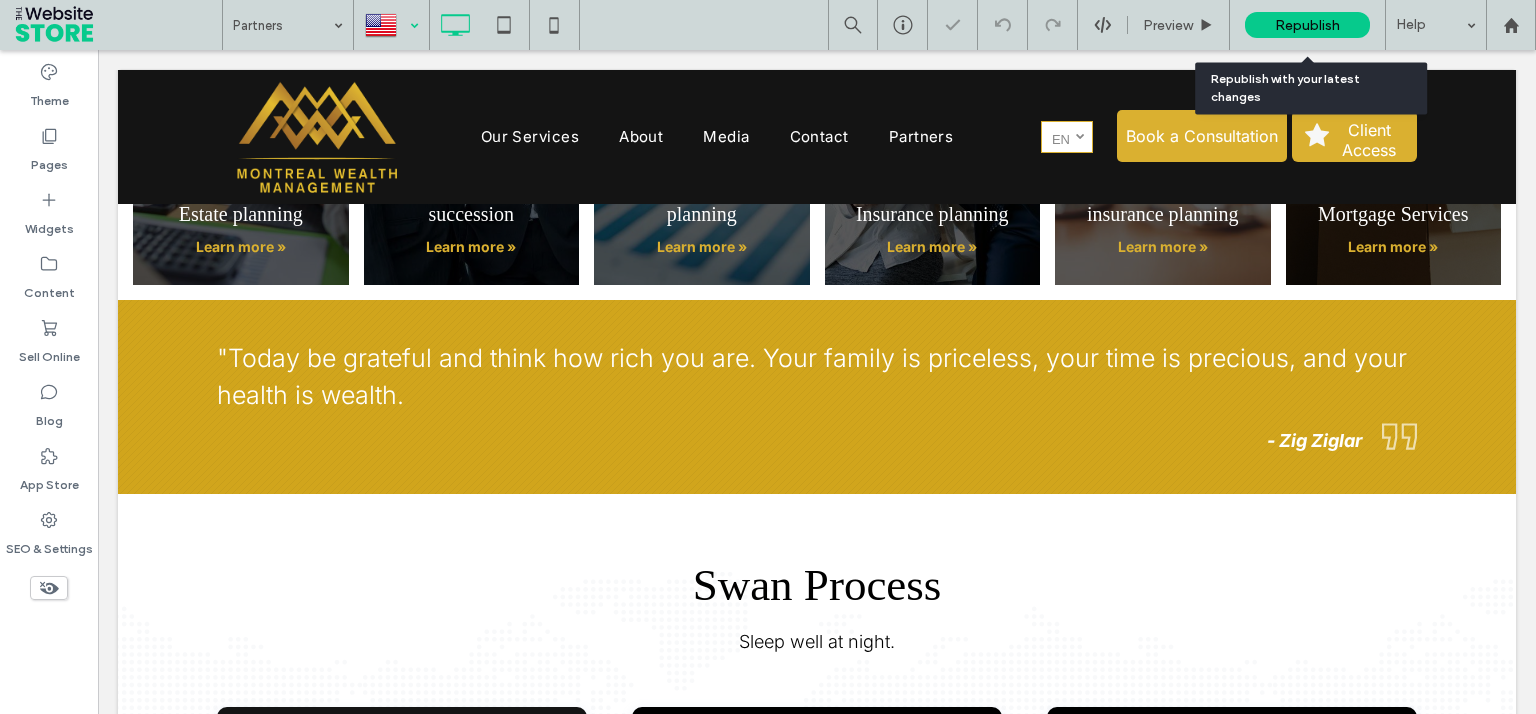 click on "Republish" at bounding box center (1307, 25) 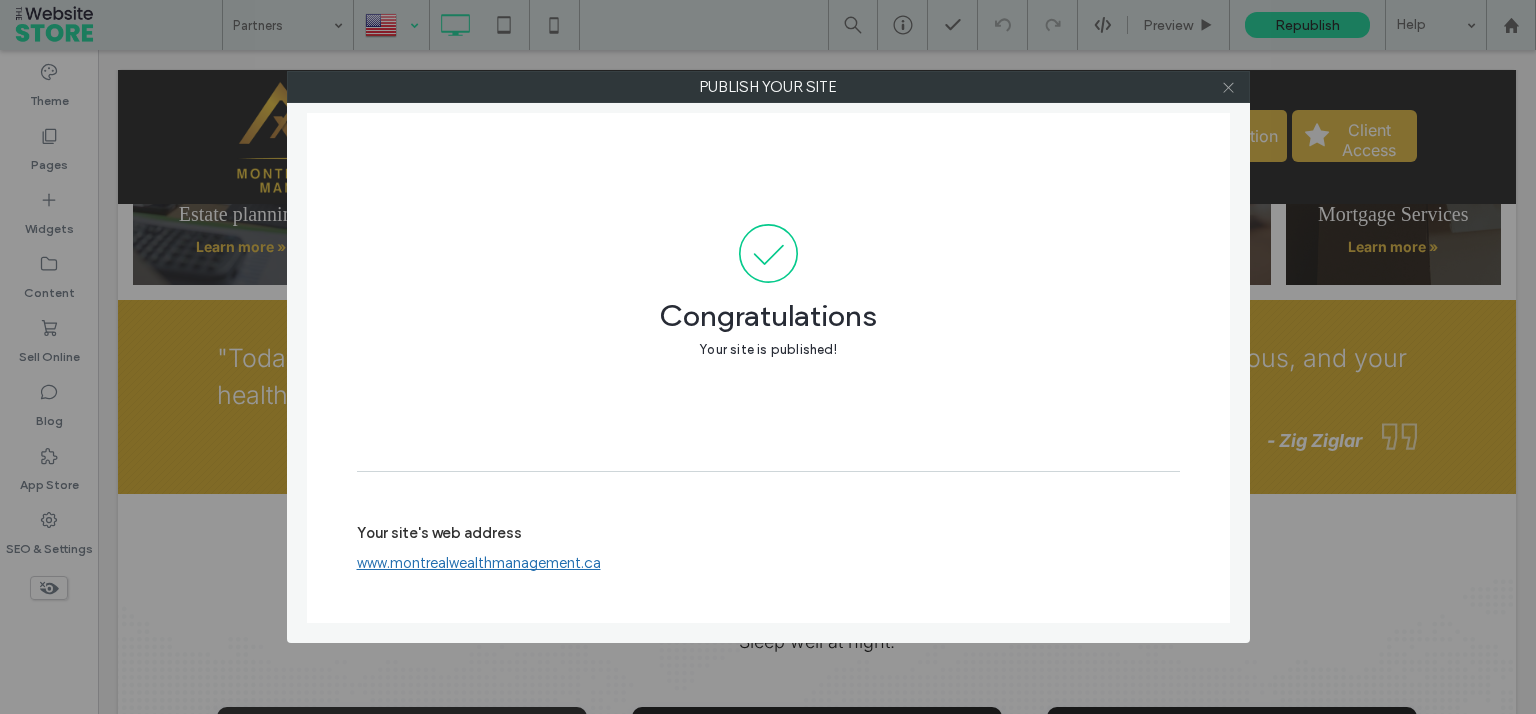click 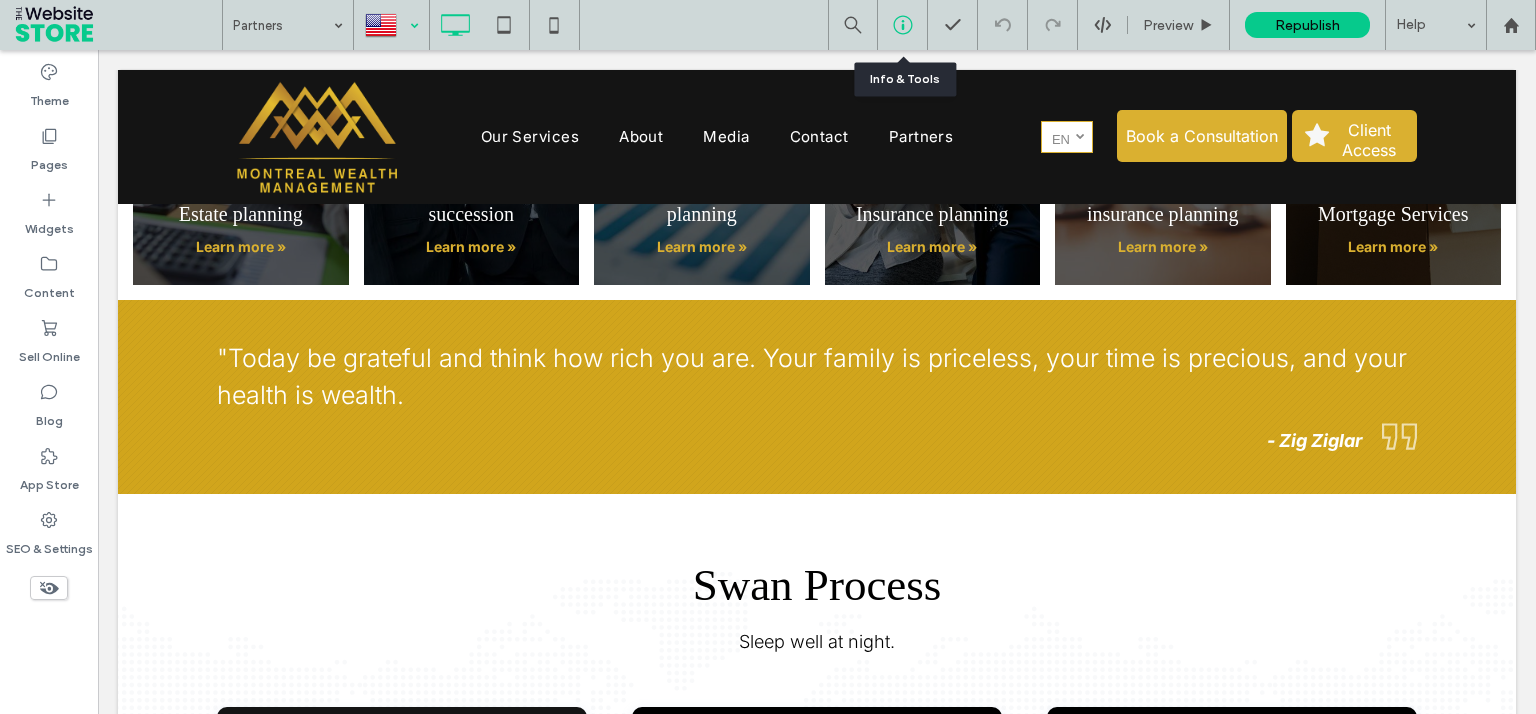 click 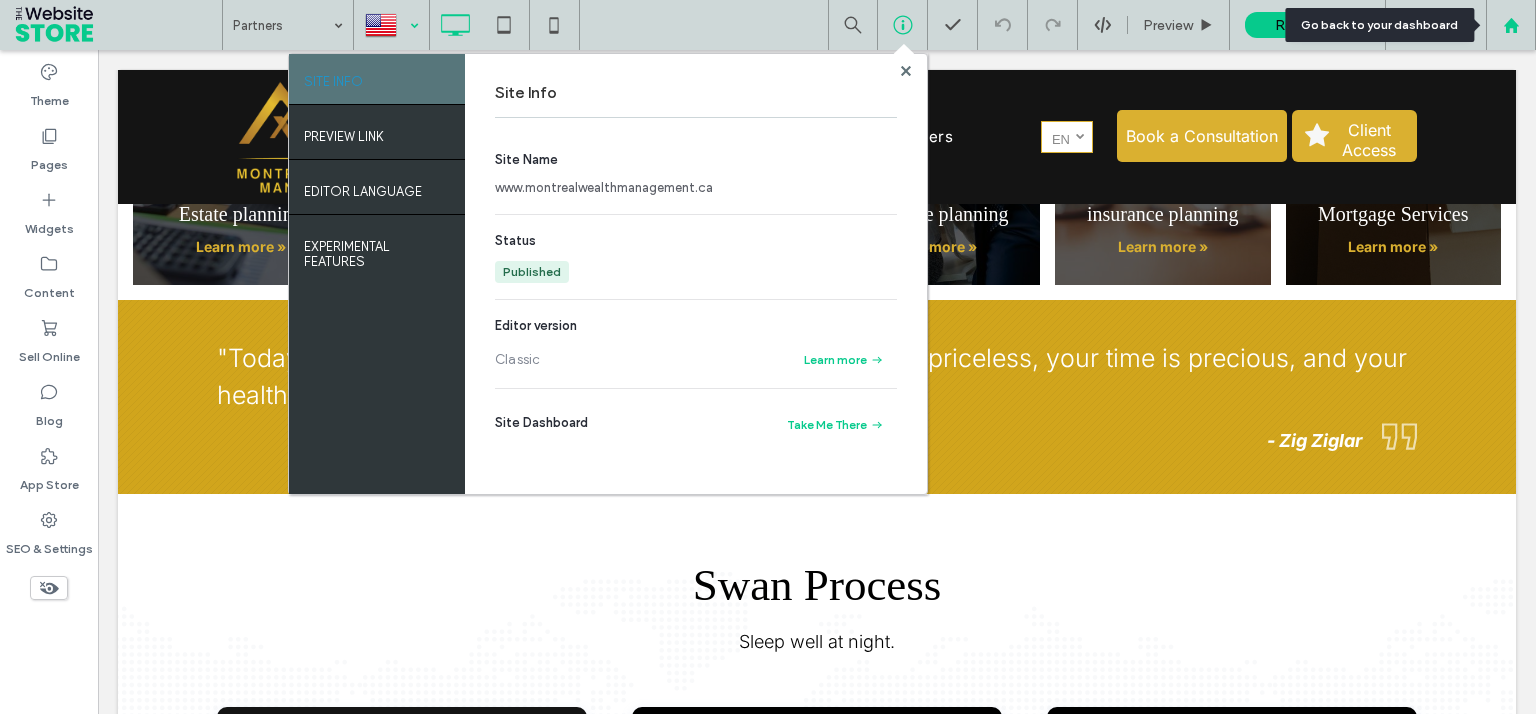 drag, startPoint x: 1512, startPoint y: 26, endPoint x: 1488, endPoint y: 4, distance: 32.55764 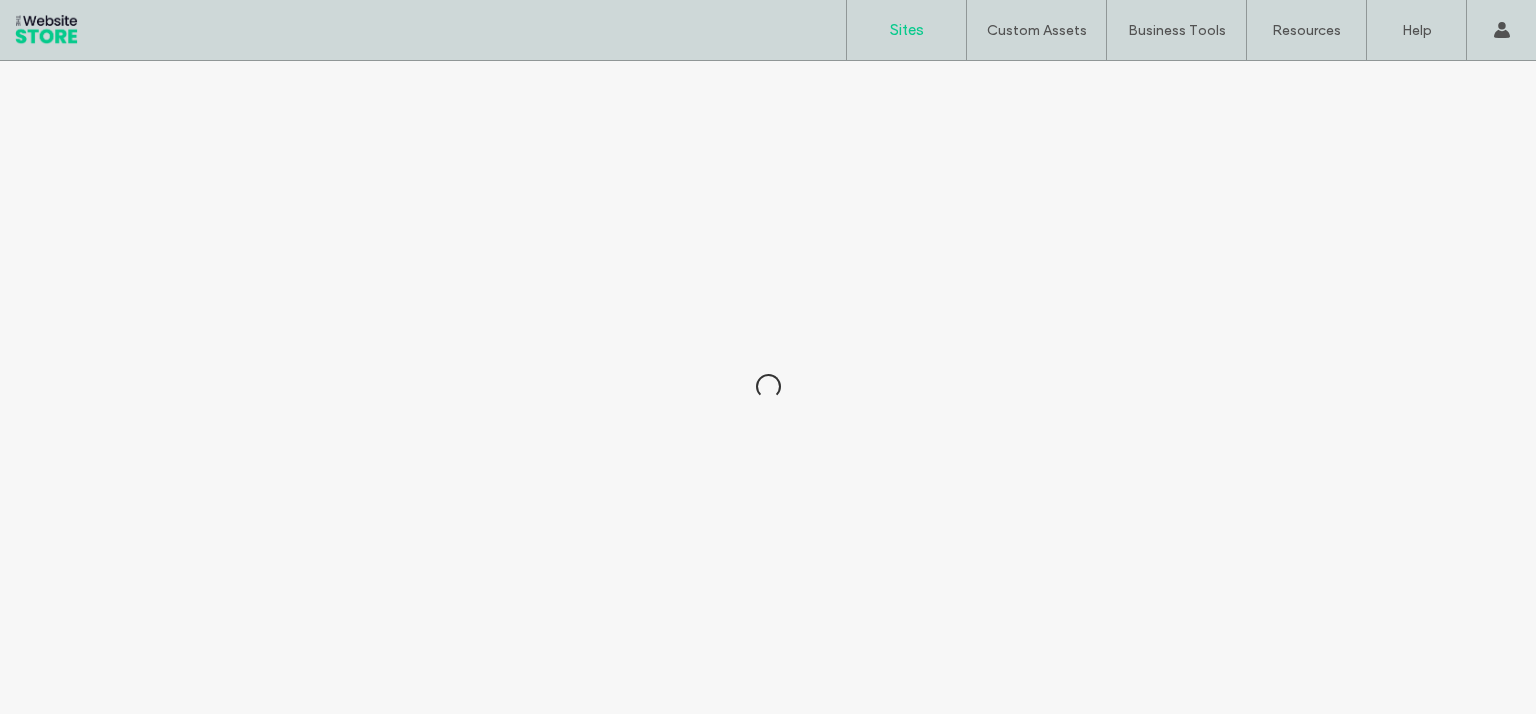 scroll, scrollTop: 0, scrollLeft: 0, axis: both 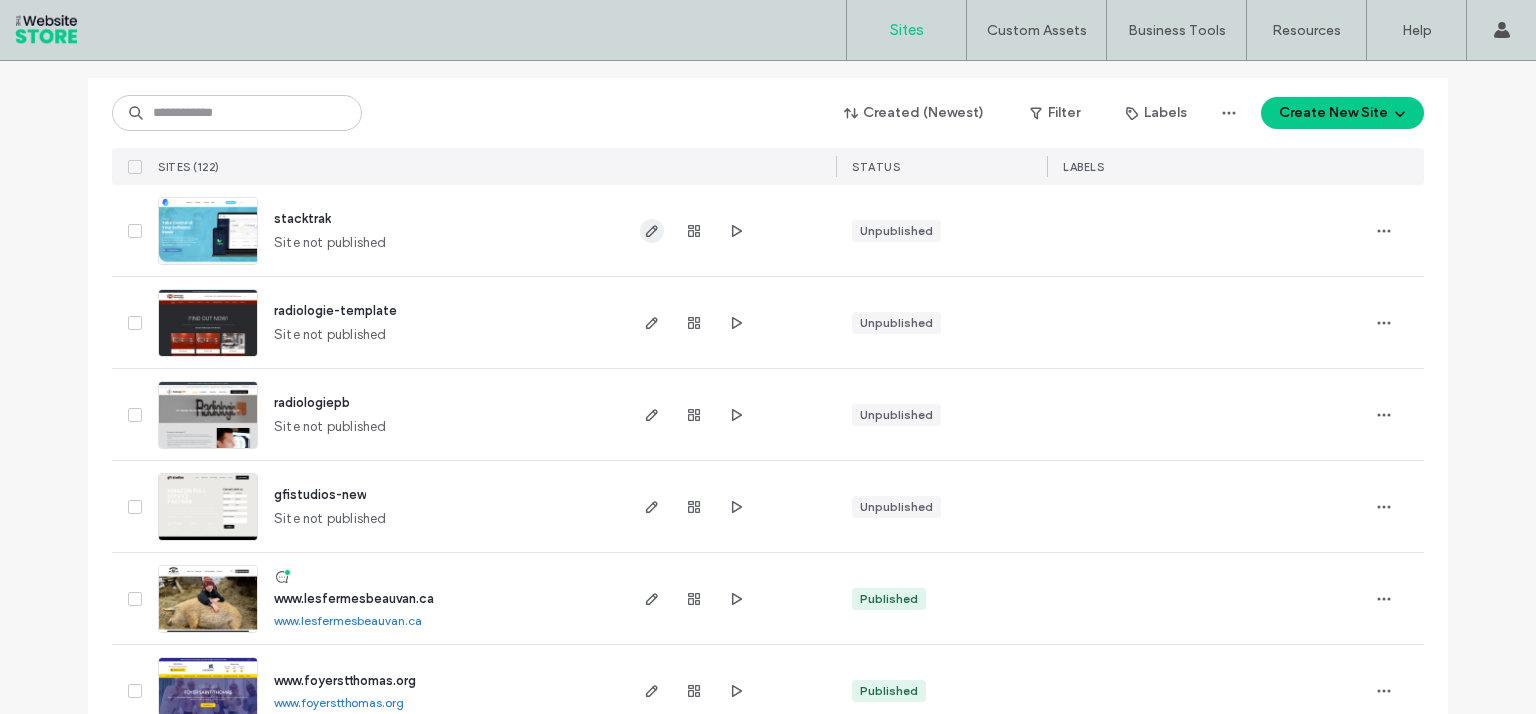 click 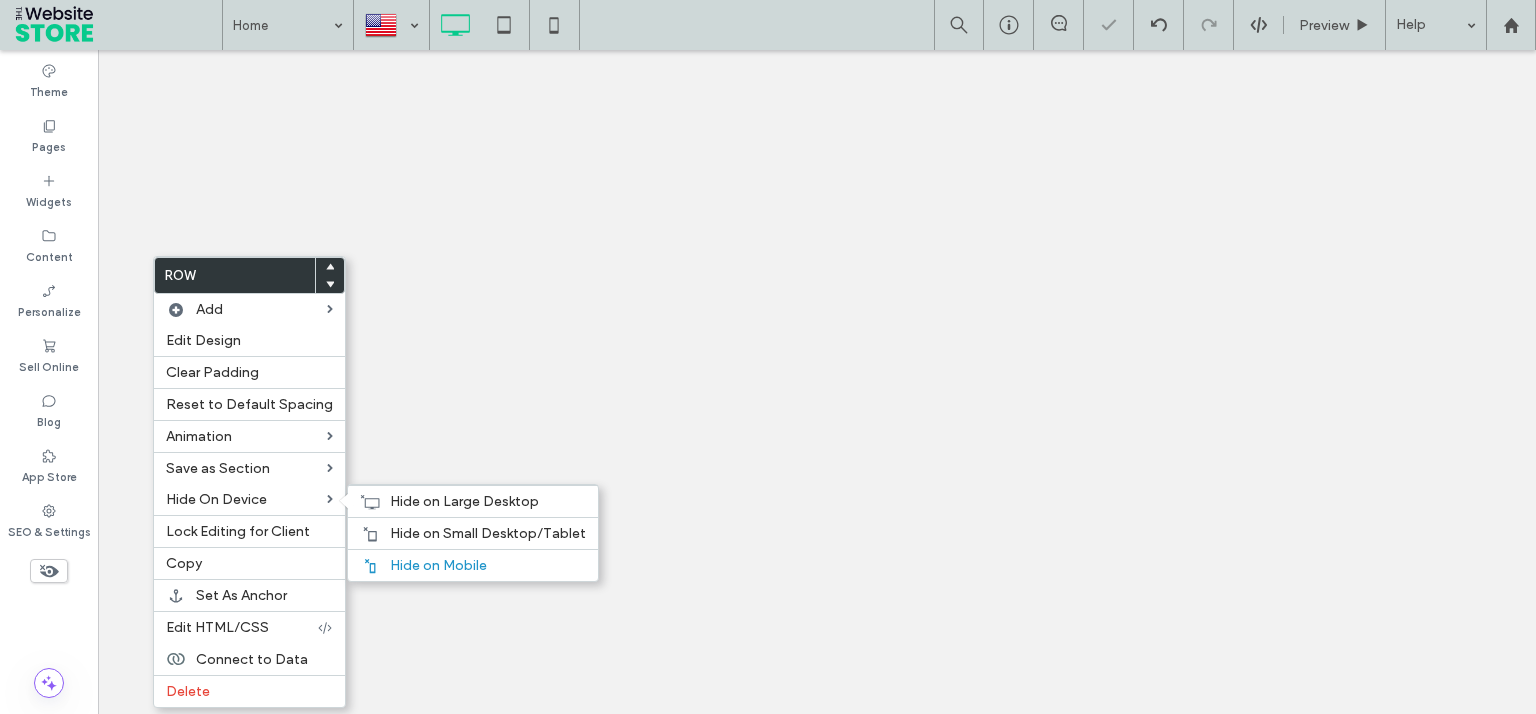 click on "Hide on Small Desktop/Tablet" at bounding box center [488, 533] 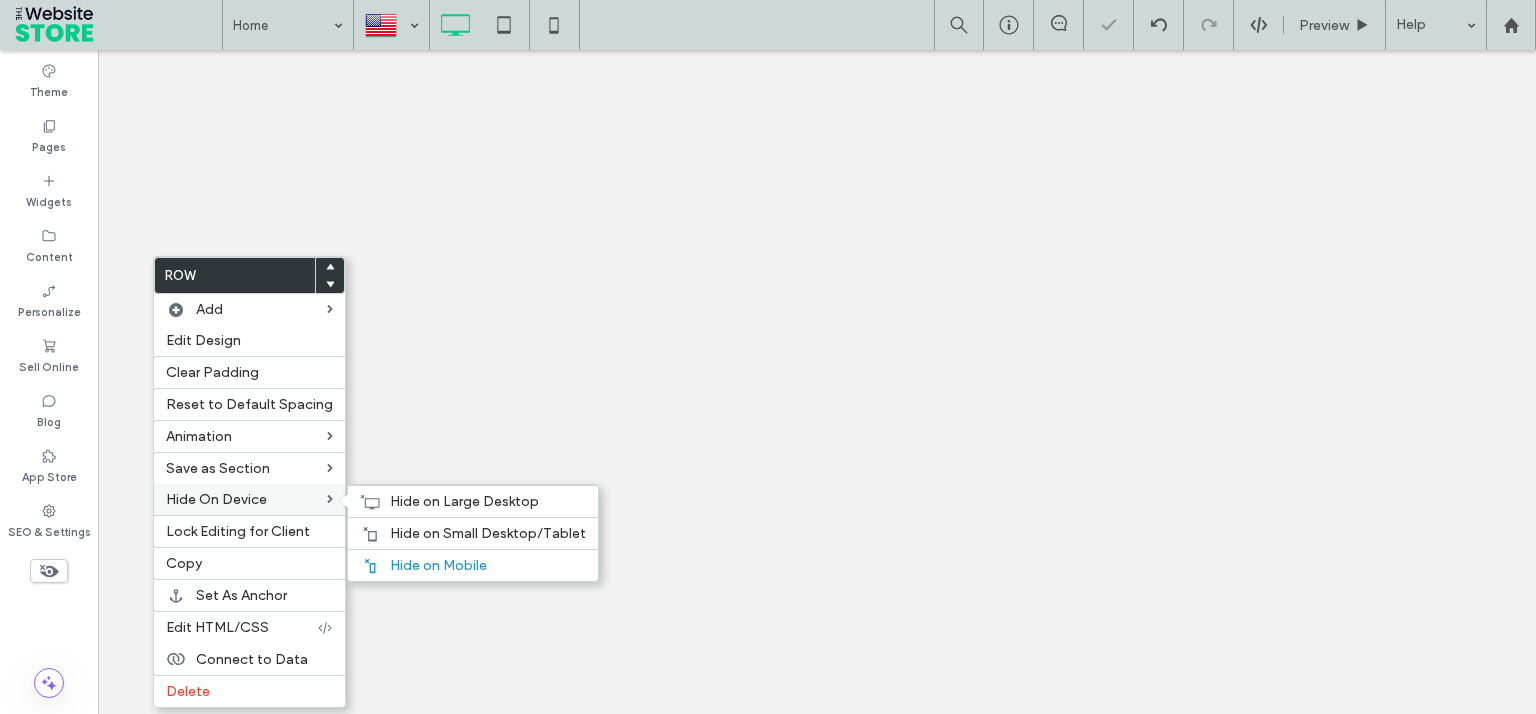 scroll, scrollTop: 0, scrollLeft: 0, axis: both 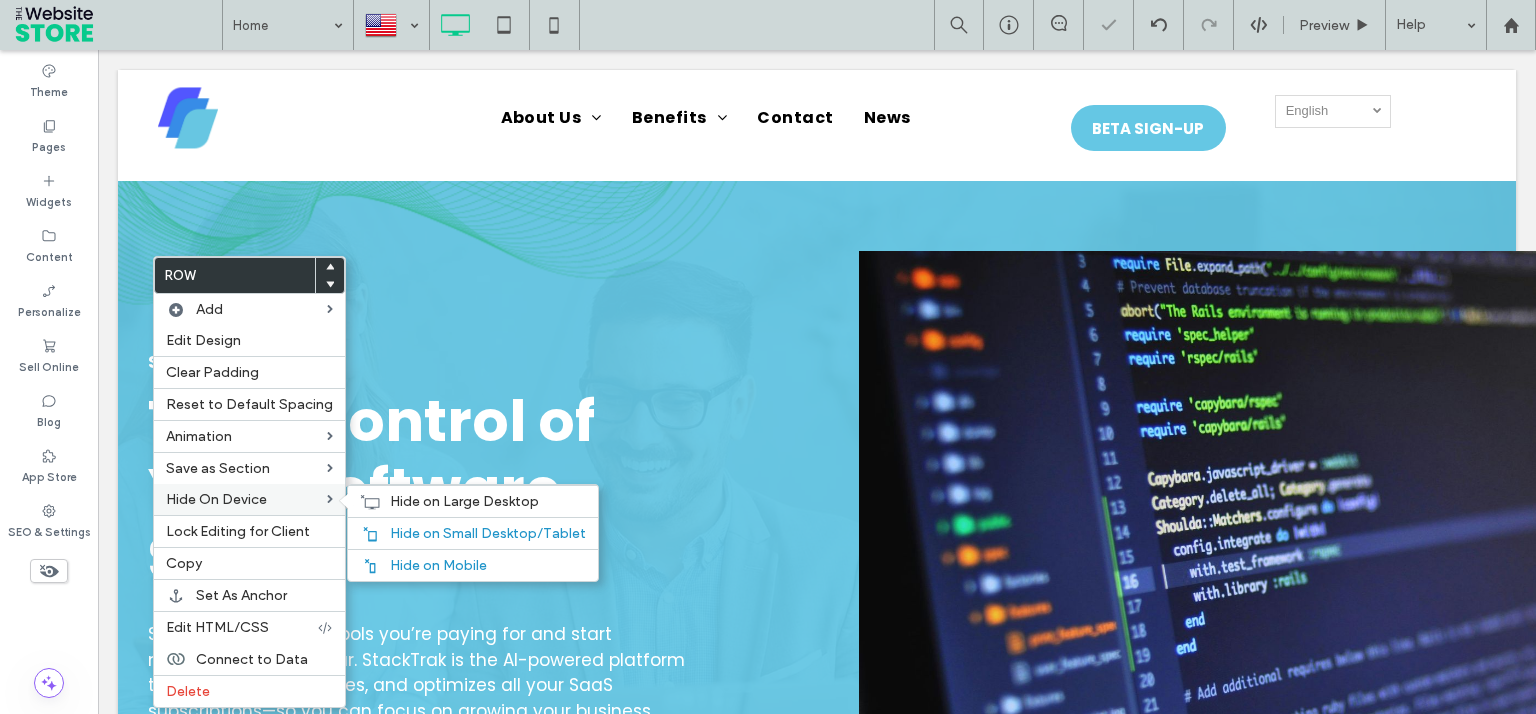 click on "Hide on Large Desktop" at bounding box center (464, 501) 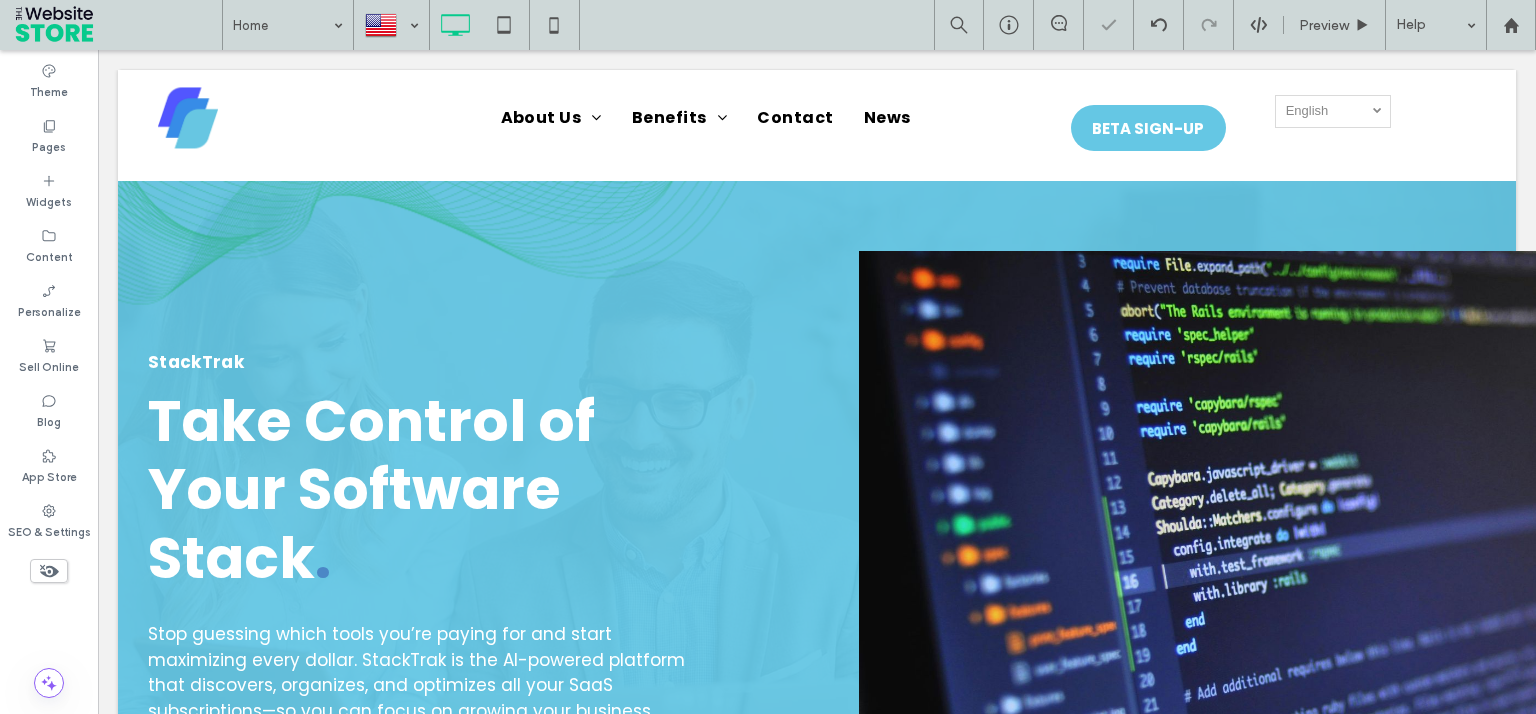 scroll, scrollTop: 1557, scrollLeft: 0, axis: vertical 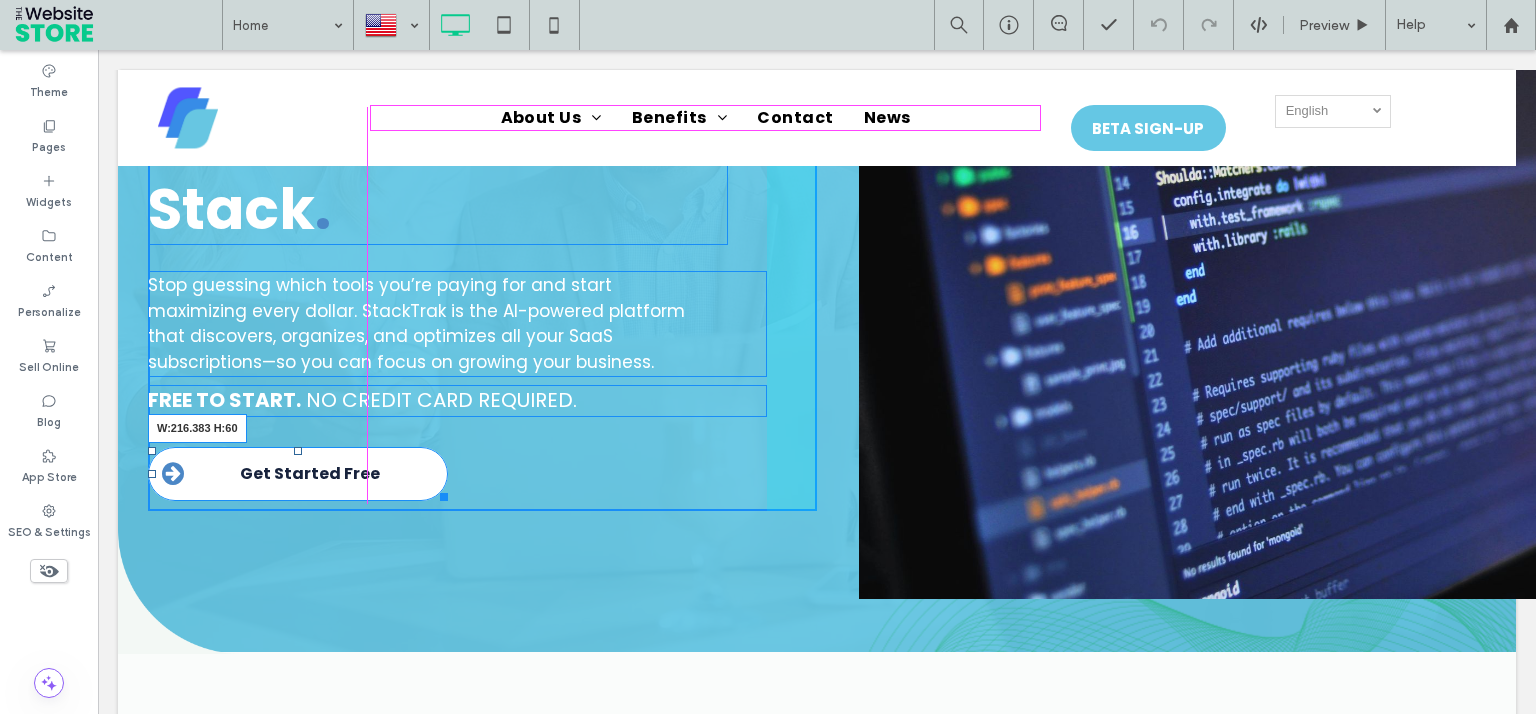 drag, startPoint x: 440, startPoint y: 496, endPoint x: 355, endPoint y: 502, distance: 85.2115 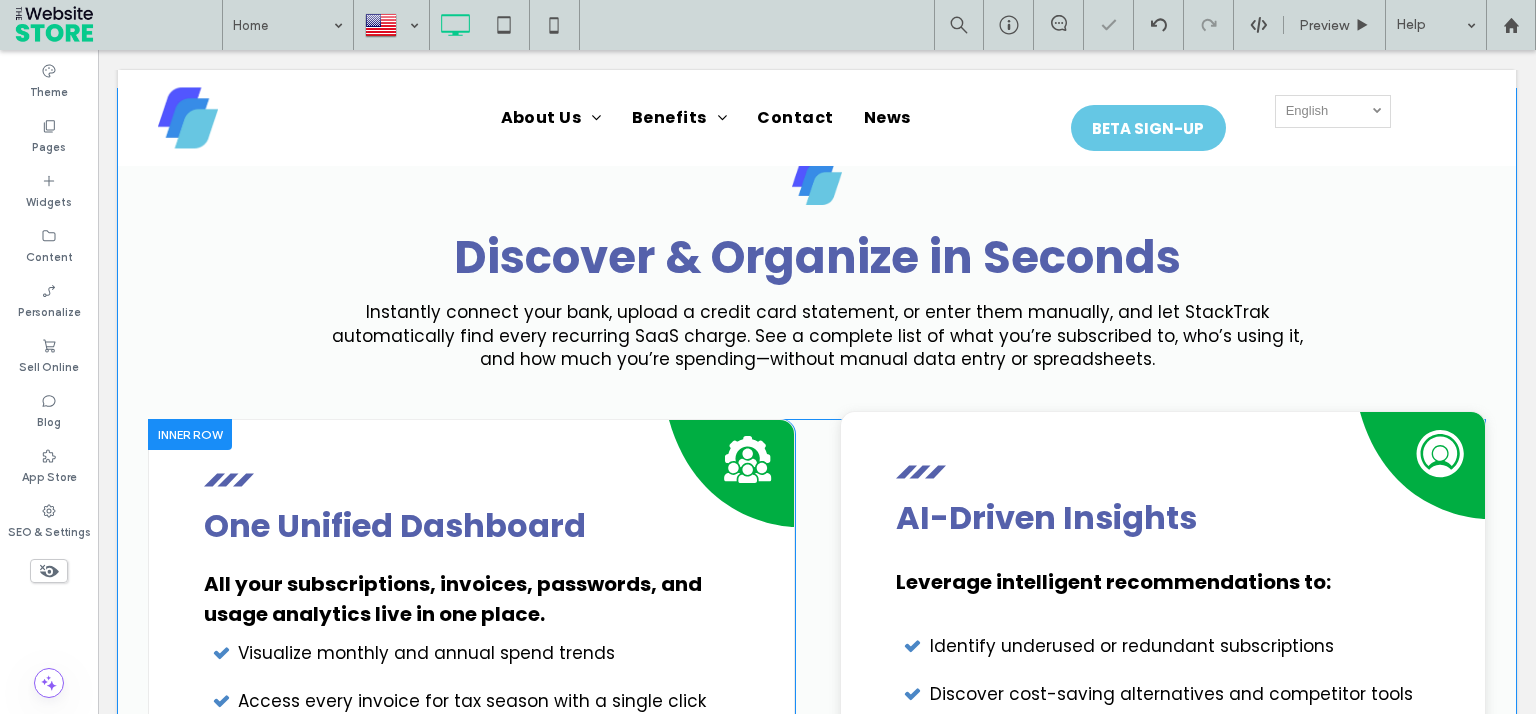 scroll, scrollTop: 845, scrollLeft: 0, axis: vertical 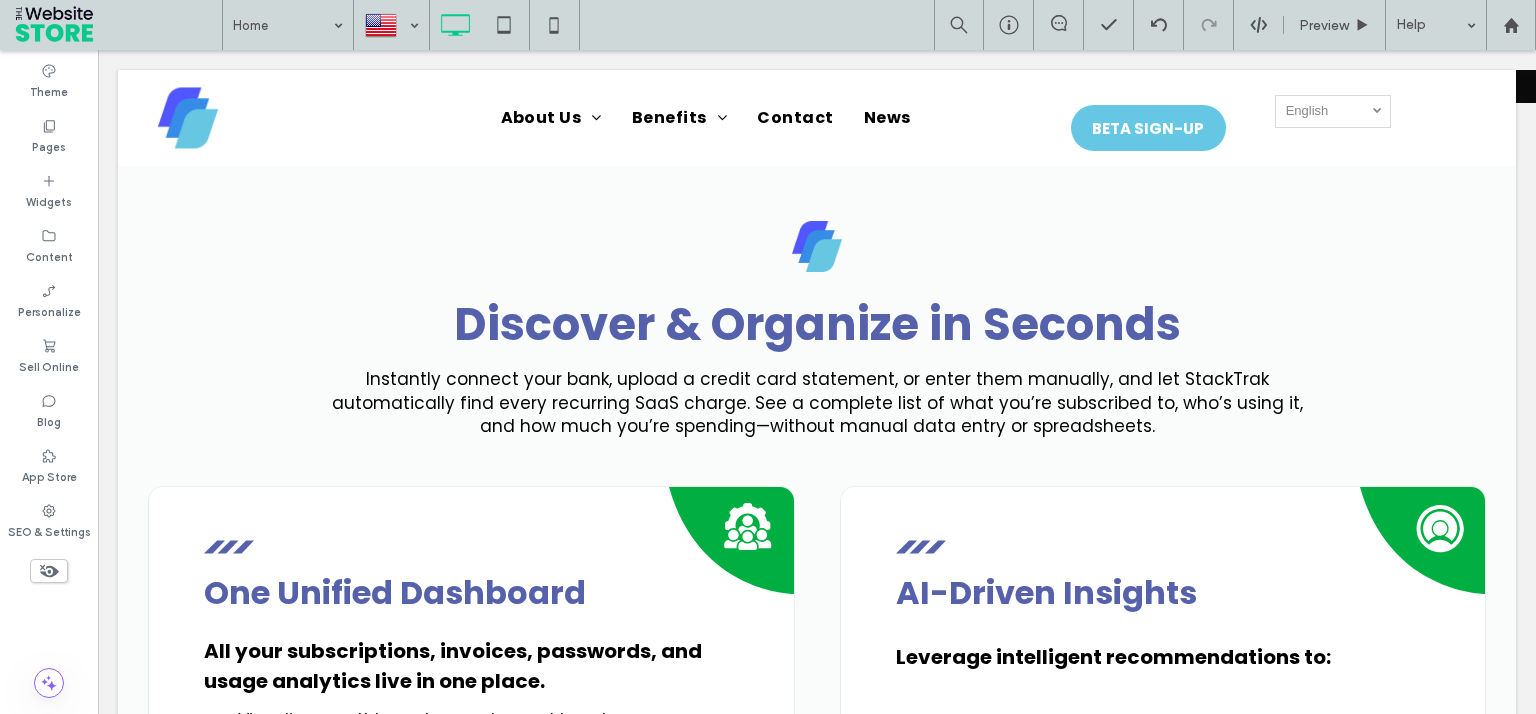 click on "Click To Paste
Row
About Us
Sustainability Efforts
Careers
Benefits
Financial Advisors
Individuals
Contact
News
English
en
Français
fr
SIGN-UP
Click To Paste
Row
Click To Paste
Row
Menu
Click To Paste
Click To Paste
SIGN-UP
Click To Paste
Click To Paste
Header
Click To Paste
About Us
Sustainability Efforts
Careers
Benefits
Financial Advisors
Individuals" at bounding box center [817, 2418] 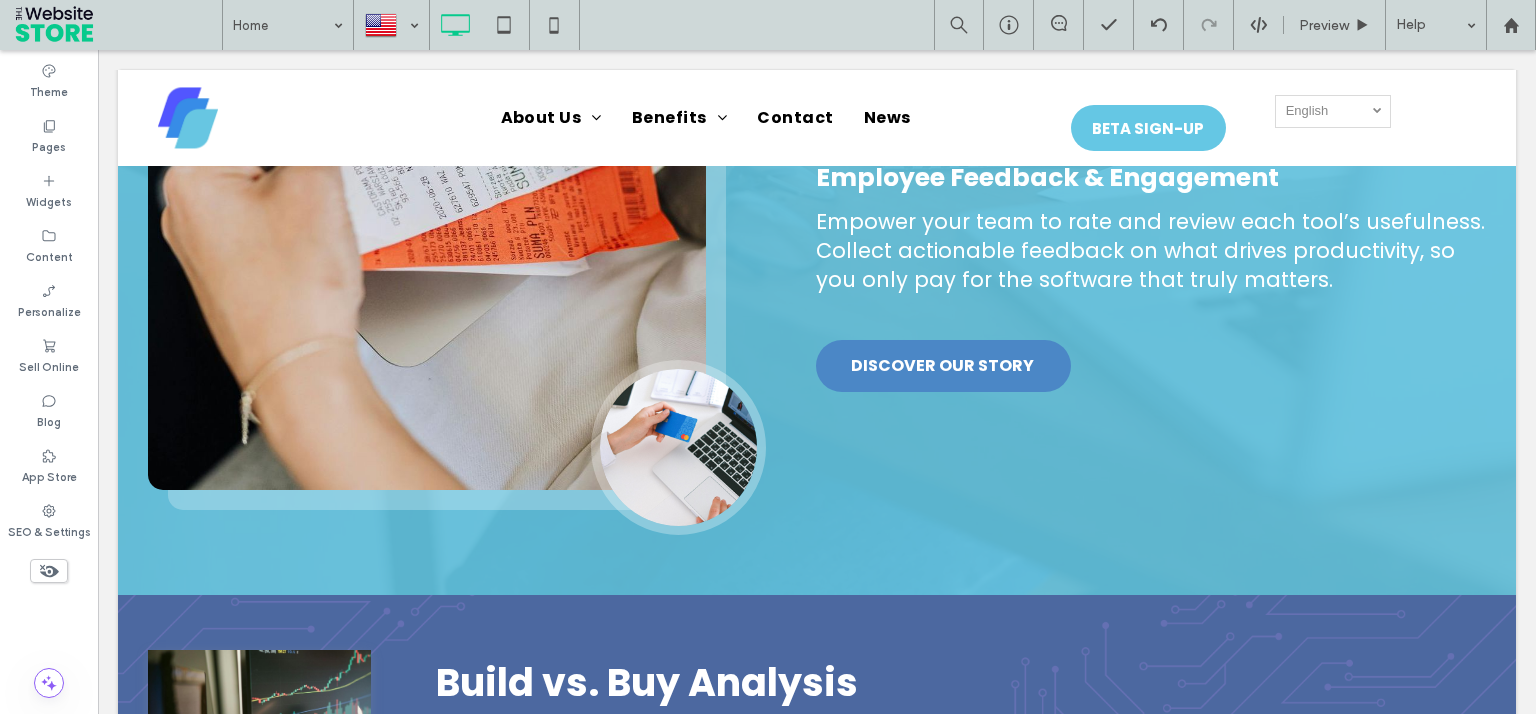 scroll, scrollTop: 2504, scrollLeft: 0, axis: vertical 